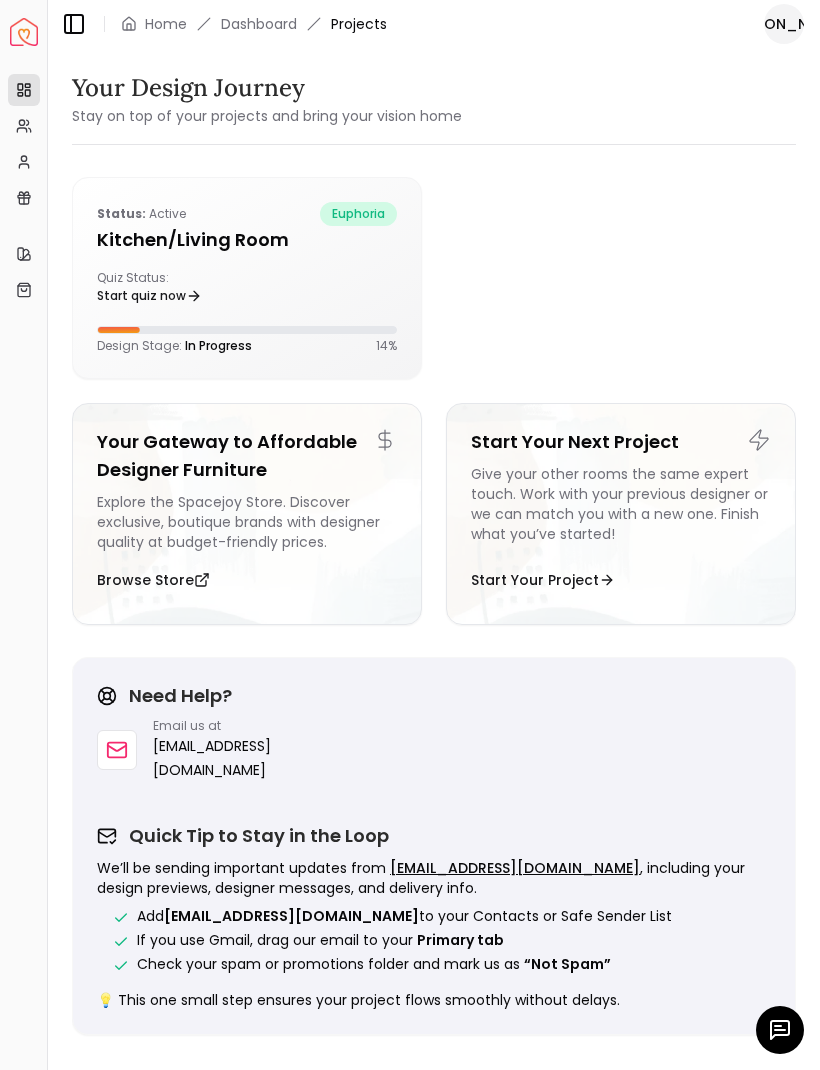 scroll, scrollTop: 0, scrollLeft: 0, axis: both 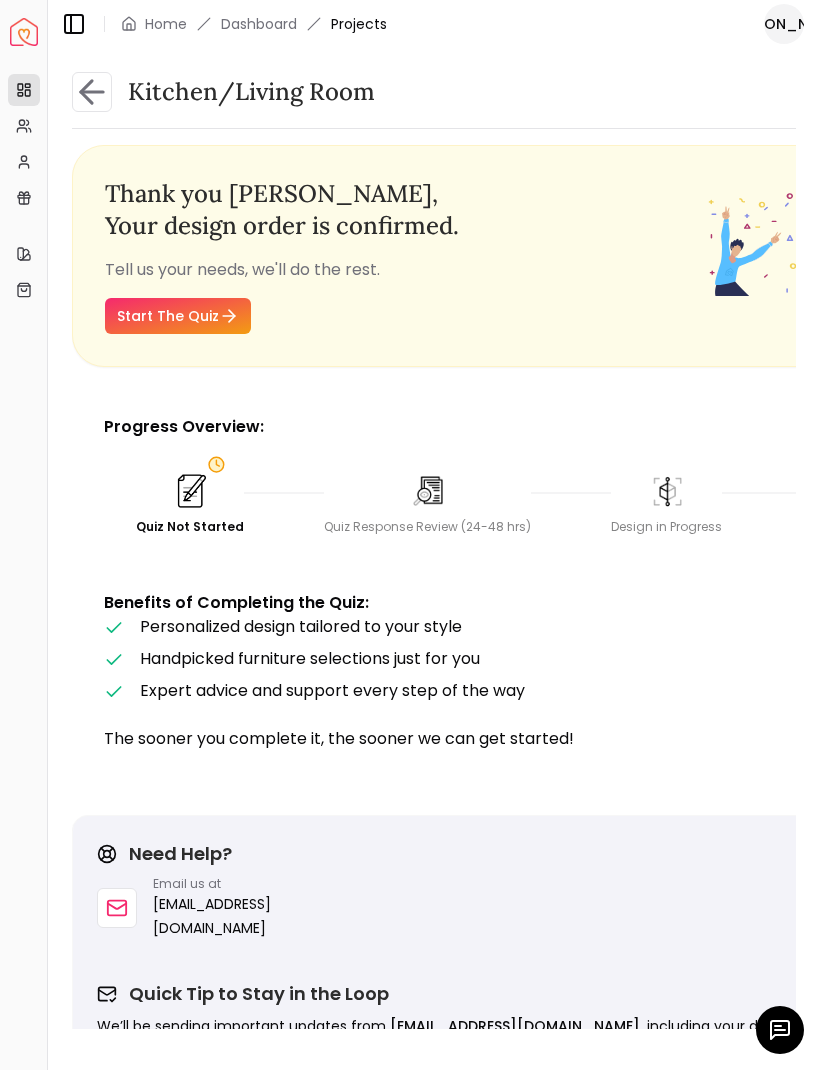 click on "Start The Quiz" at bounding box center (178, 316) 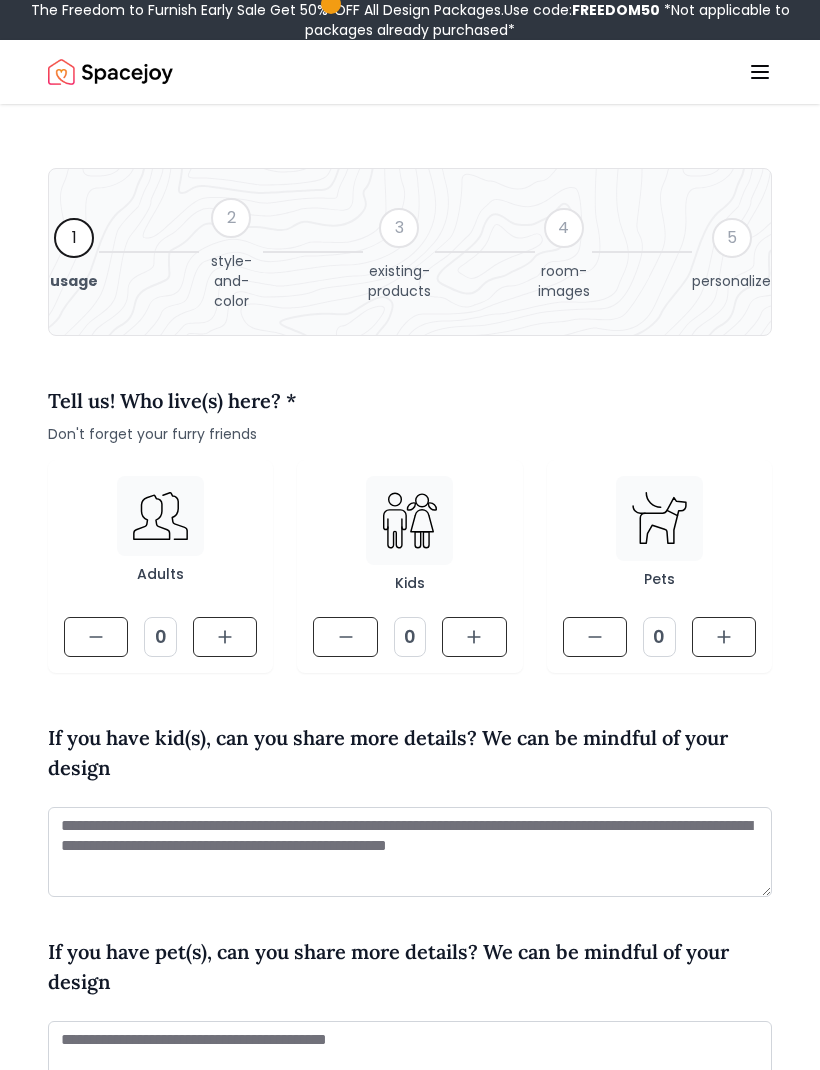 click at bounding box center (225, 637) 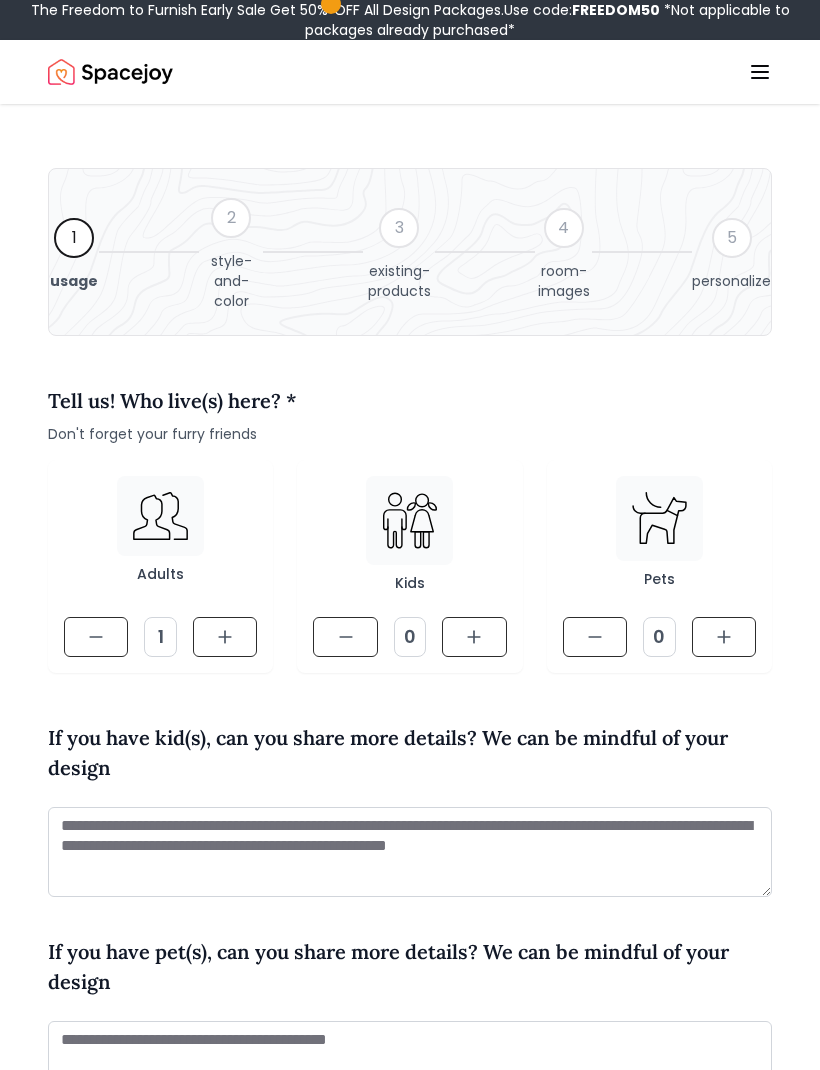 click at bounding box center [225, 637] 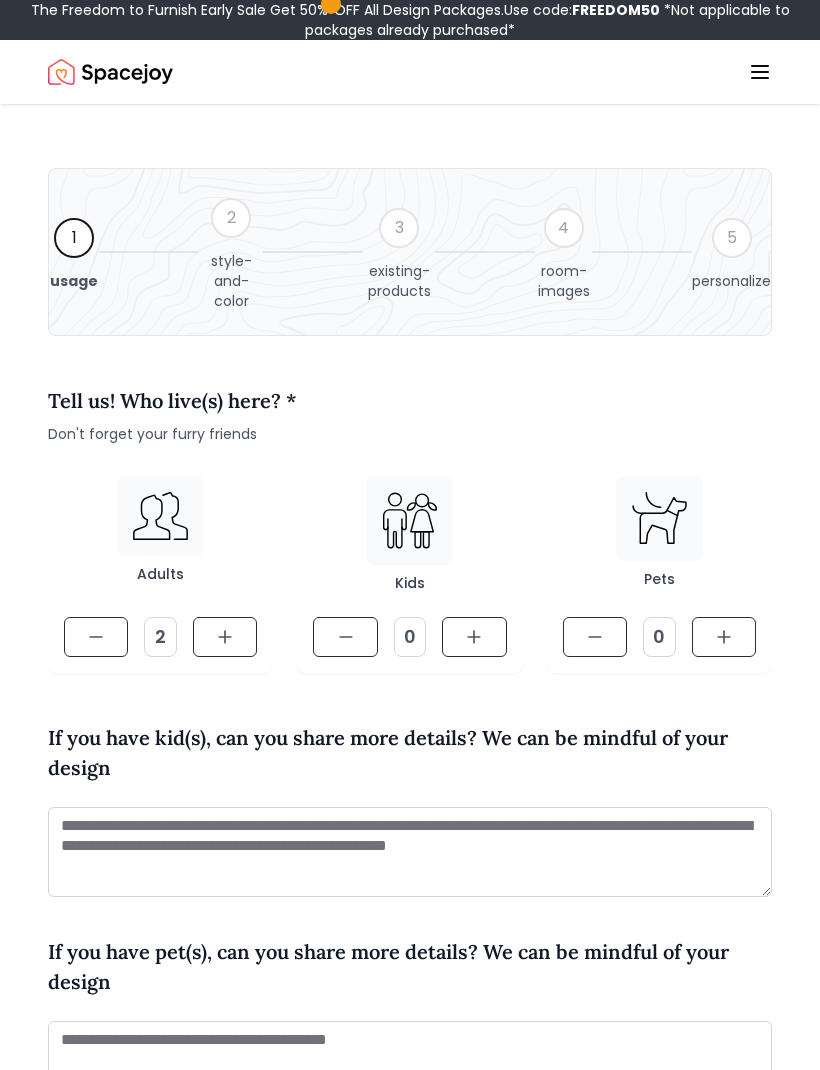 click 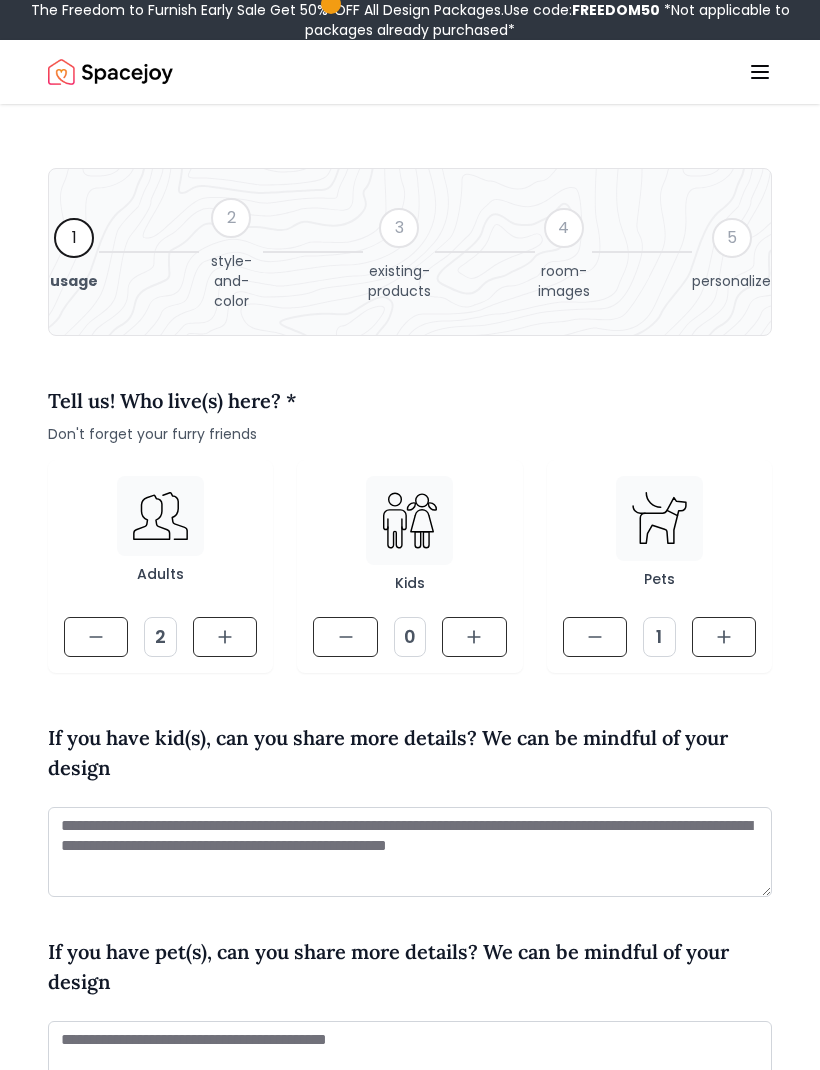 click 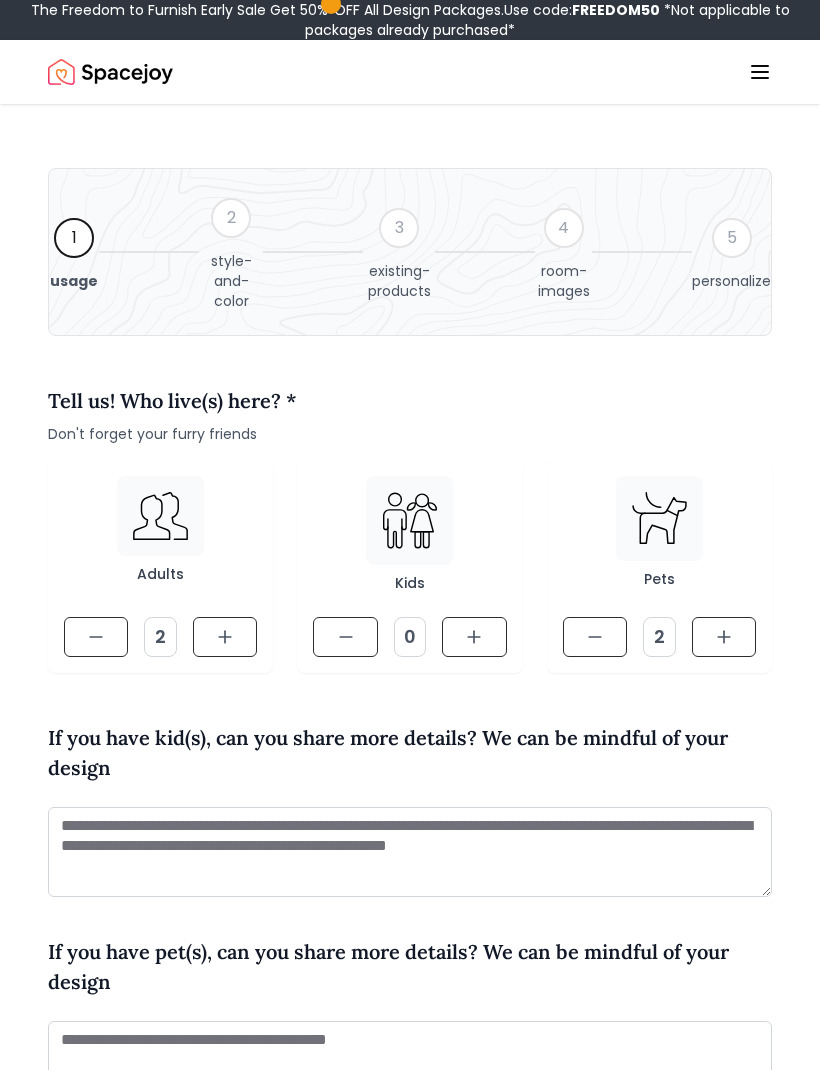 click at bounding box center [724, 637] 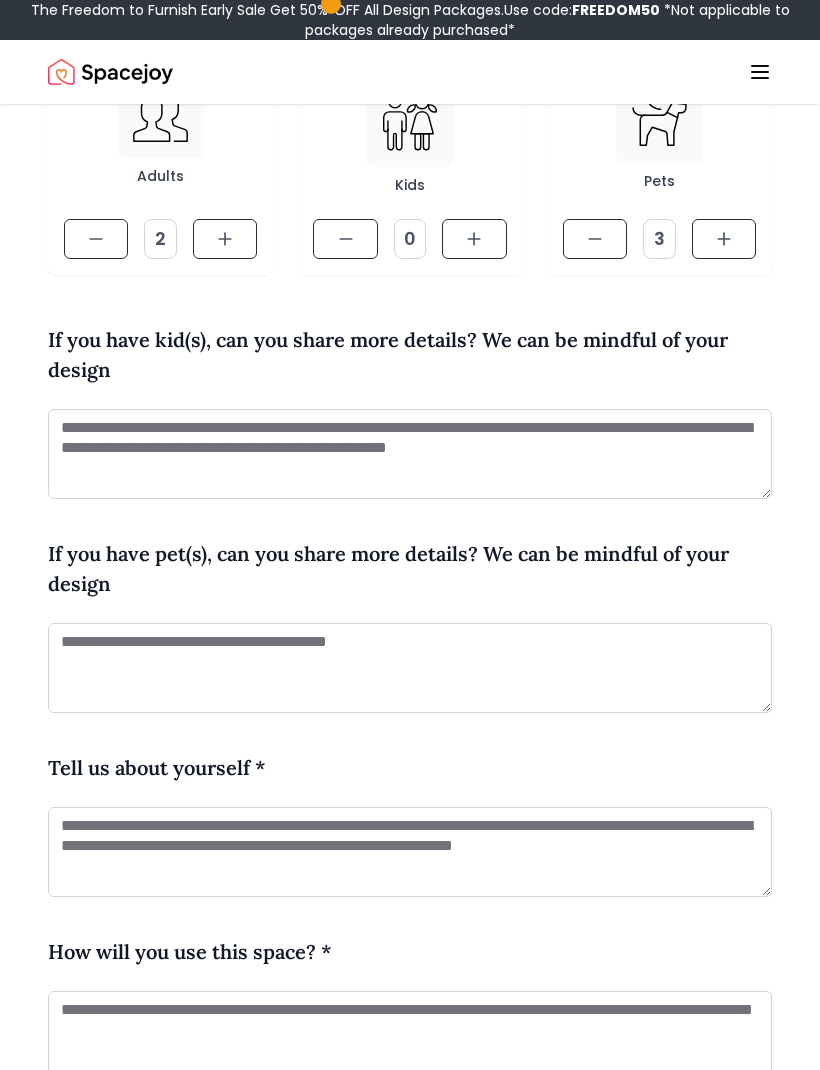 scroll, scrollTop: 398, scrollLeft: 0, axis: vertical 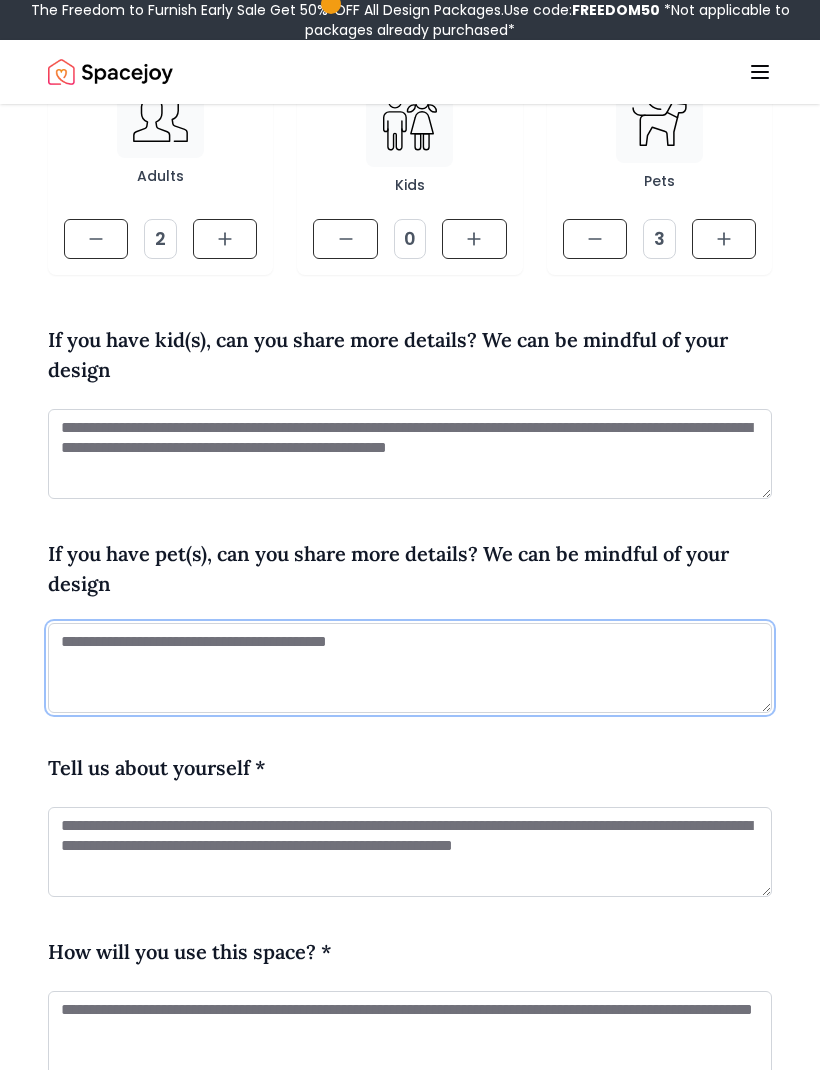 click at bounding box center [410, 668] 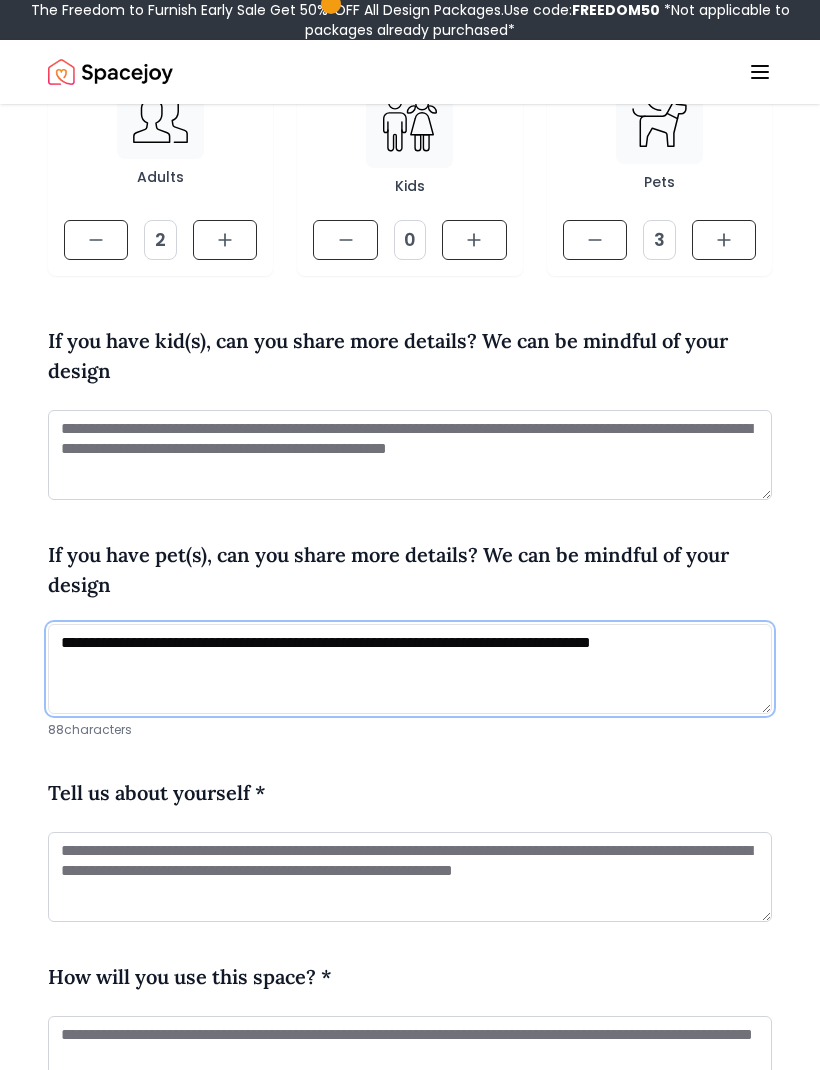 click on "**********" at bounding box center (410, 669) 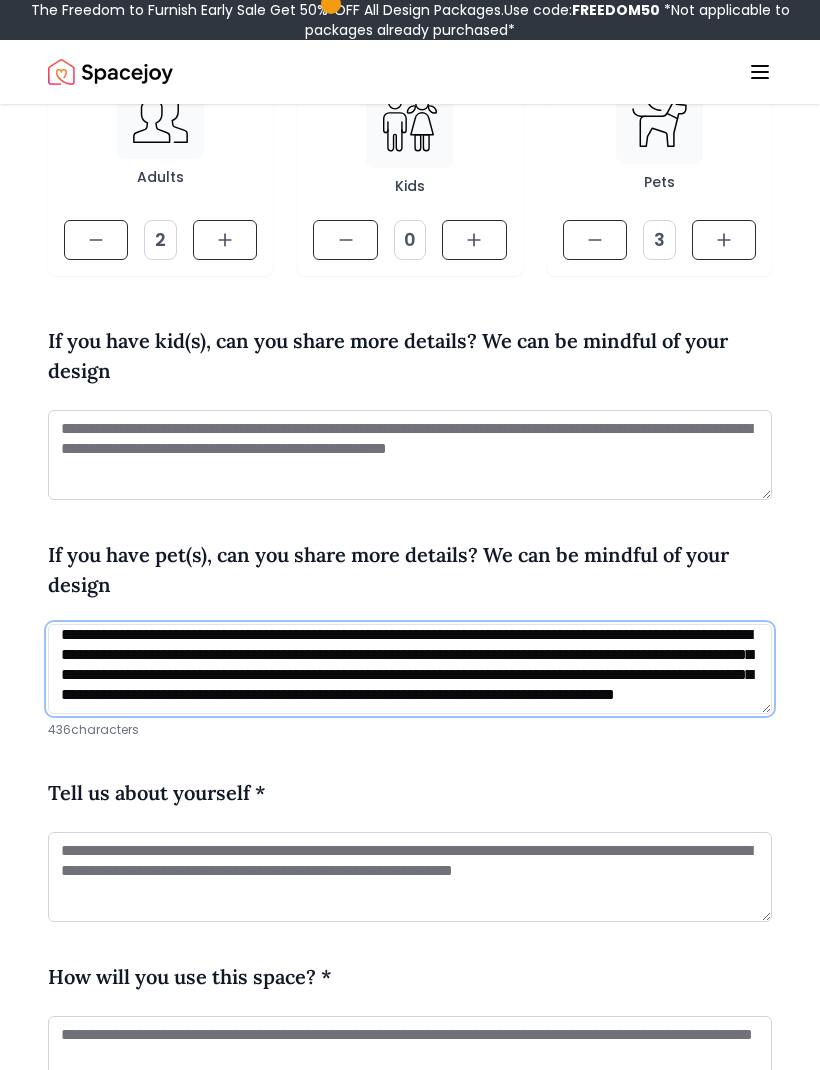 scroll, scrollTop: 41, scrollLeft: 0, axis: vertical 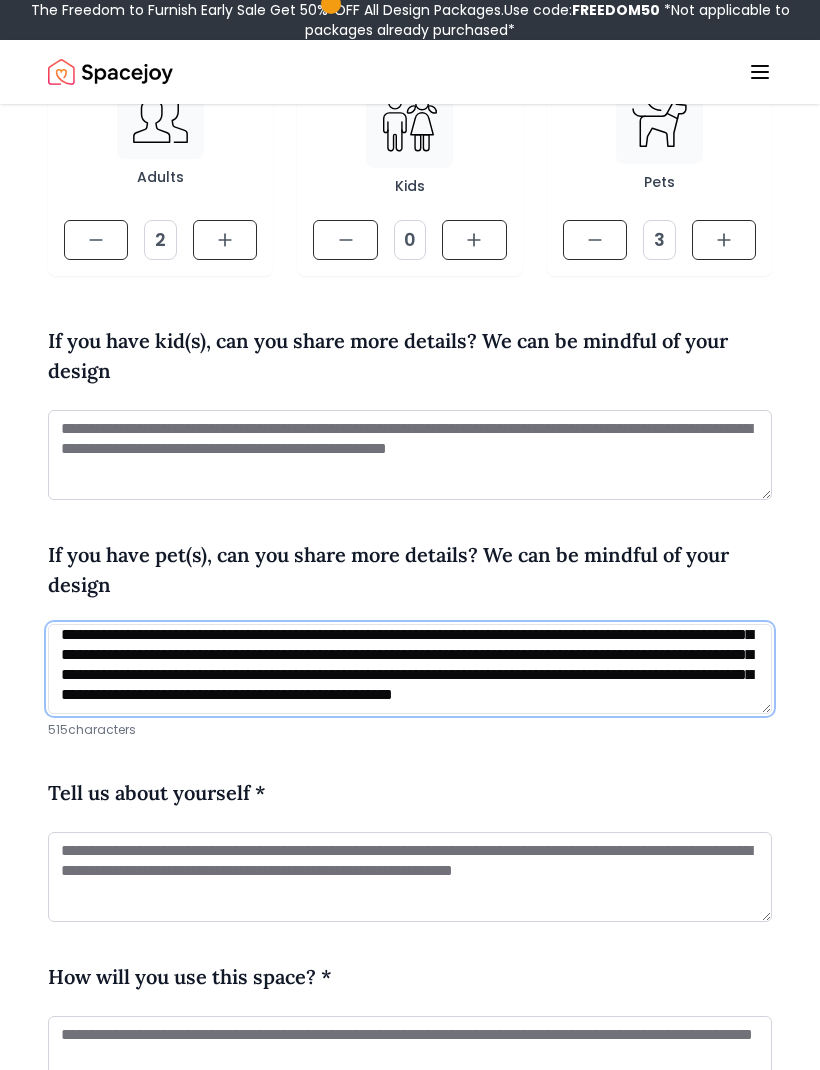 click on "**********" at bounding box center (410, 669) 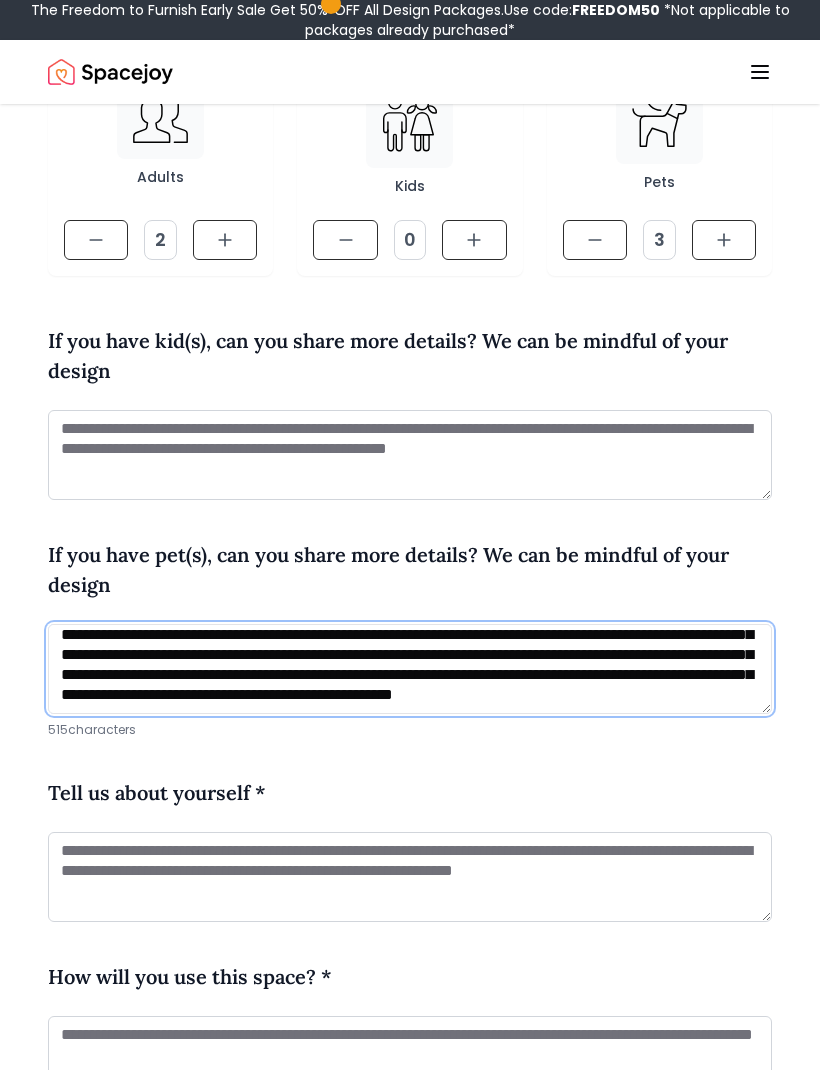 click on "**********" at bounding box center (410, 669) 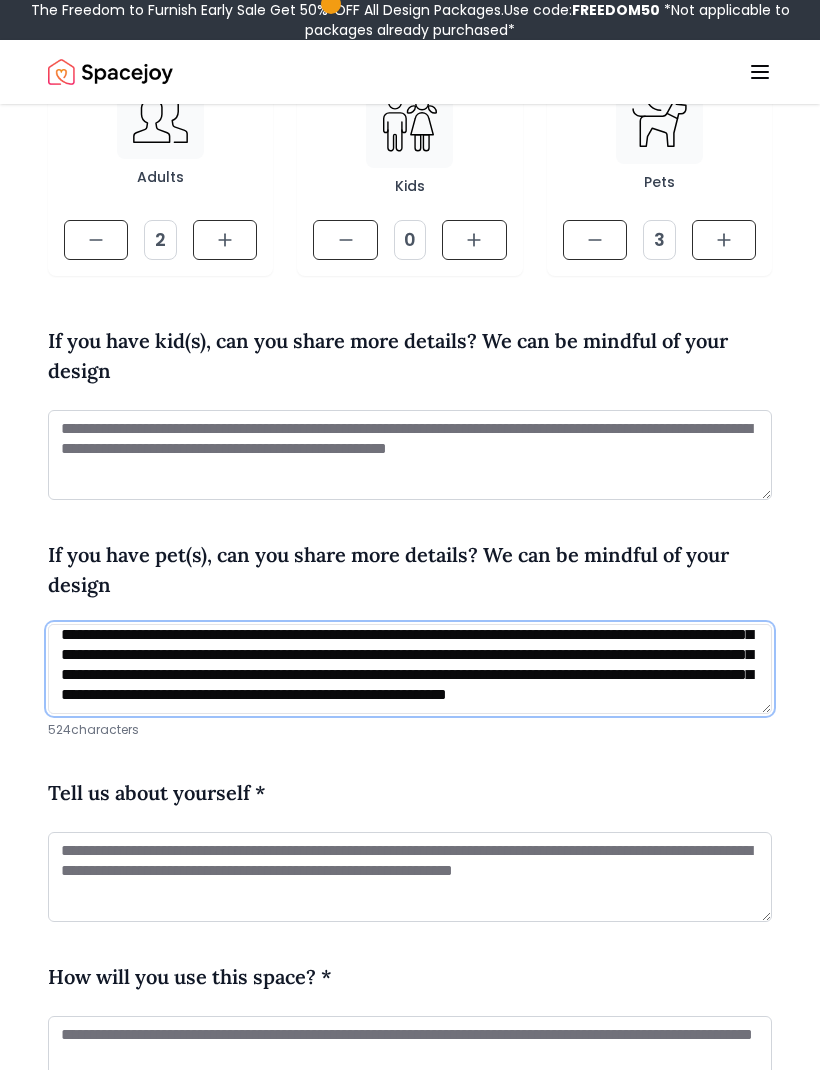 scroll, scrollTop: 61, scrollLeft: 0, axis: vertical 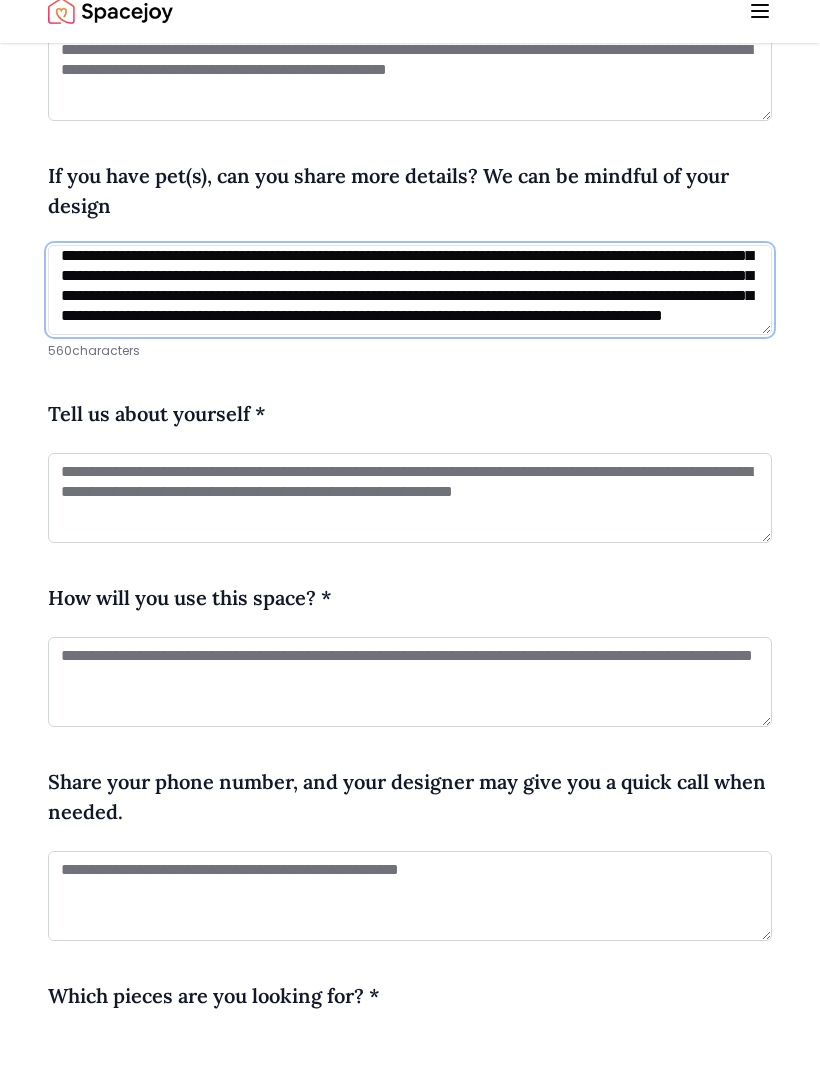 type on "**********" 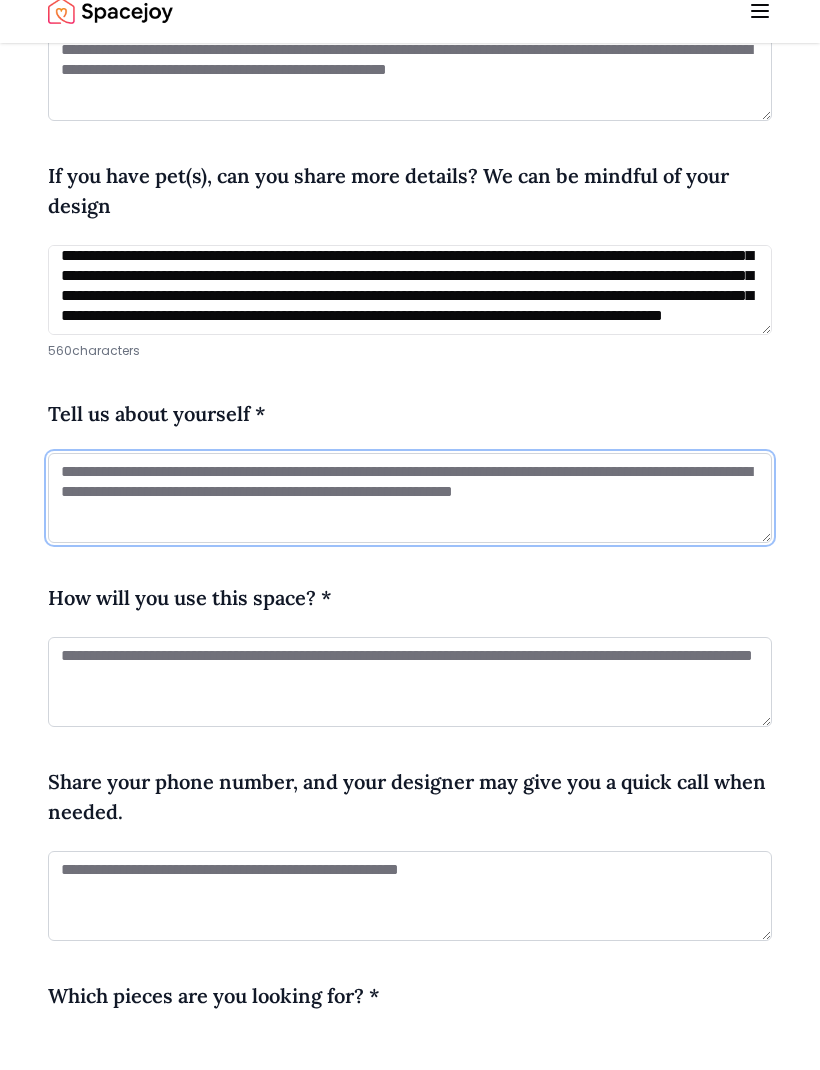 click at bounding box center [410, 559] 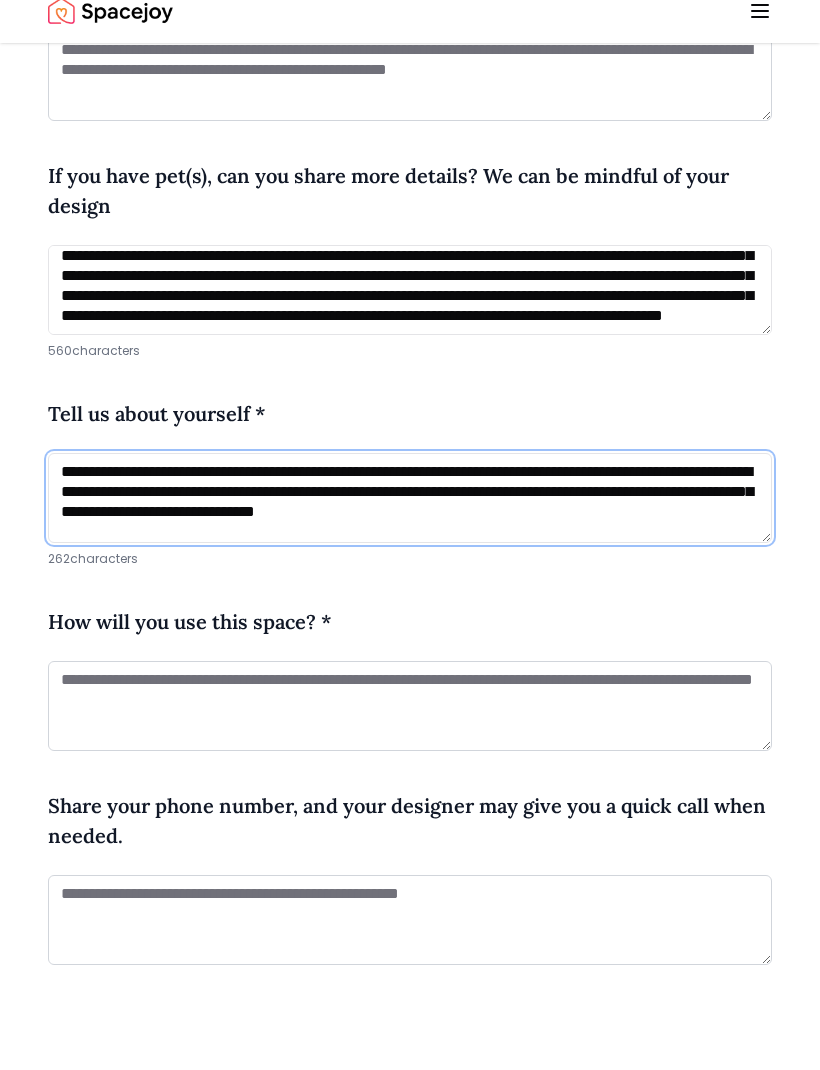 scroll, scrollTop: 1, scrollLeft: 0, axis: vertical 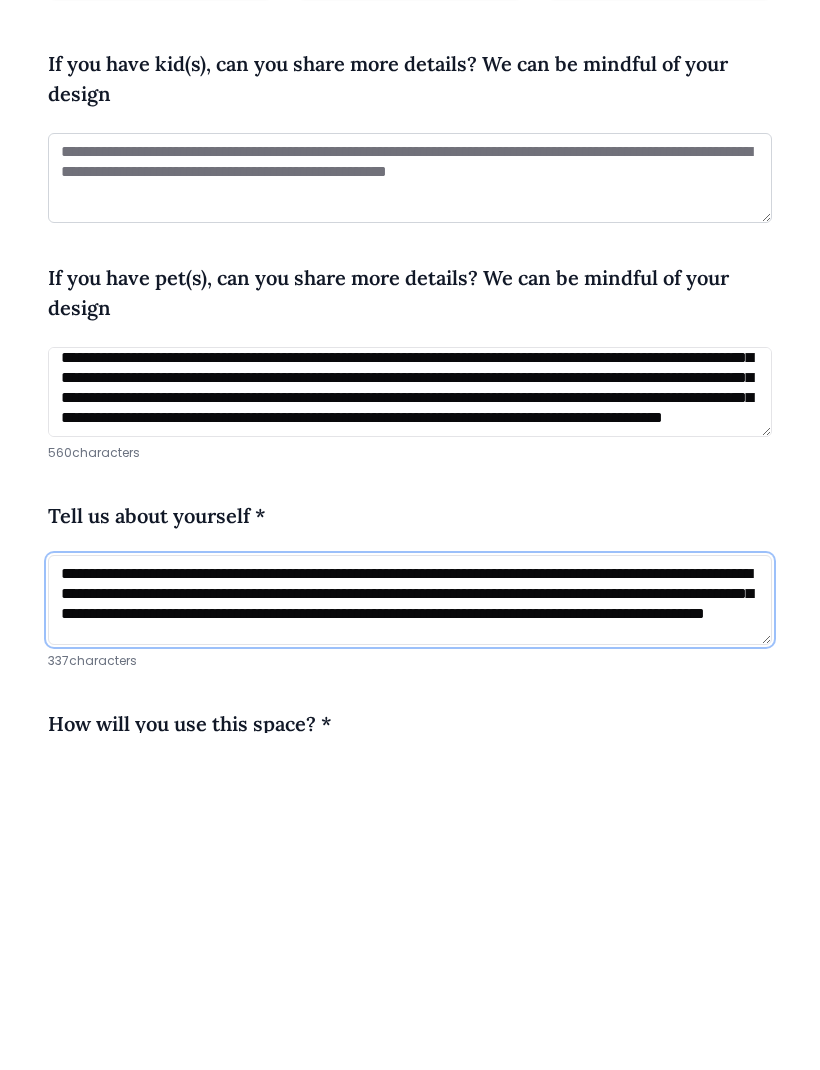 click on "**********" at bounding box center (410, 937) 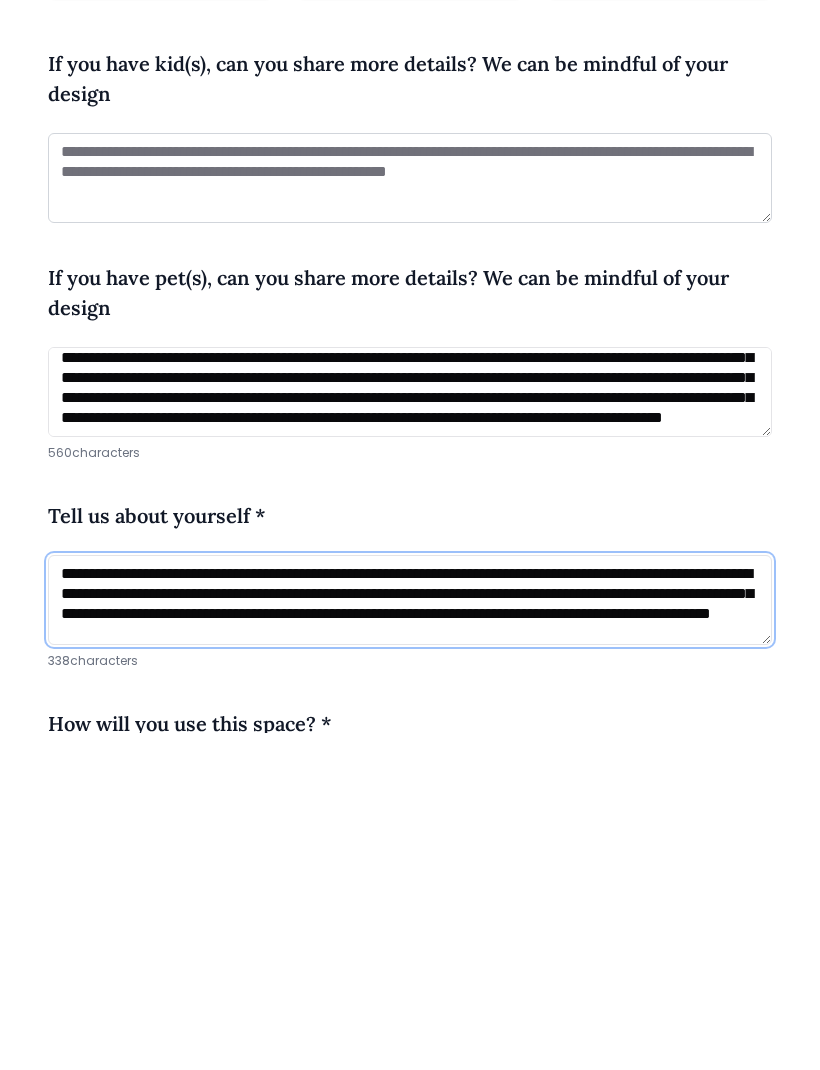 click on "**********" at bounding box center [410, 937] 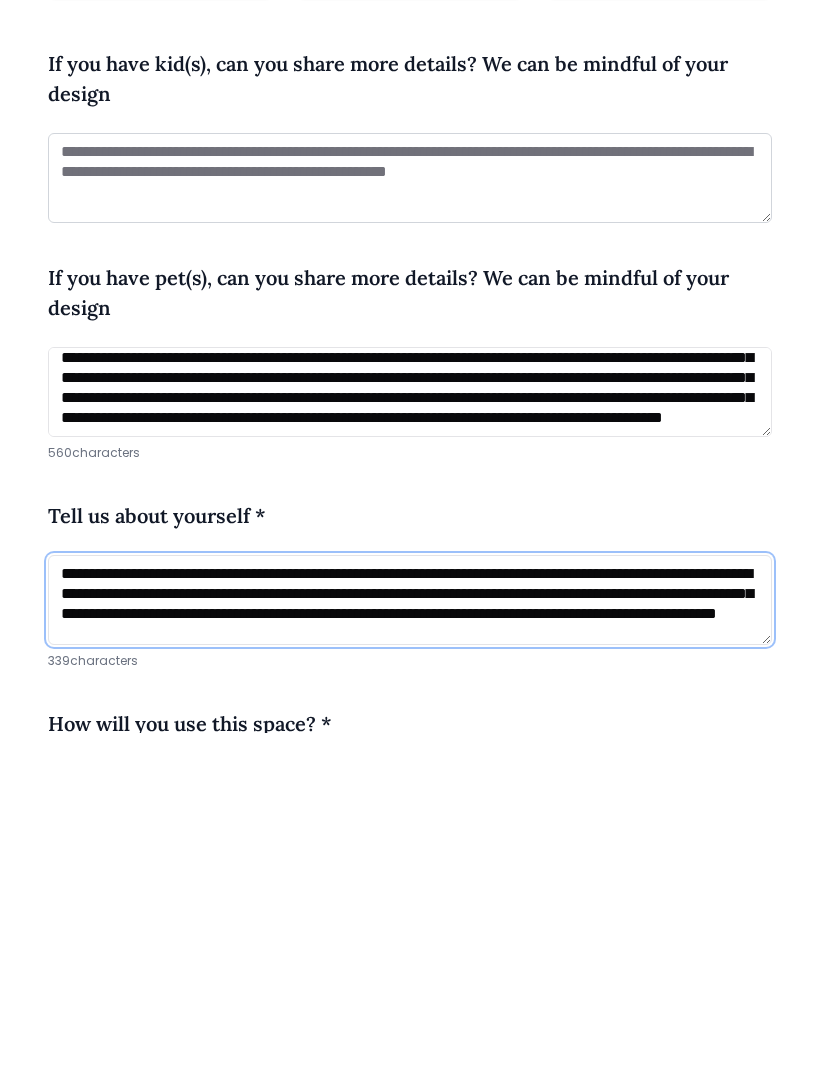 click on "**********" at bounding box center (410, 937) 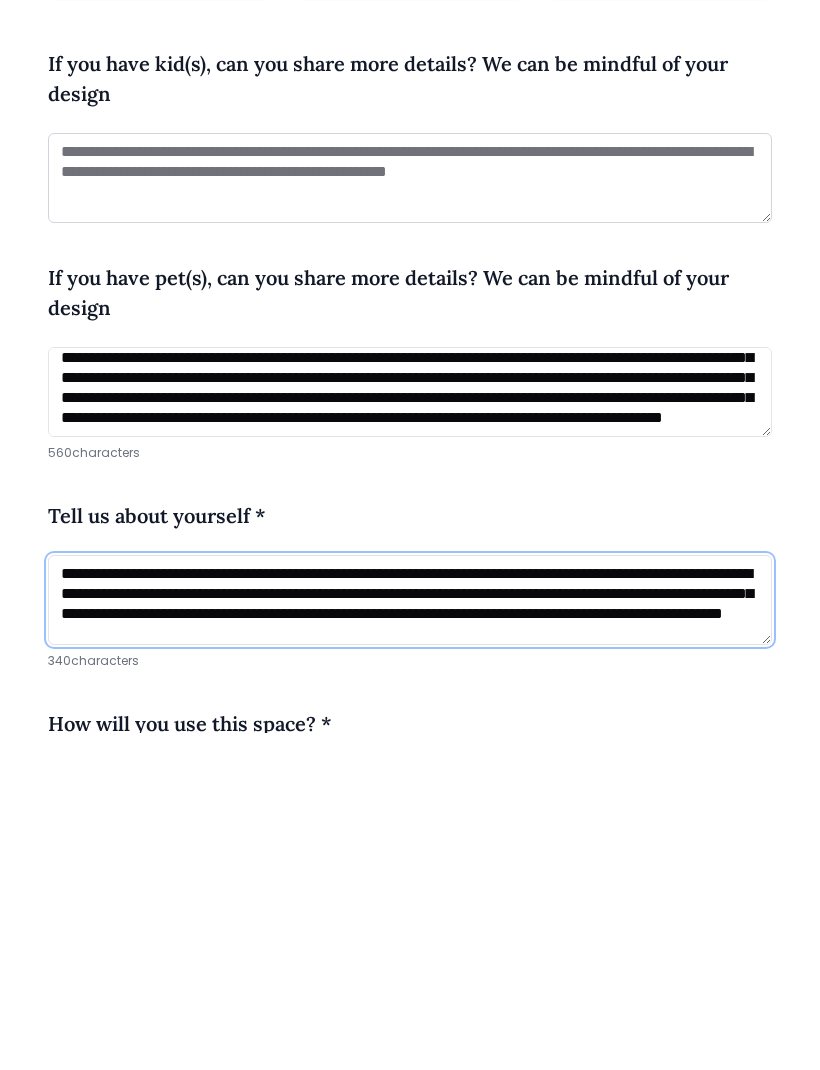 click on "**********" at bounding box center [410, 937] 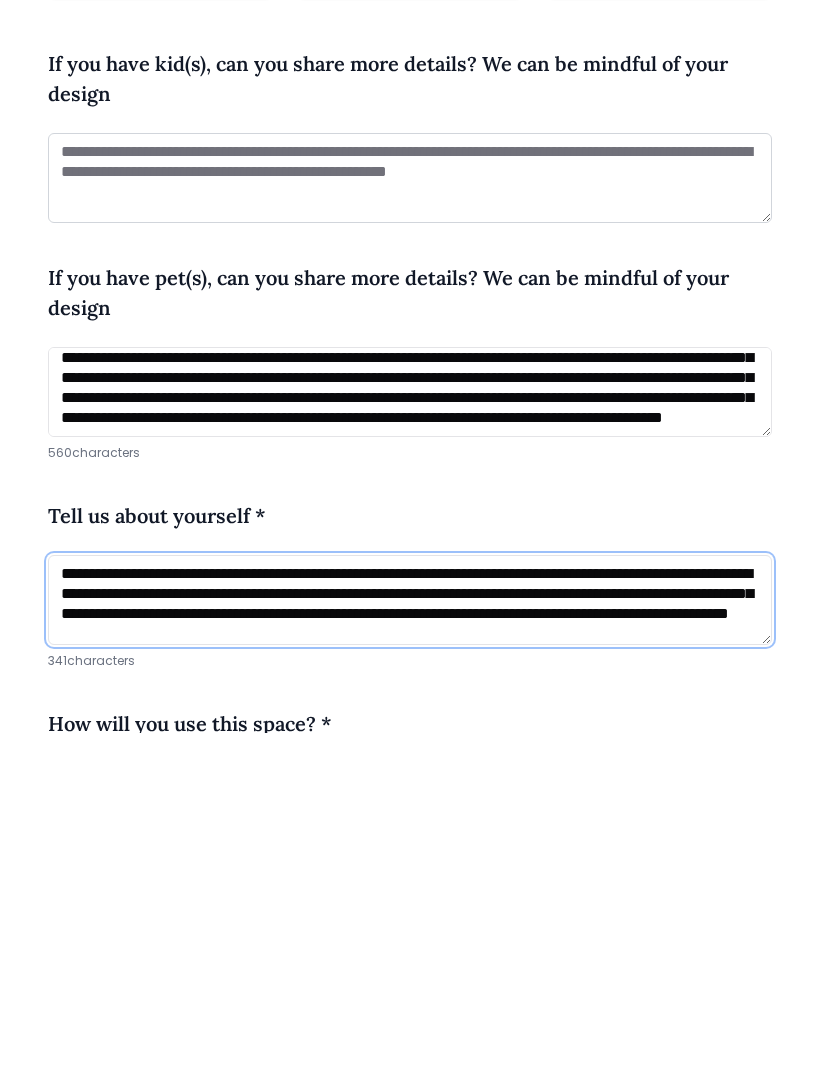 click on "**********" at bounding box center (410, 937) 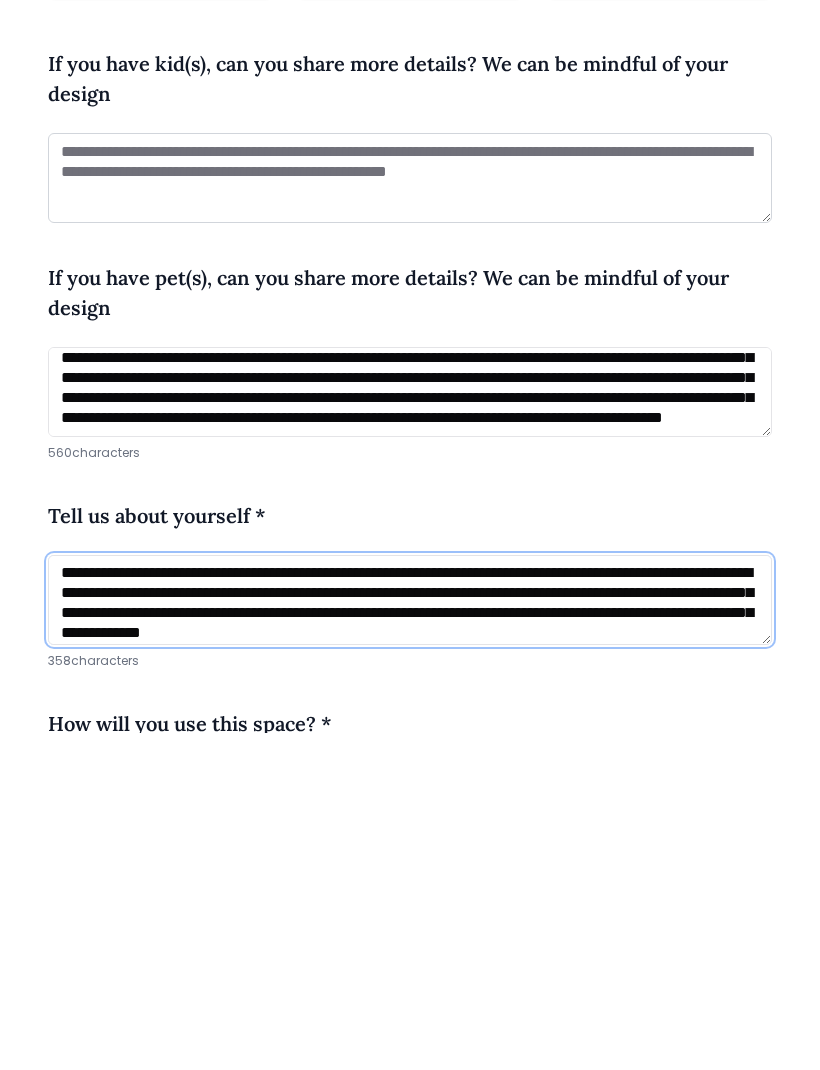click on "**********" at bounding box center [410, 937] 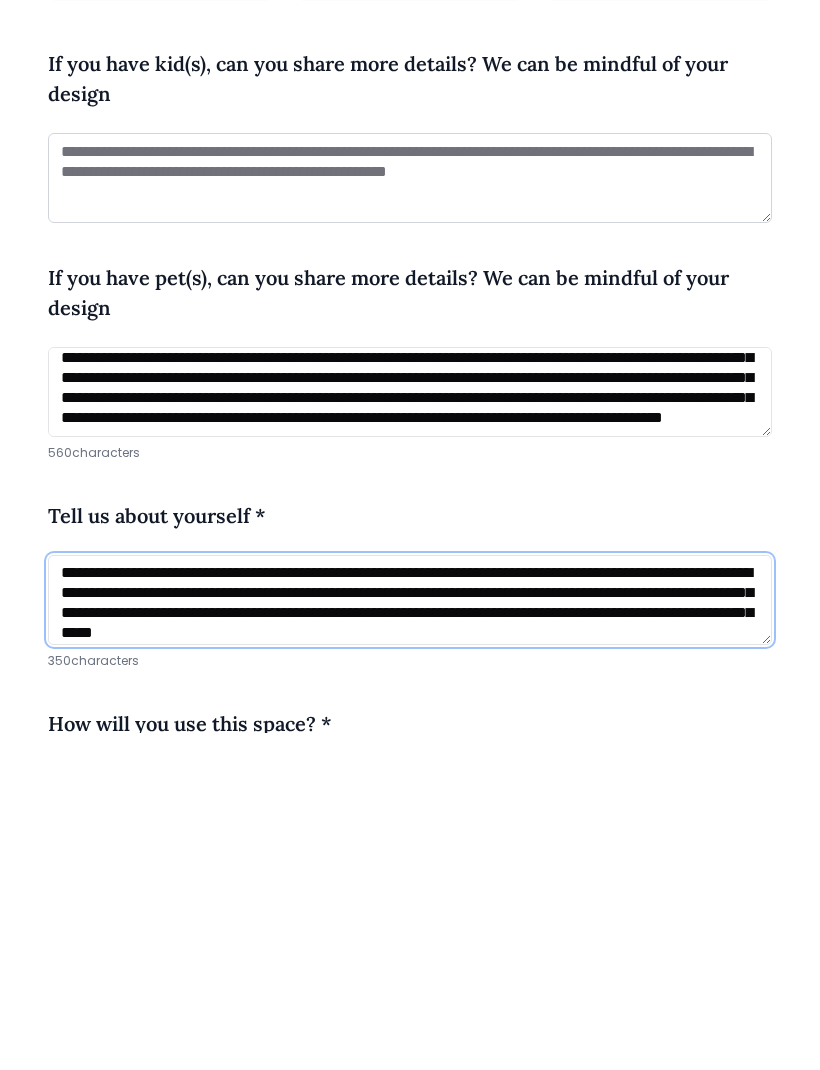 click on "**********" at bounding box center [410, 937] 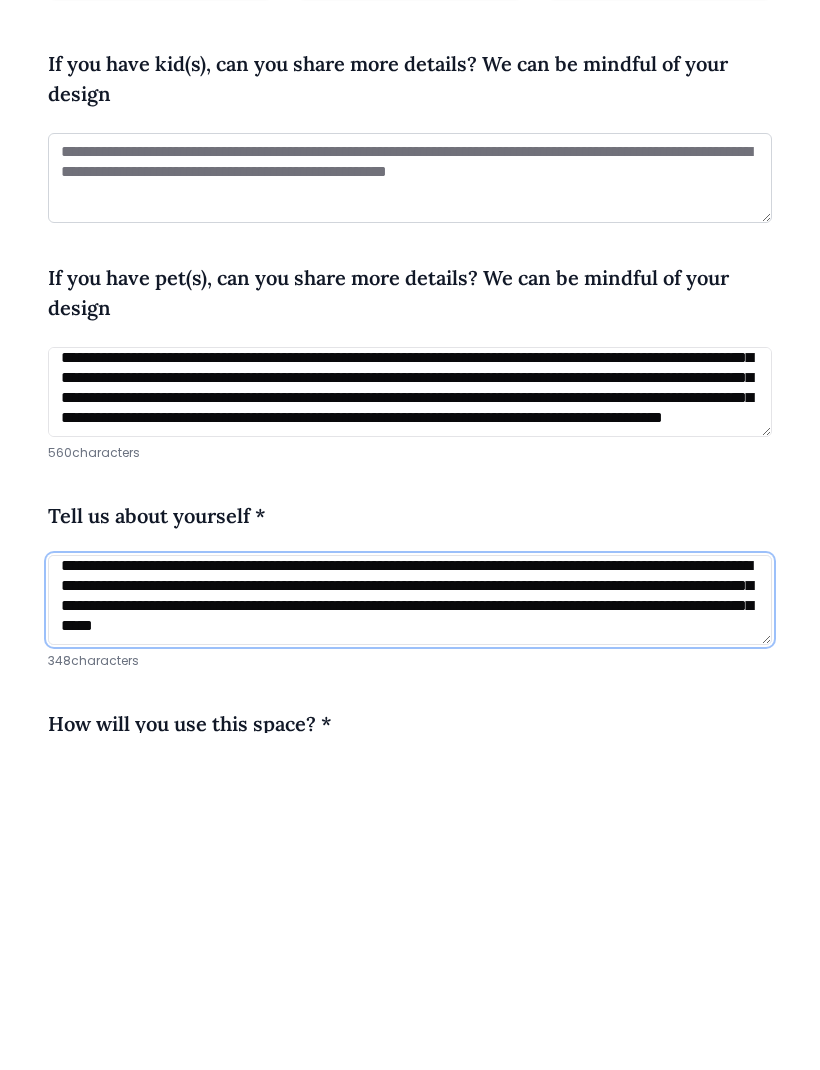 scroll, scrollTop: 21, scrollLeft: 0, axis: vertical 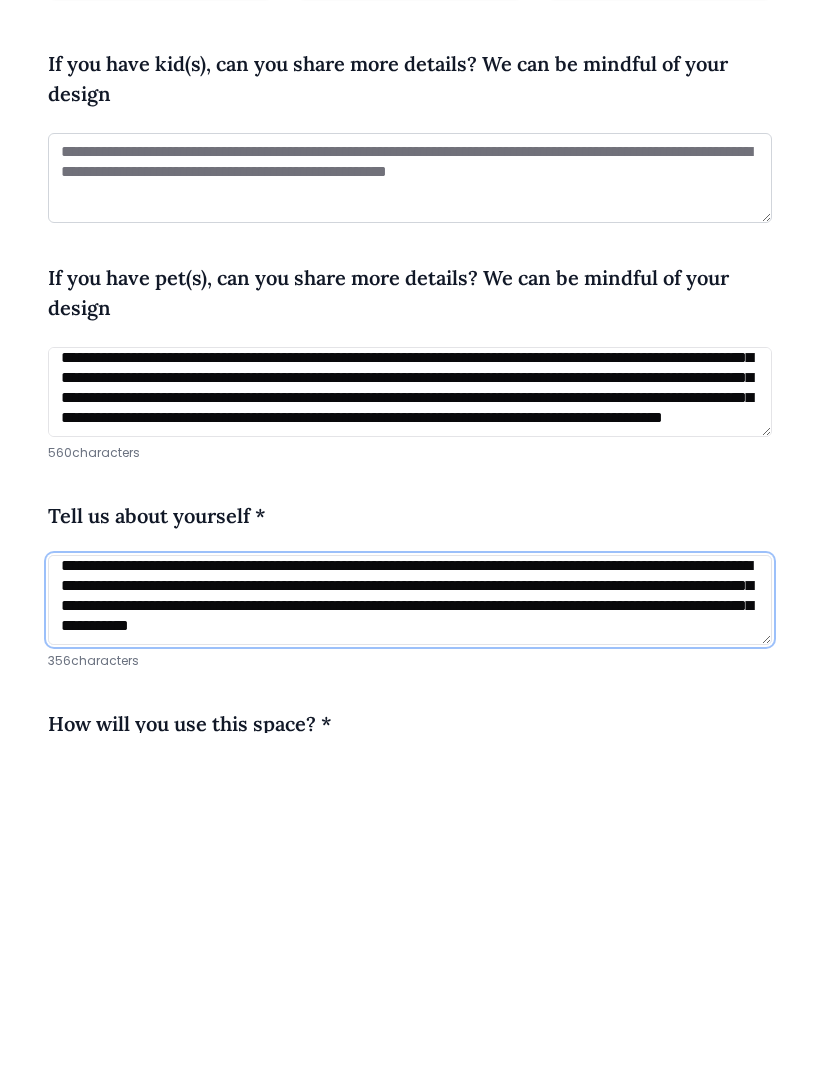 click on "**********" at bounding box center (410, 937) 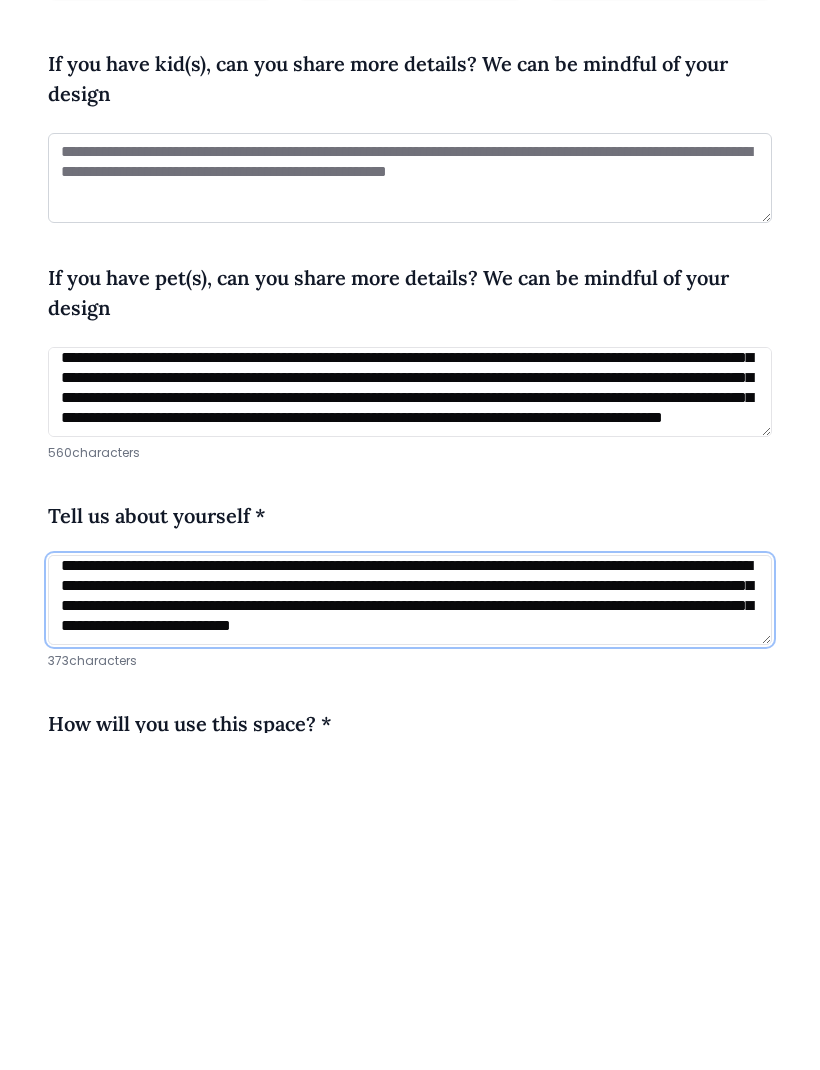 scroll, scrollTop: 674, scrollLeft: 0, axis: vertical 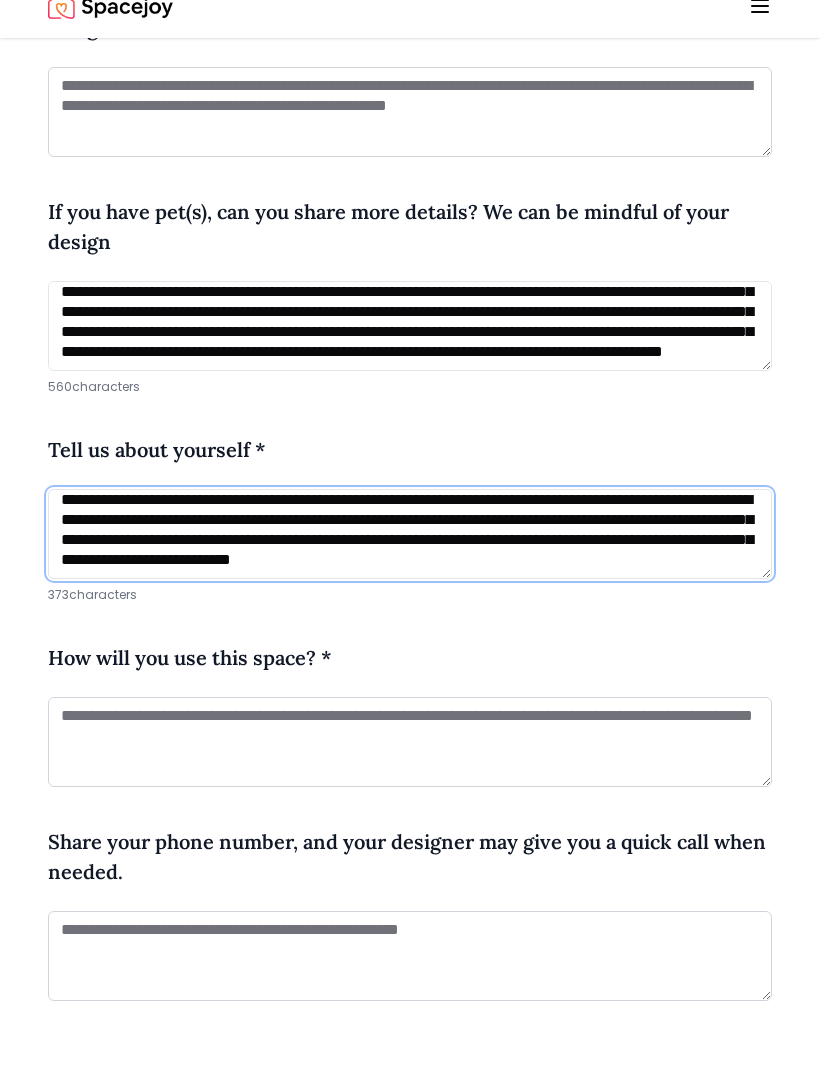click on "**********" at bounding box center [410, 600] 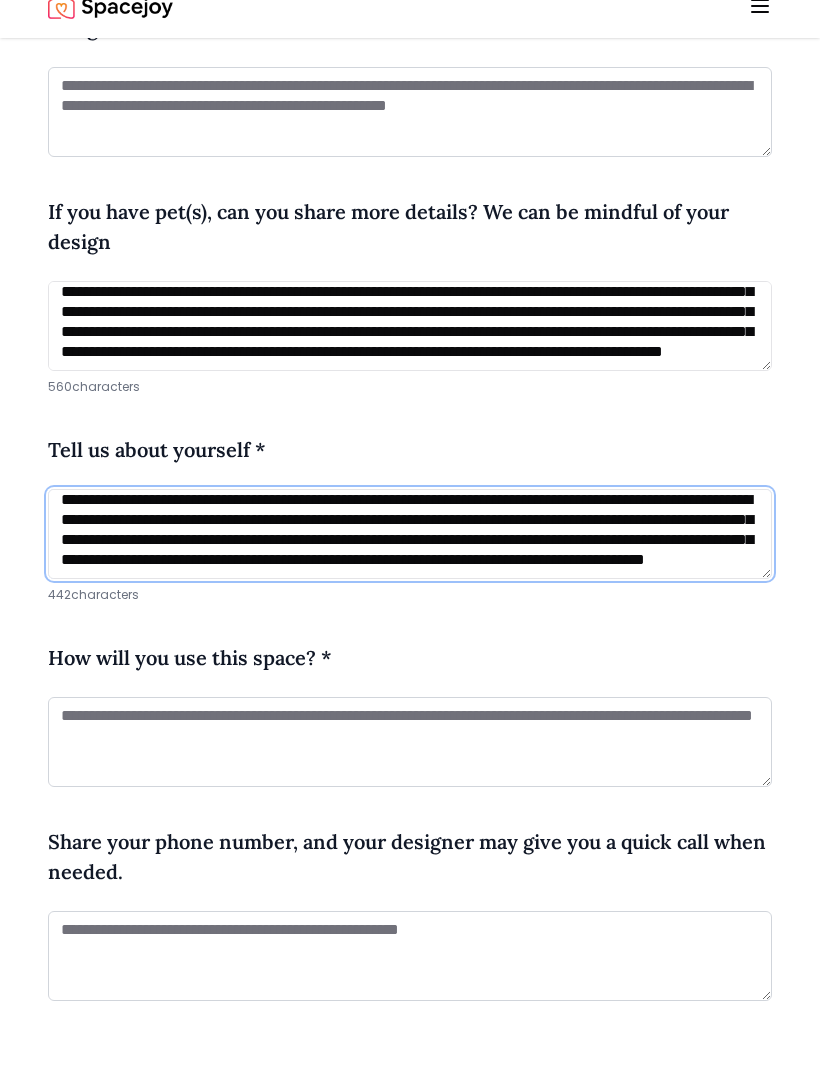 scroll, scrollTop: 41, scrollLeft: 0, axis: vertical 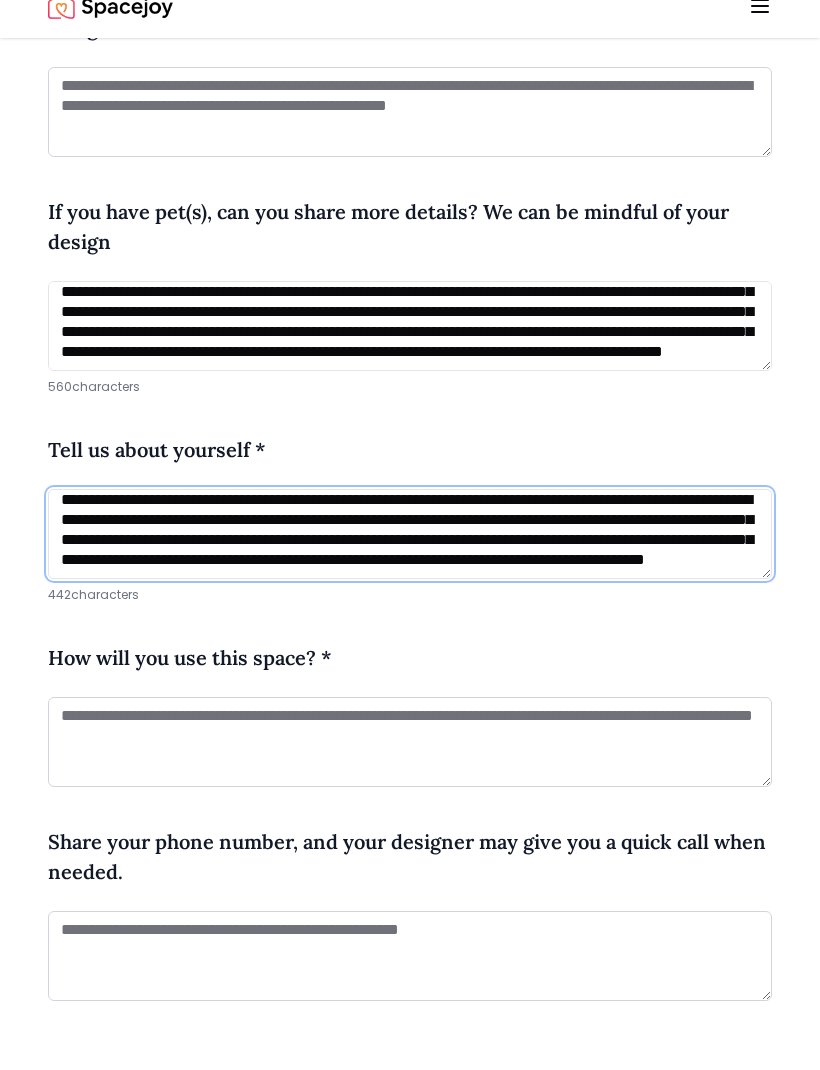 click on "**********" at bounding box center (410, 600) 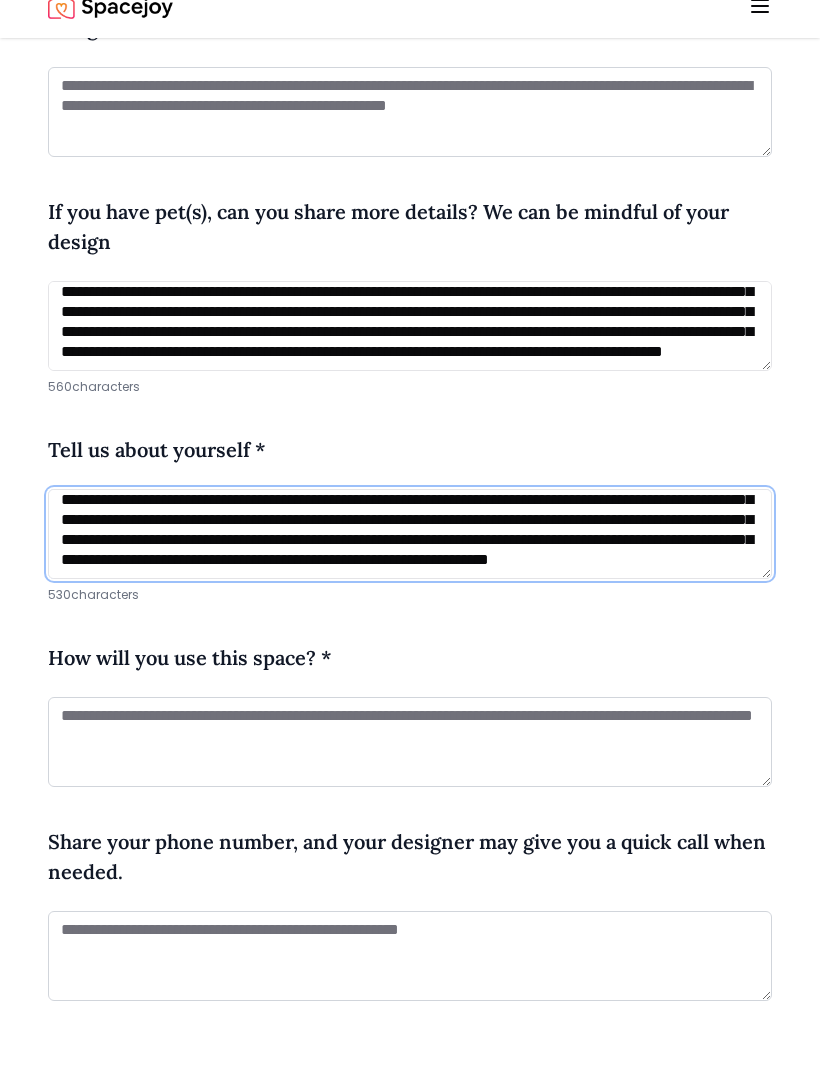type on "**********" 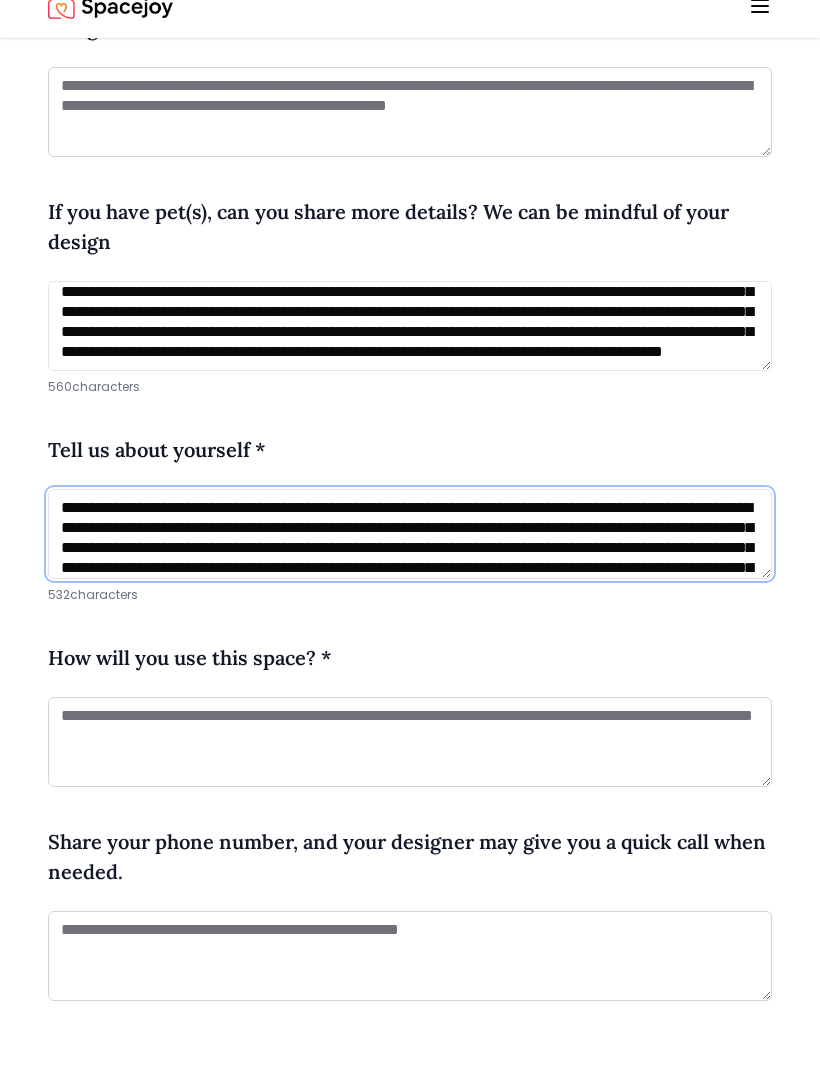 scroll, scrollTop: 0, scrollLeft: 0, axis: both 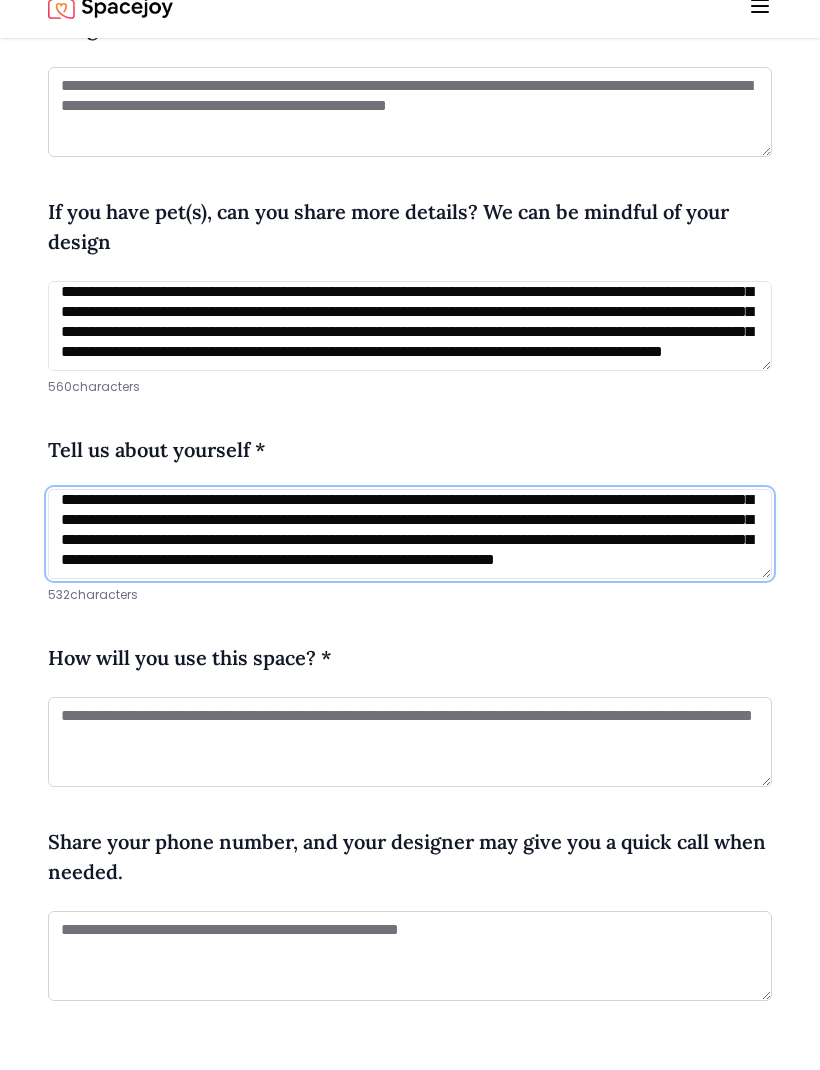 type 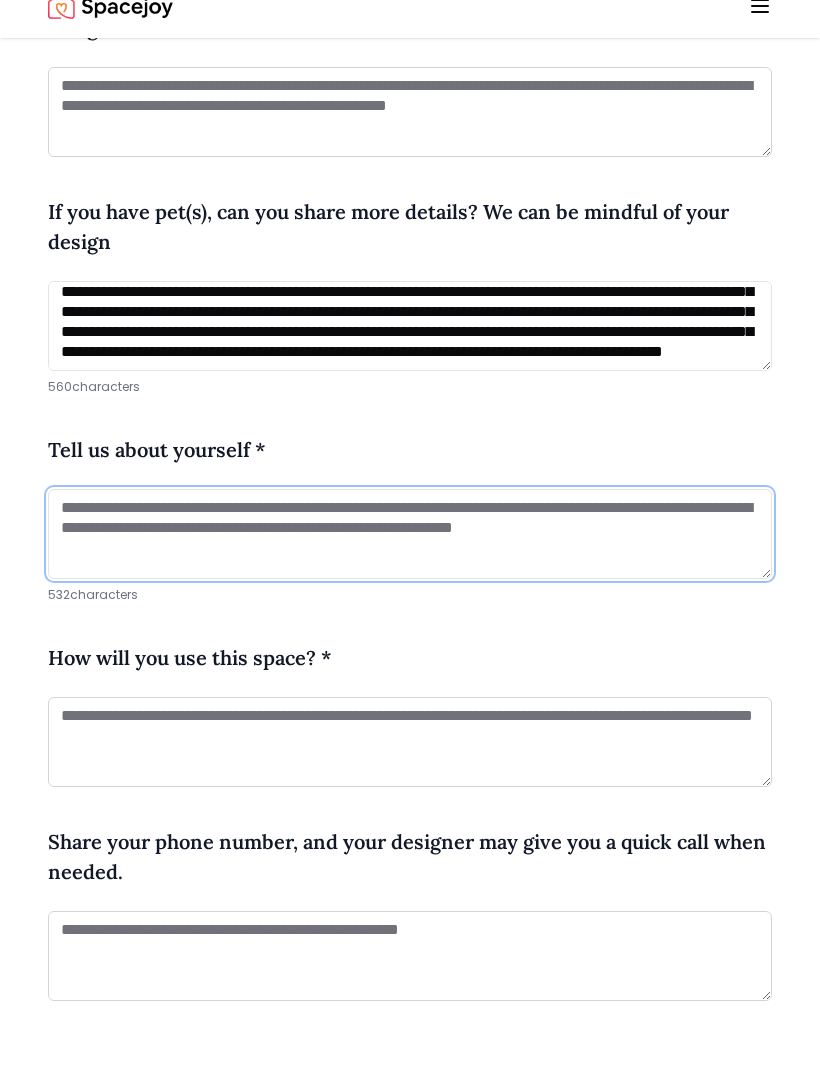 scroll, scrollTop: 0, scrollLeft: 0, axis: both 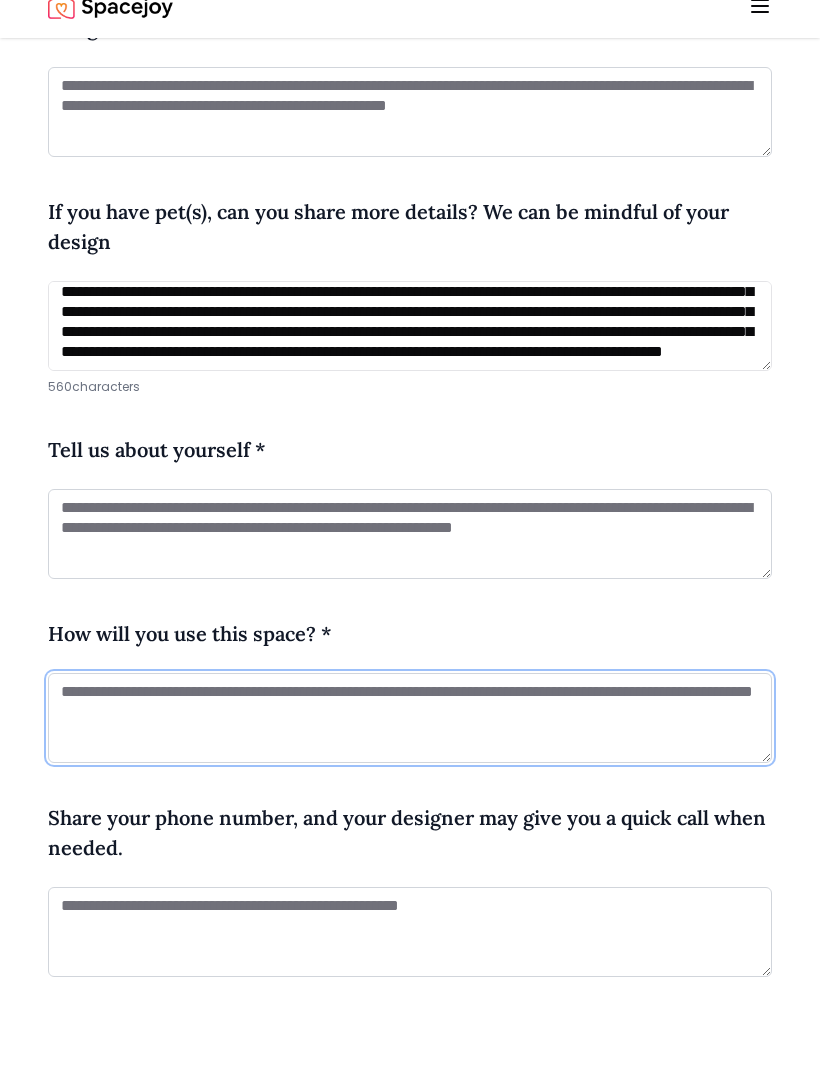 click at bounding box center [410, 784] 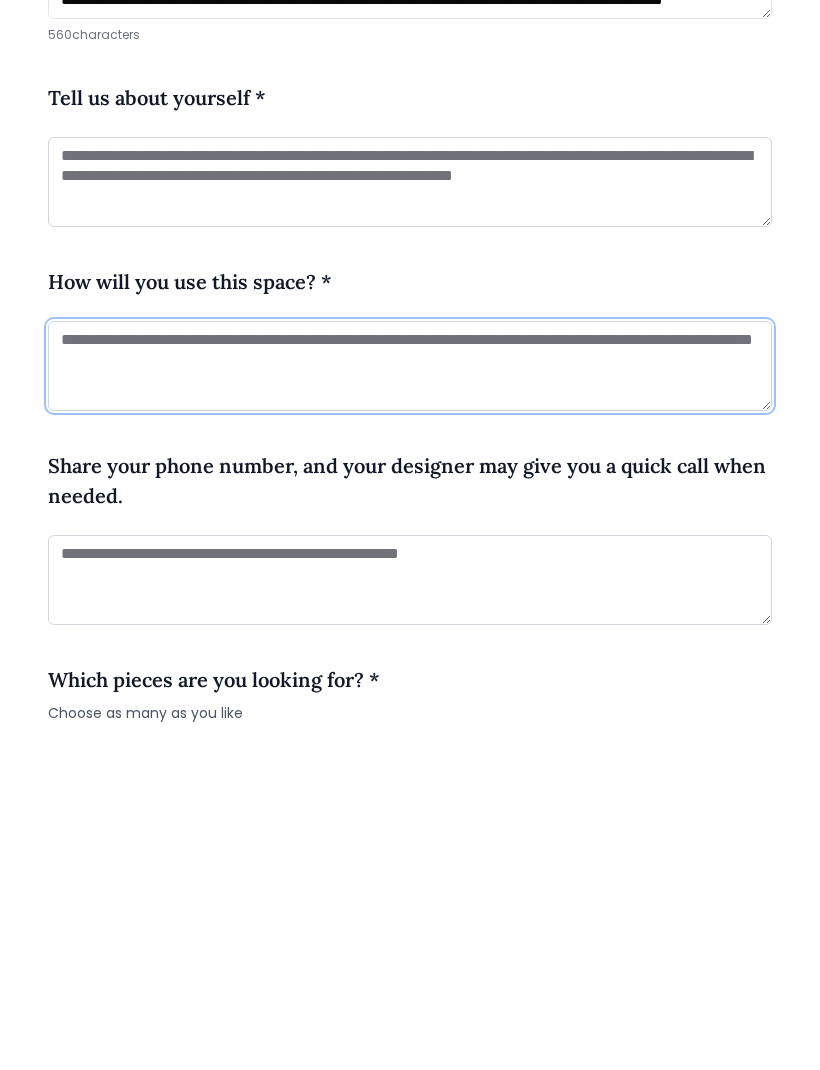 click at bounding box center (410, 704) 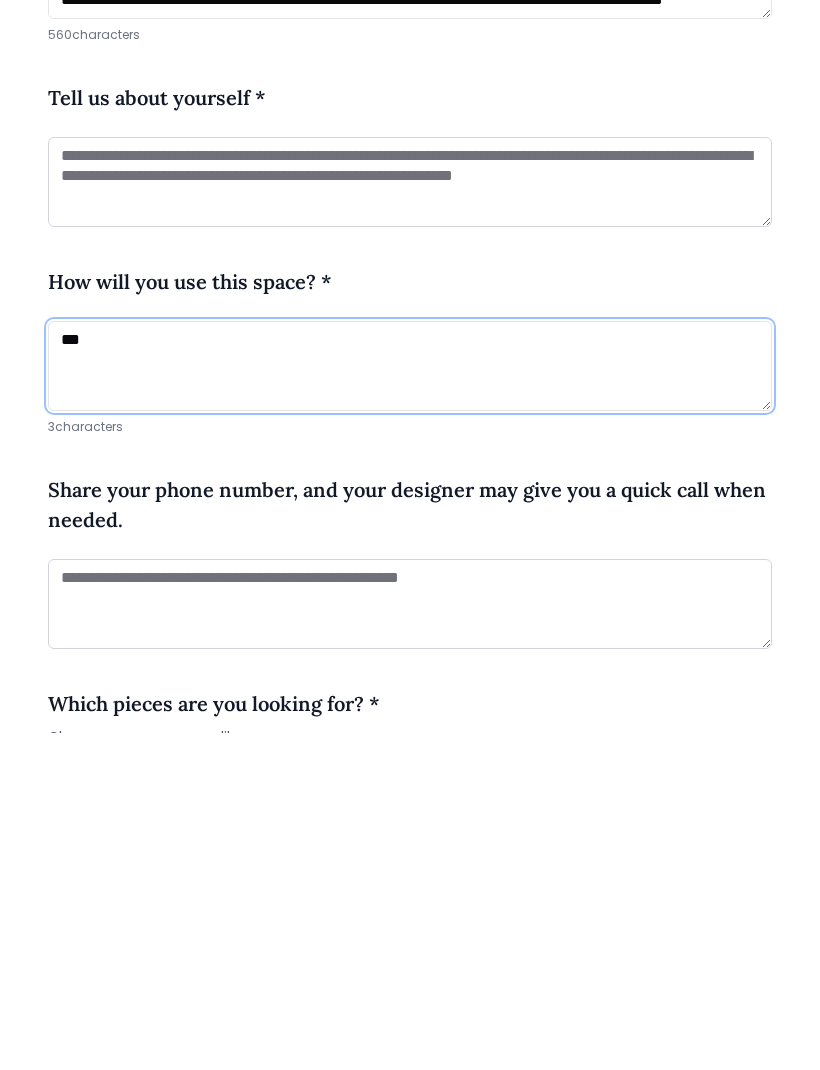 click on "***" at bounding box center [410, 704] 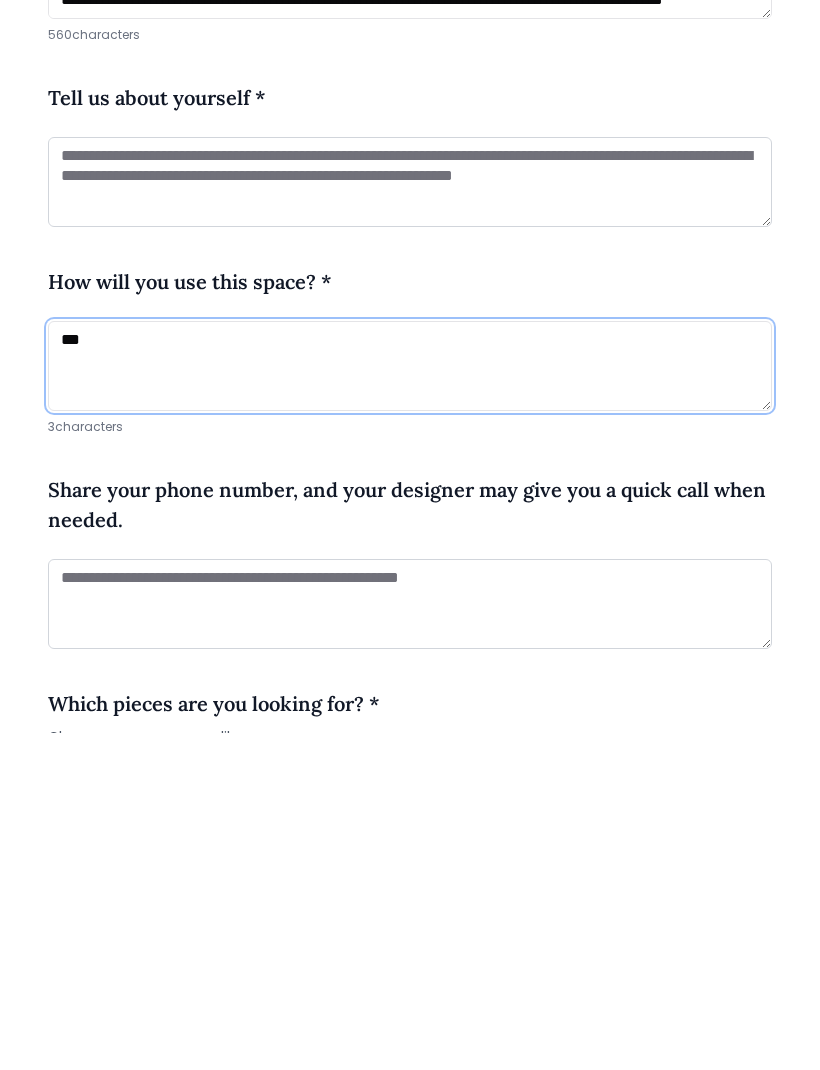 paste on "**********" 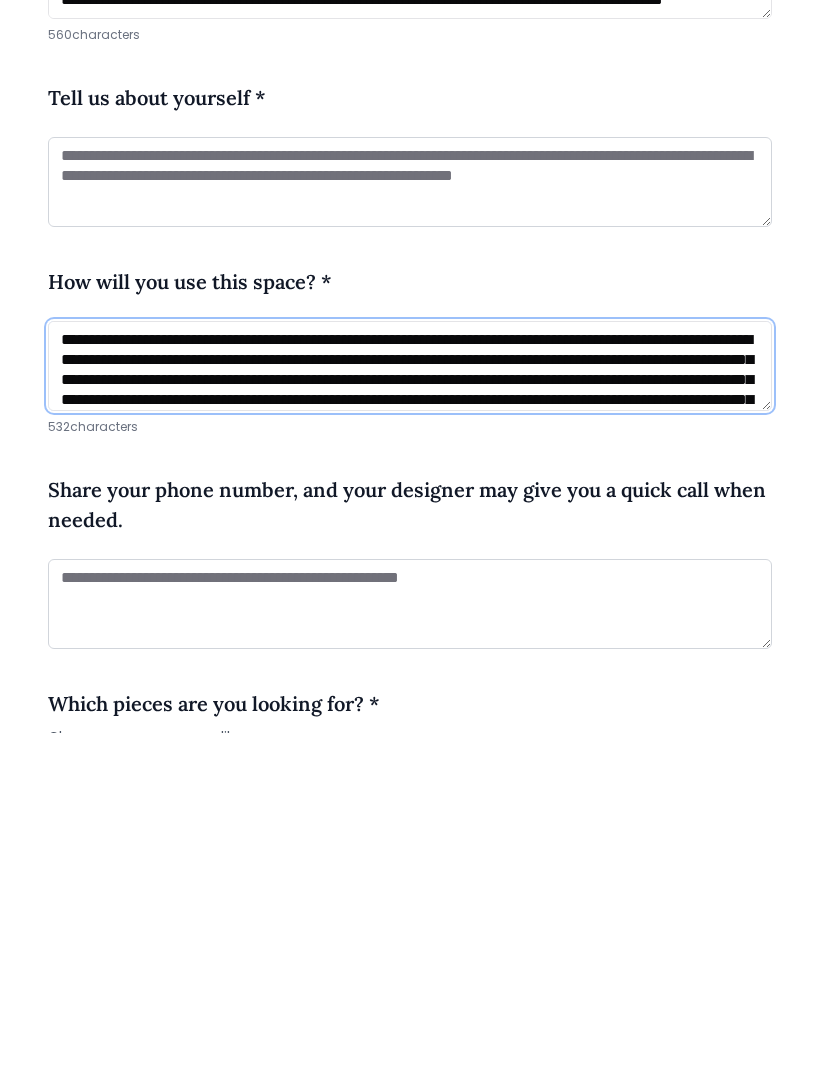 scroll, scrollTop: 0, scrollLeft: 0, axis: both 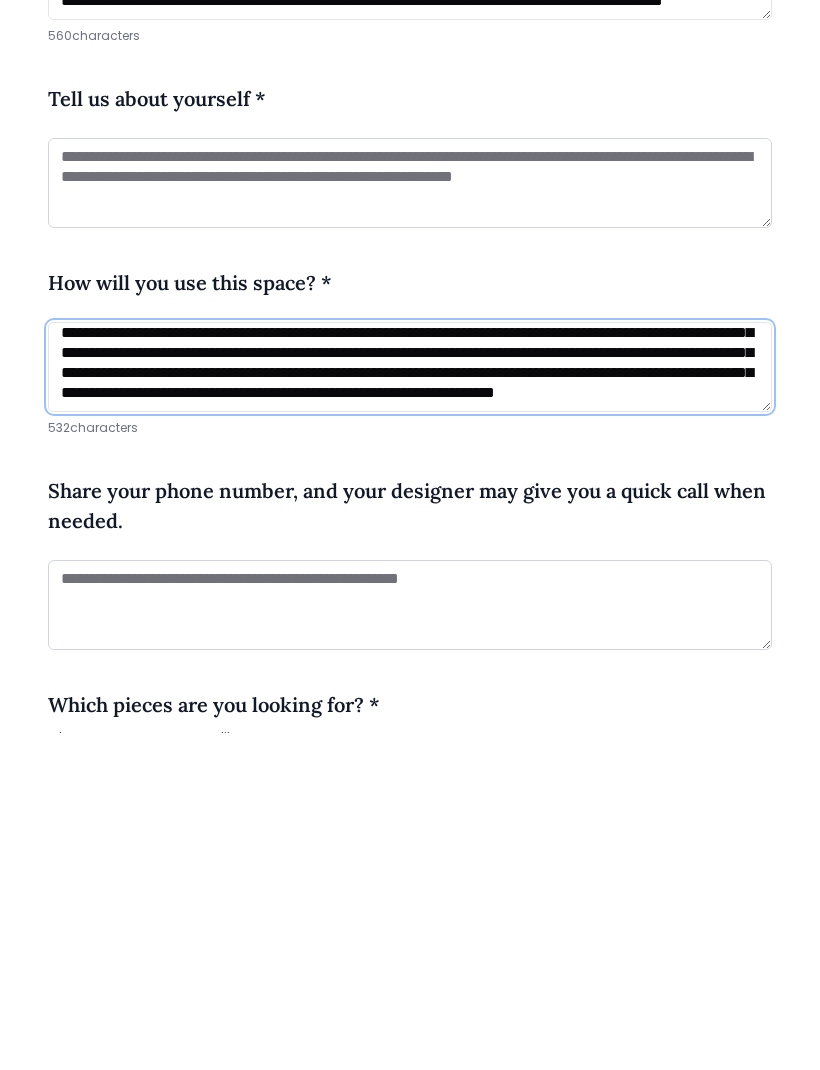 type 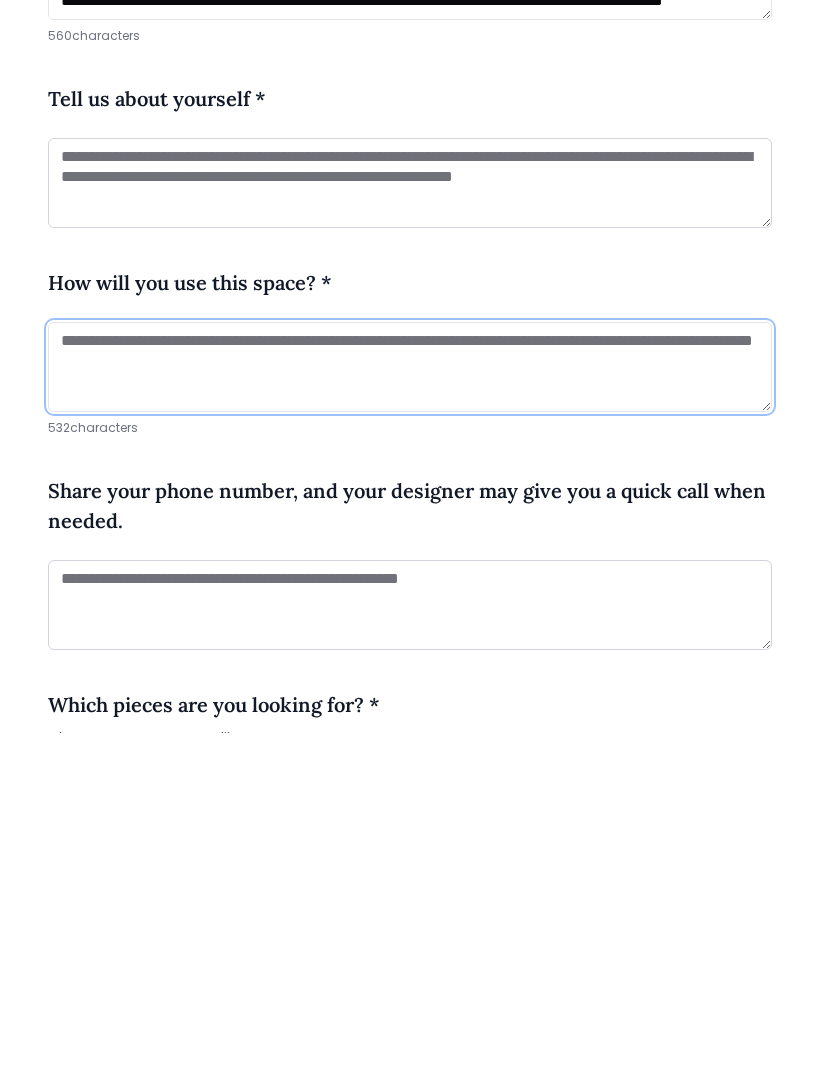 scroll, scrollTop: 0, scrollLeft: 0, axis: both 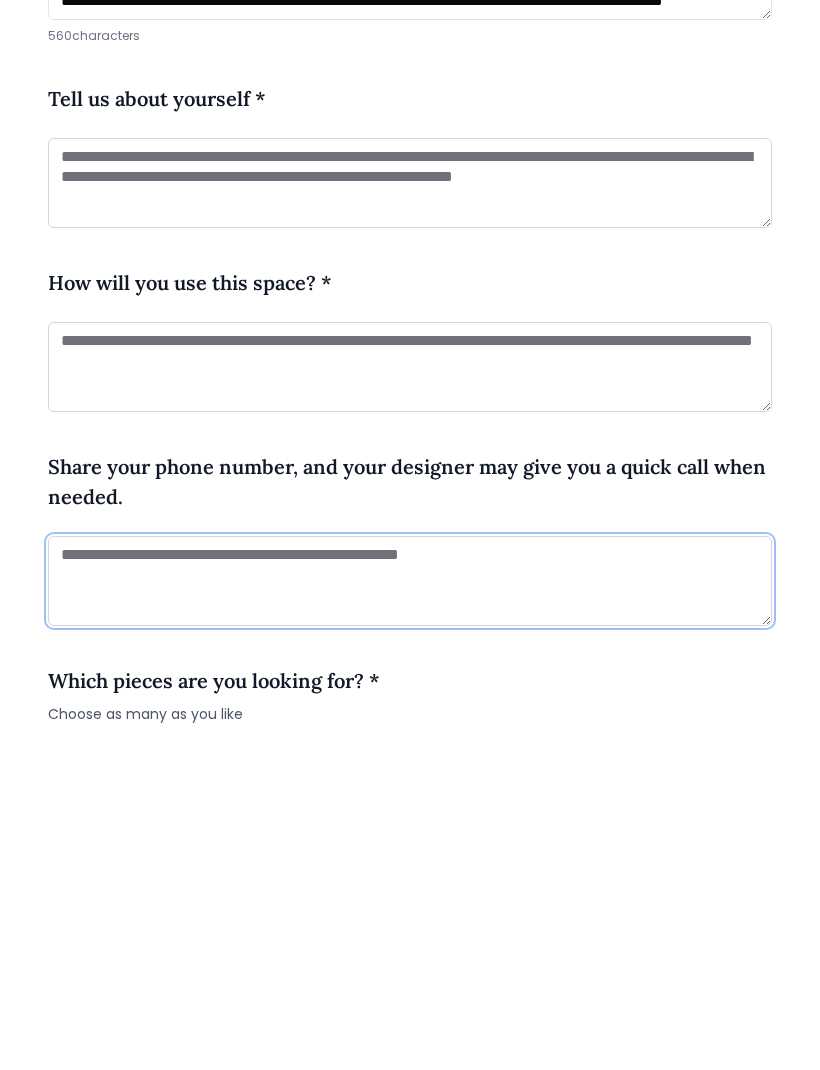 click at bounding box center (410, 918) 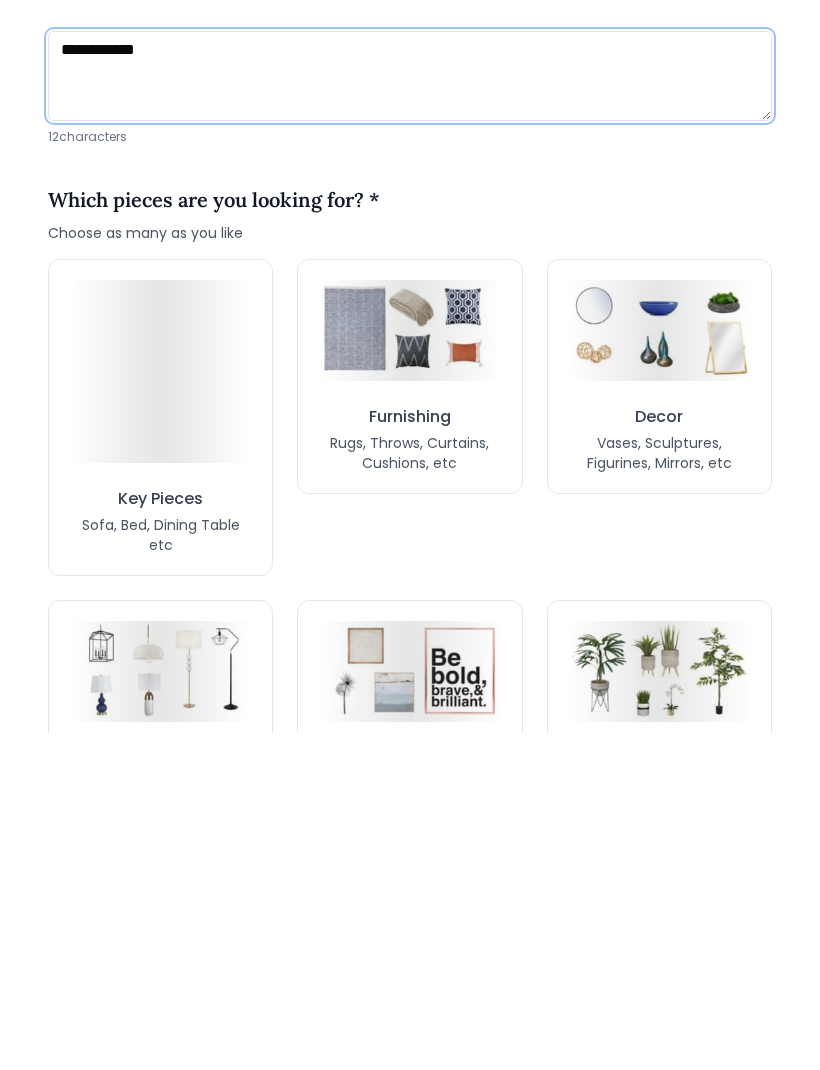 scroll, scrollTop: 1259, scrollLeft: 0, axis: vertical 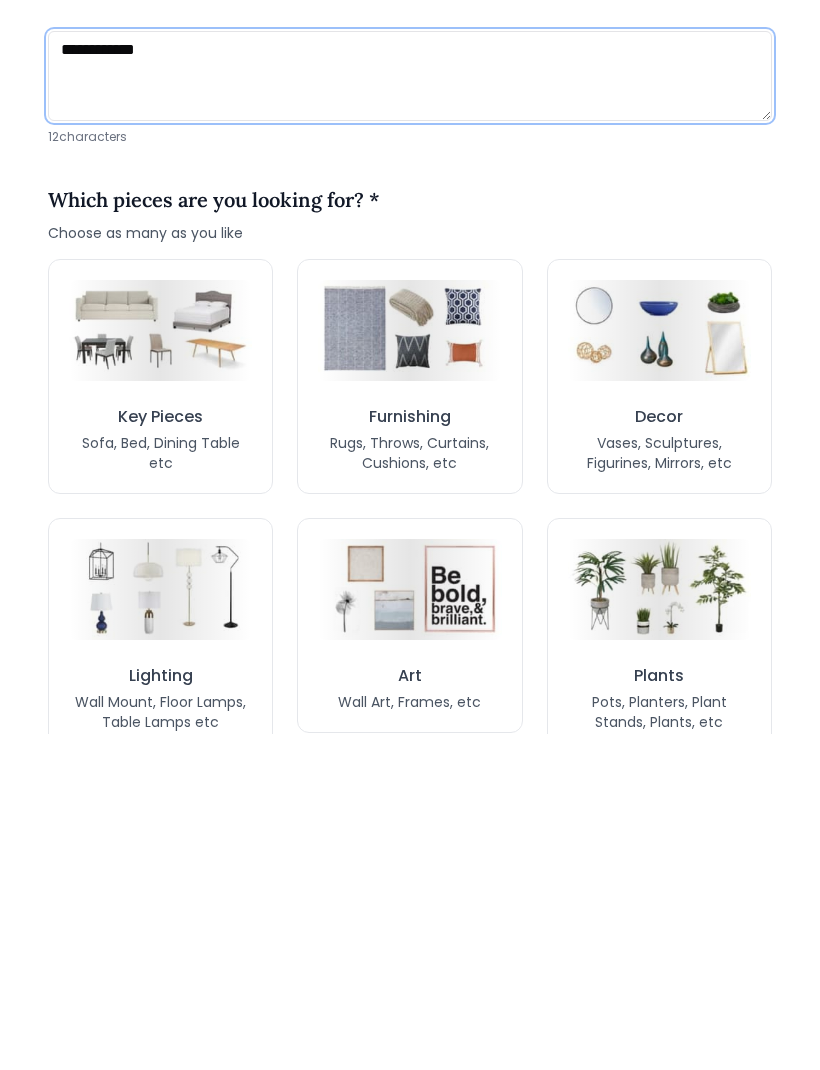type on "**********" 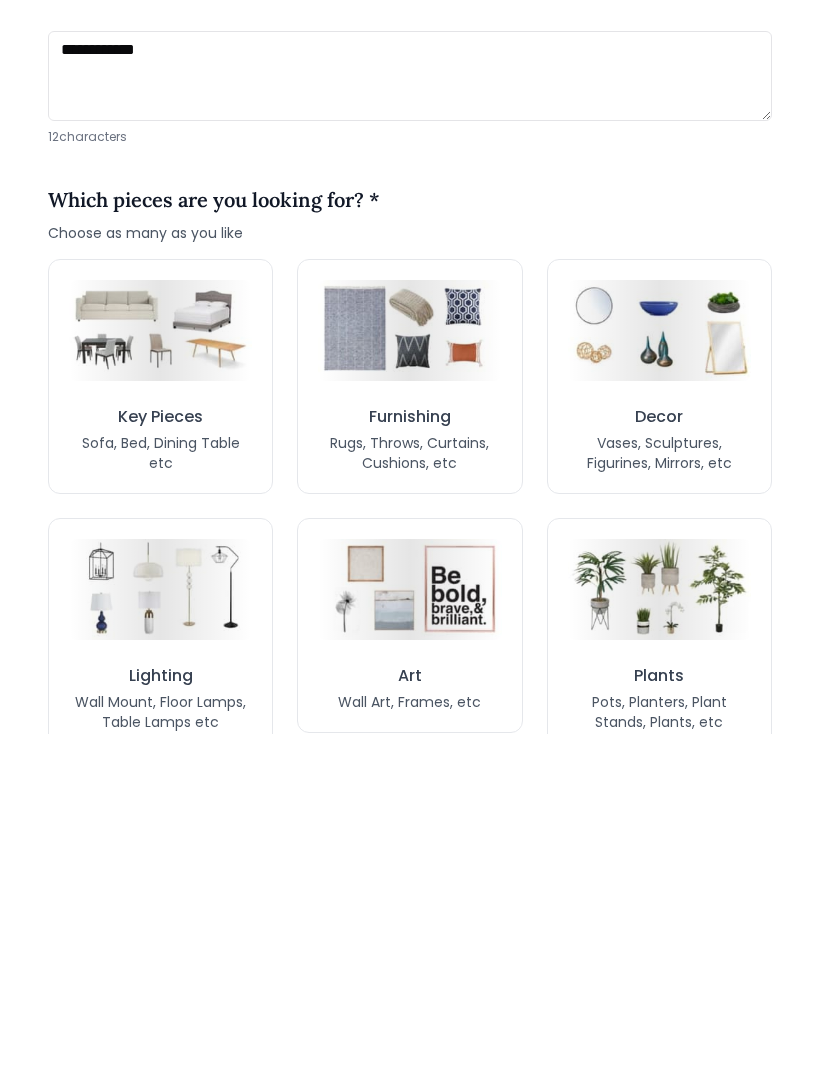 click at bounding box center (160, 667) 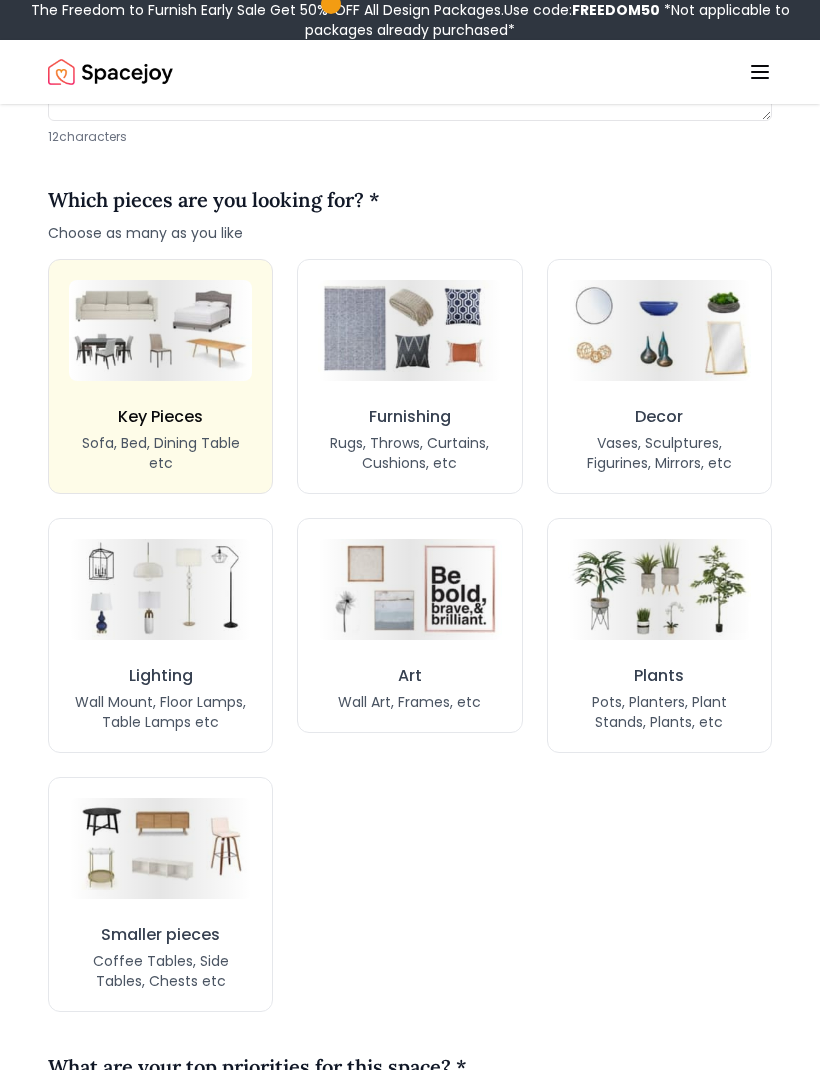click at bounding box center (409, 330) 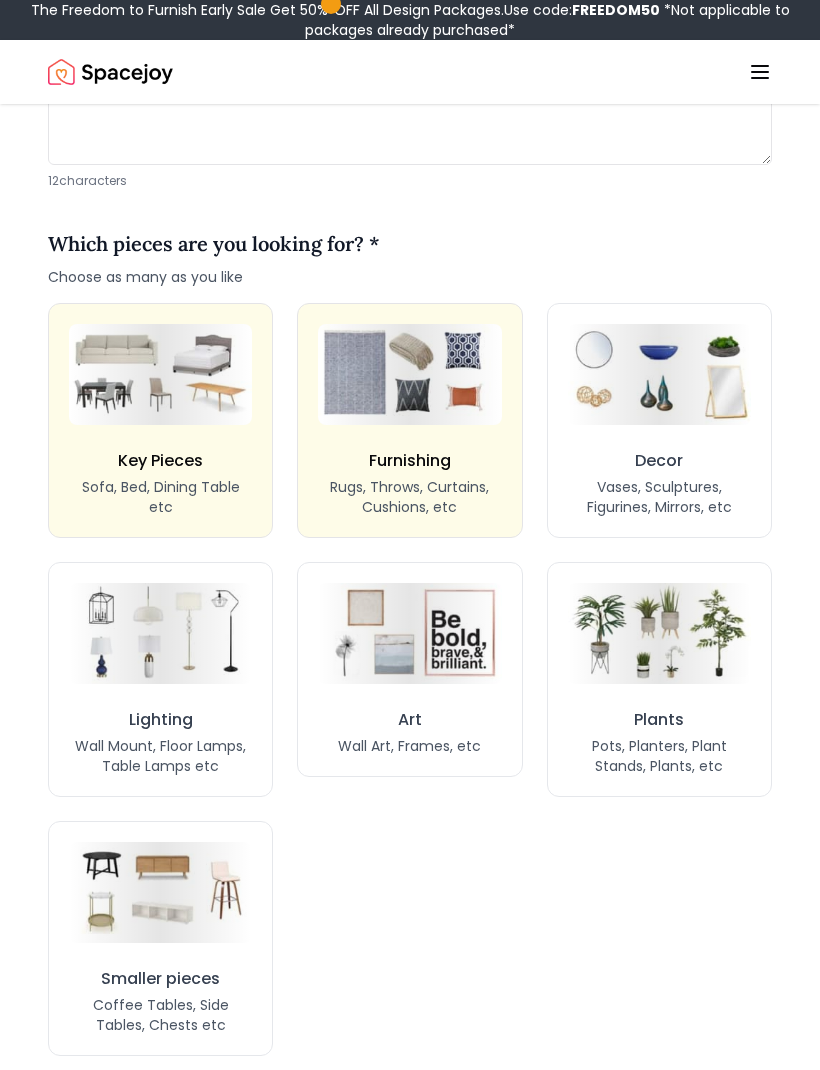 scroll, scrollTop: 1552, scrollLeft: 0, axis: vertical 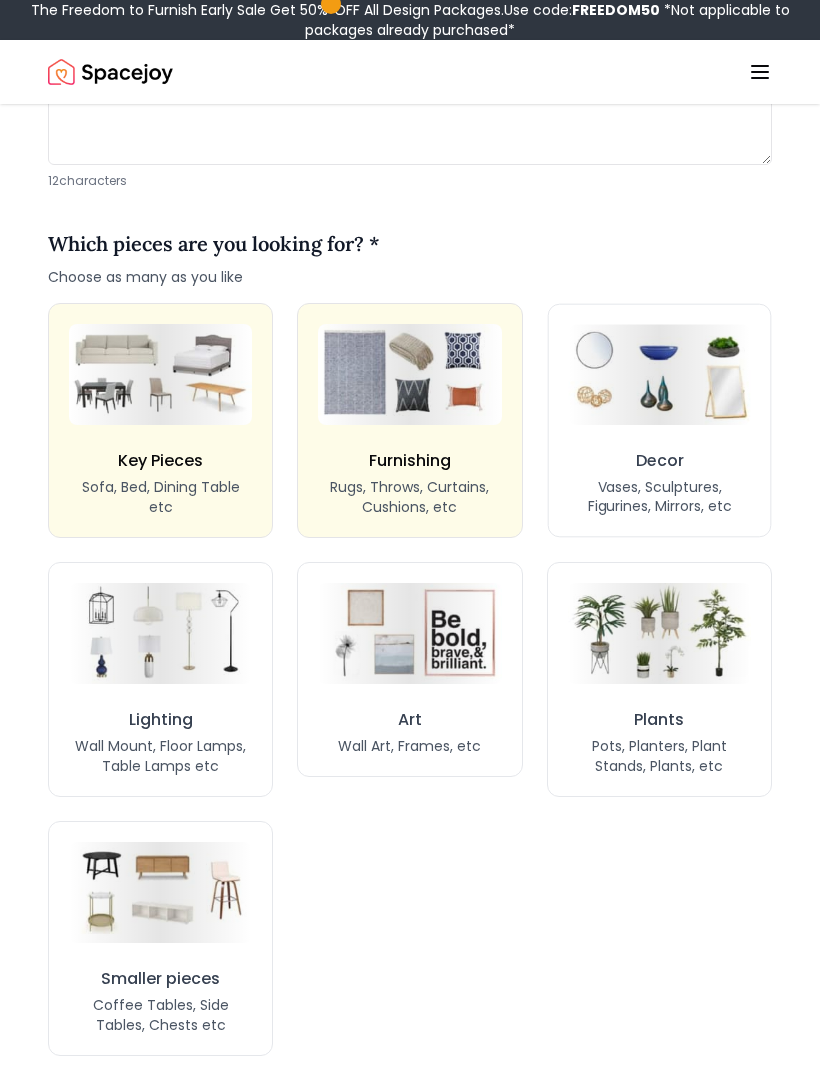 click at bounding box center (659, 375) 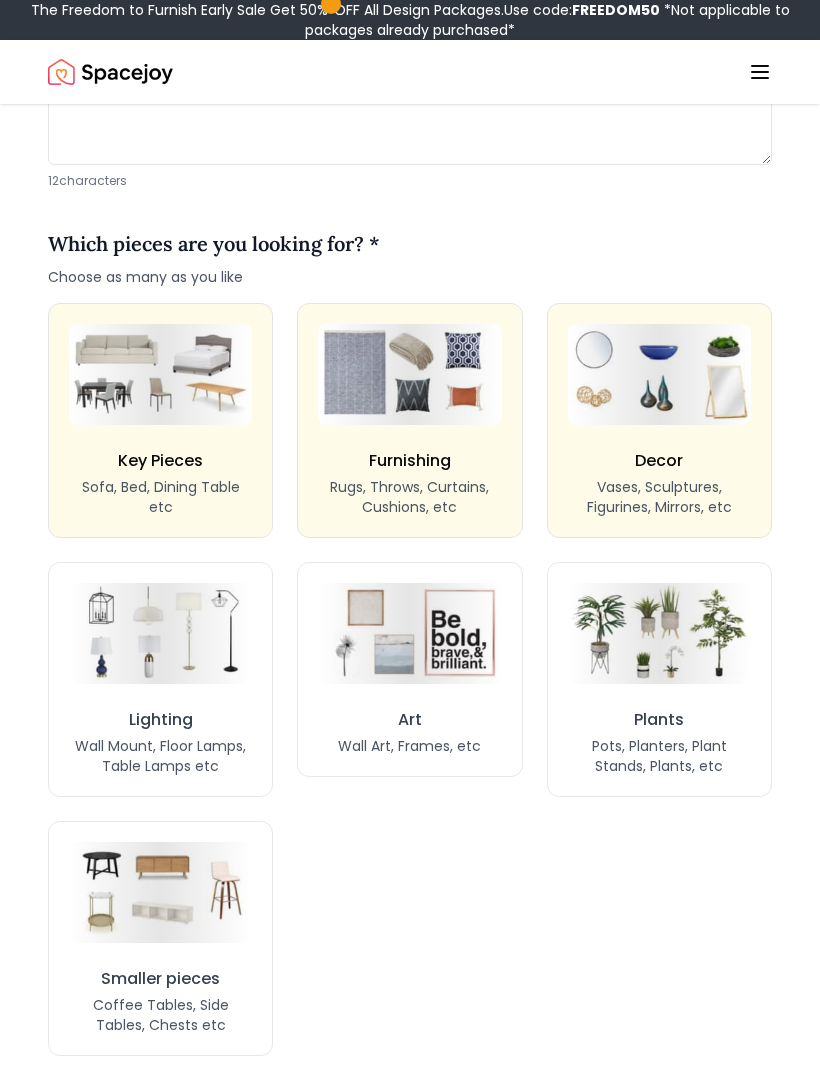 click at bounding box center (659, 633) 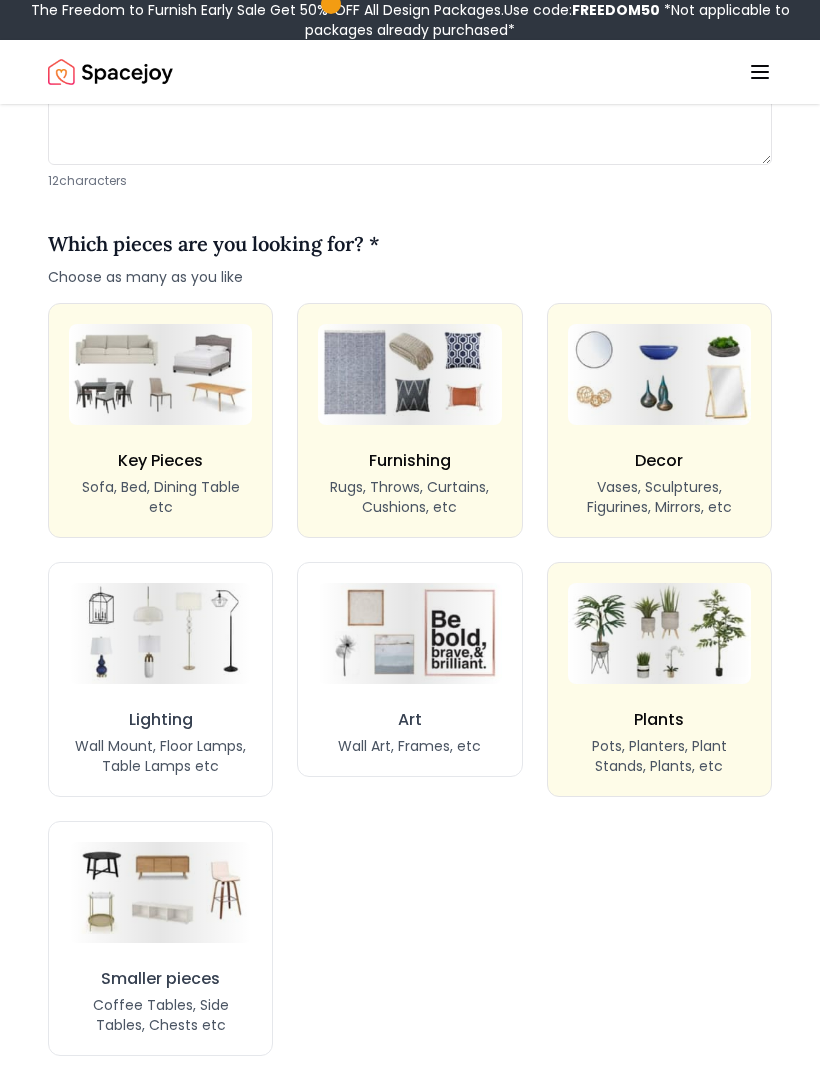 click at bounding box center (409, 633) 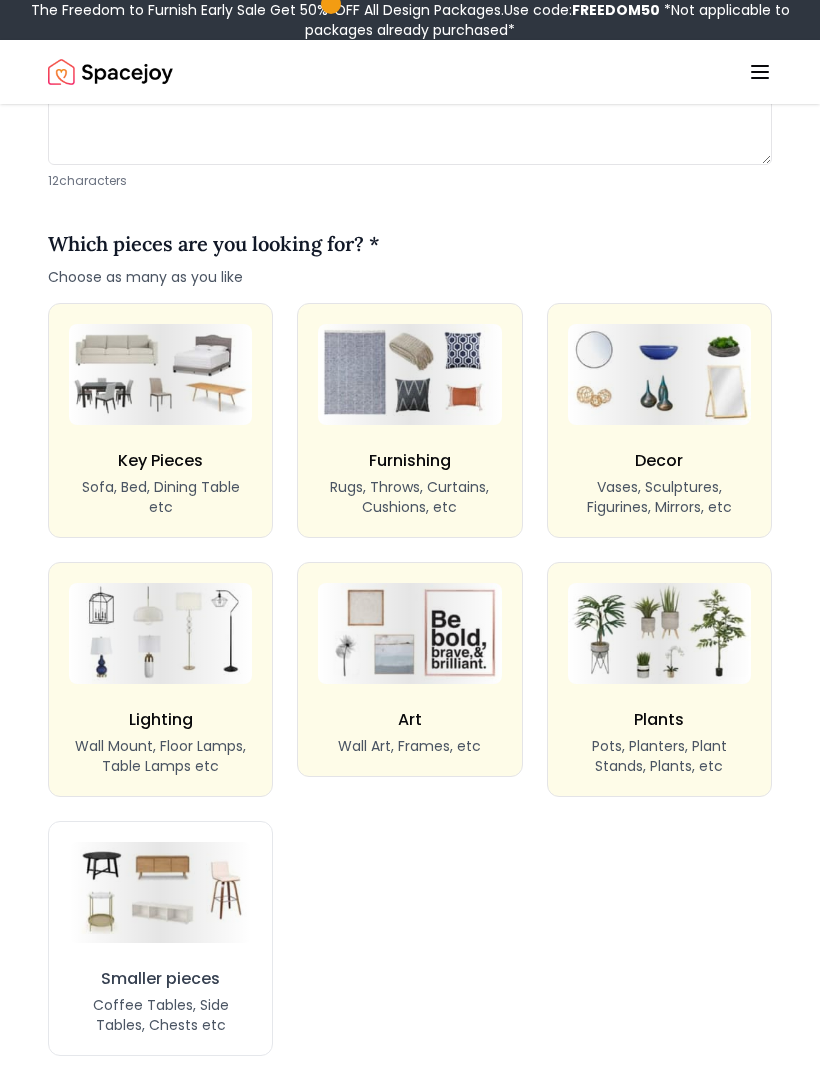 click at bounding box center [160, 374] 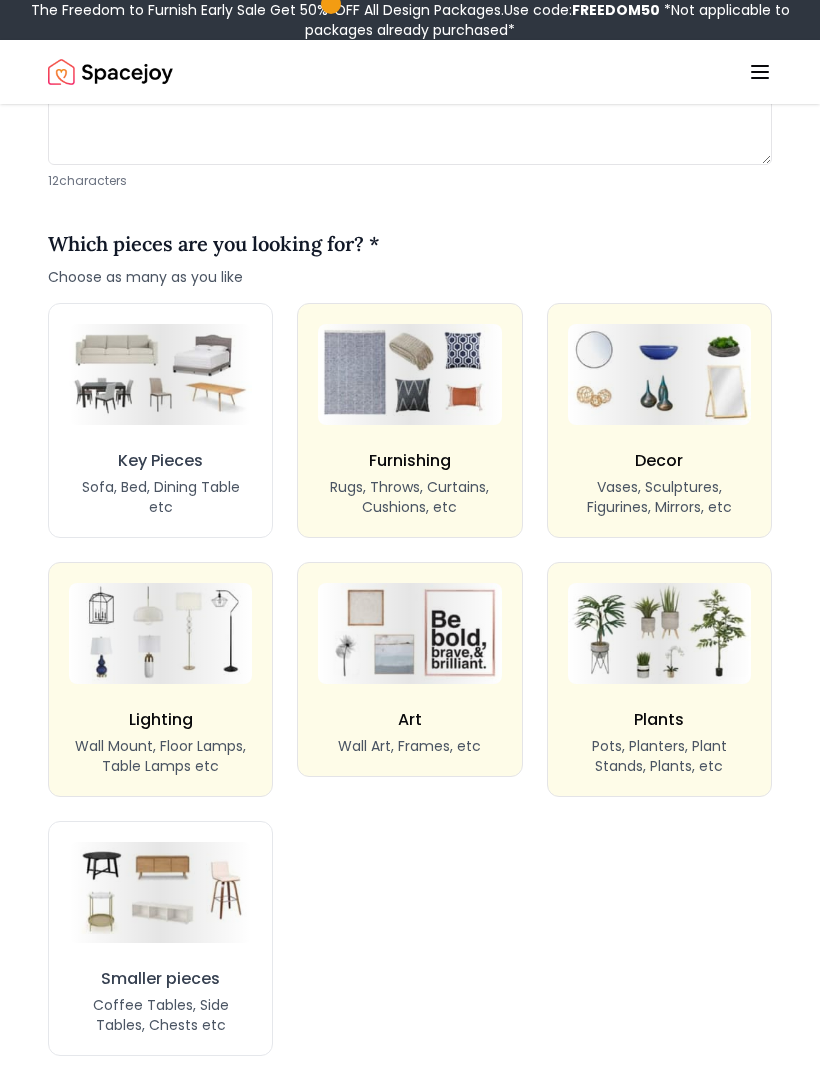 click on "Key Pieces Sofa, Bed, Dining Table etc" at bounding box center [160, 420] 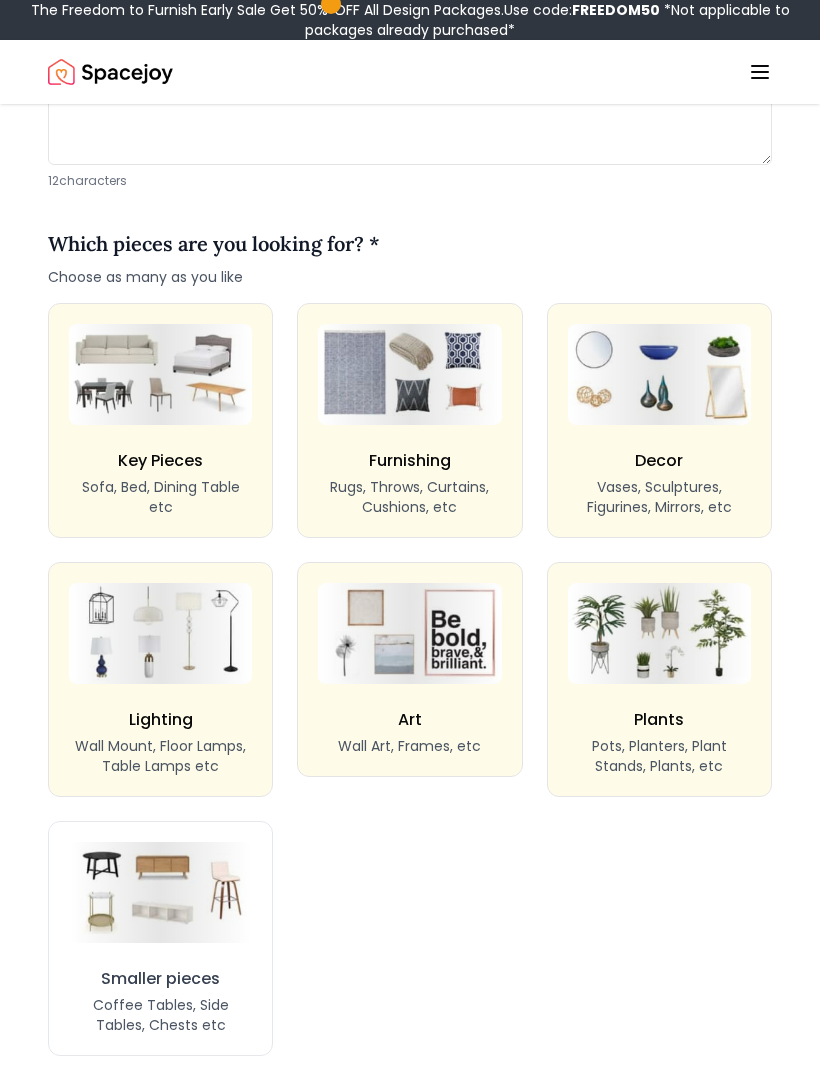 click at bounding box center (160, 892) 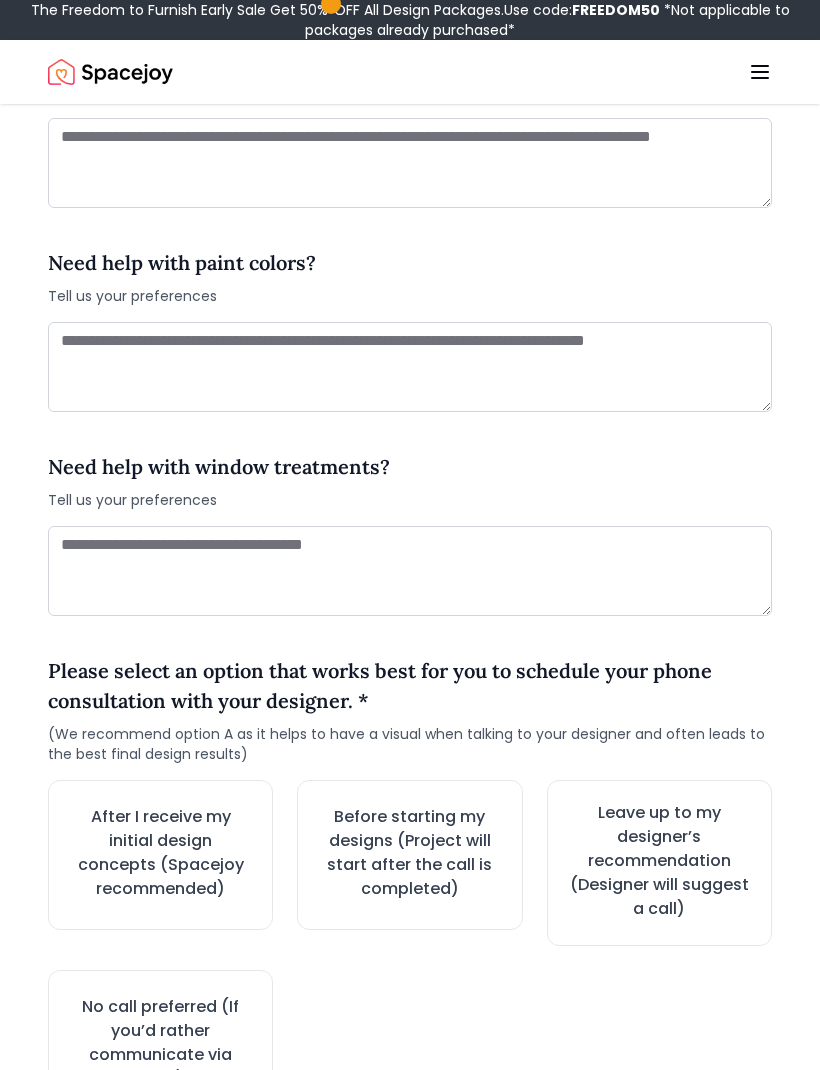 scroll, scrollTop: 2633, scrollLeft: 0, axis: vertical 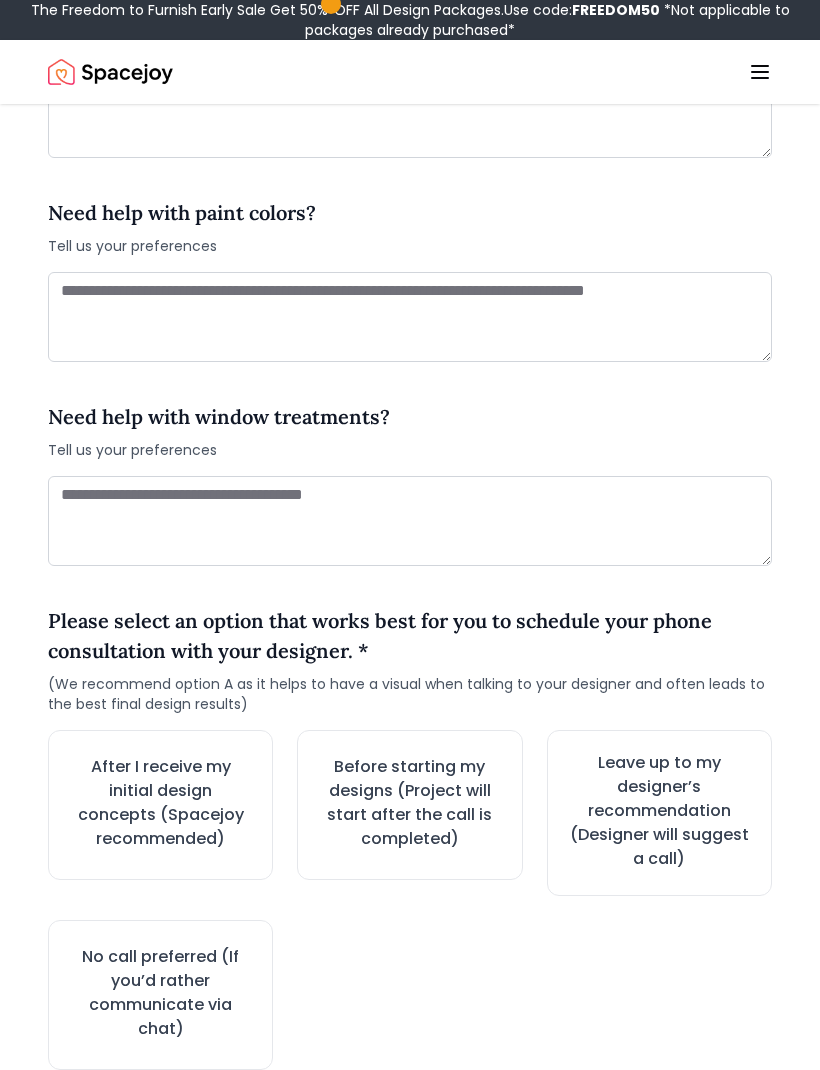 click on "After I receive my initial design concepts (Spacejoy recommended)" at bounding box center (160, 804) 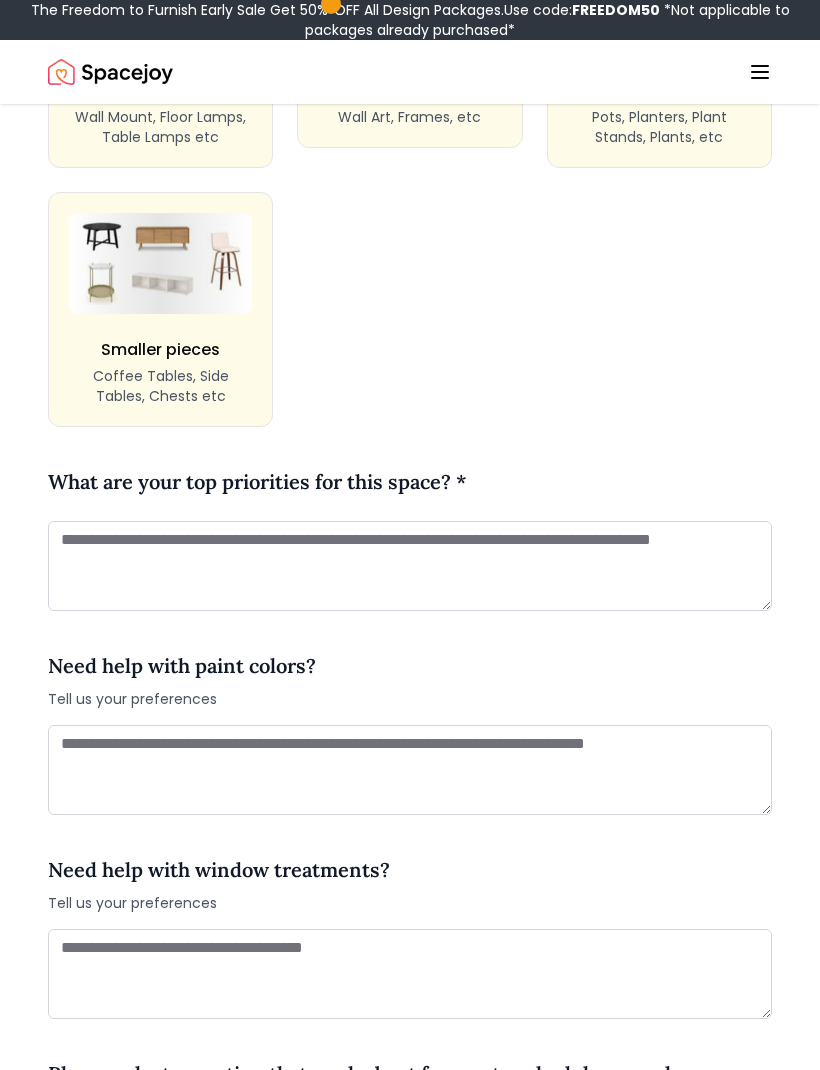 scroll, scrollTop: 2180, scrollLeft: 0, axis: vertical 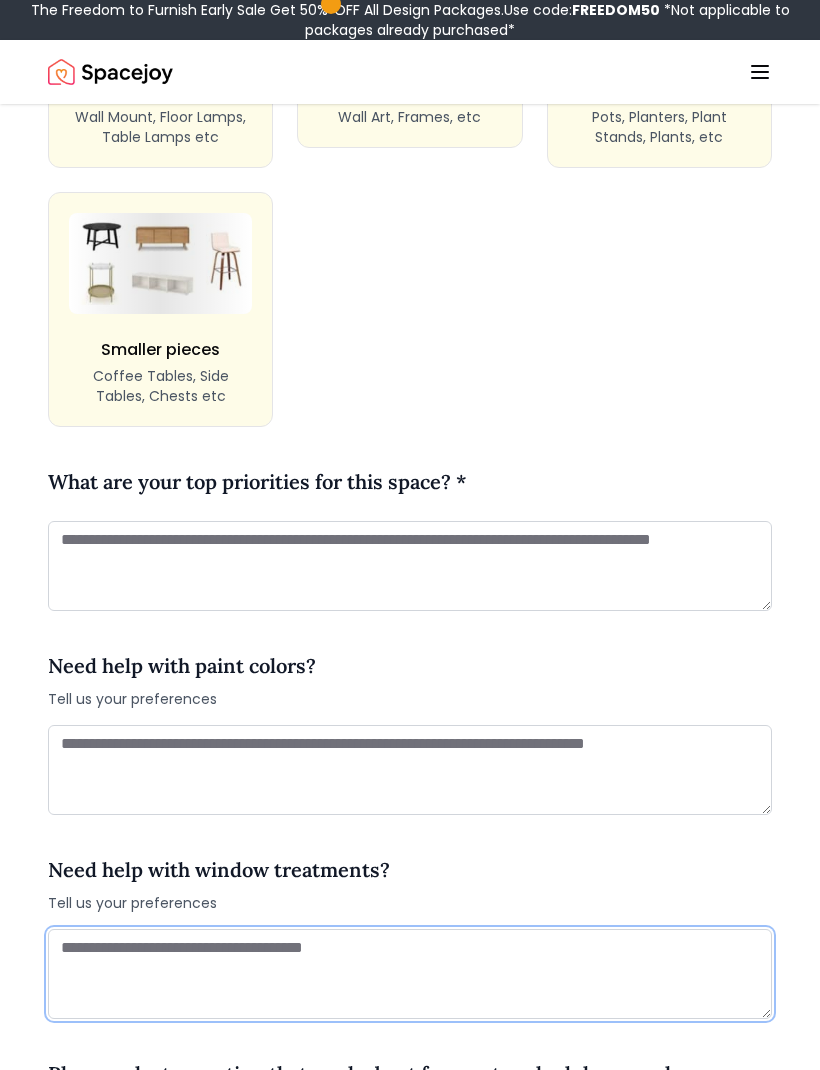 click at bounding box center (410, 975) 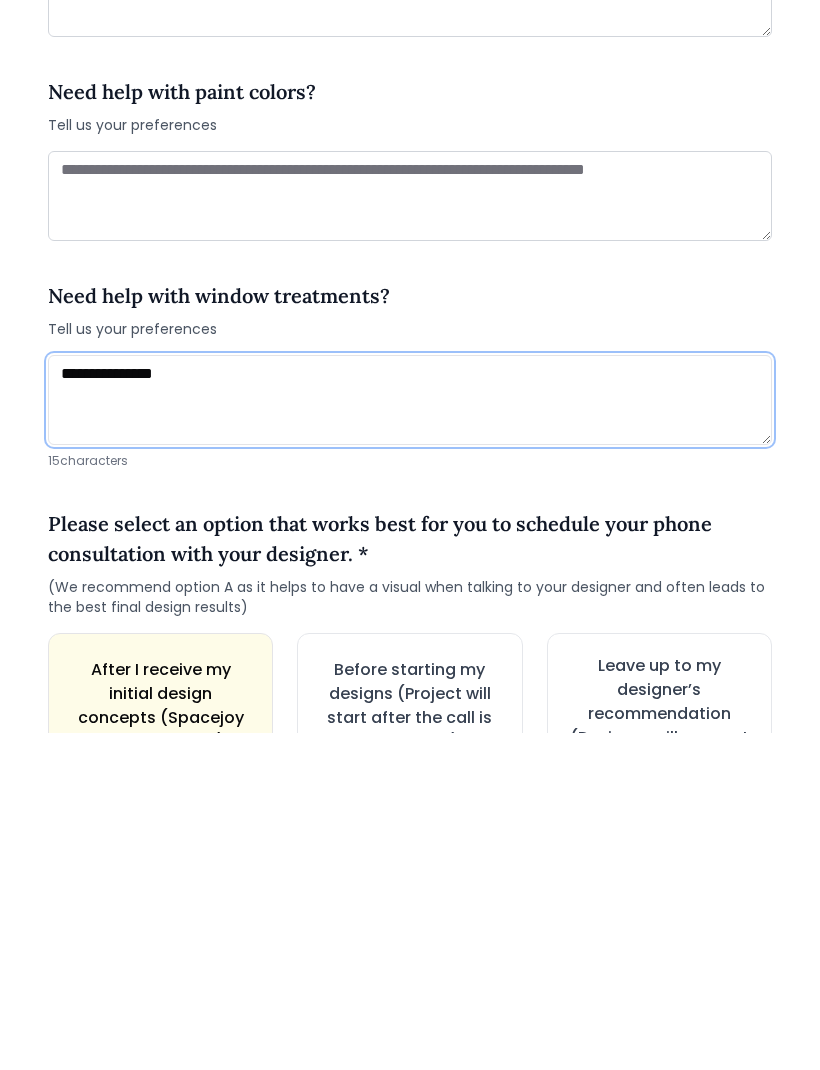 click on "**********" at bounding box center (410, 737) 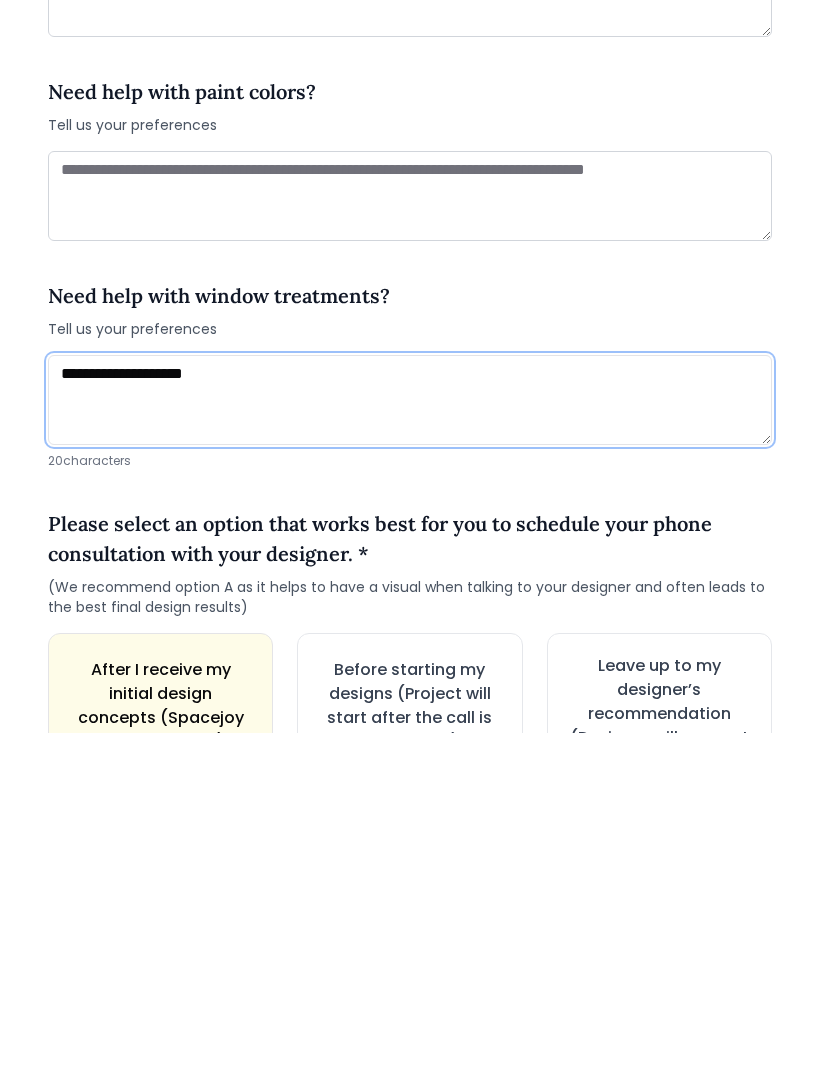click on "**********" at bounding box center [410, 737] 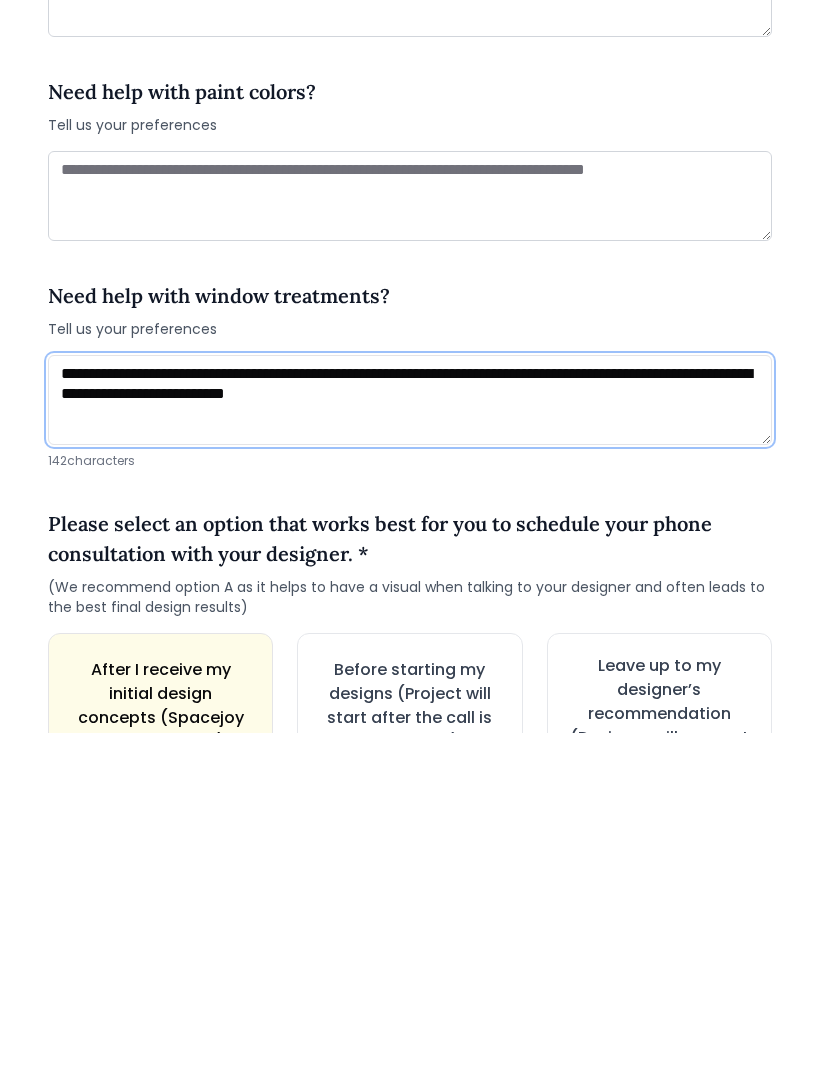click on "**********" at bounding box center [410, 737] 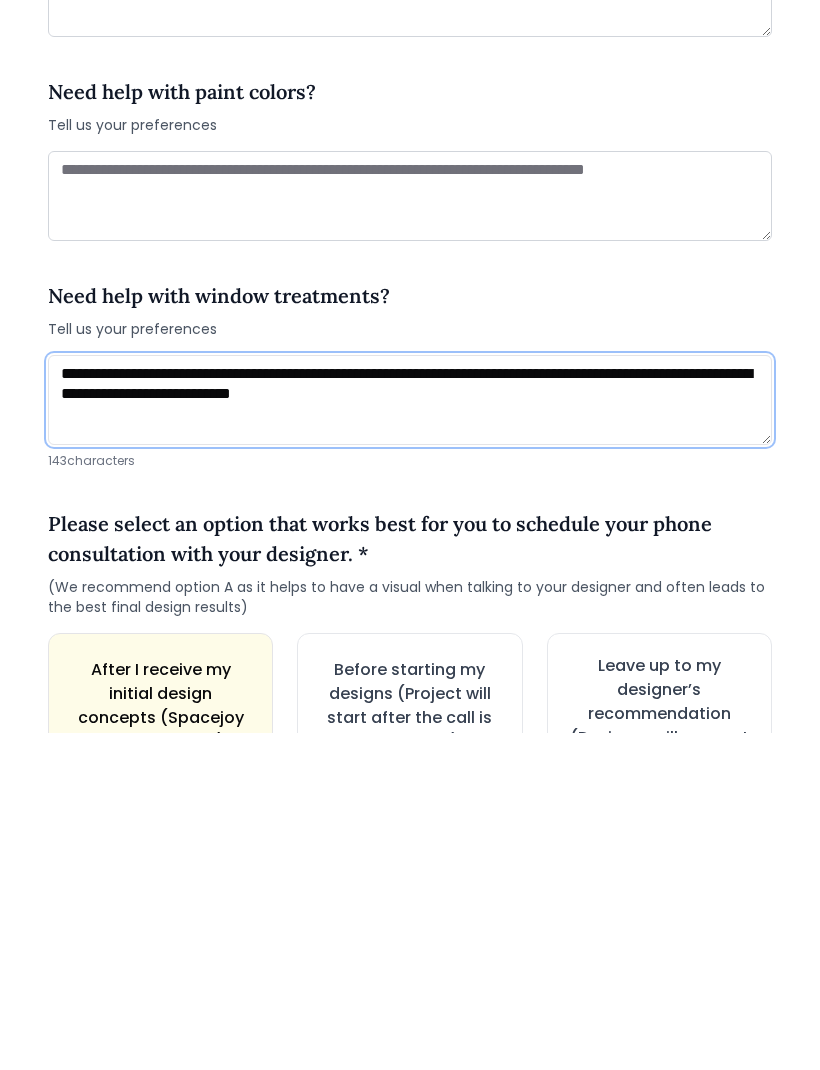 click on "**********" at bounding box center [410, 737] 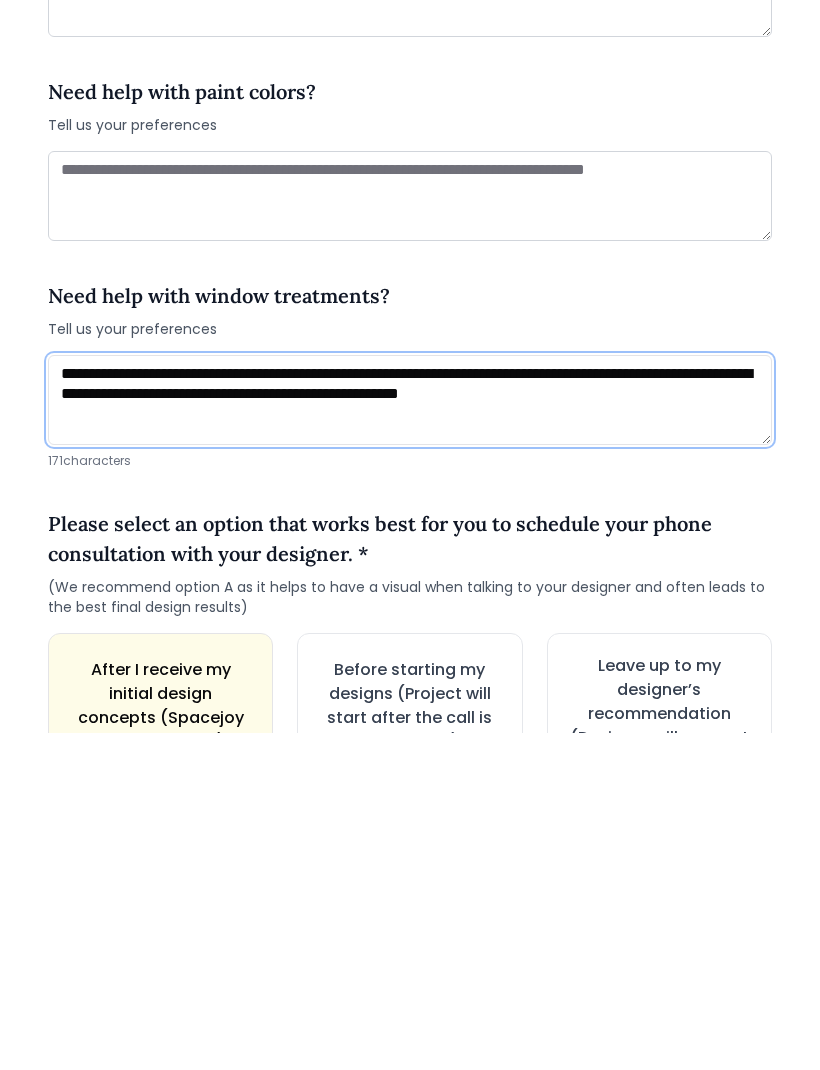 click on "**********" at bounding box center [410, 737] 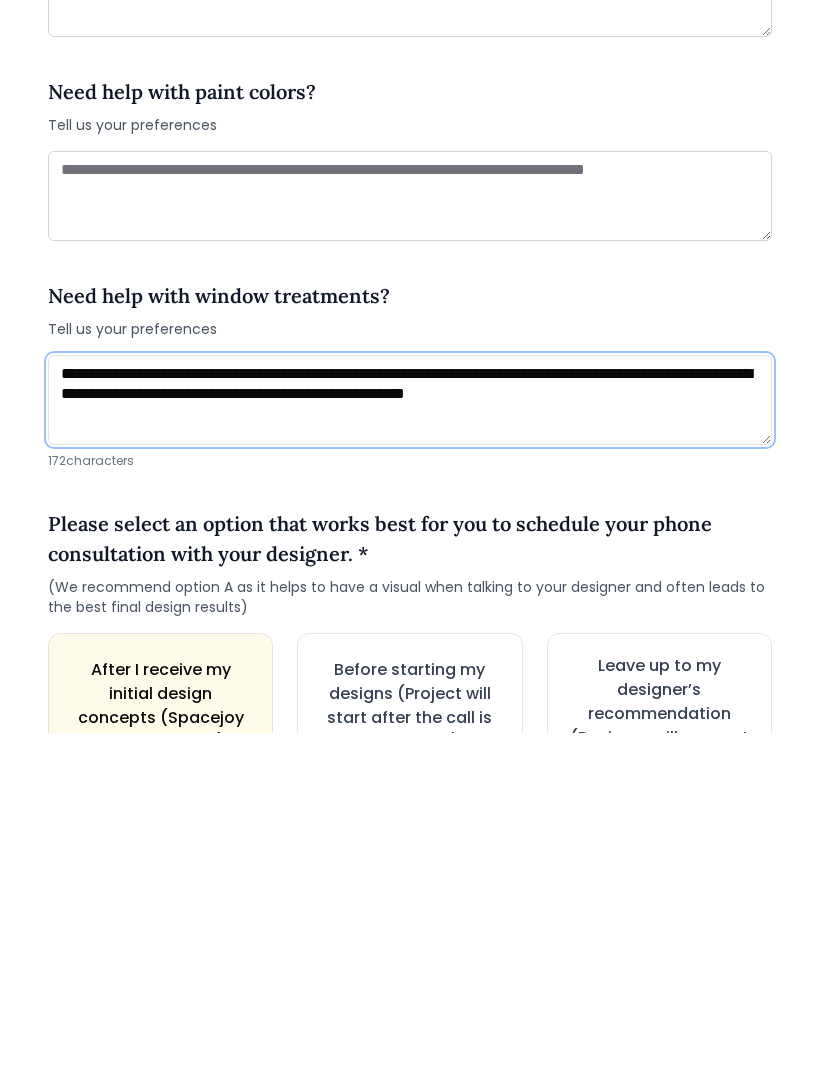 click on "**********" at bounding box center (410, 737) 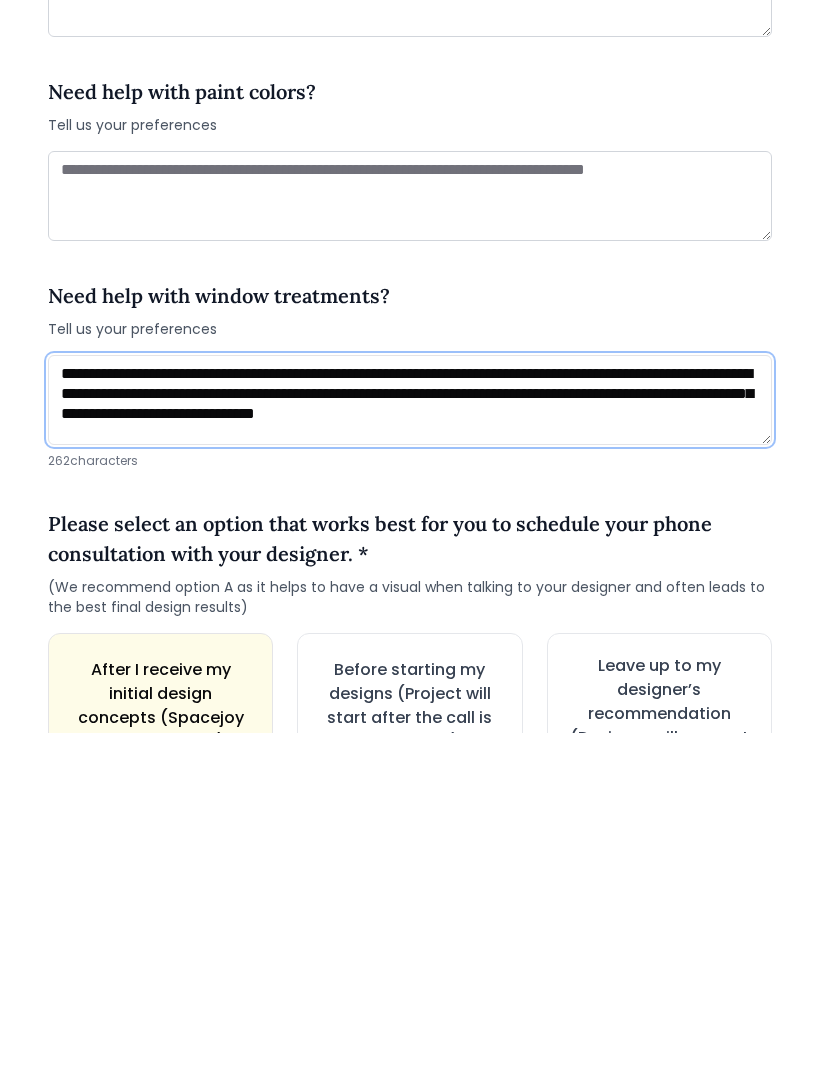 scroll, scrollTop: 2, scrollLeft: 0, axis: vertical 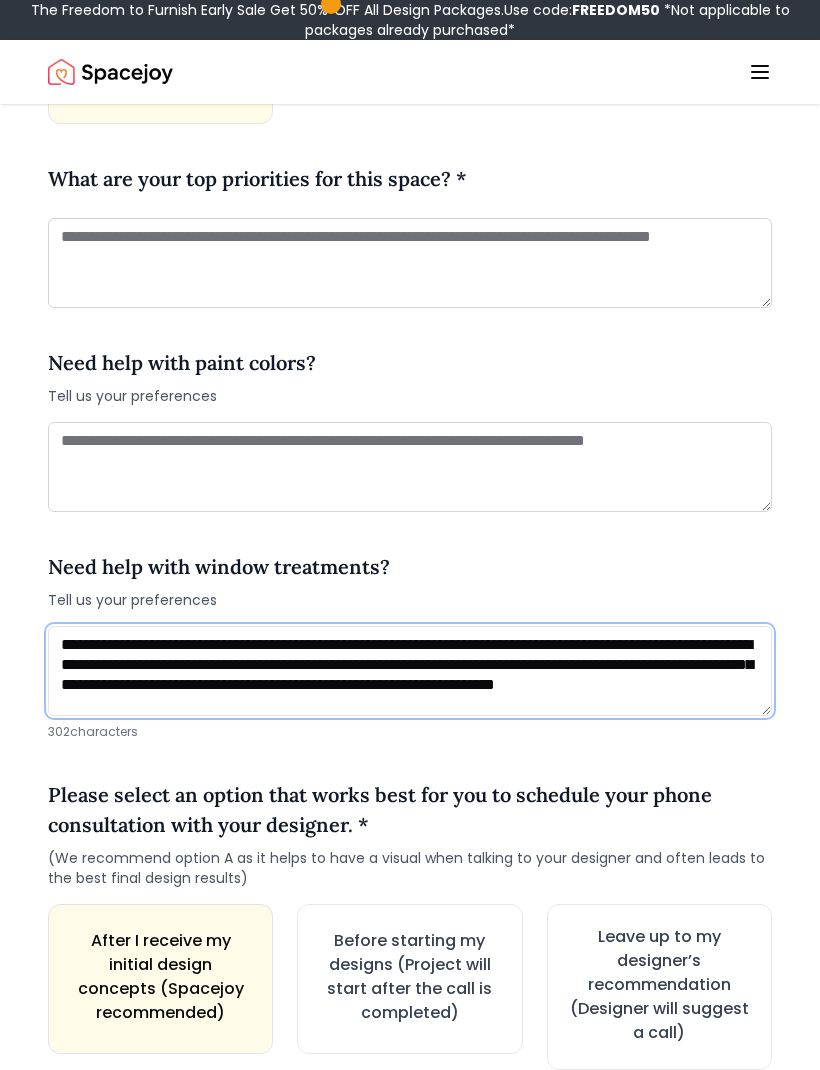 type on "**********" 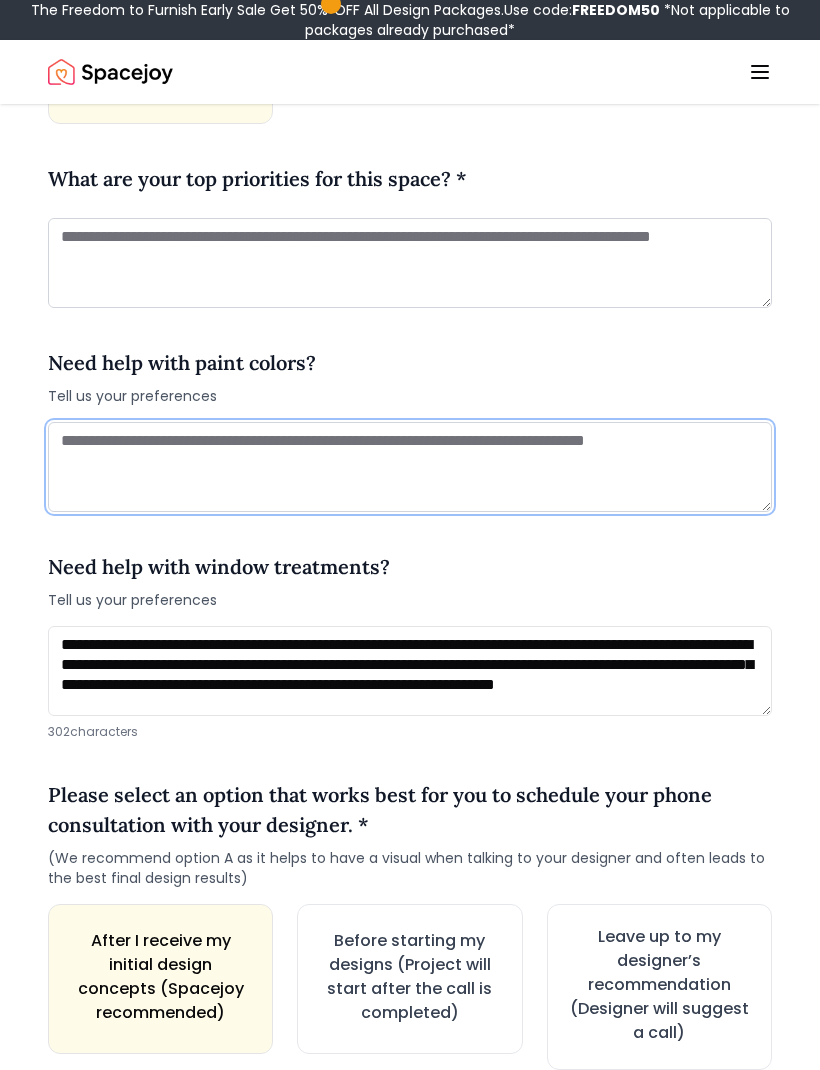 click at bounding box center (410, 467) 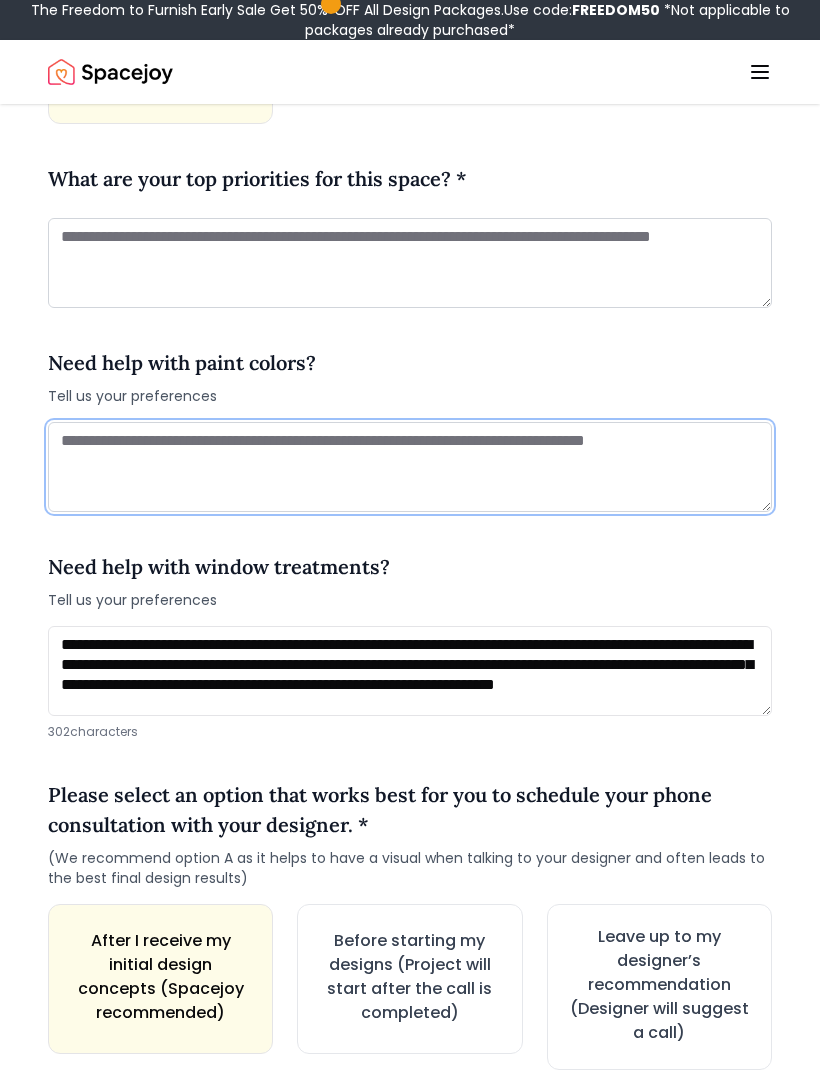 type on "*" 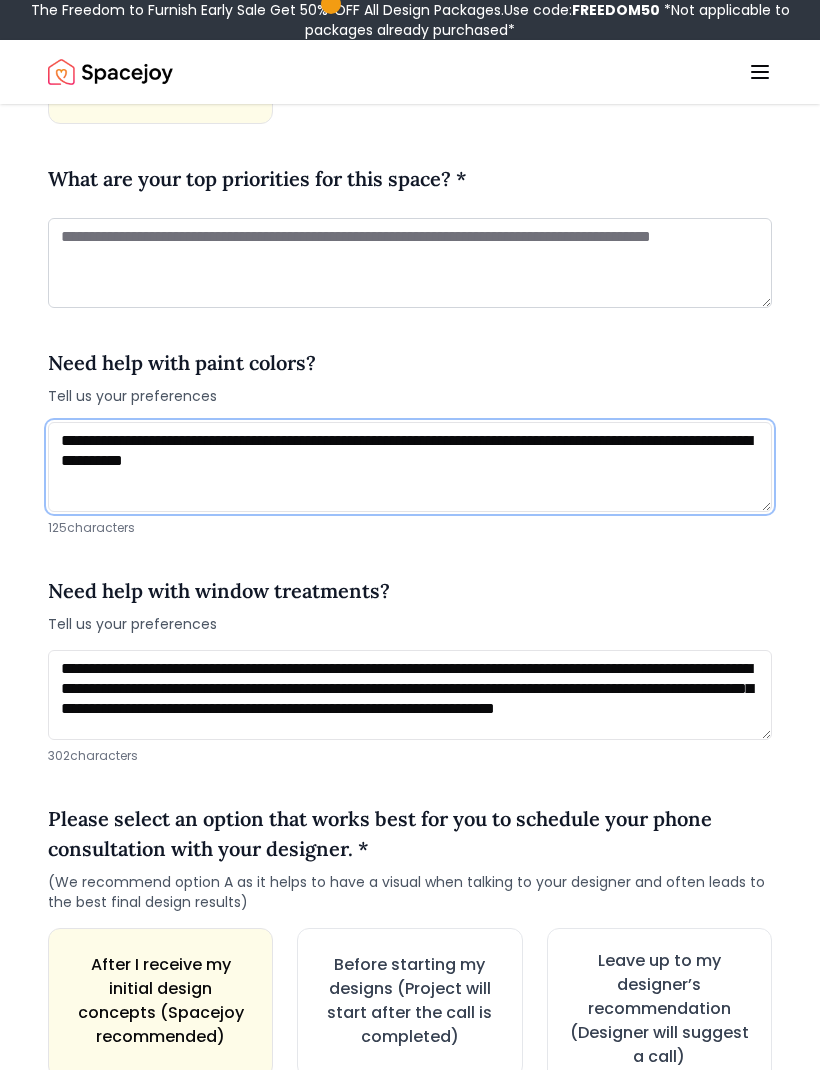 type on "**********" 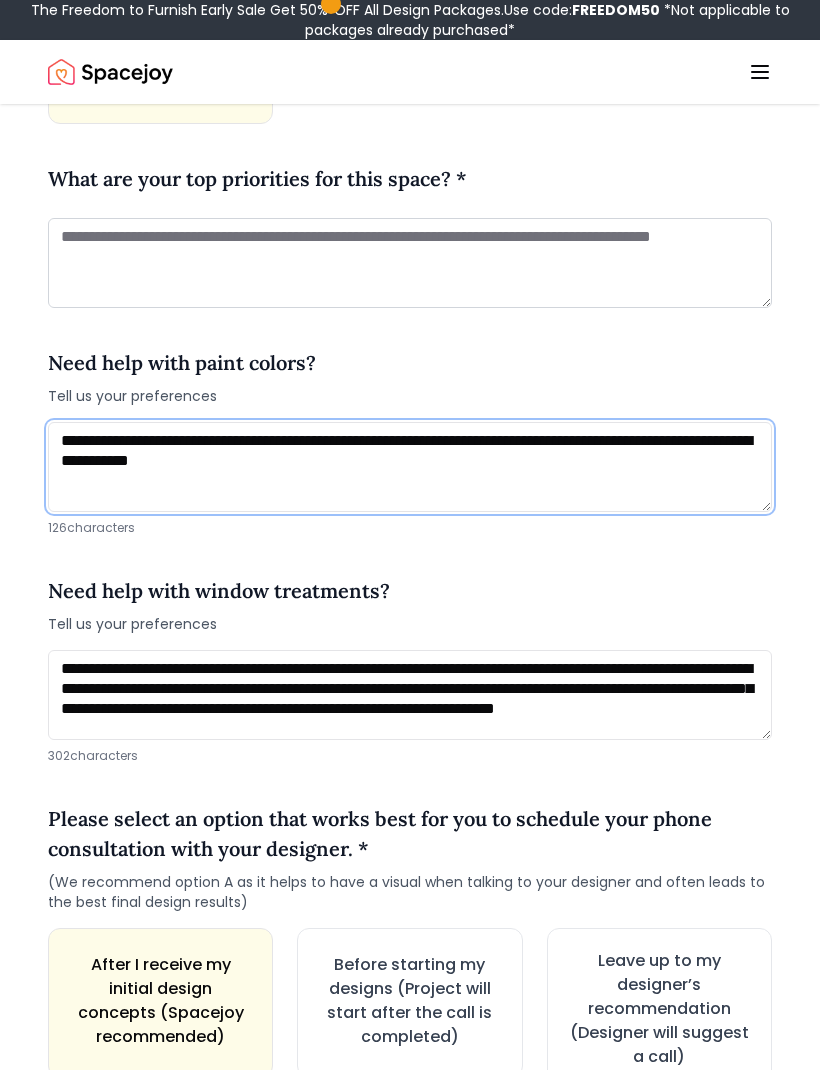 click on "**********" at bounding box center [410, 467] 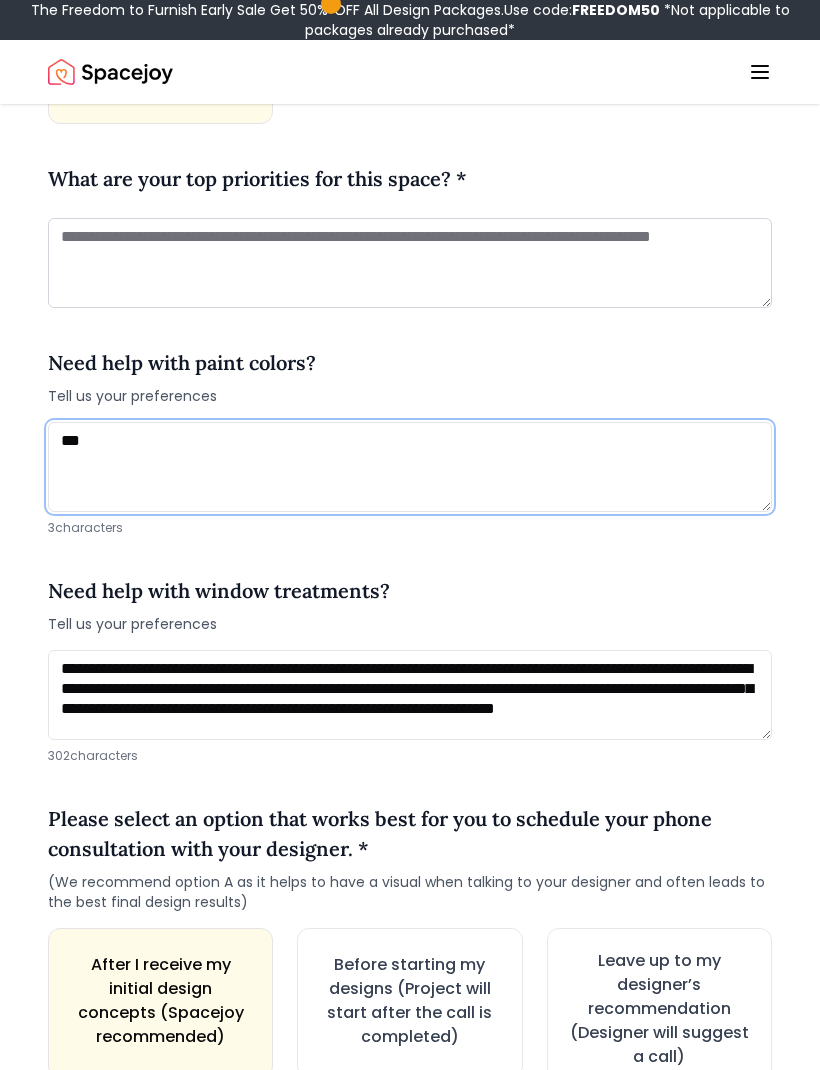 paste on "**********" 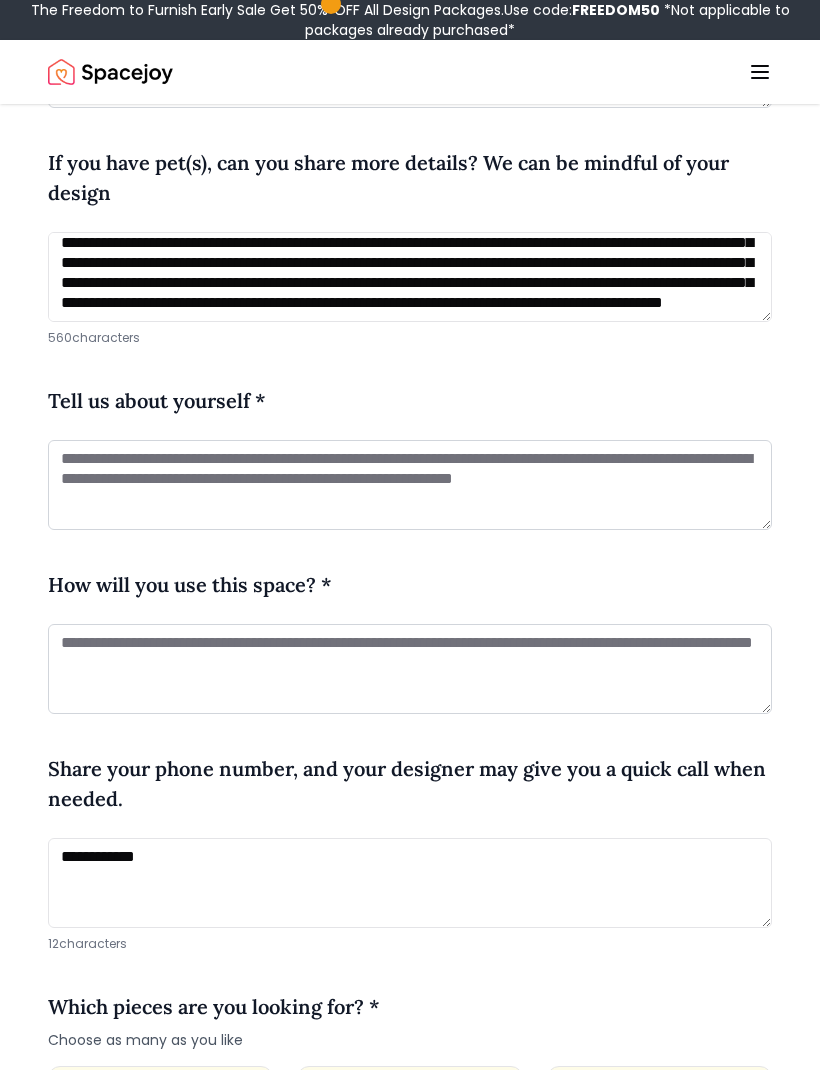 scroll, scrollTop: 780, scrollLeft: 0, axis: vertical 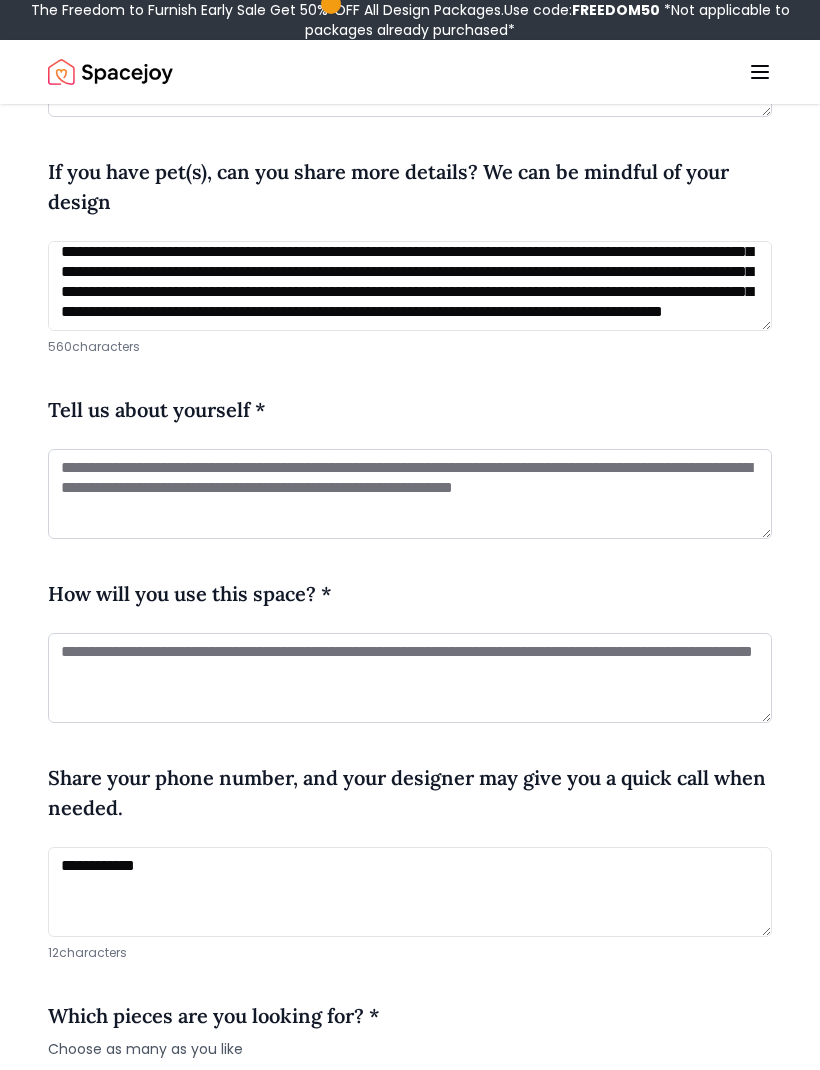 type on "**********" 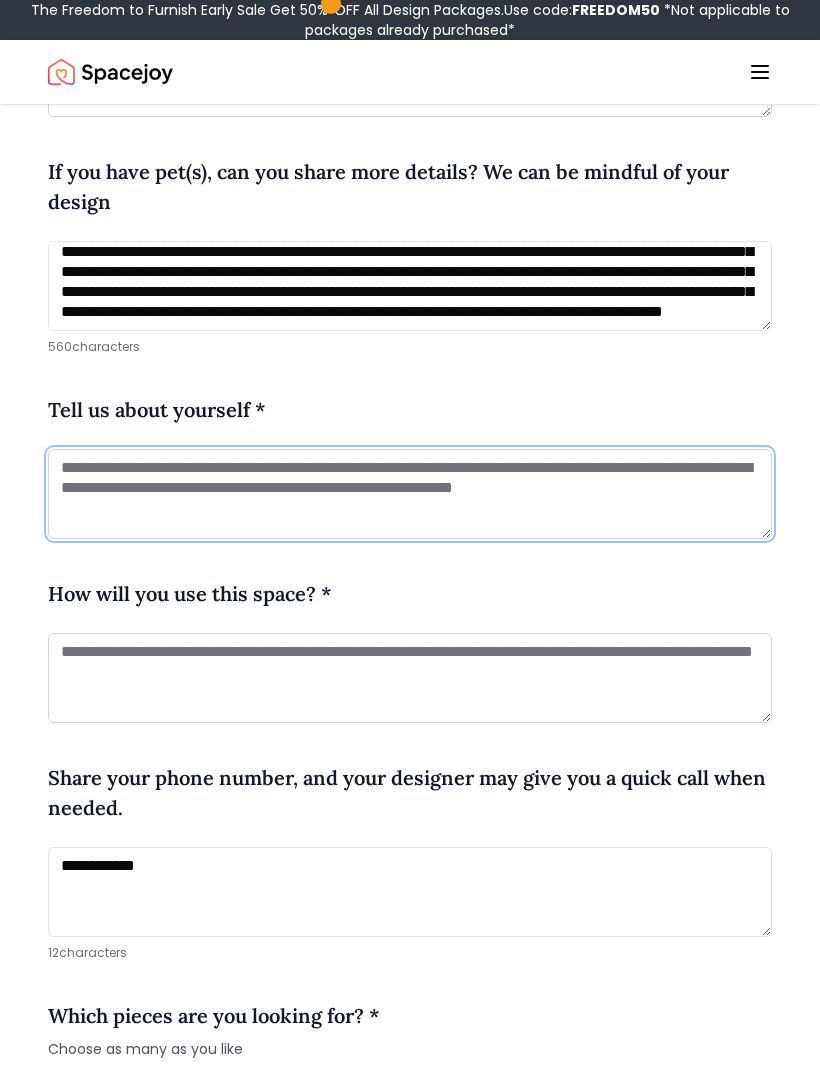 click at bounding box center (410, 494) 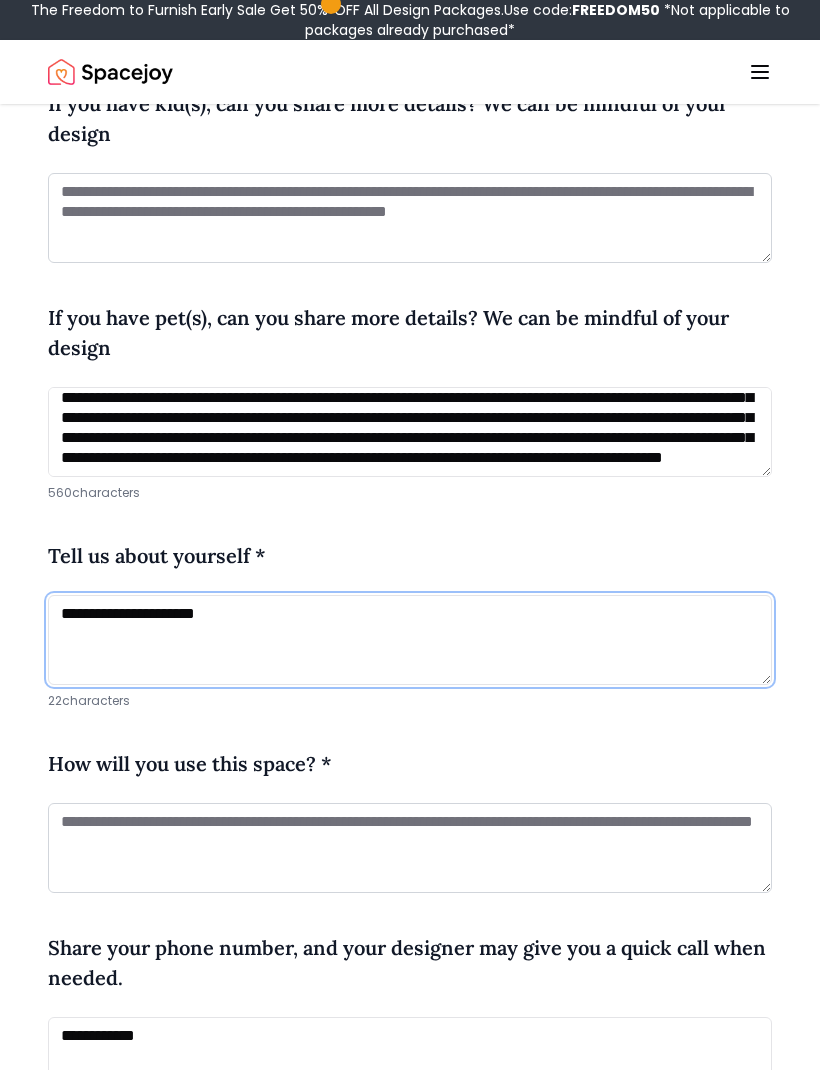 scroll, scrollTop: 632, scrollLeft: 0, axis: vertical 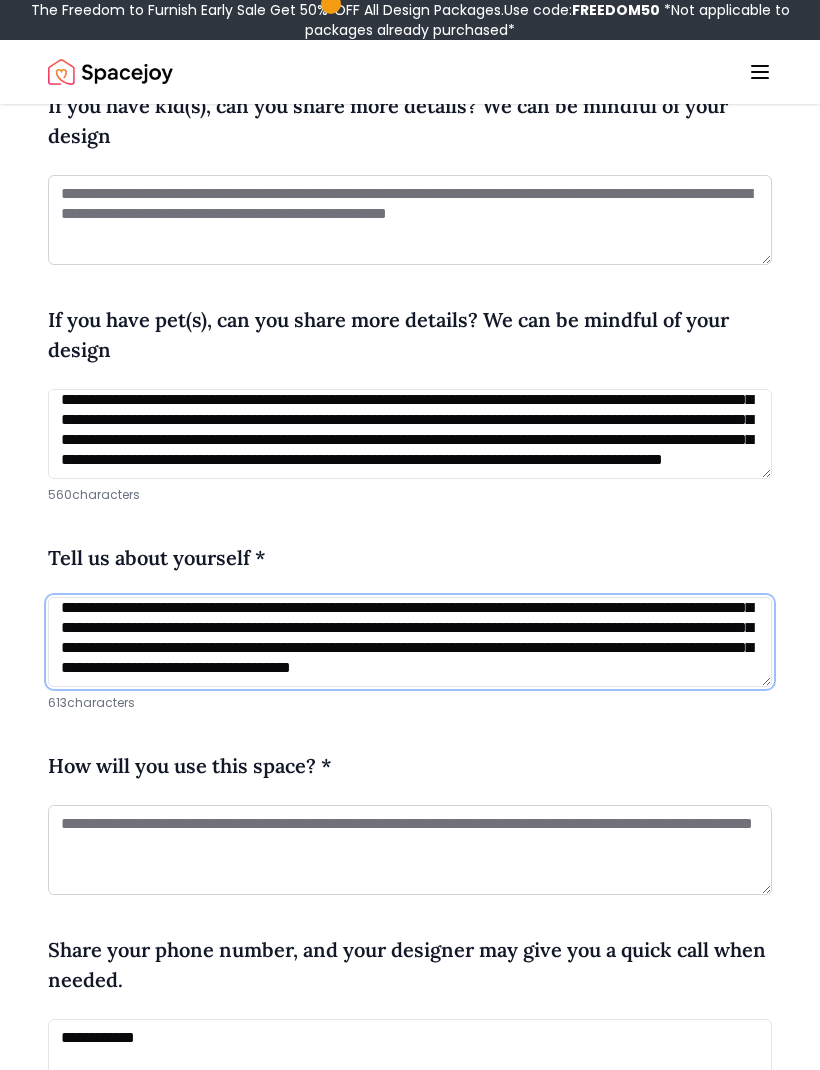click on "**********" at bounding box center (410, 642) 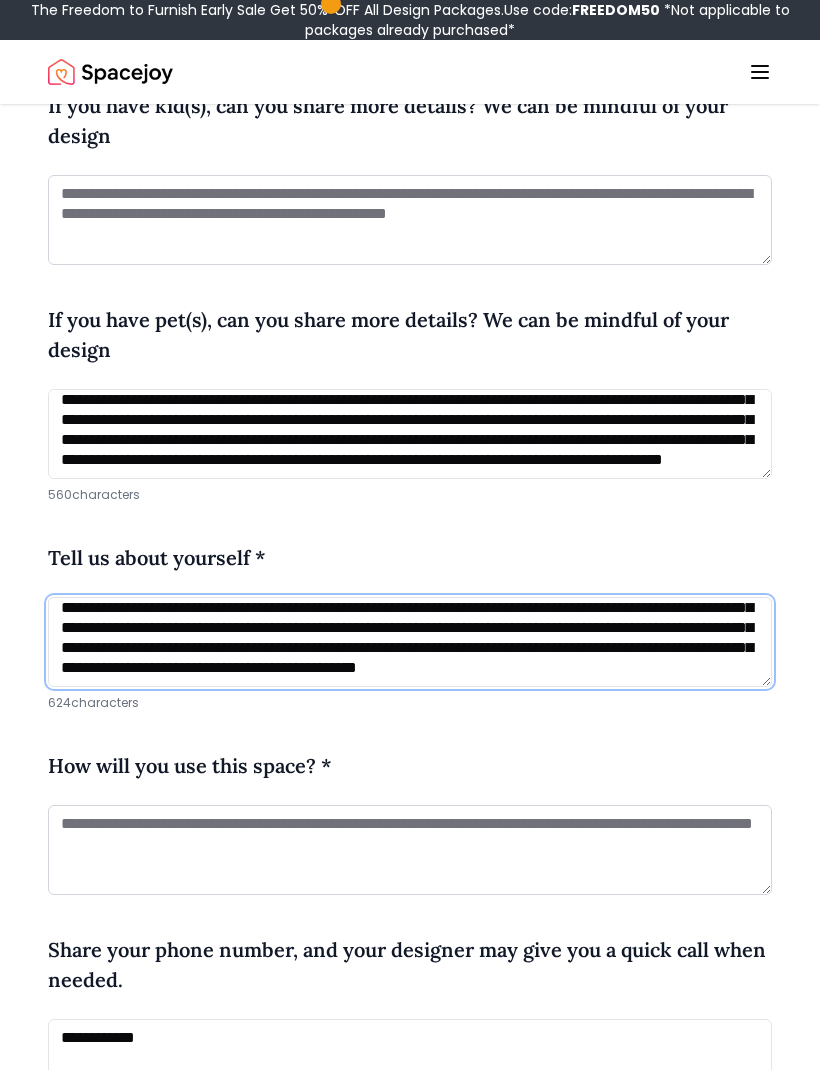 click on "**********" at bounding box center [410, 642] 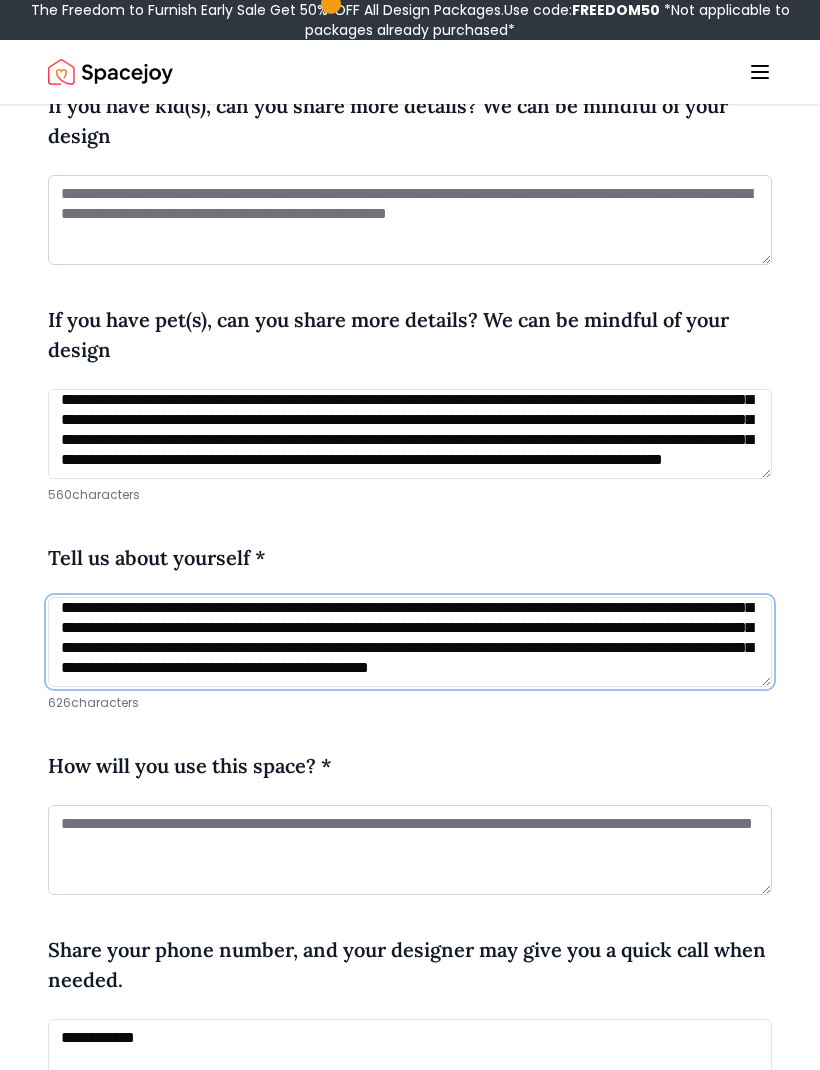 scroll, scrollTop: 56, scrollLeft: 0, axis: vertical 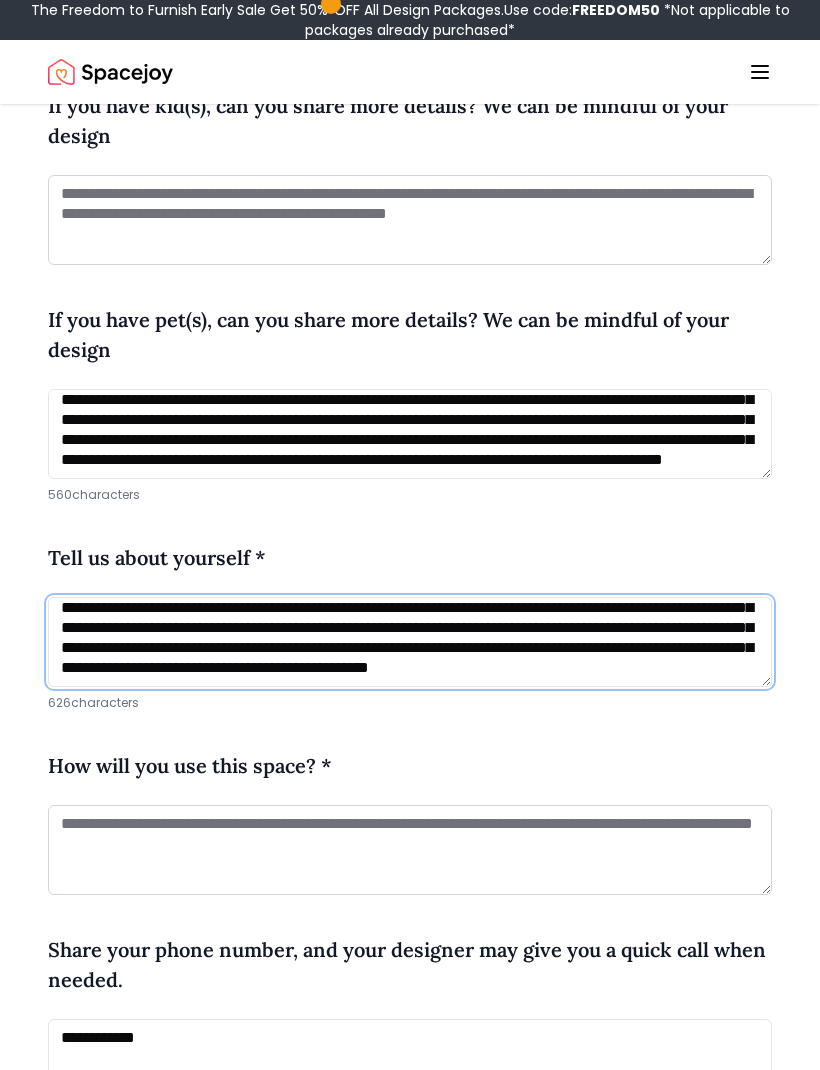 click on "**********" at bounding box center (410, 642) 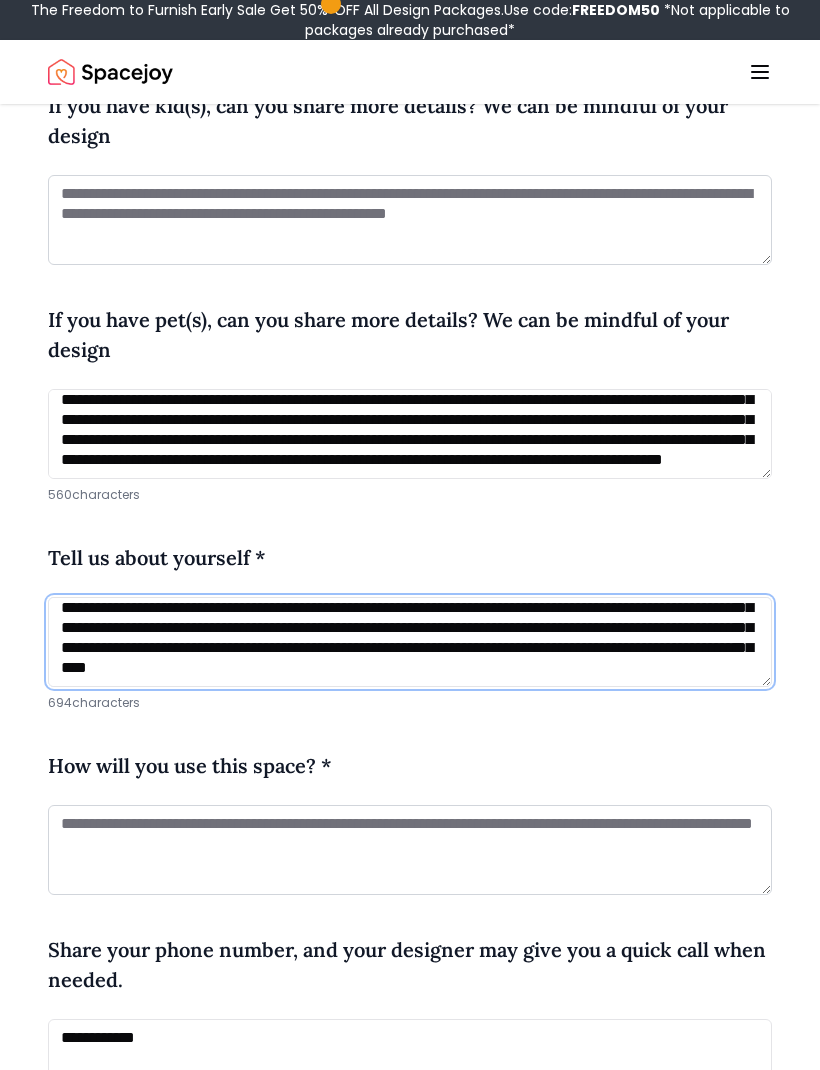 scroll, scrollTop: 101, scrollLeft: 0, axis: vertical 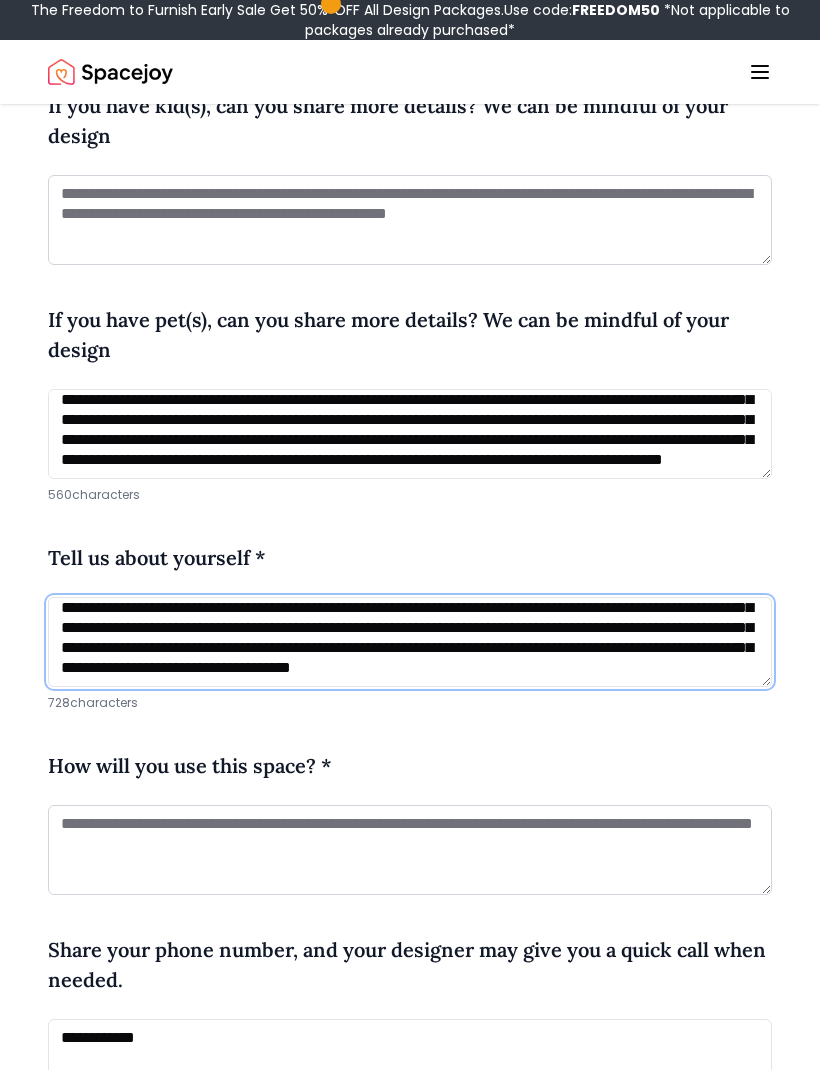 click on "**********" at bounding box center [410, 642] 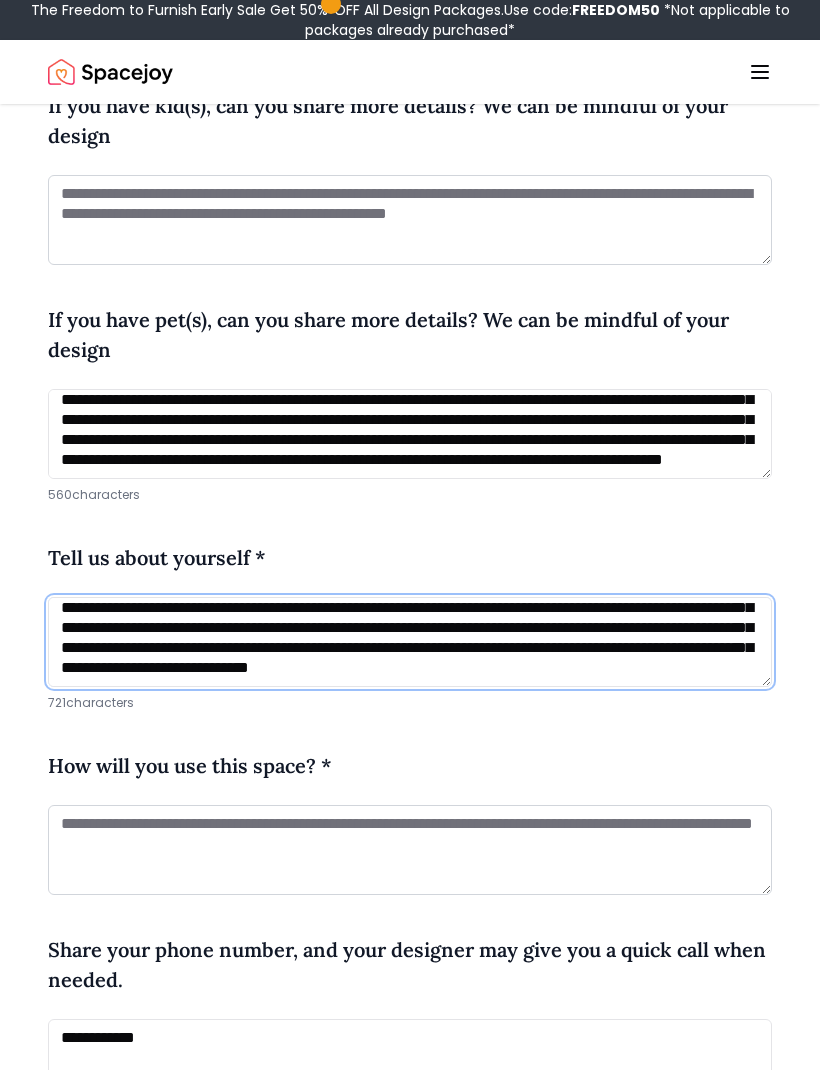 click on "**********" at bounding box center [410, 642] 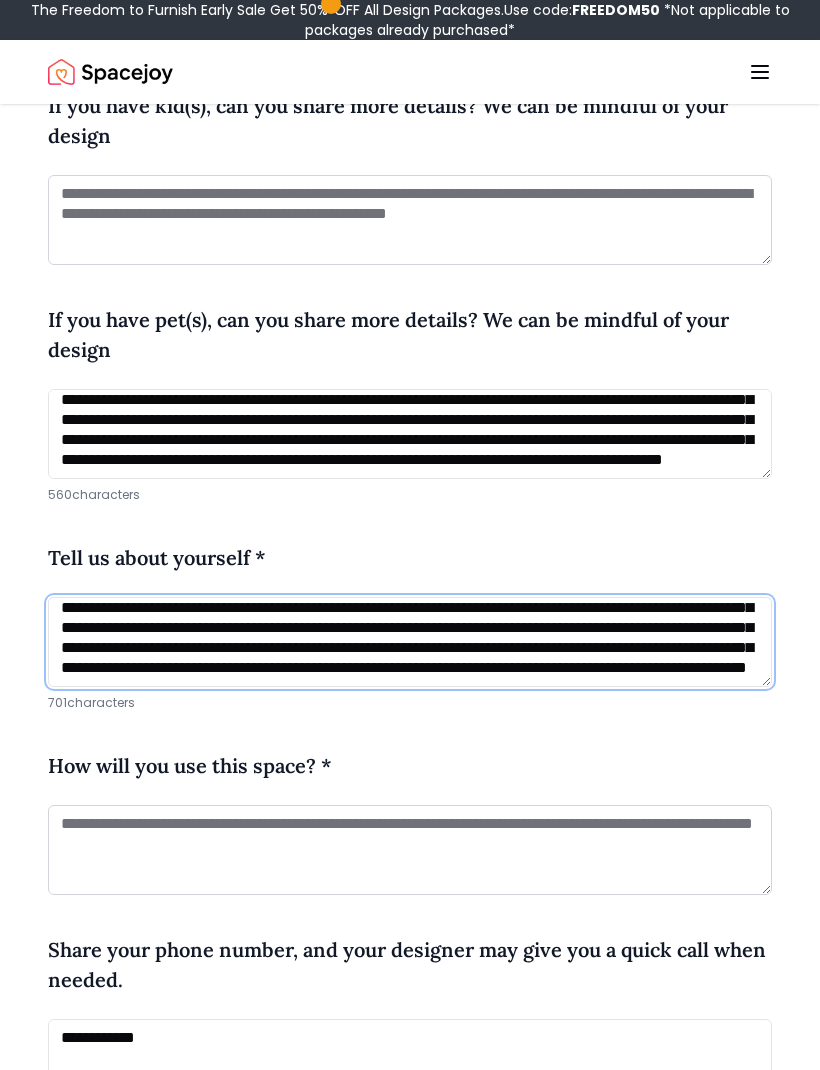 scroll, scrollTop: 88, scrollLeft: 0, axis: vertical 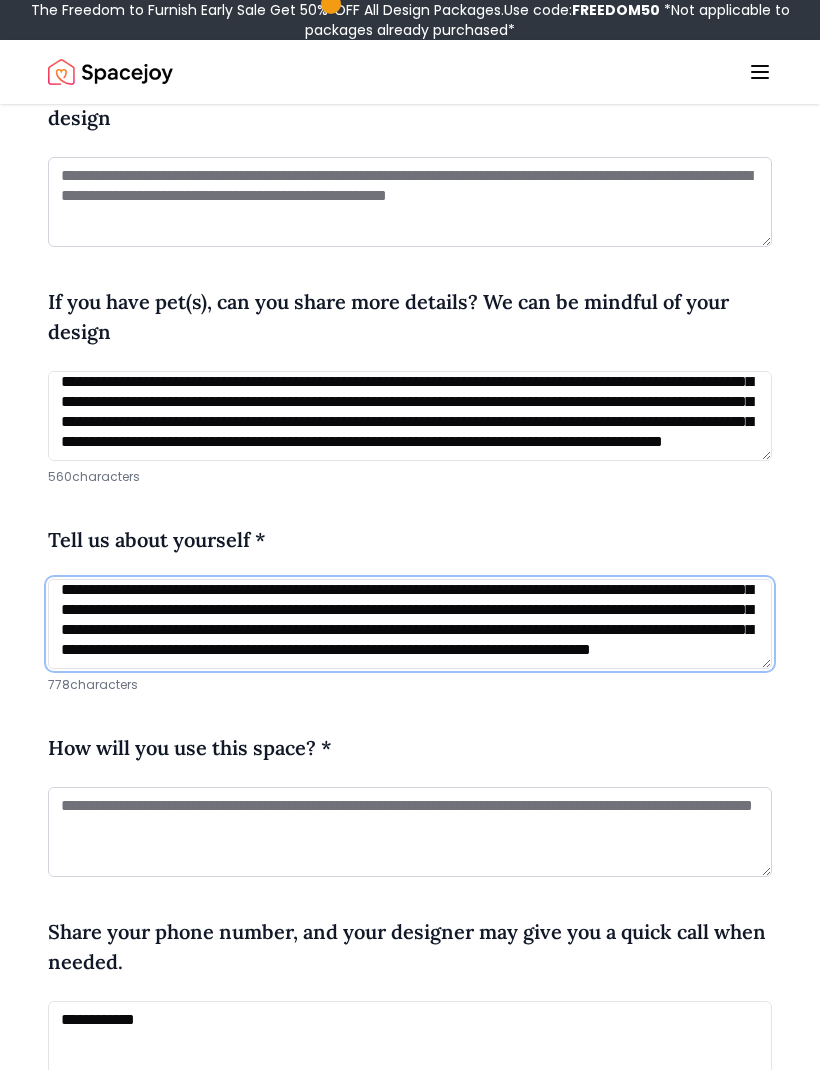 click on "**********" at bounding box center (410, 624) 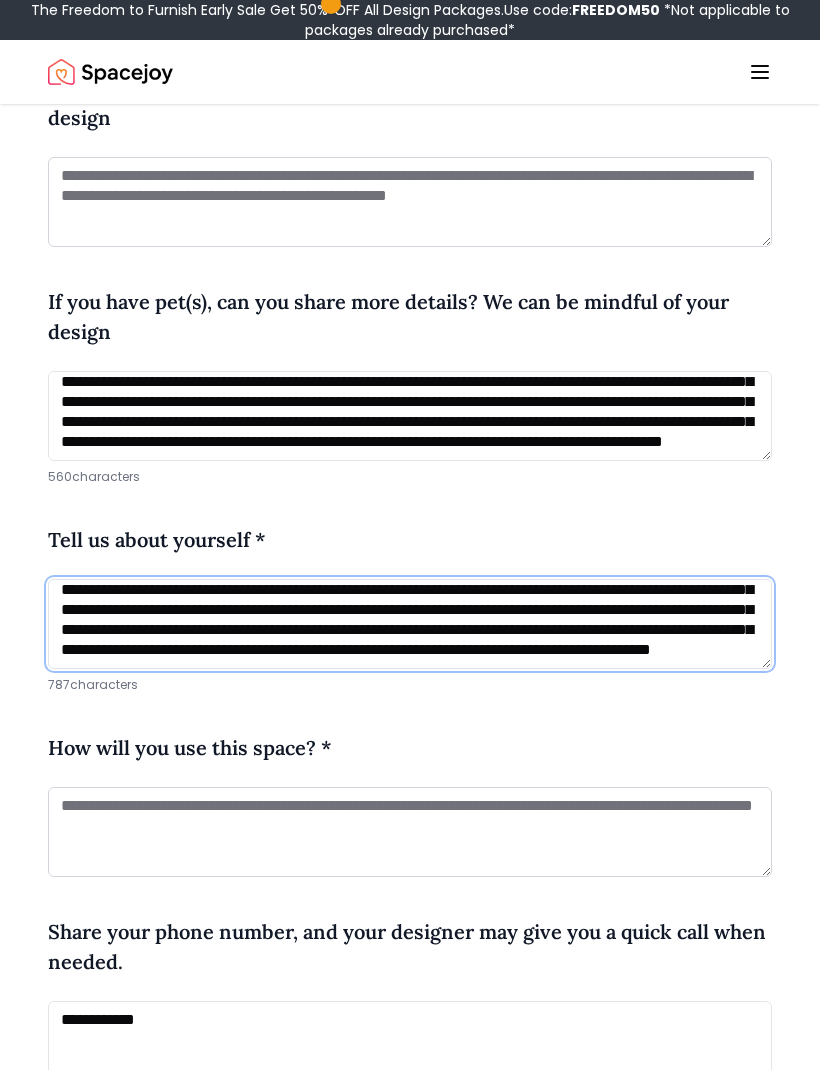 scroll, scrollTop: 121, scrollLeft: 0, axis: vertical 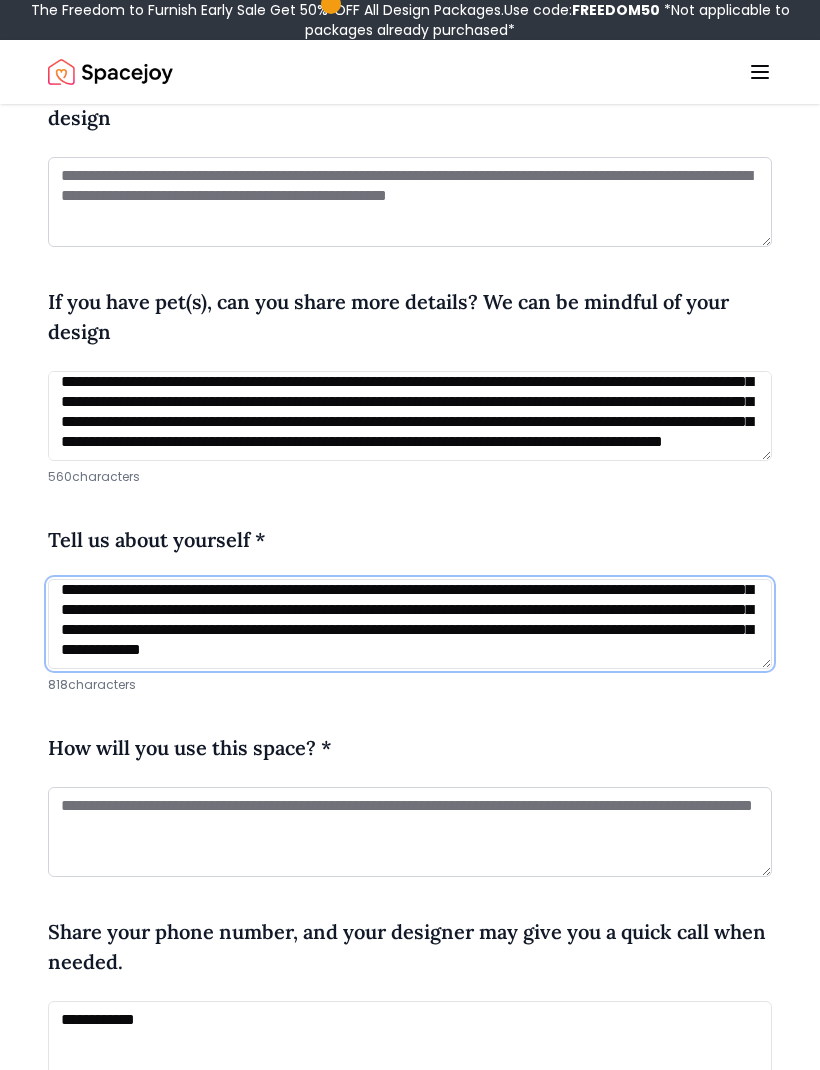 click on "**********" at bounding box center [410, 624] 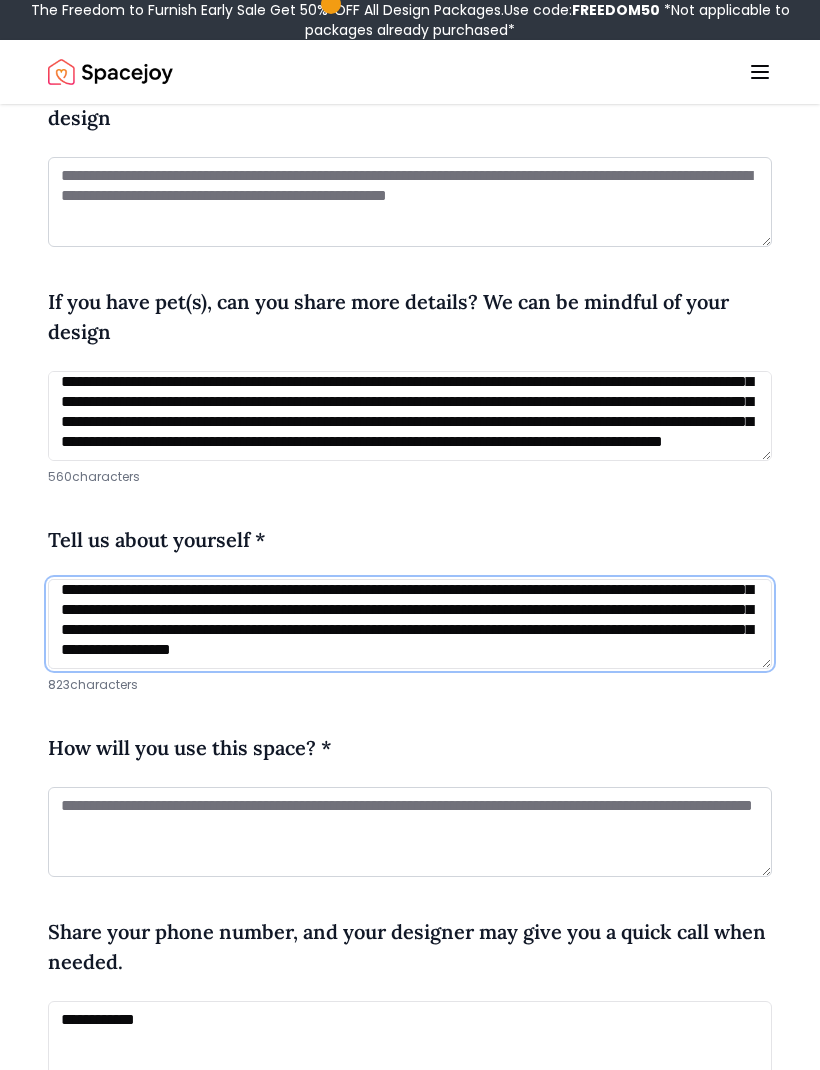 click on "**********" at bounding box center [410, 624] 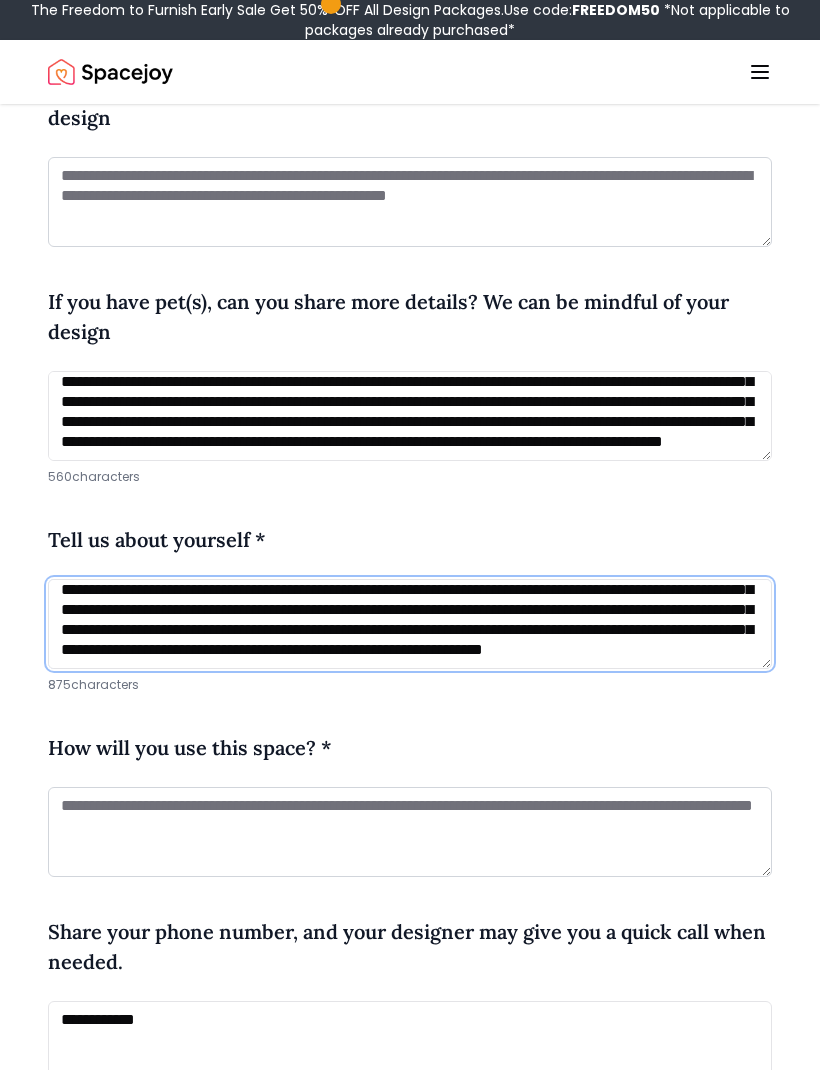 scroll, scrollTop: 141, scrollLeft: 0, axis: vertical 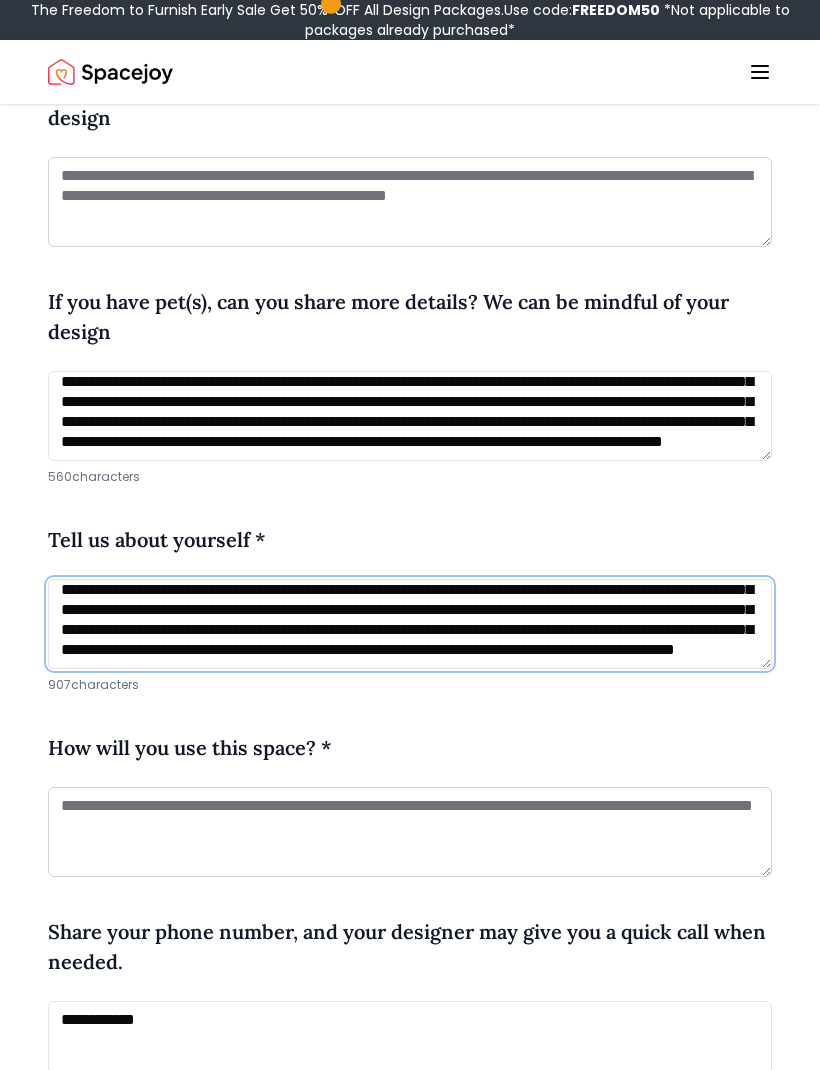 click on "**********" at bounding box center (410, 624) 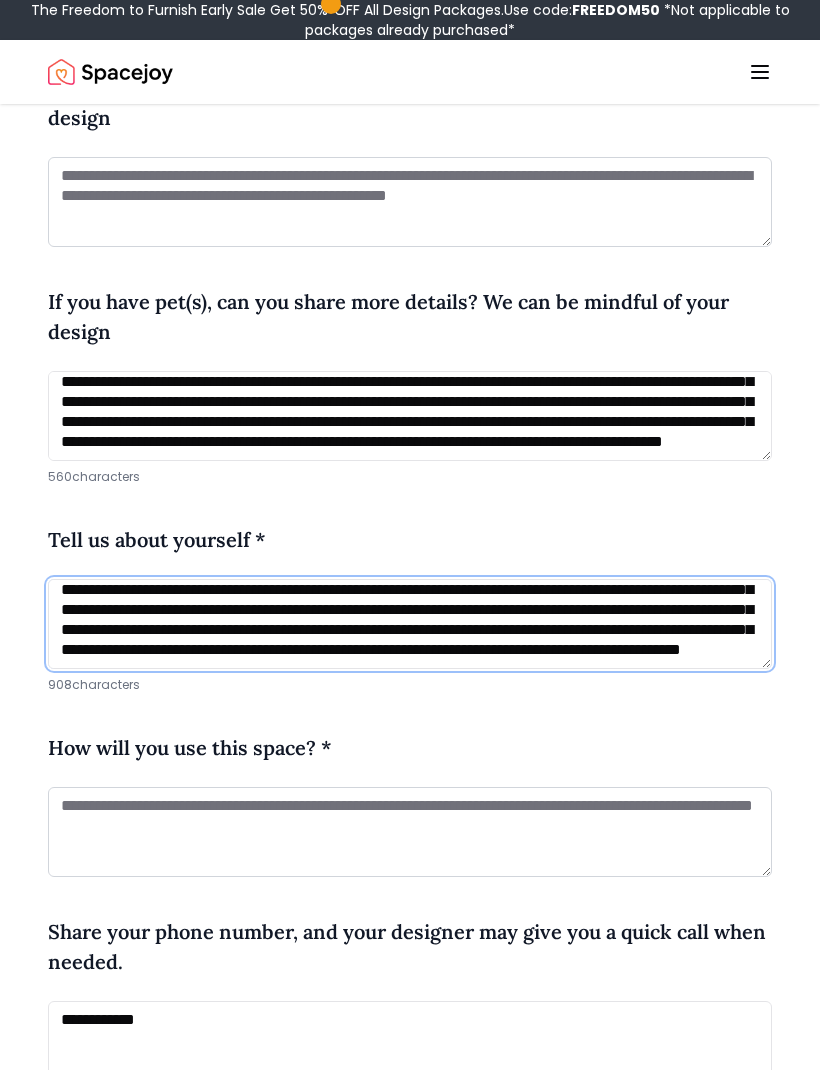click on "**********" at bounding box center [410, 624] 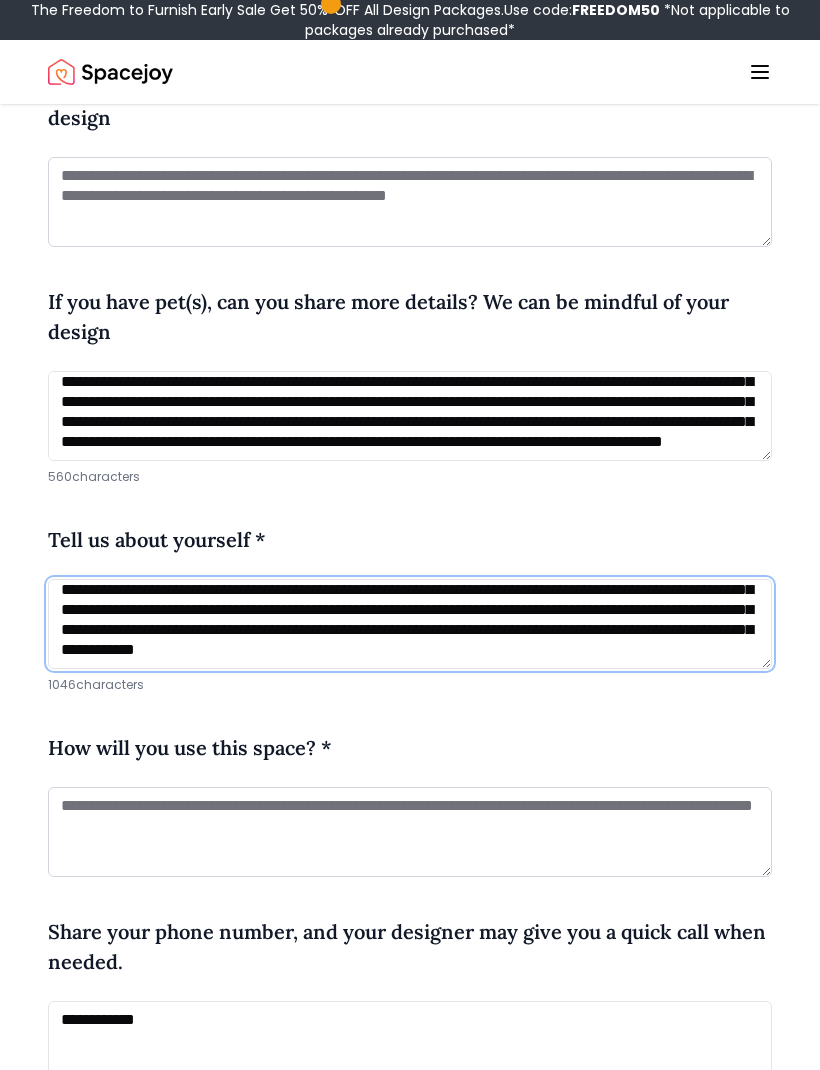 scroll, scrollTop: 181, scrollLeft: 0, axis: vertical 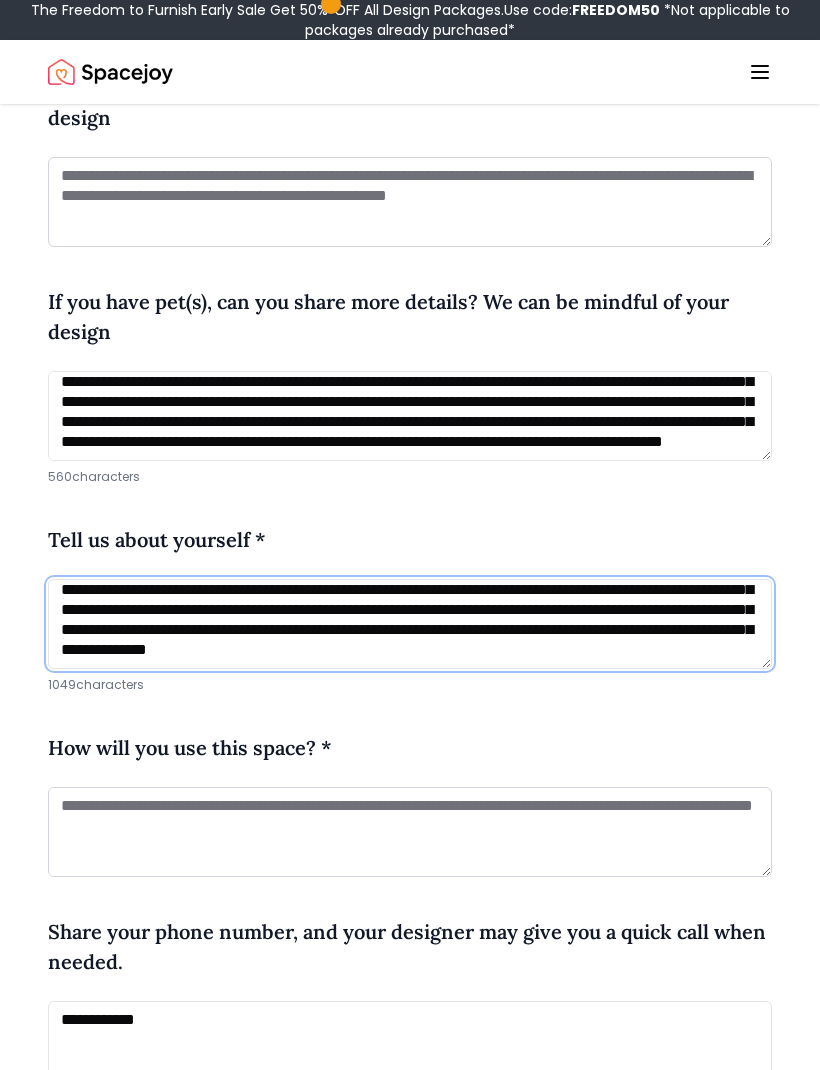 click at bounding box center [410, 624] 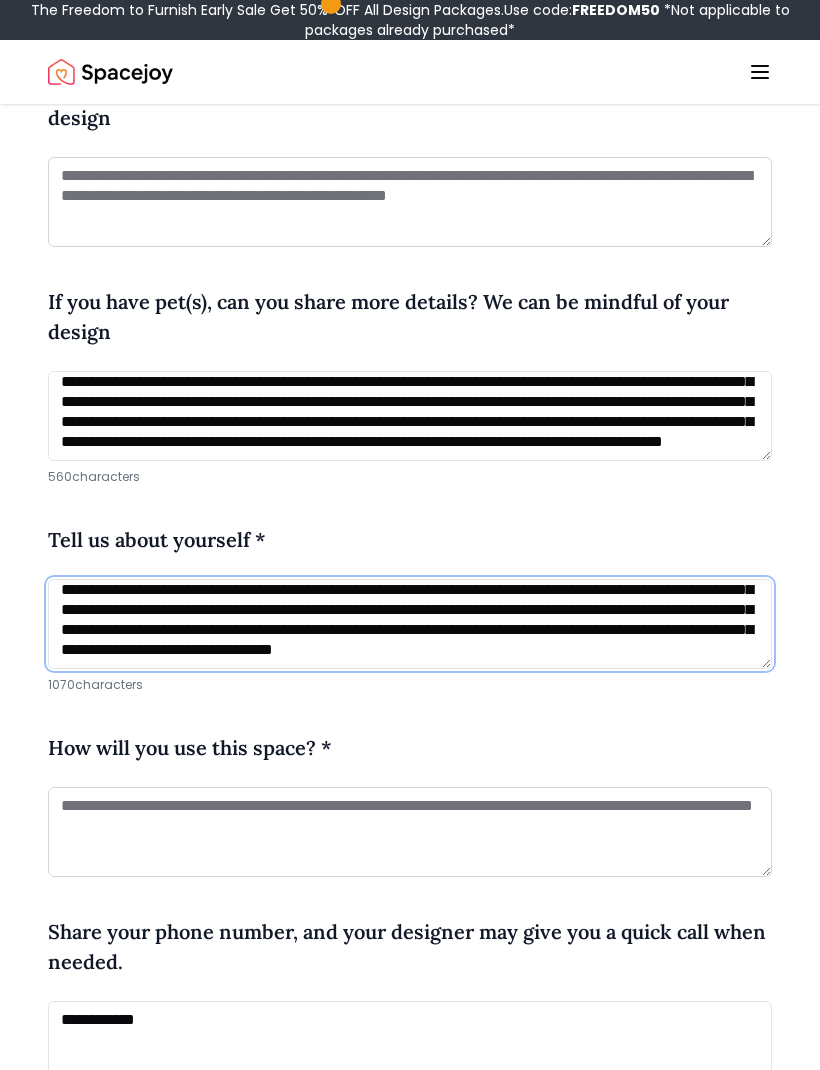 click at bounding box center (410, 624) 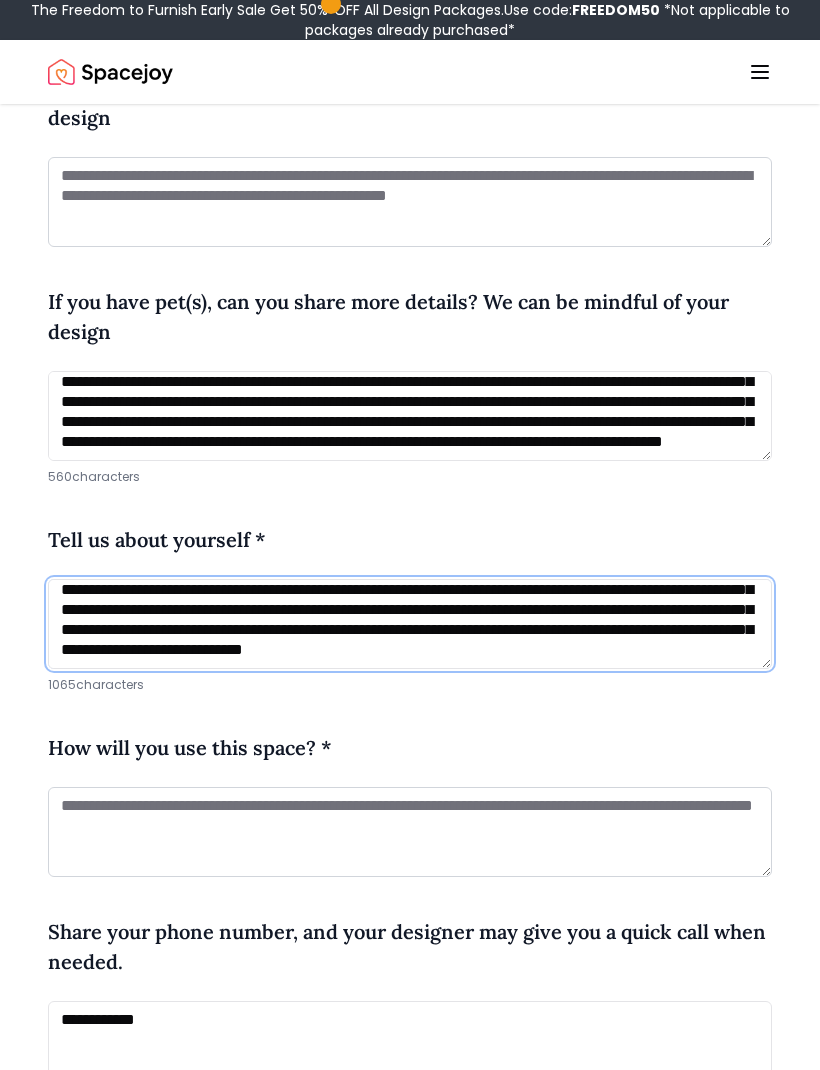 click at bounding box center (410, 624) 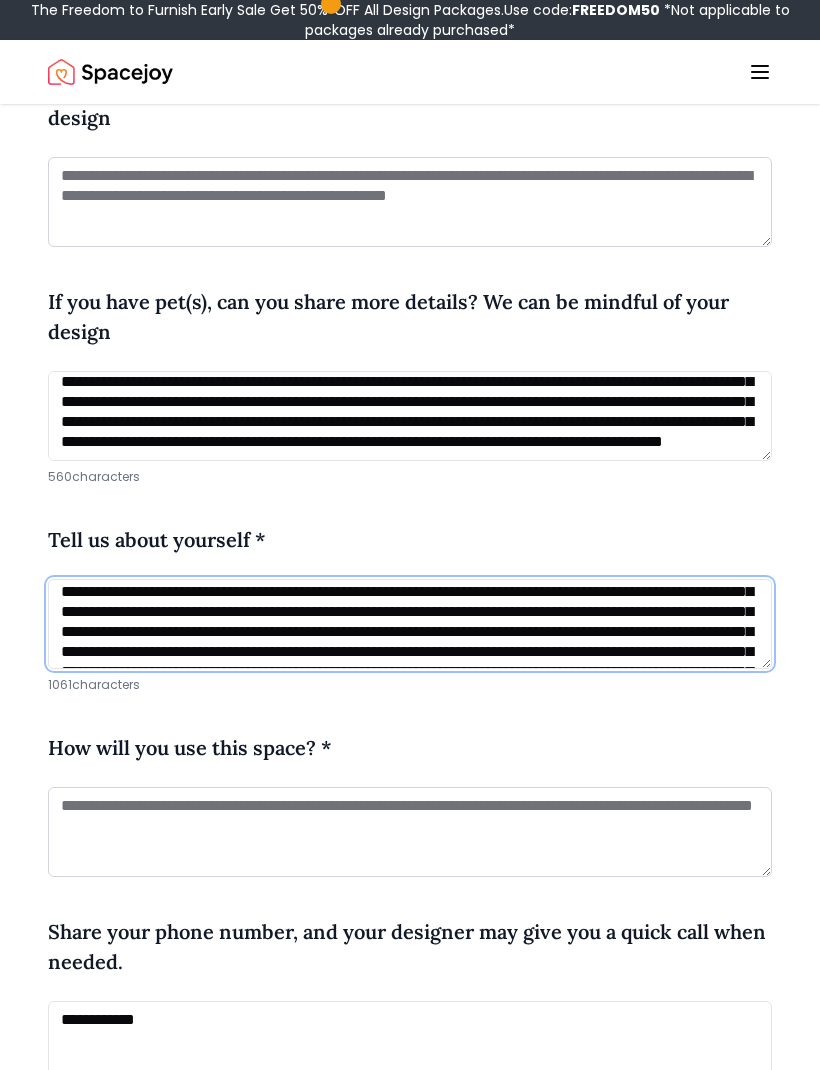 scroll, scrollTop: 24, scrollLeft: 0, axis: vertical 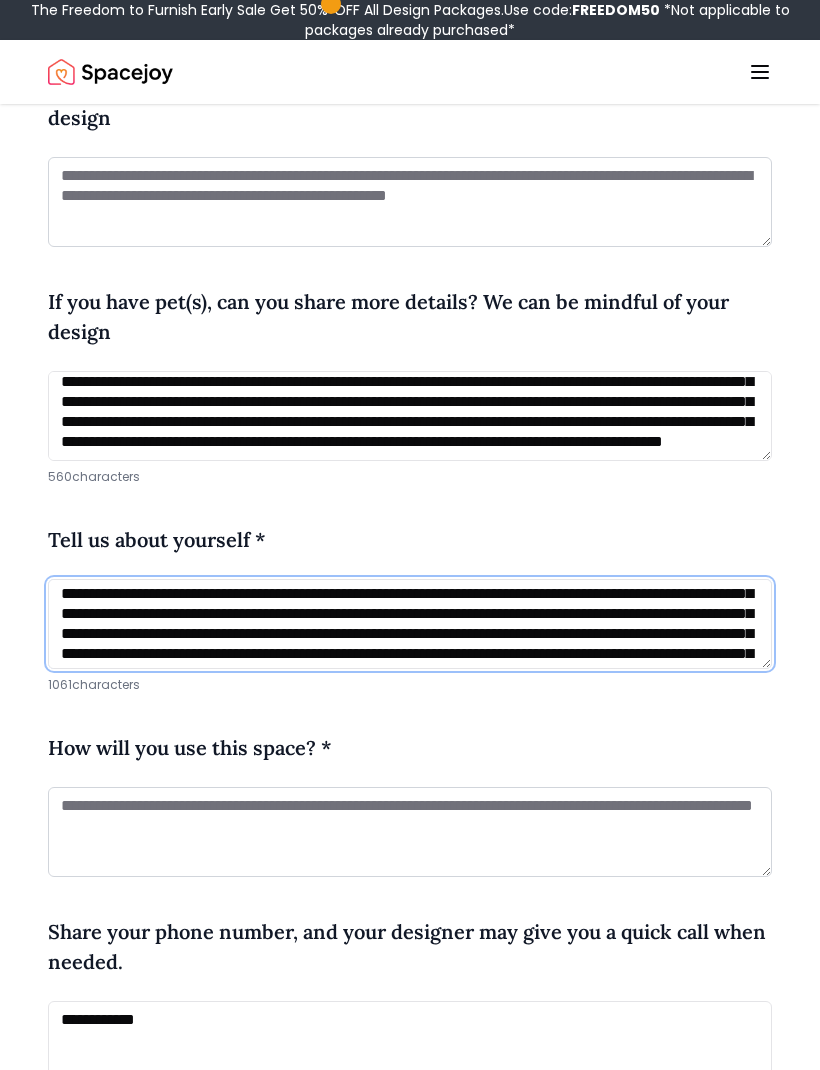 click at bounding box center [410, 624] 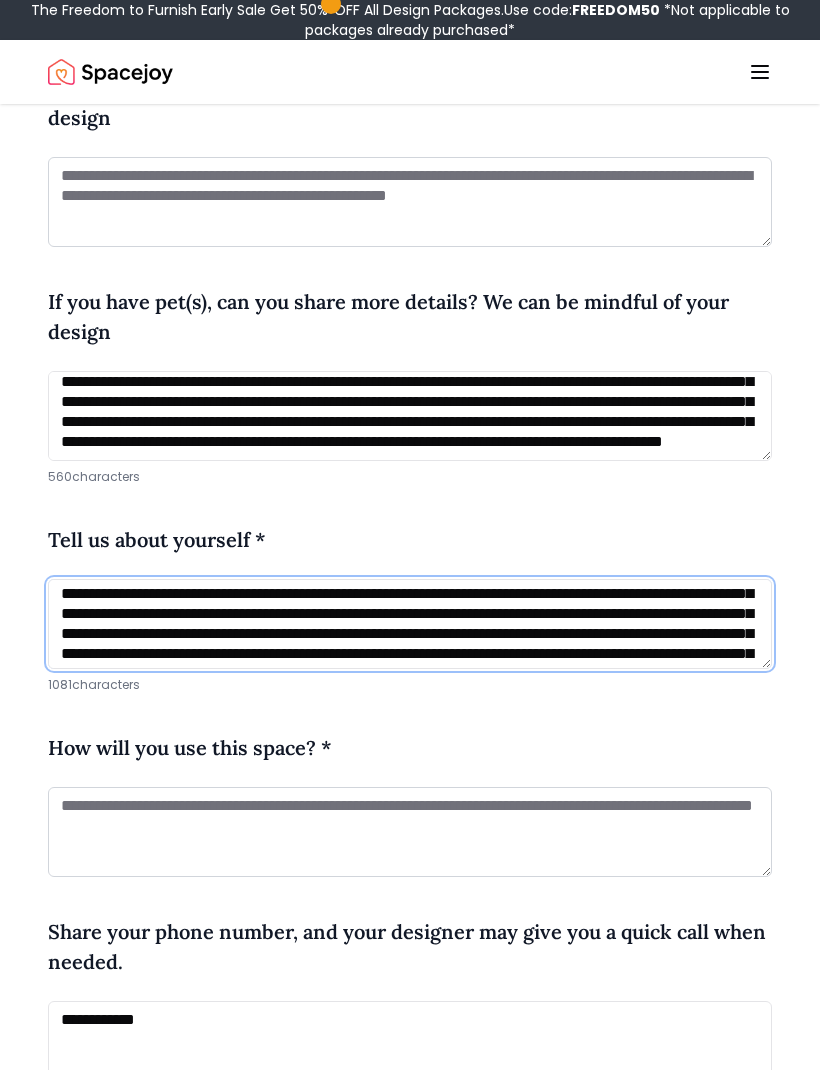 click at bounding box center (410, 624) 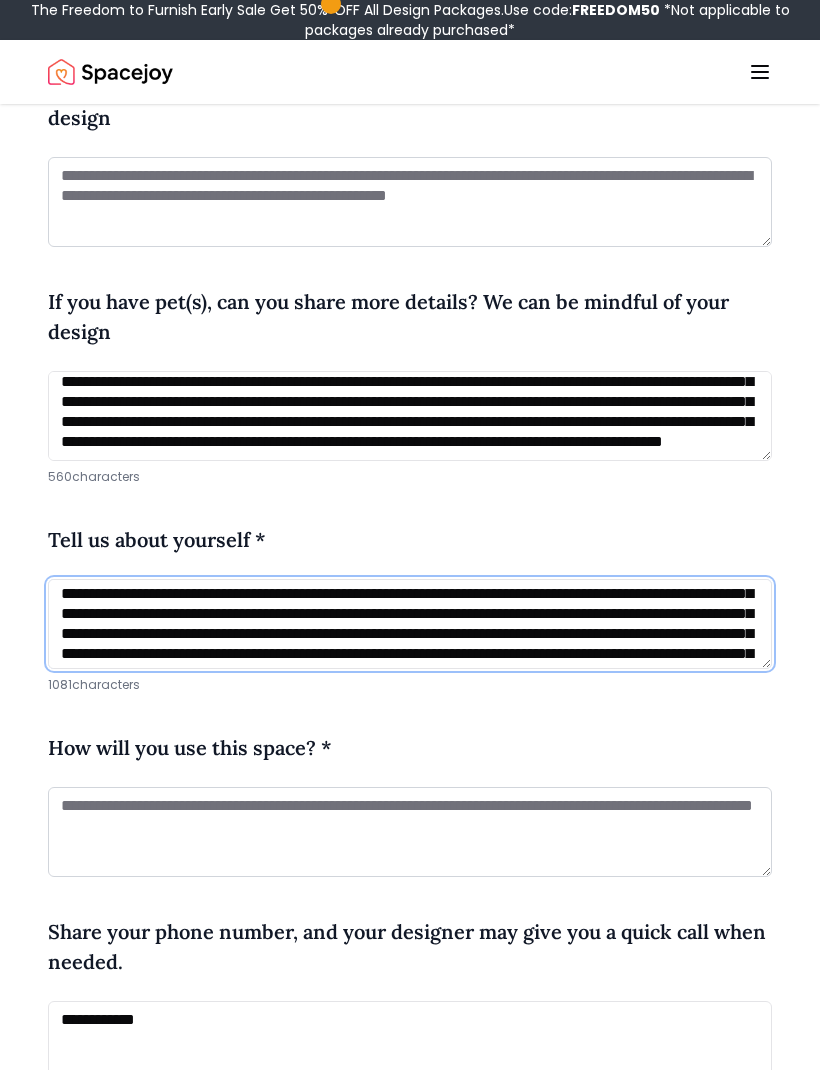 click at bounding box center [410, 624] 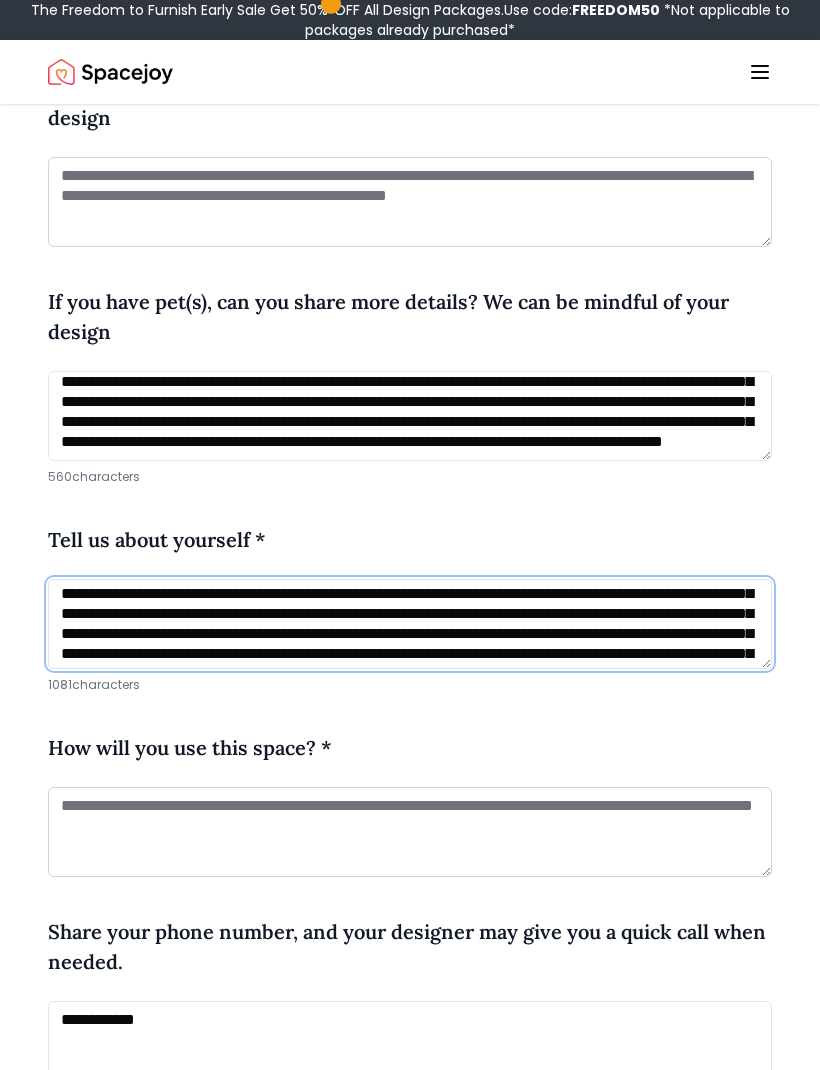scroll, scrollTop: 650, scrollLeft: 0, axis: vertical 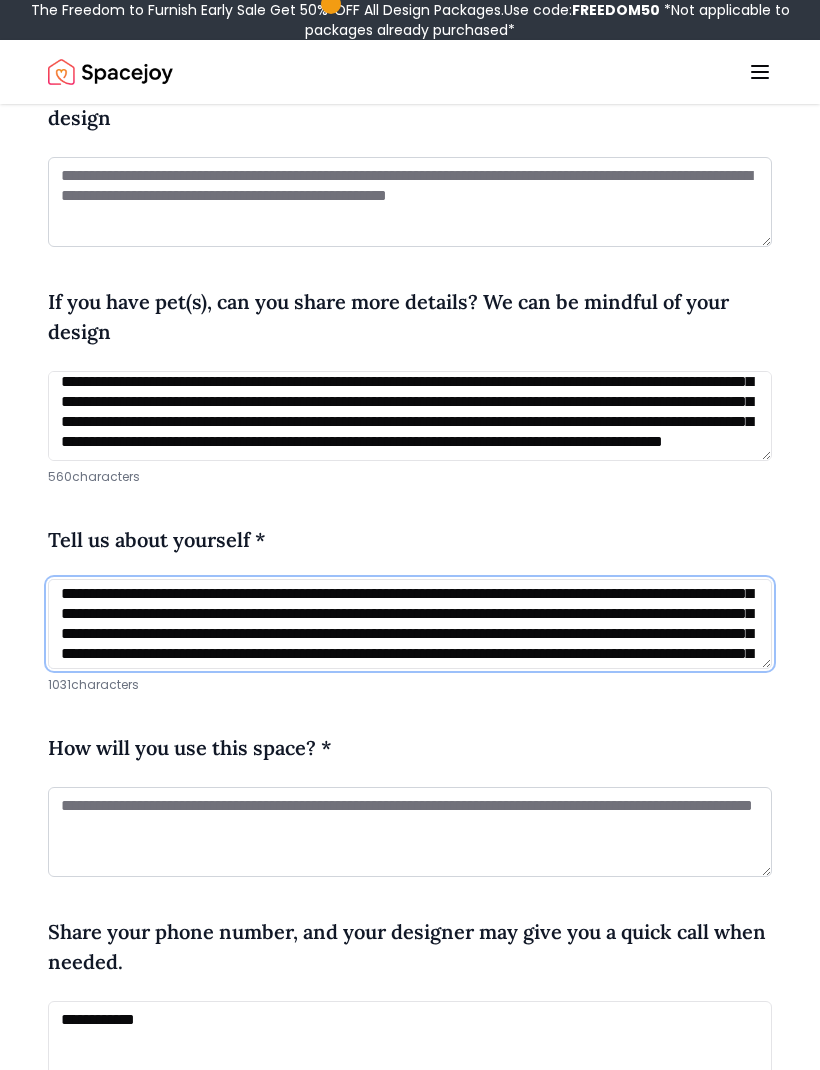 click at bounding box center (410, 624) 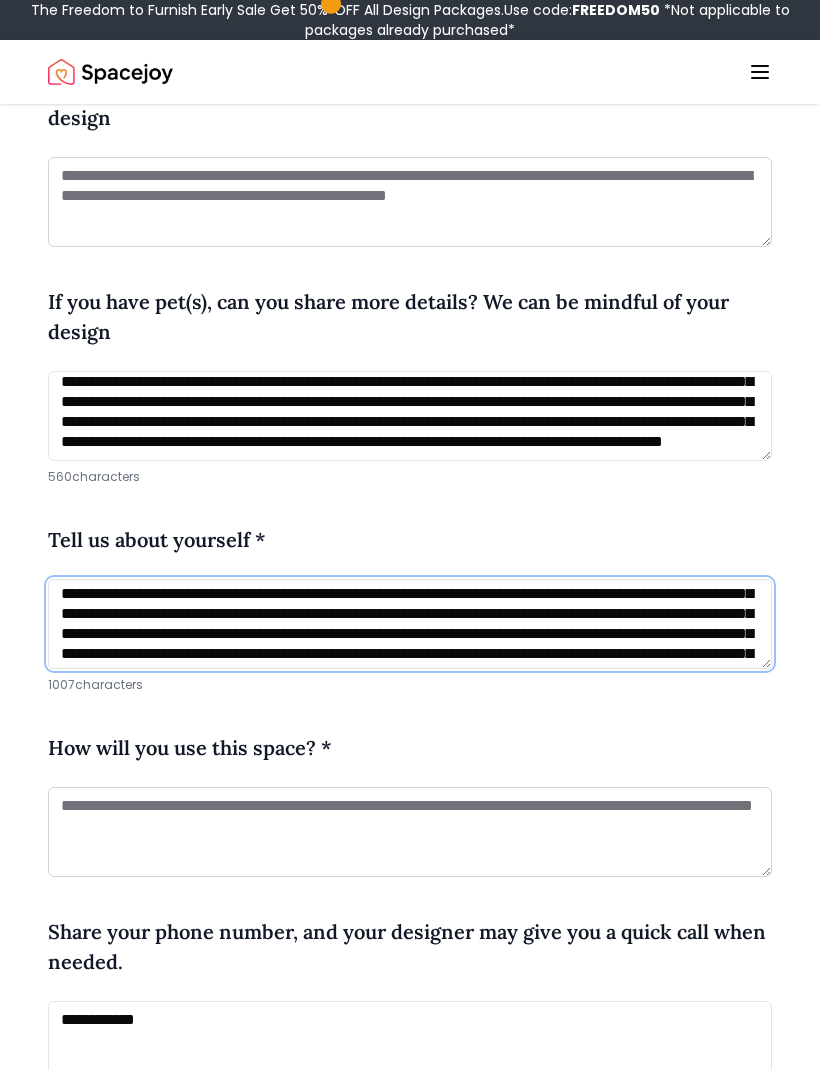 click on "**********" at bounding box center (410, 624) 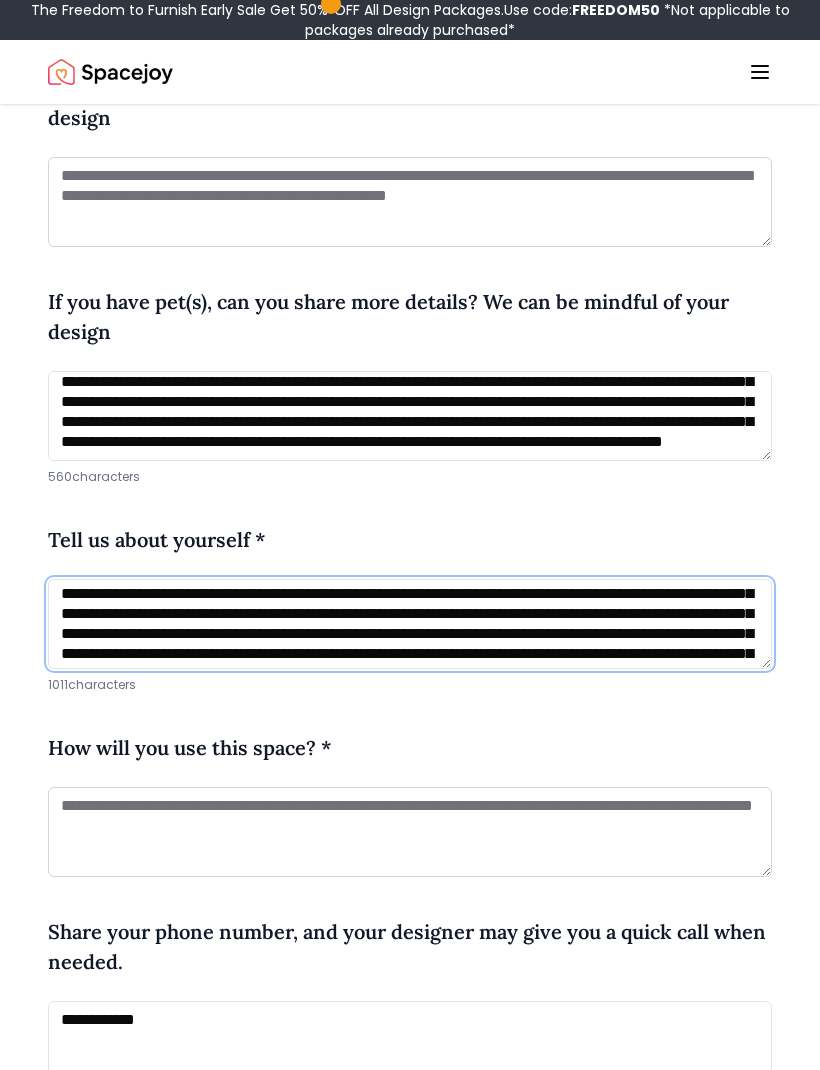 click on "**********" at bounding box center (410, 624) 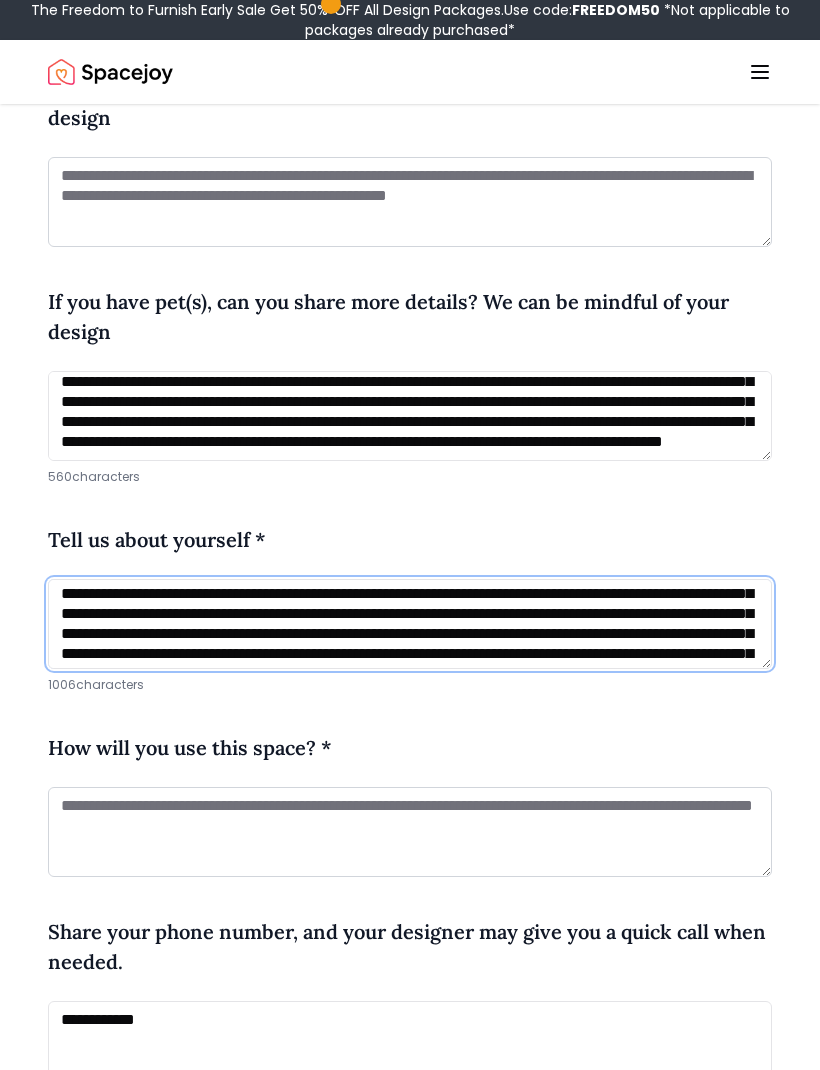 click on "**********" at bounding box center [410, 624] 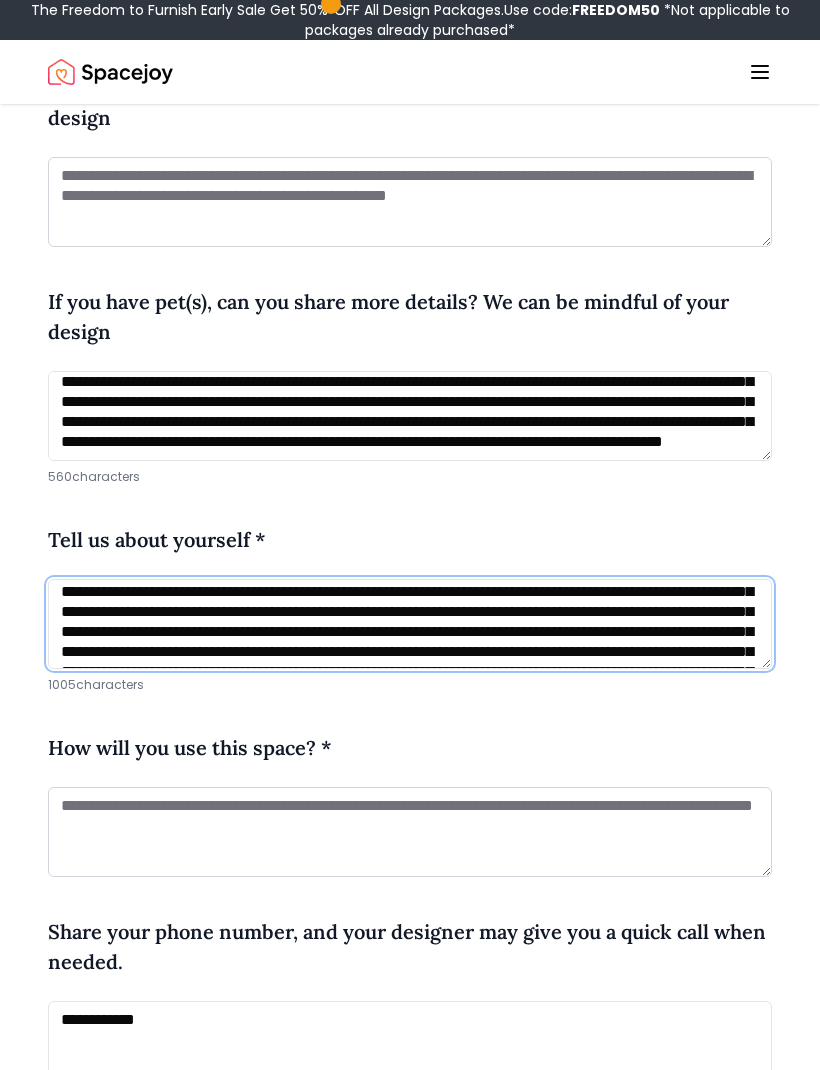 scroll, scrollTop: 67, scrollLeft: 0, axis: vertical 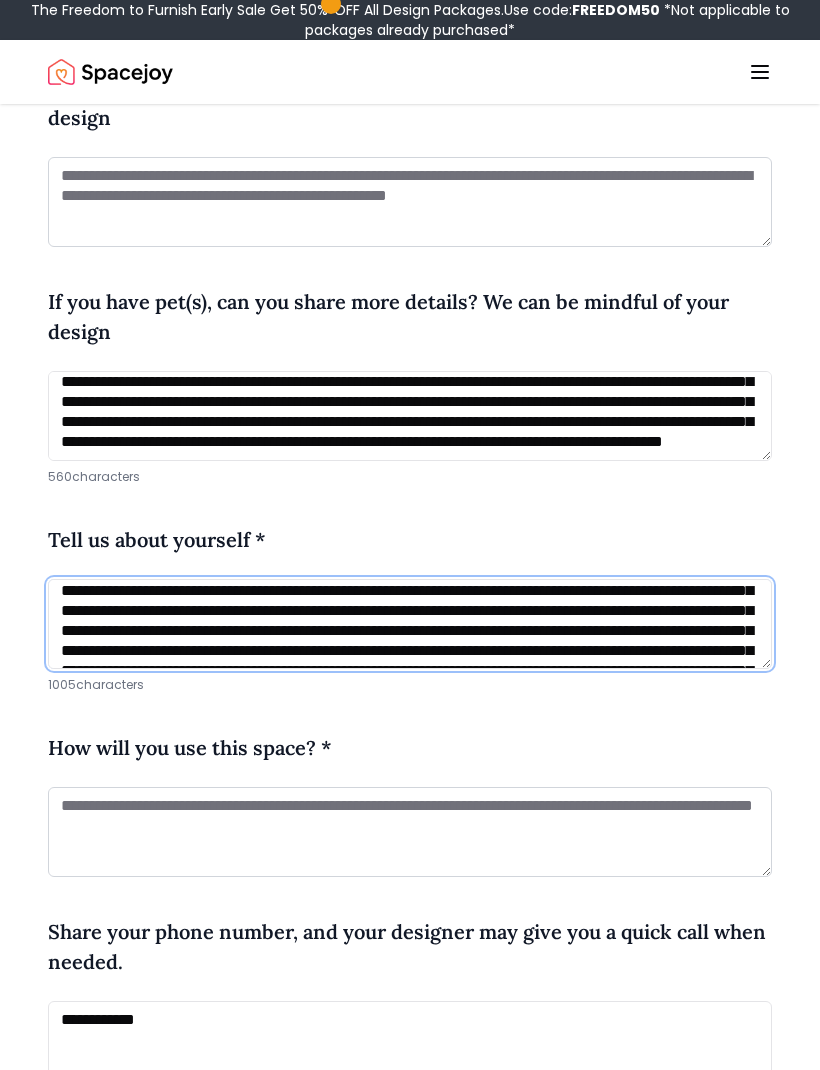 click on "**********" at bounding box center [410, 624] 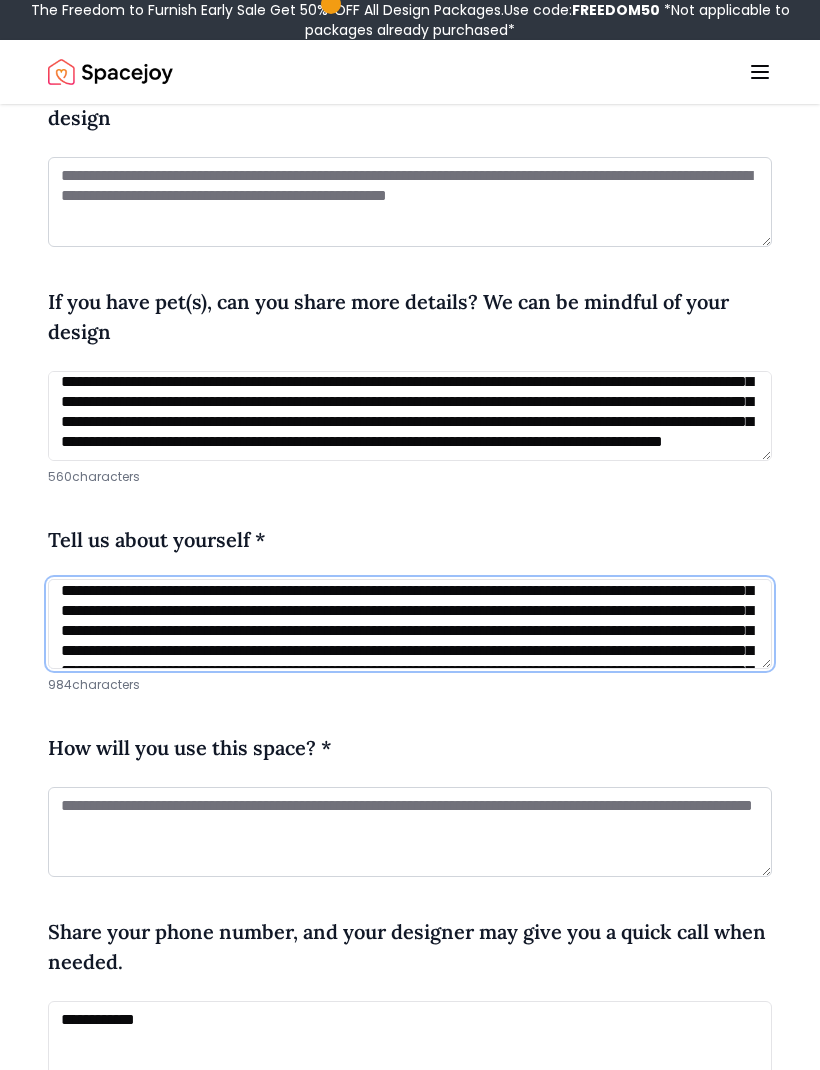 click on "**********" at bounding box center (410, 624) 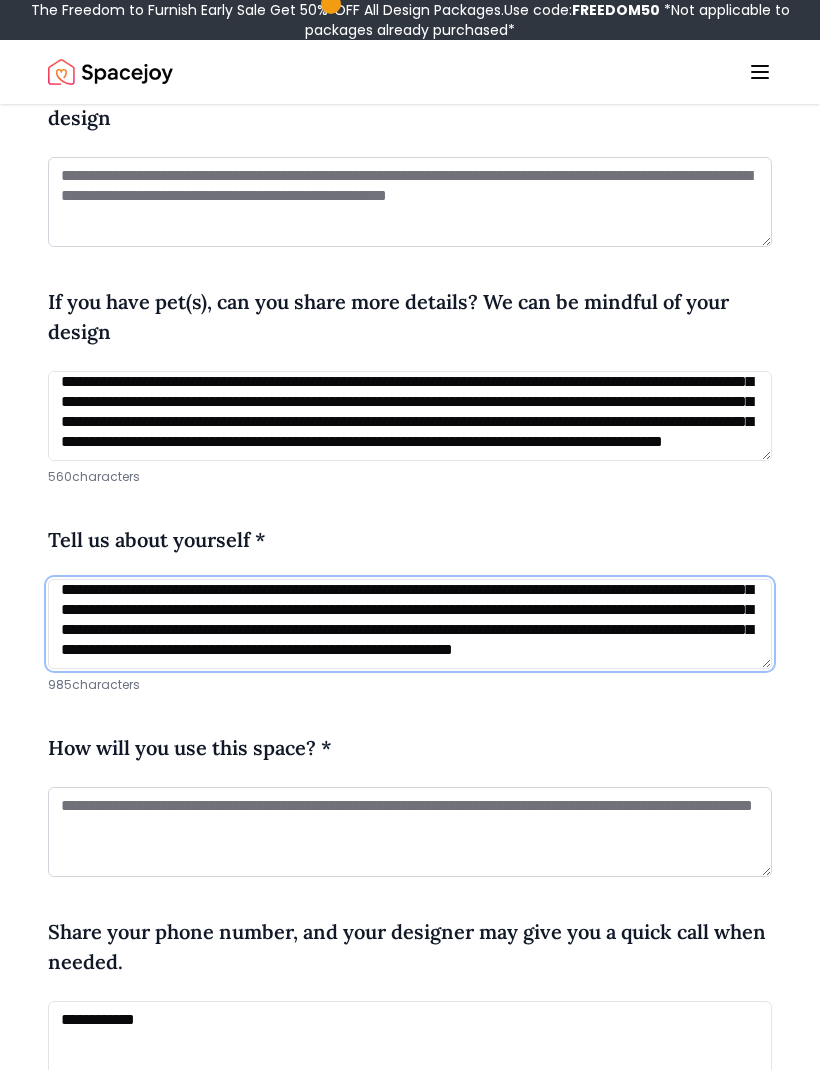 scroll, scrollTop: 168, scrollLeft: 0, axis: vertical 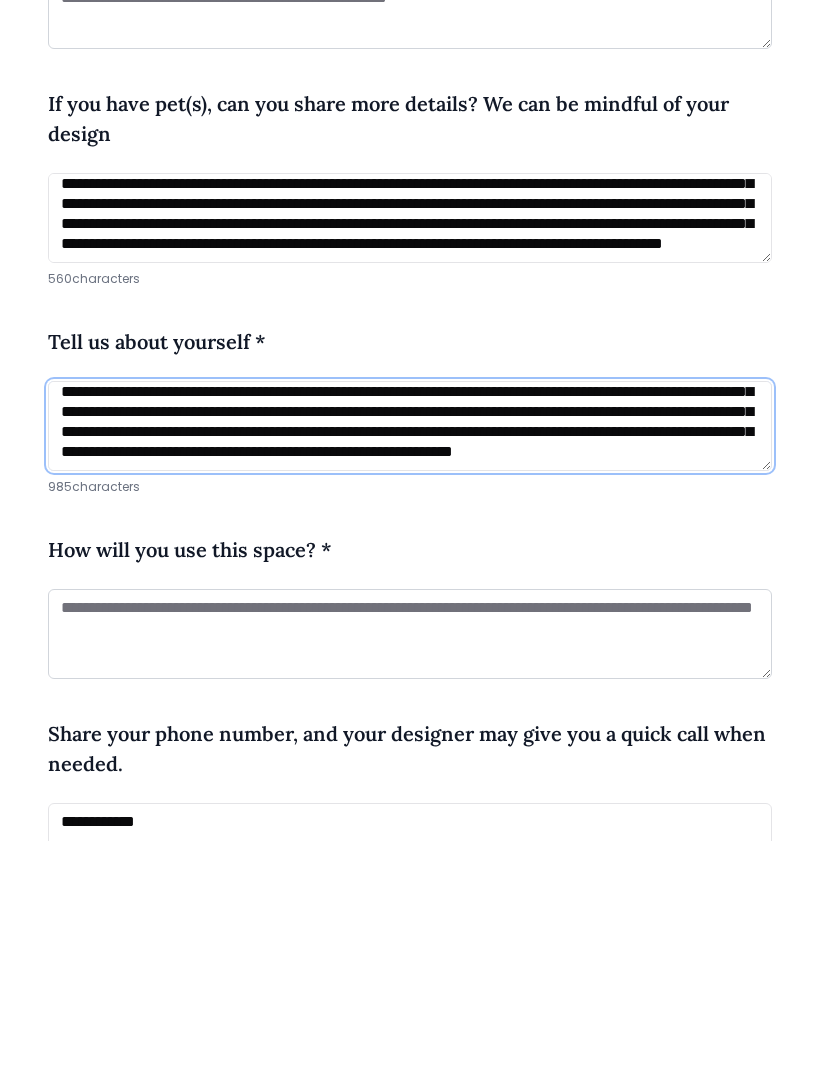 type on "**********" 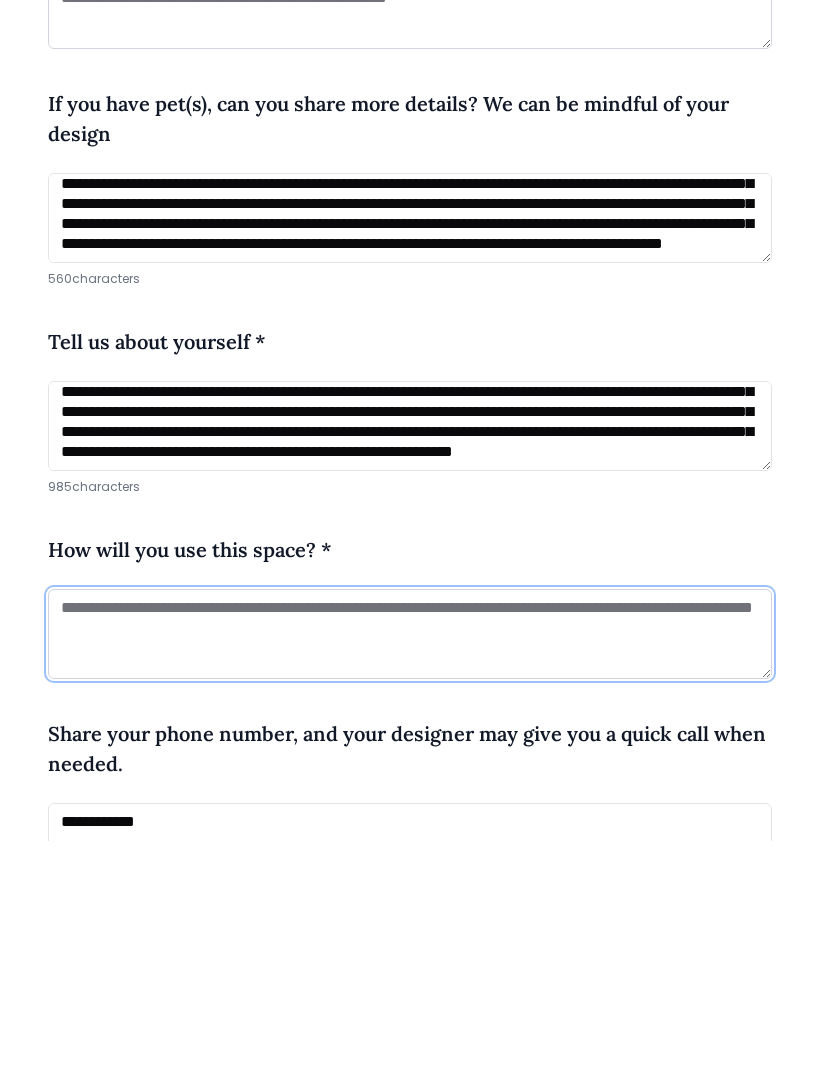 click at bounding box center [410, 864] 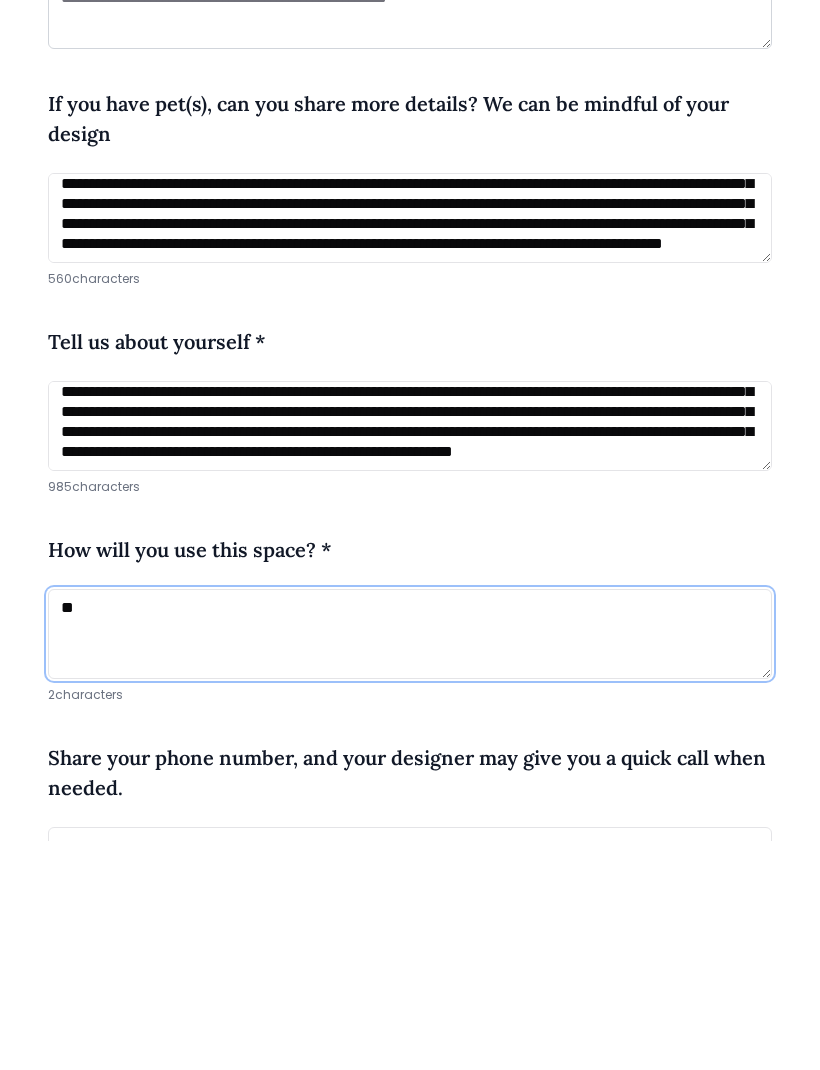 type on "*" 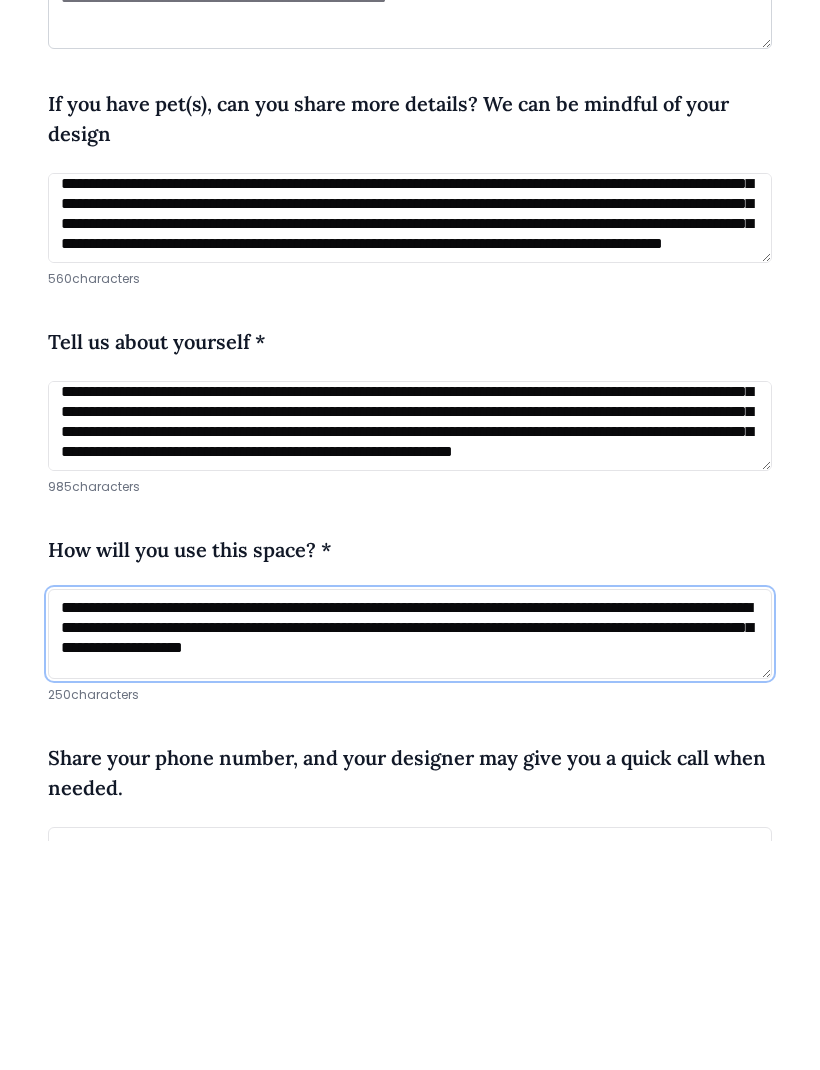 click on "**********" at bounding box center [410, 864] 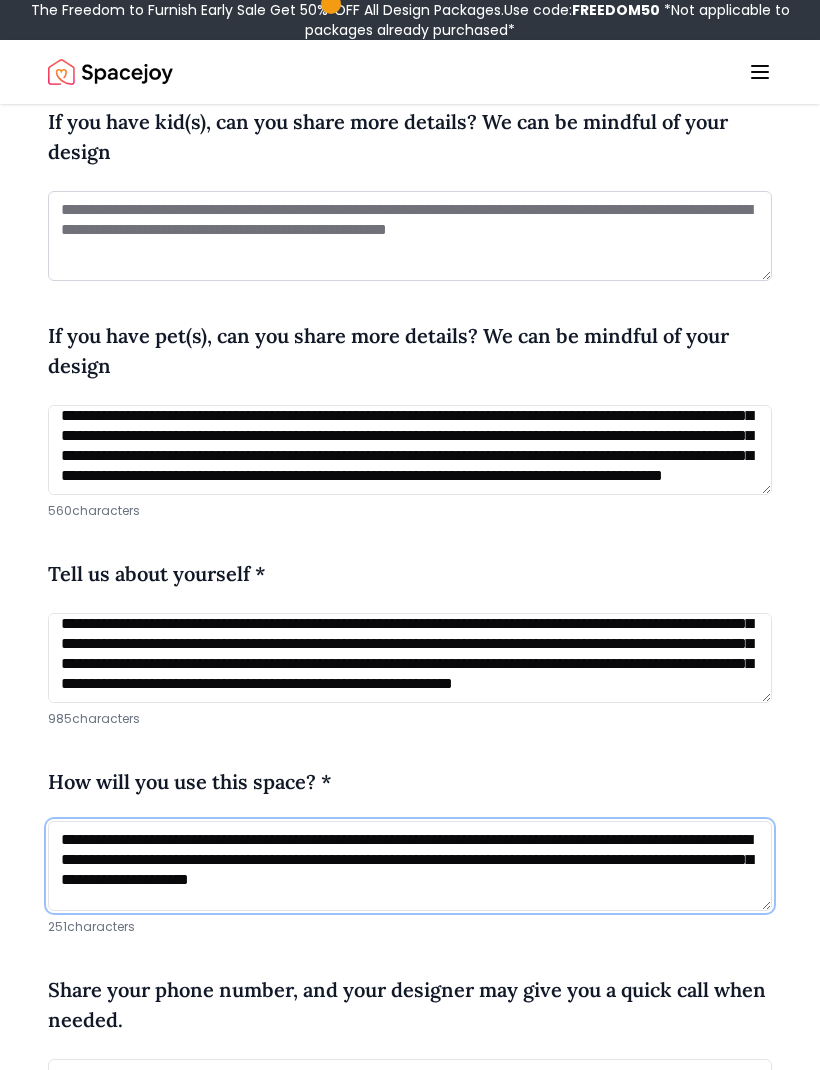 scroll, scrollTop: 614, scrollLeft: 0, axis: vertical 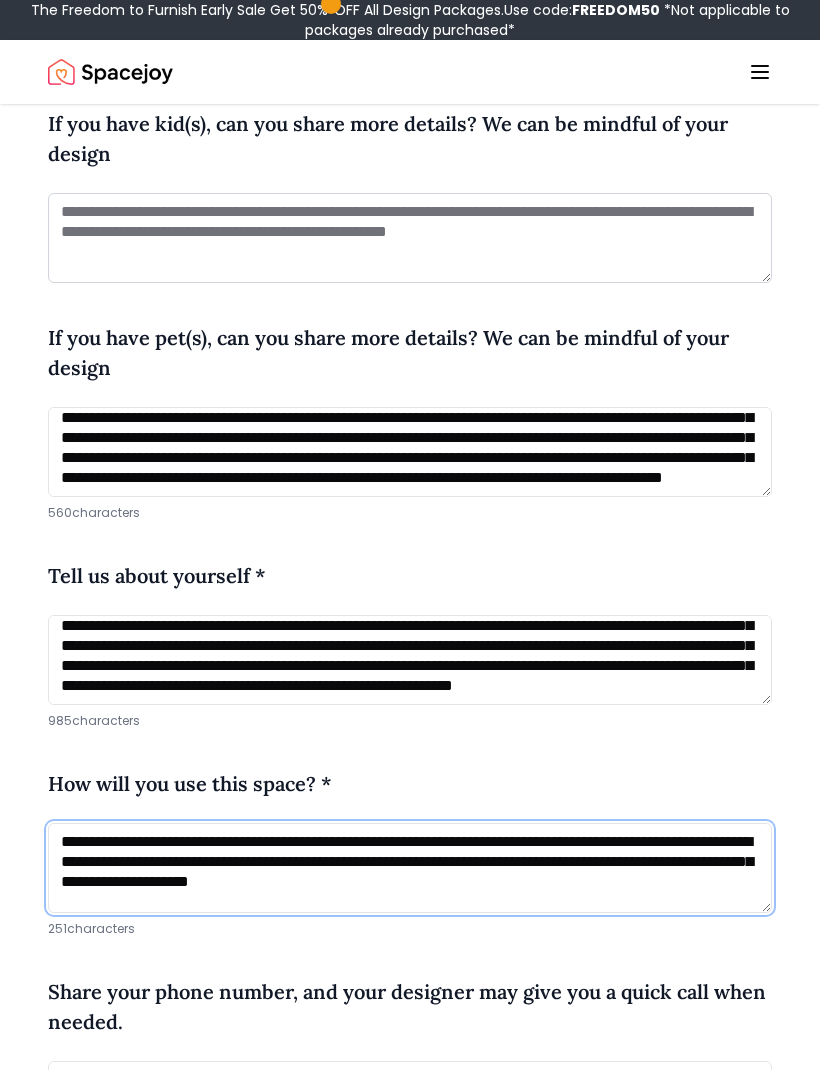 type on "**********" 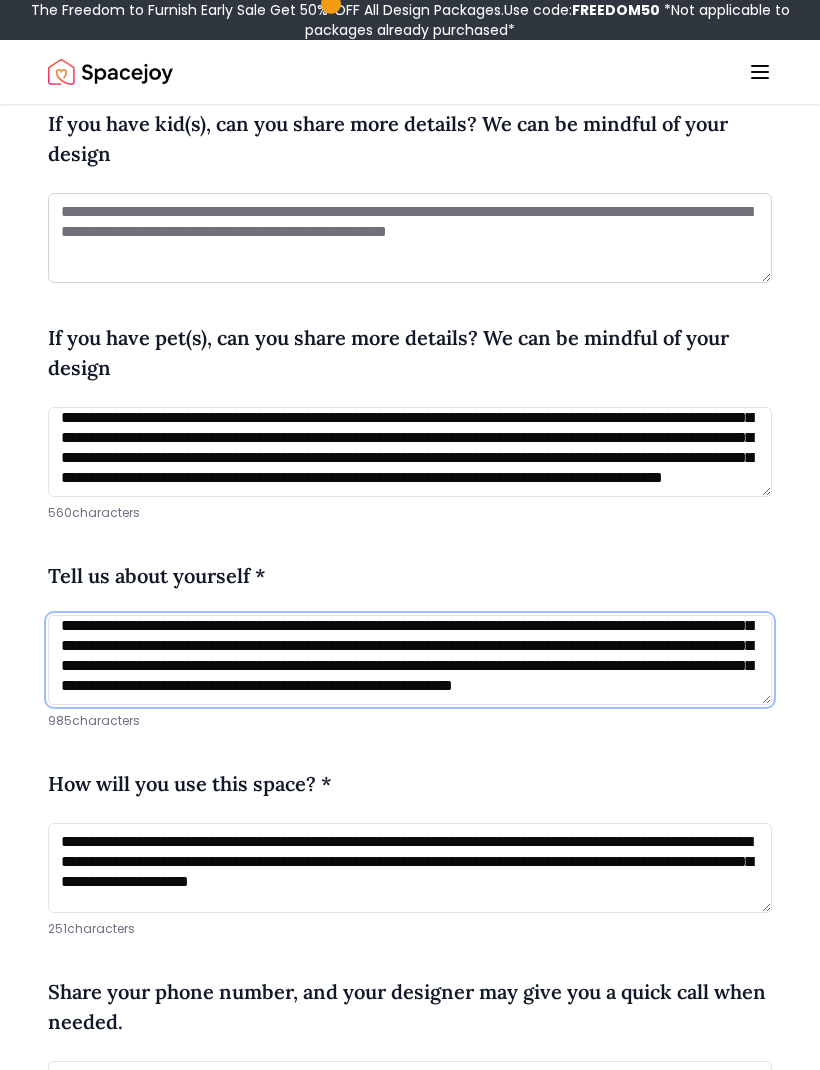 click on "**********" at bounding box center [410, 660] 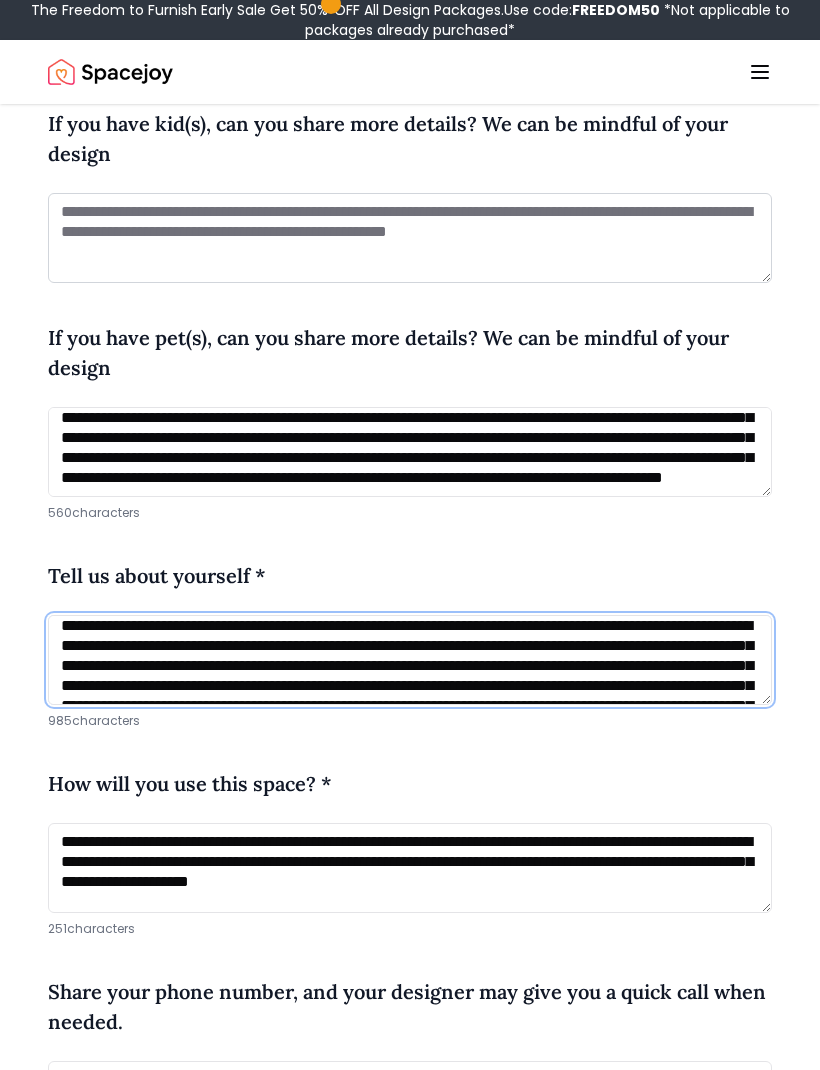 scroll, scrollTop: 9, scrollLeft: 0, axis: vertical 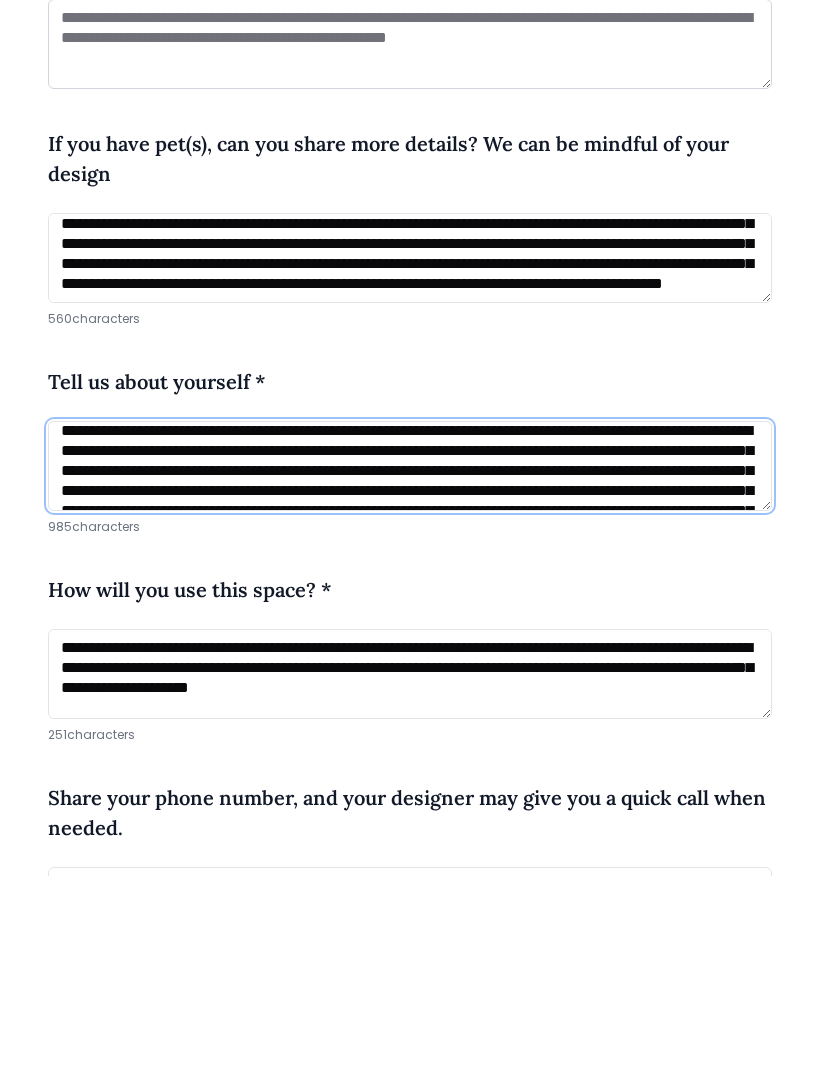 click on "**********" at bounding box center [410, 660] 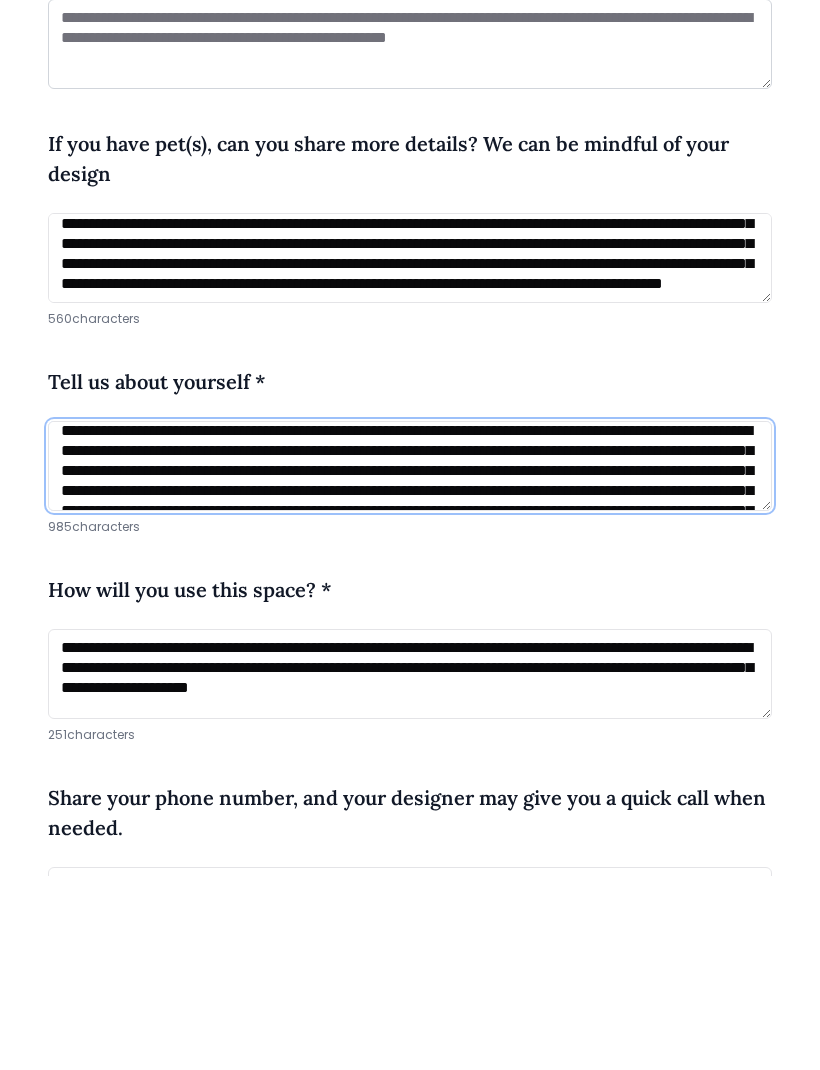scroll, scrollTop: 5, scrollLeft: 0, axis: vertical 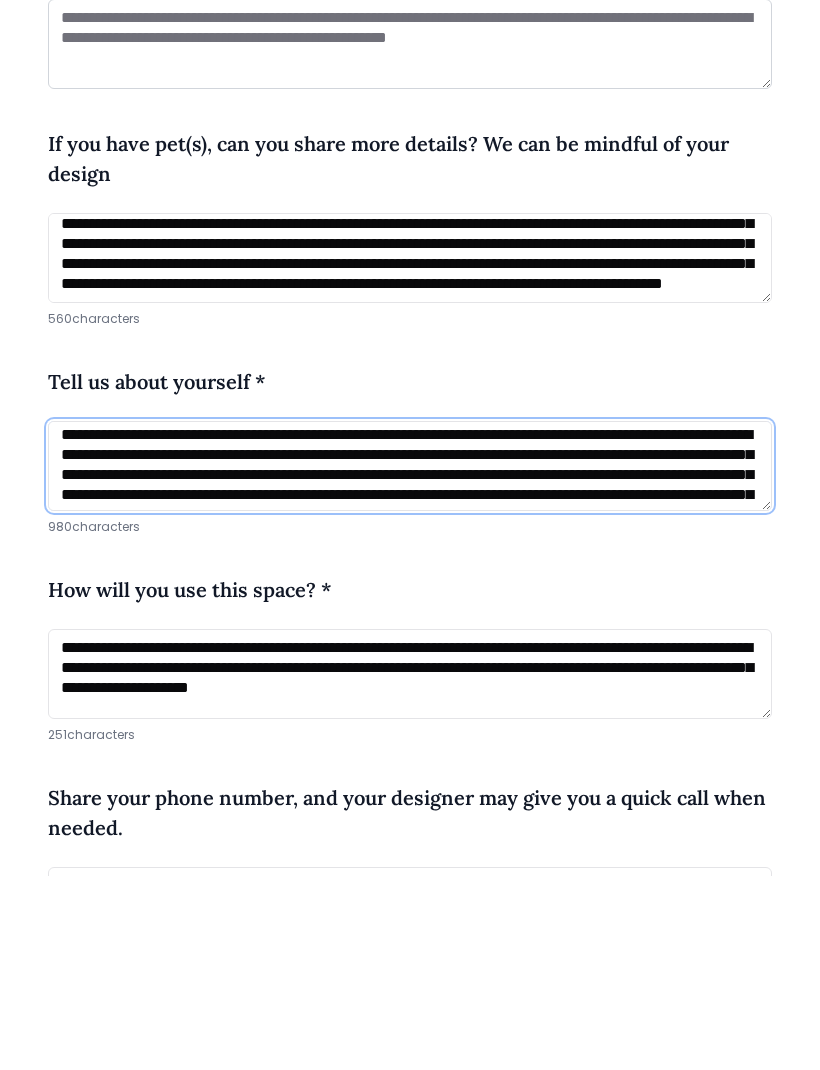 click on "**********" at bounding box center [410, 660] 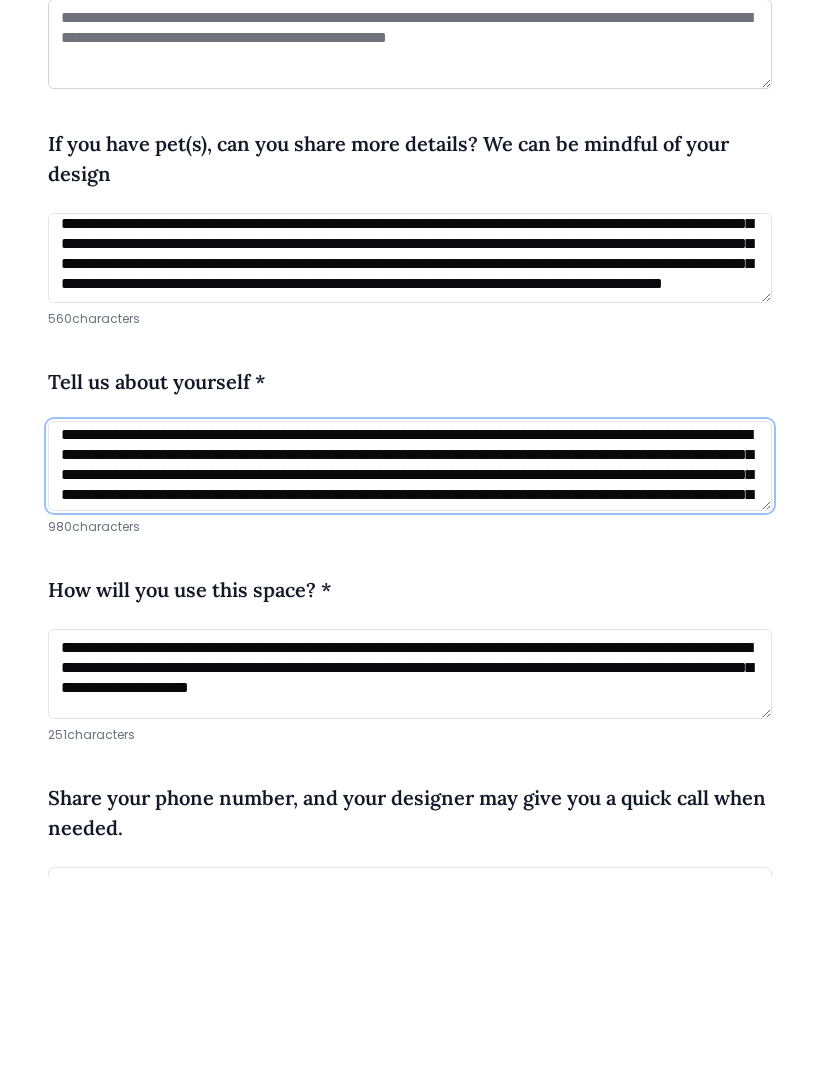scroll, scrollTop: 808, scrollLeft: 0, axis: vertical 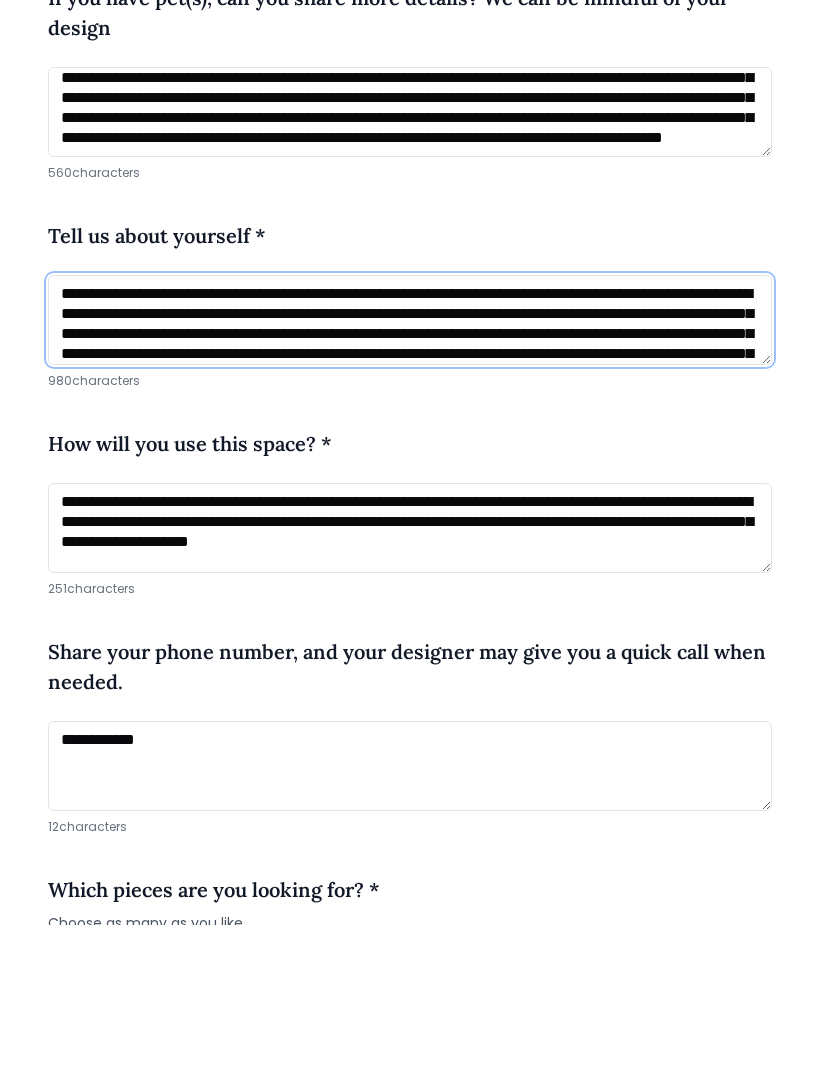 click on "**********" at bounding box center (410, 466) 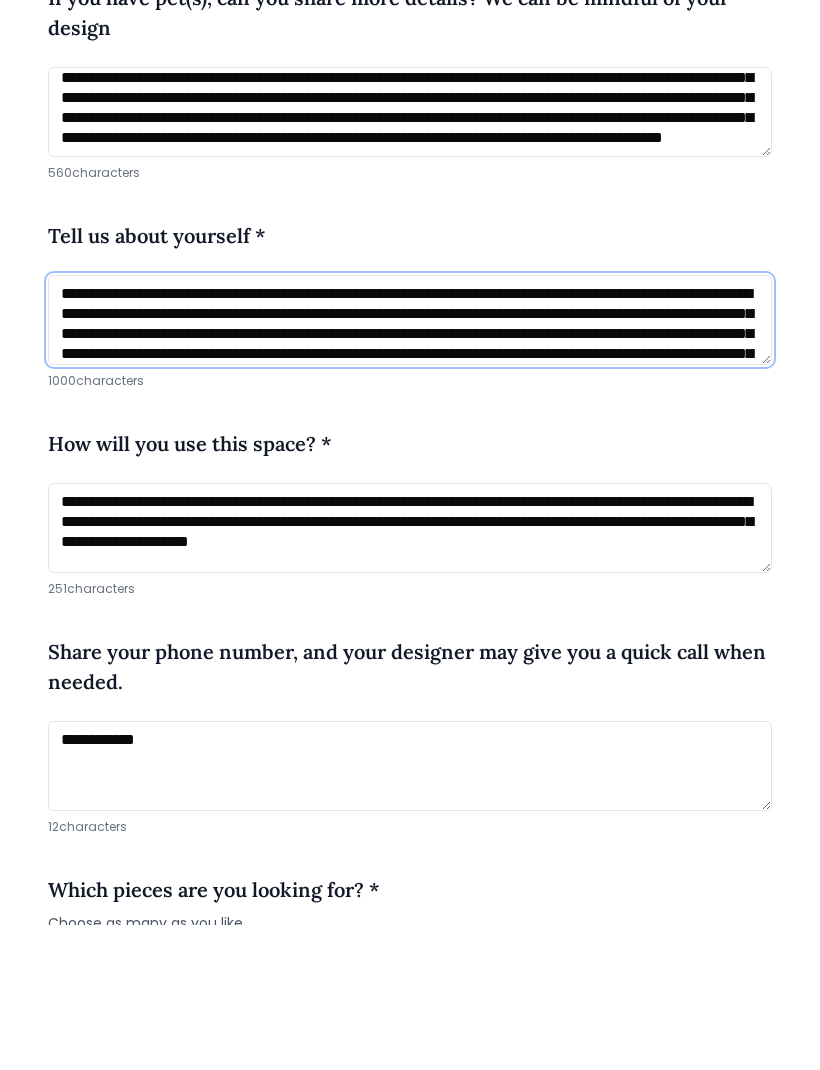 click on "**********" at bounding box center [410, 466] 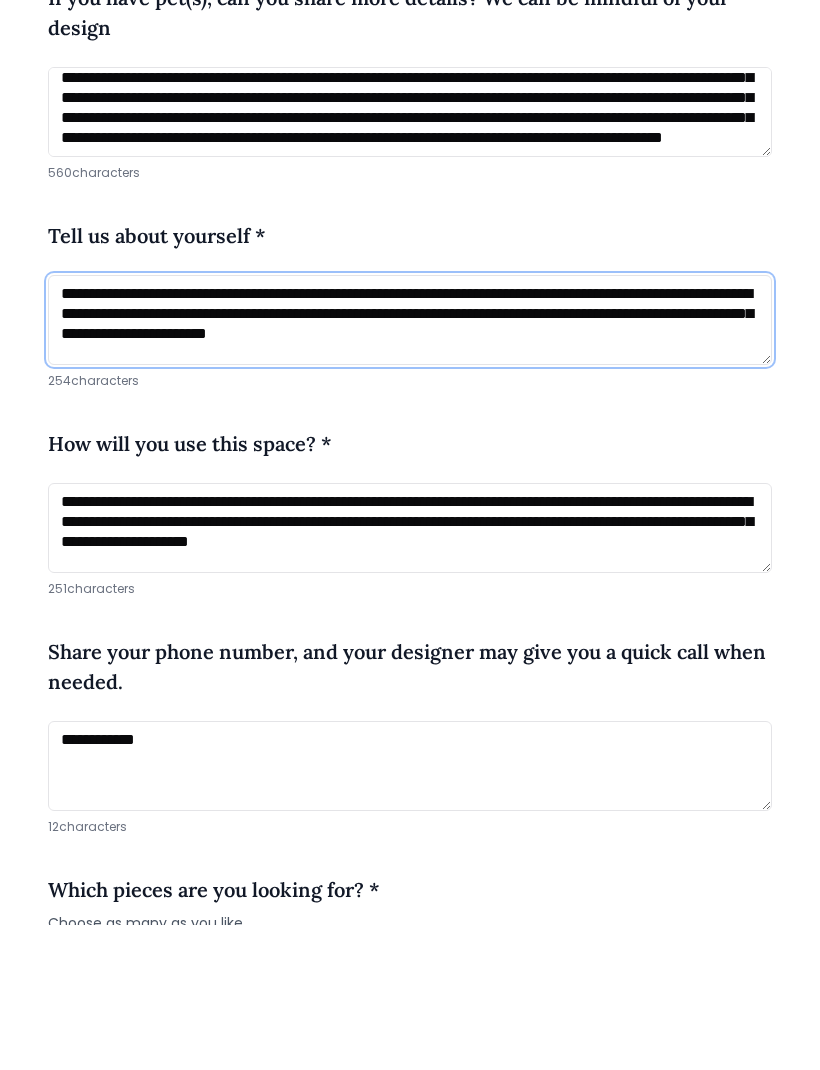 scroll, scrollTop: 1, scrollLeft: 0, axis: vertical 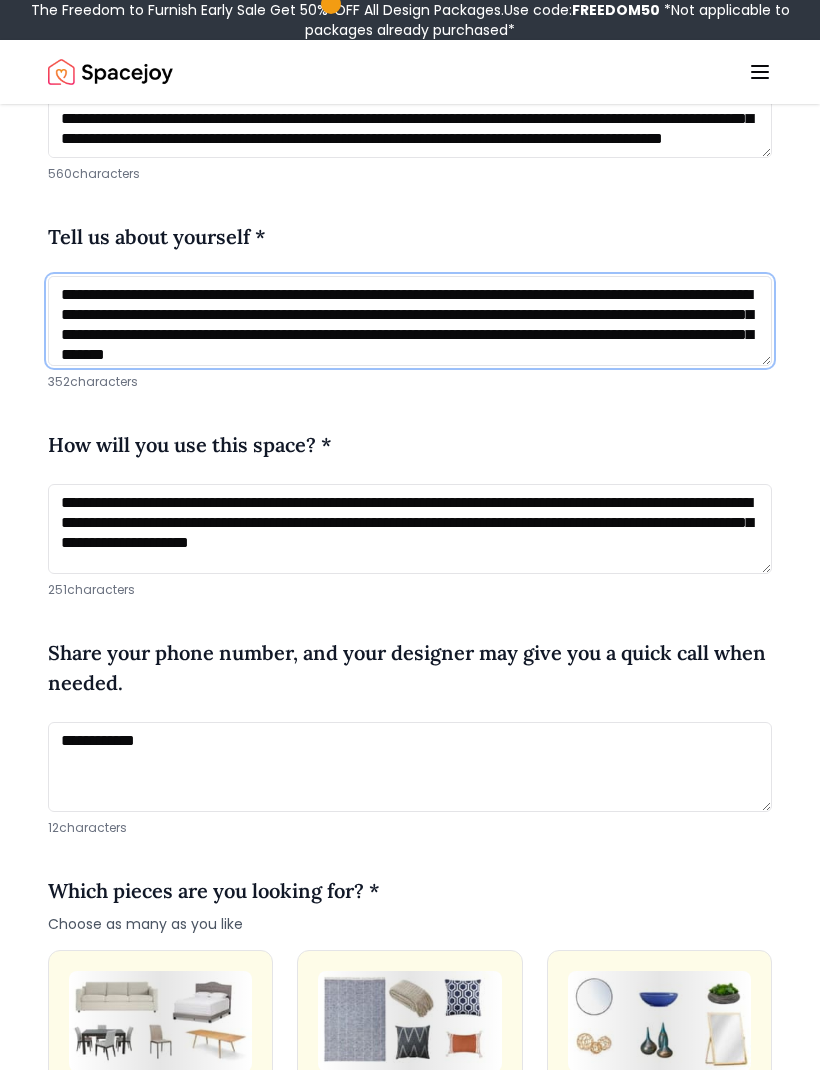 click on "**********" at bounding box center (410, 321) 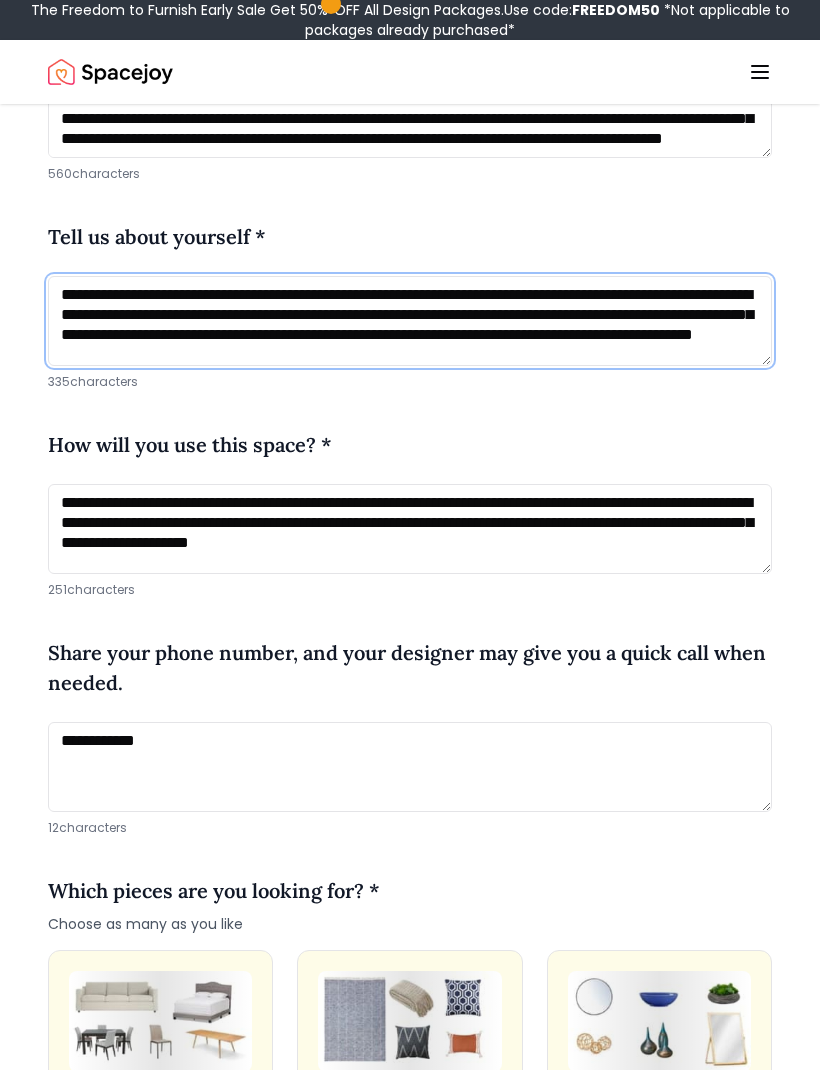 click on "**********" at bounding box center [410, 321] 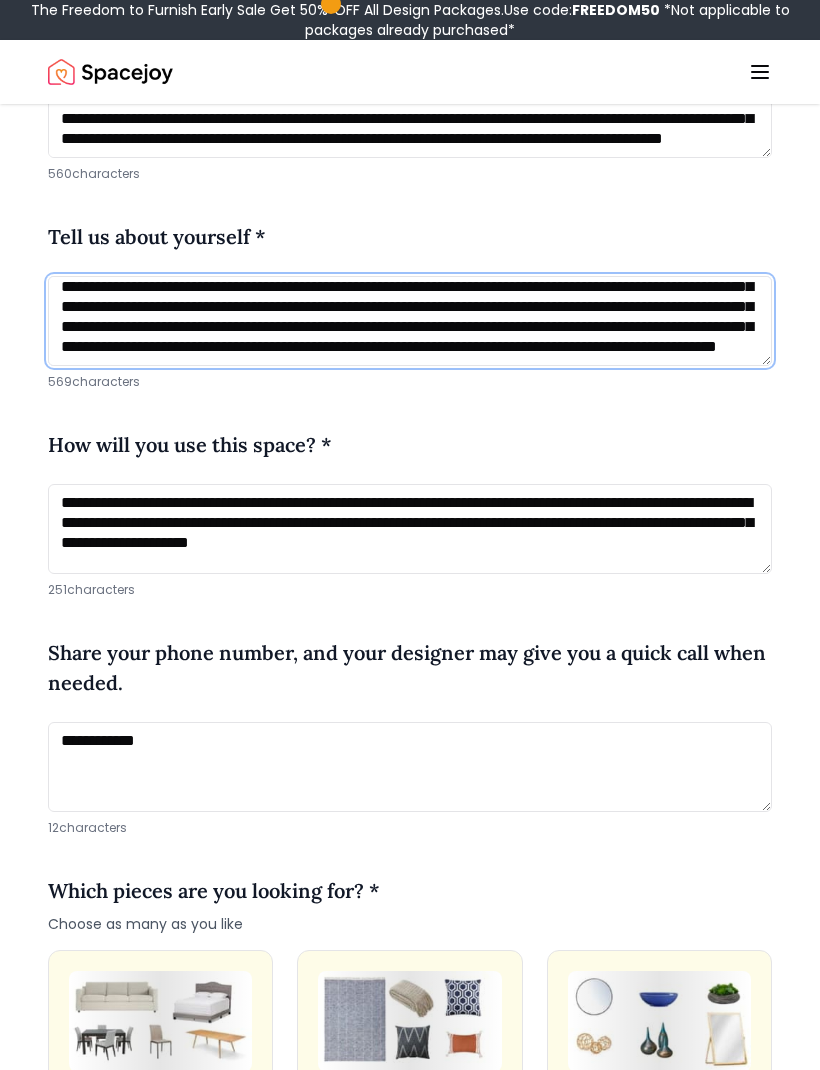 scroll, scrollTop: 53, scrollLeft: 0, axis: vertical 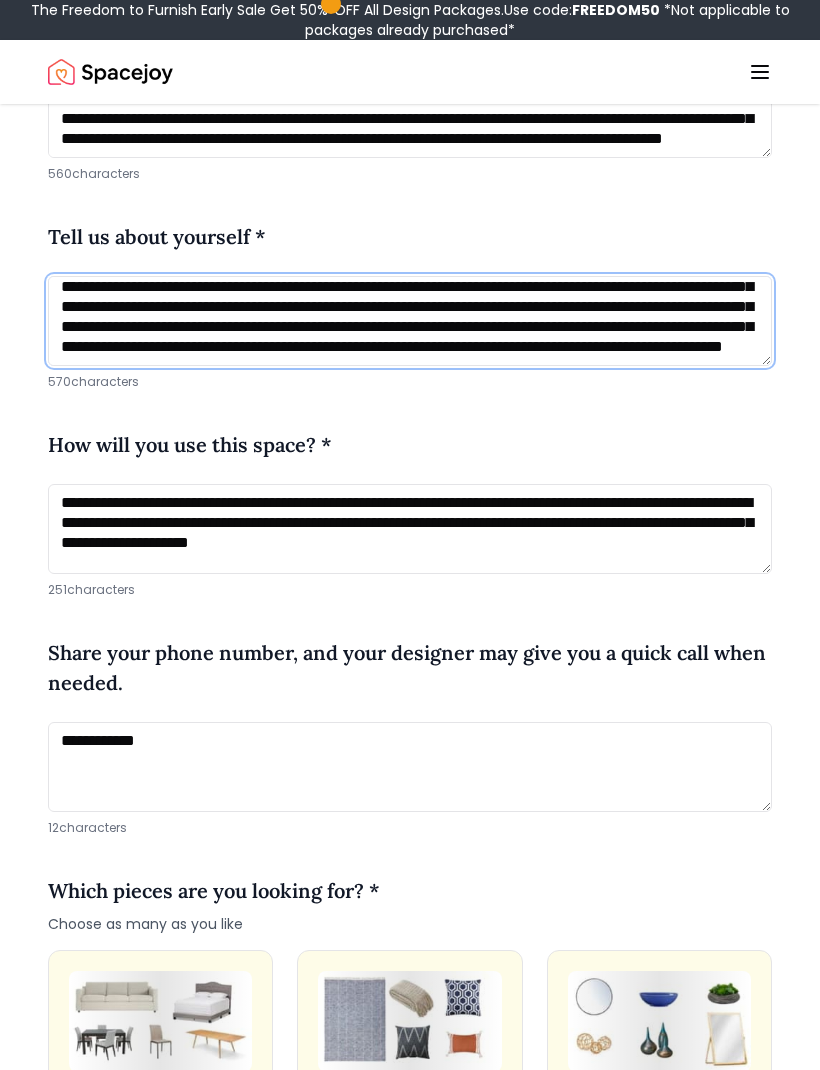 click on "**********" at bounding box center (410, 321) 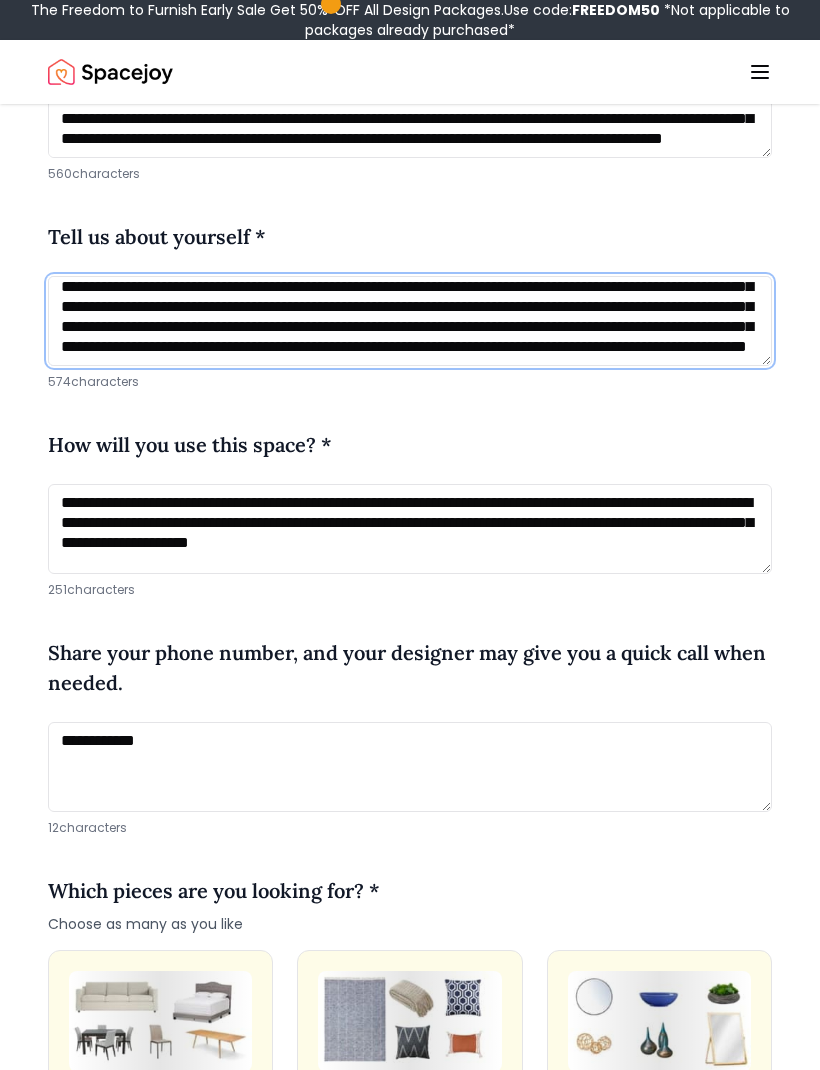 click on "**********" at bounding box center [410, 321] 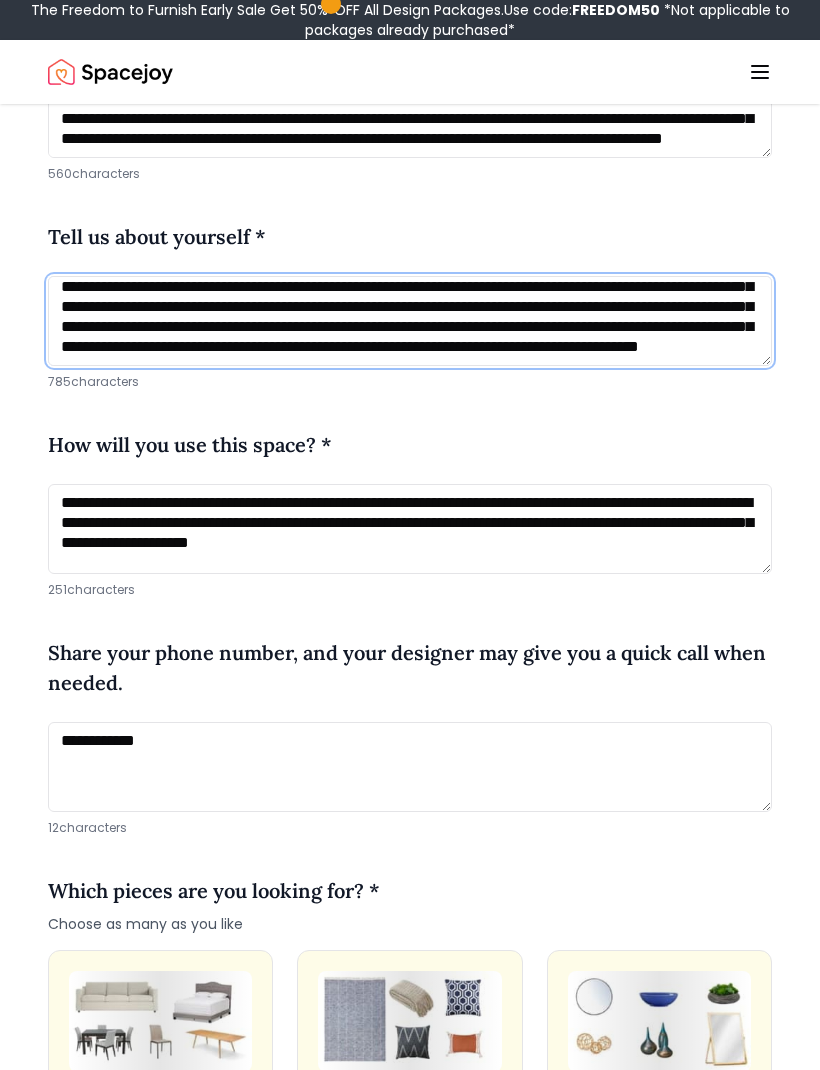 scroll, scrollTop: 121, scrollLeft: 0, axis: vertical 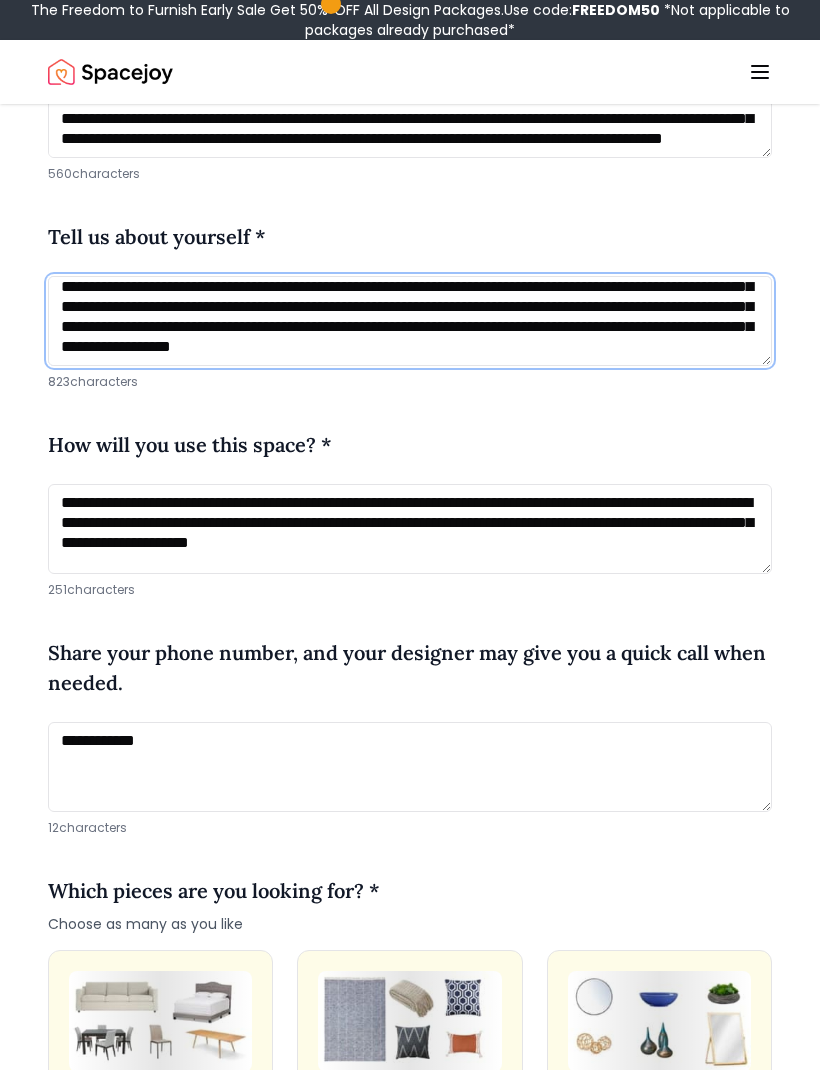 click on "**********" at bounding box center [410, 321] 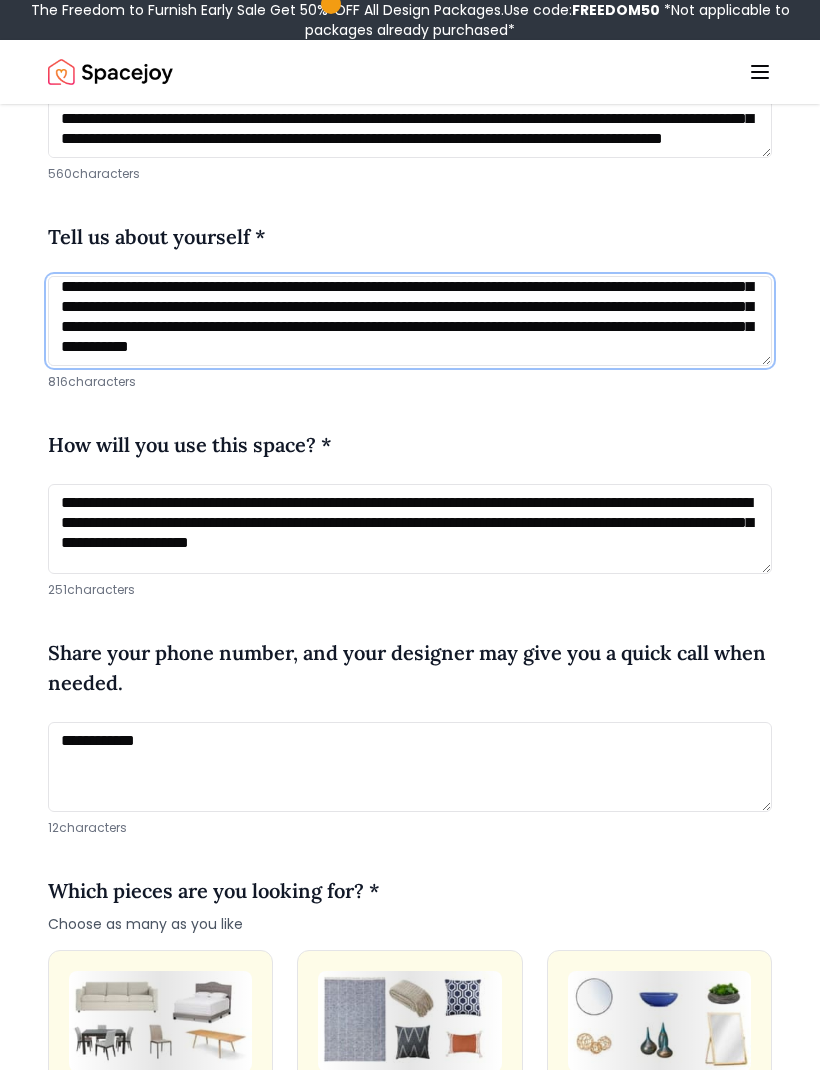 click on "**********" at bounding box center (410, 321) 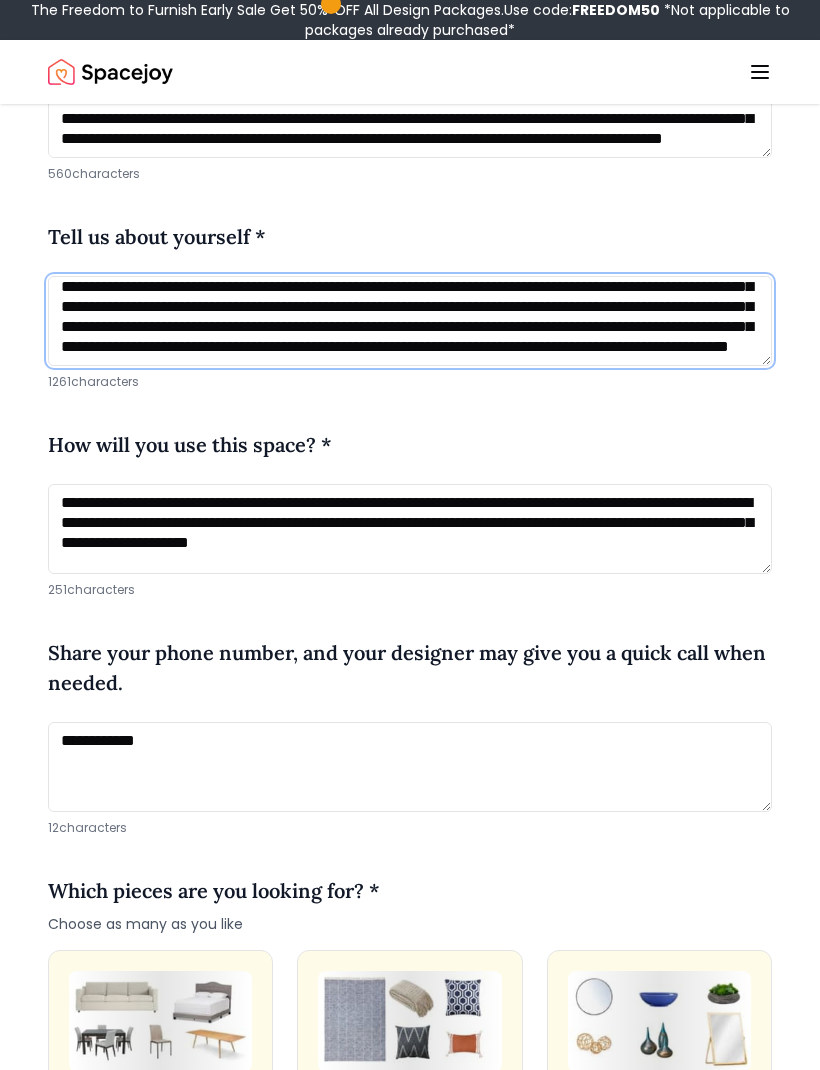 scroll, scrollTop: 228, scrollLeft: 0, axis: vertical 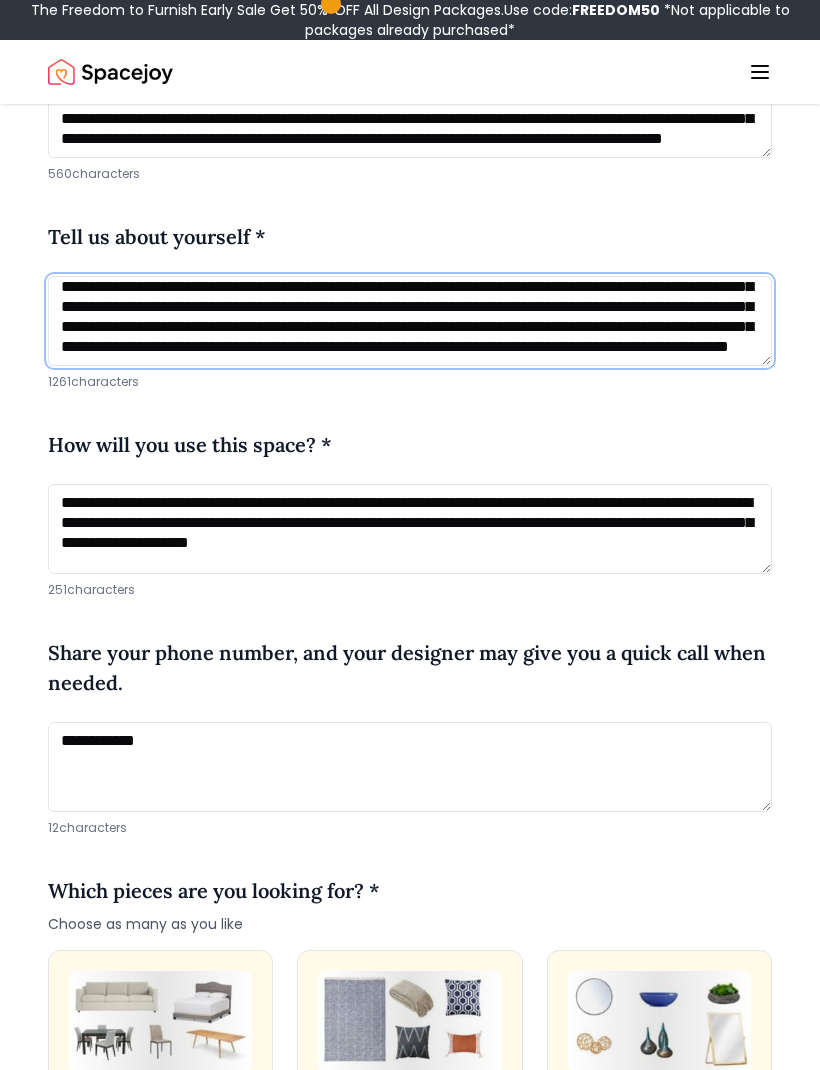 type on "**********" 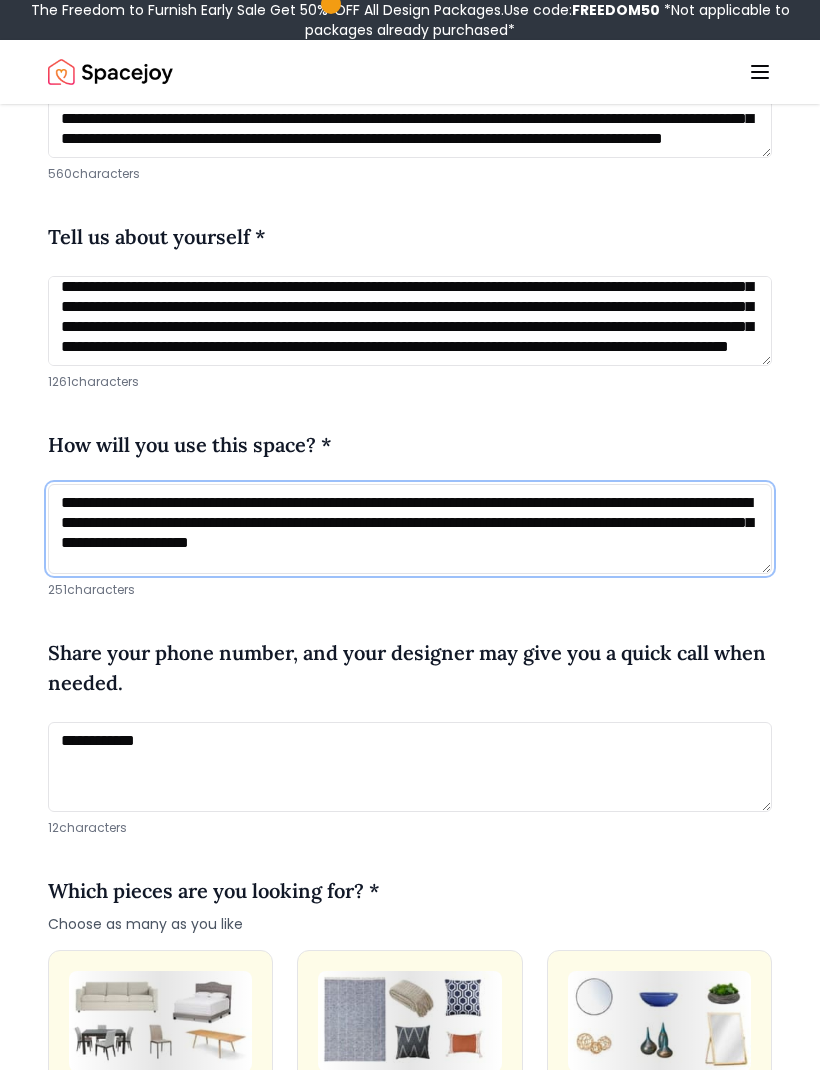 click on "**********" at bounding box center (410, 529) 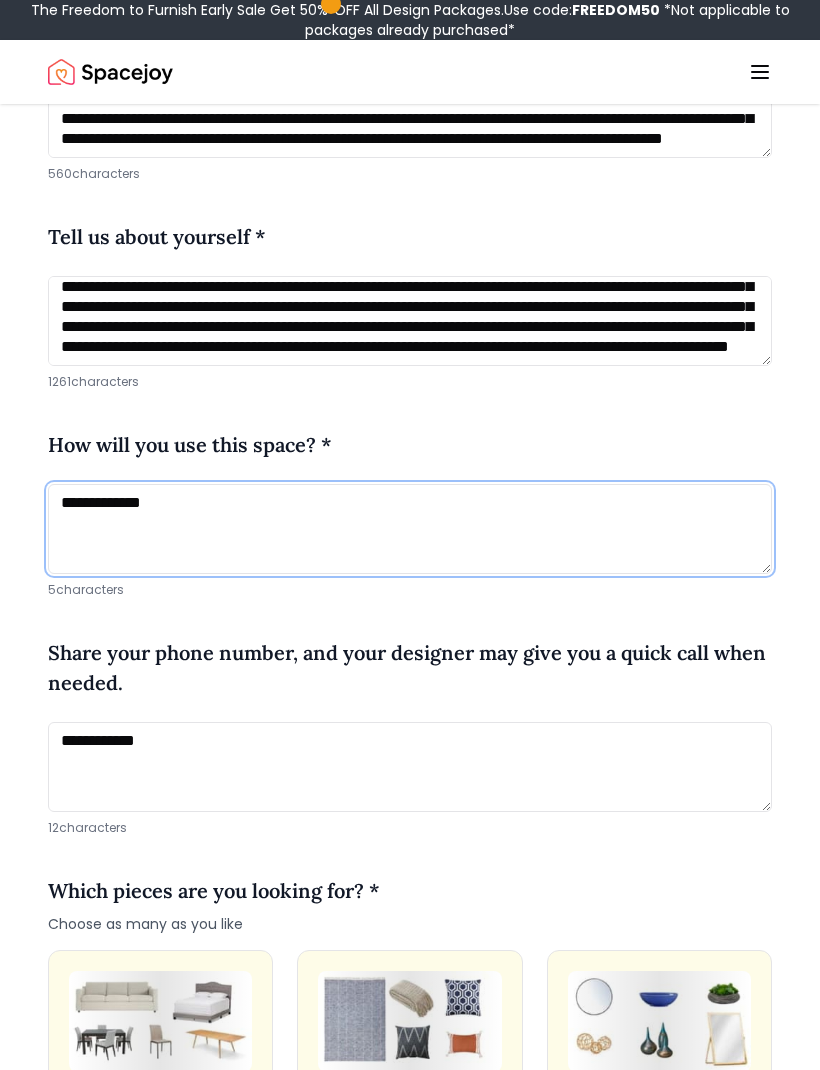 type on "****" 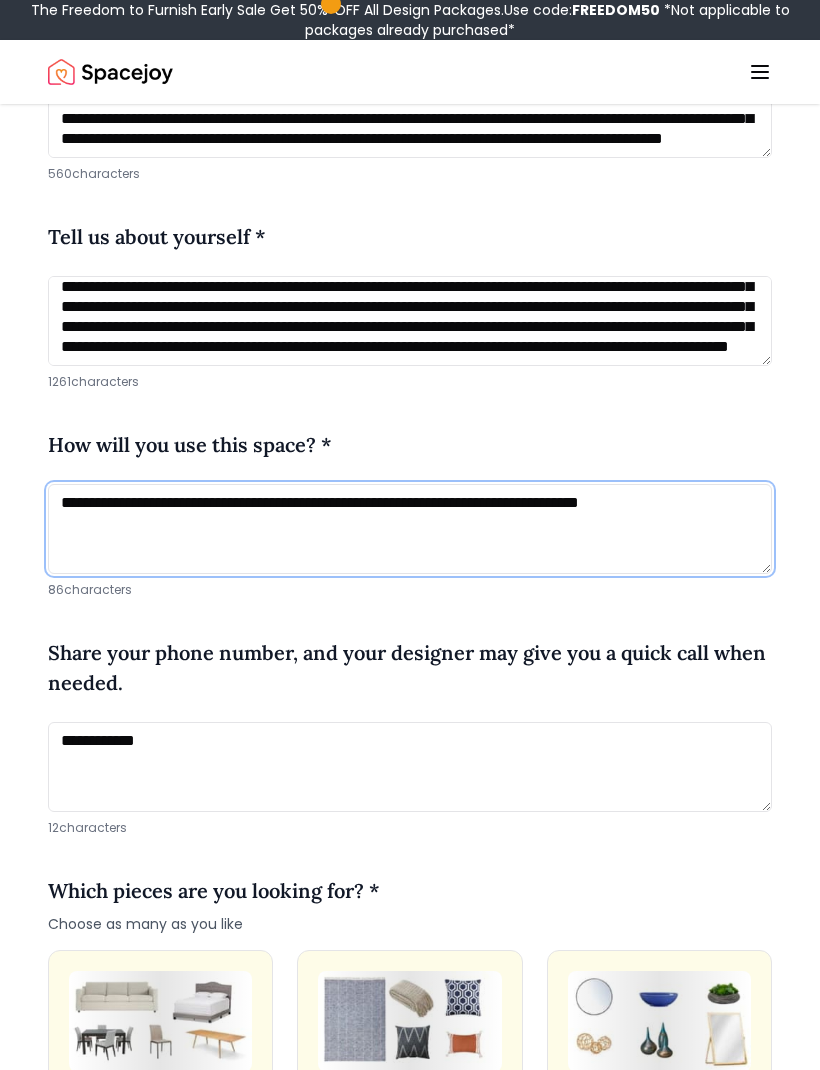 click on "**********" at bounding box center [410, 529] 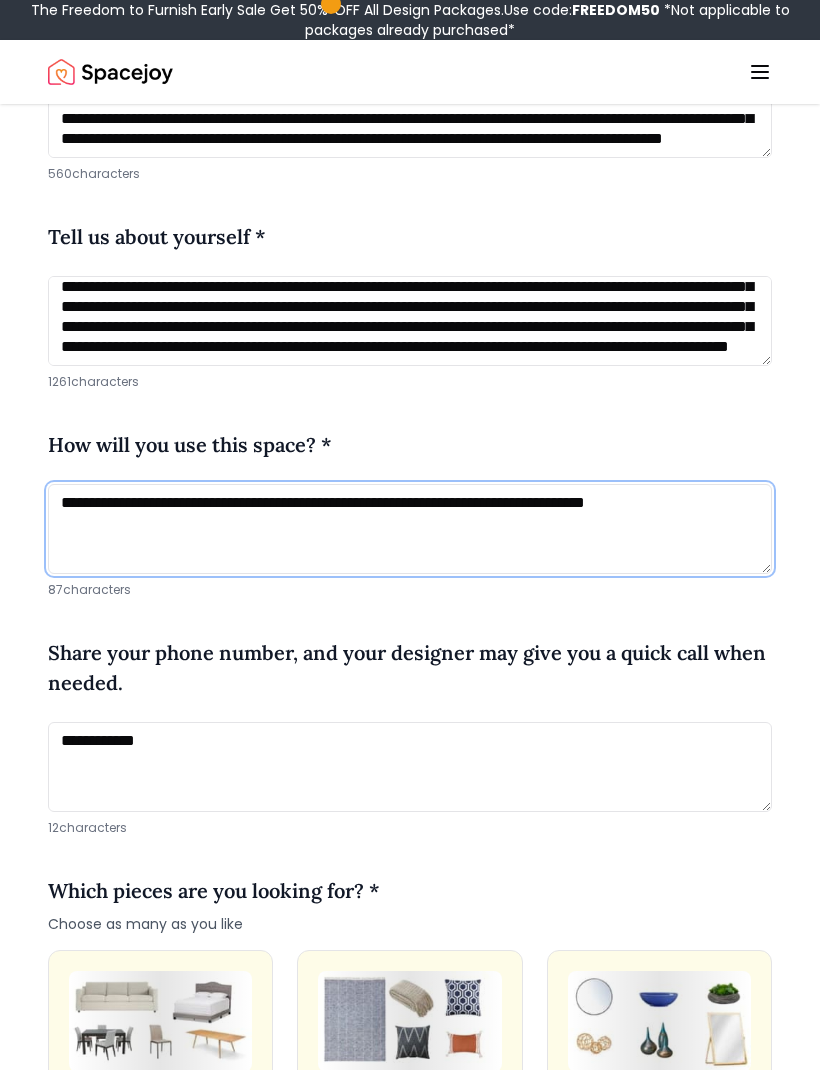 click on "**********" at bounding box center (410, 529) 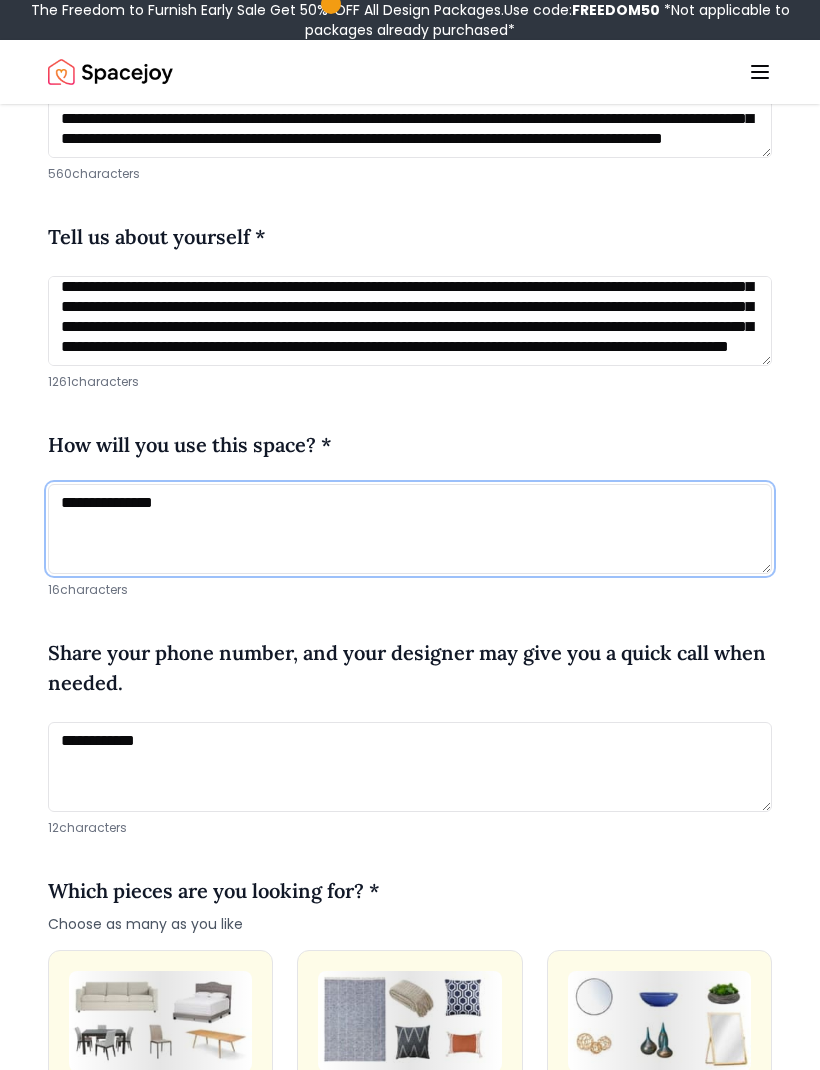 type on "****" 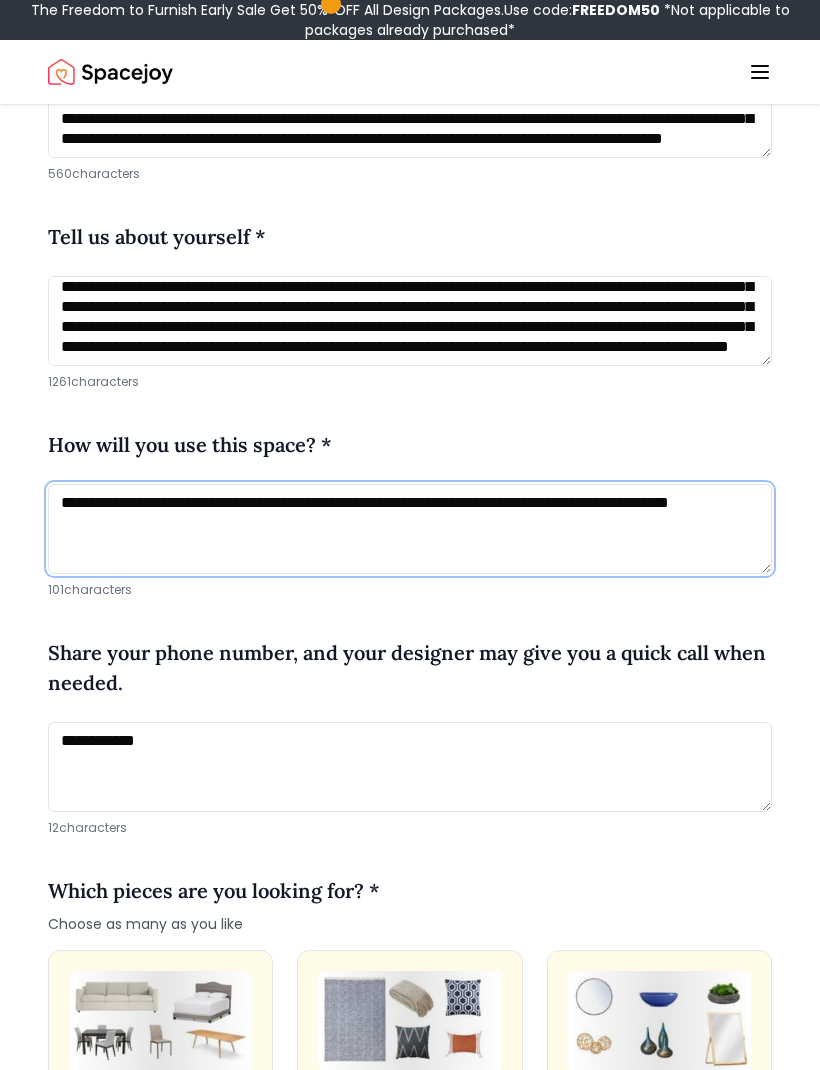 click on "**********" at bounding box center [410, 529] 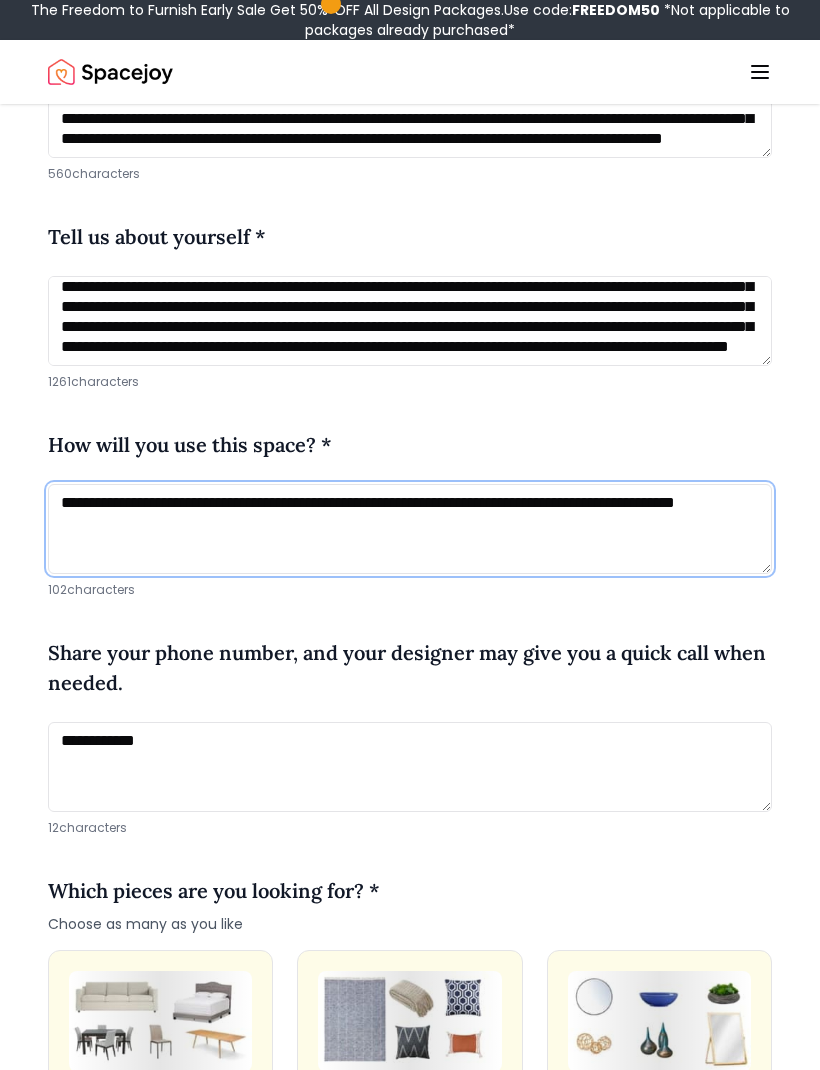 click on "**********" at bounding box center [410, 529] 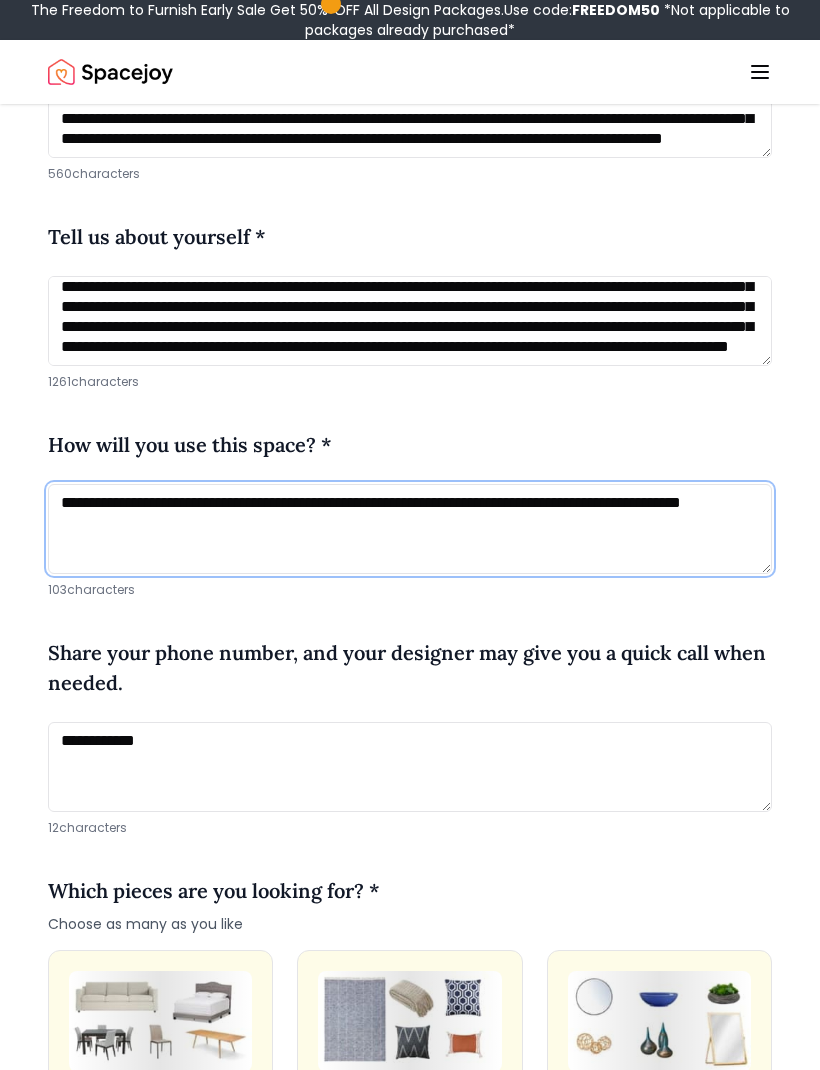 click on "**********" at bounding box center (410, 529) 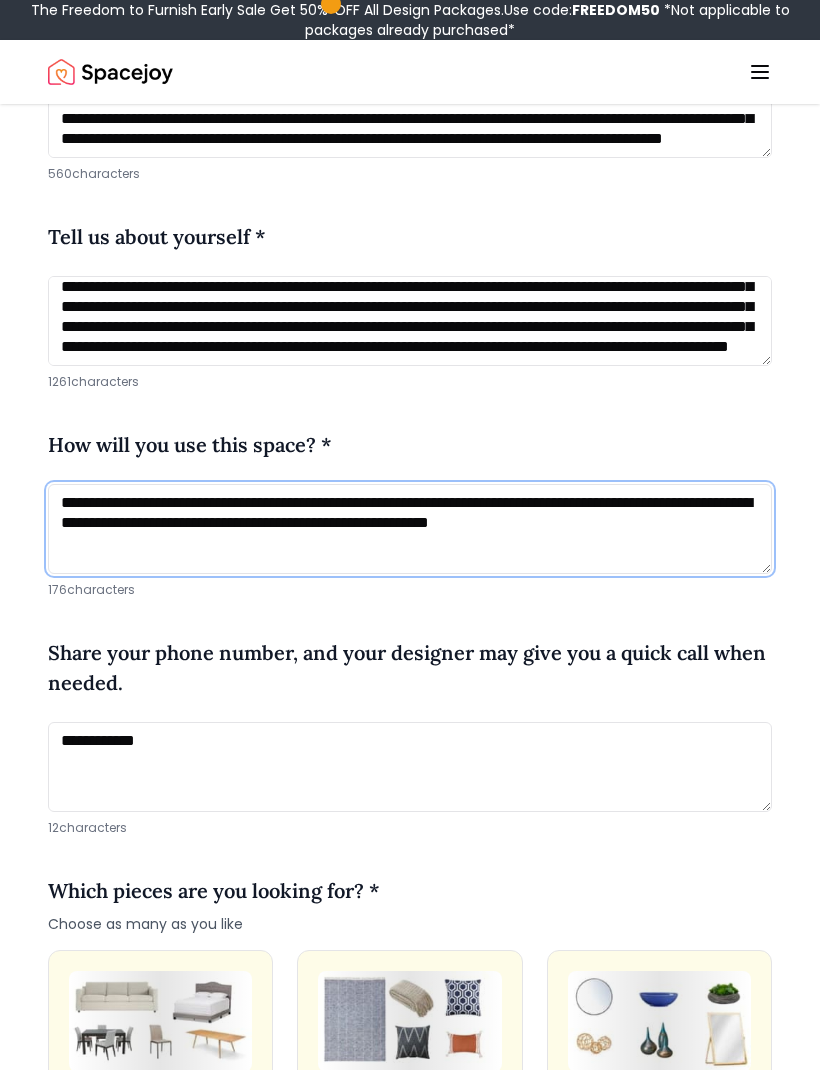 click on "**********" at bounding box center [410, 529] 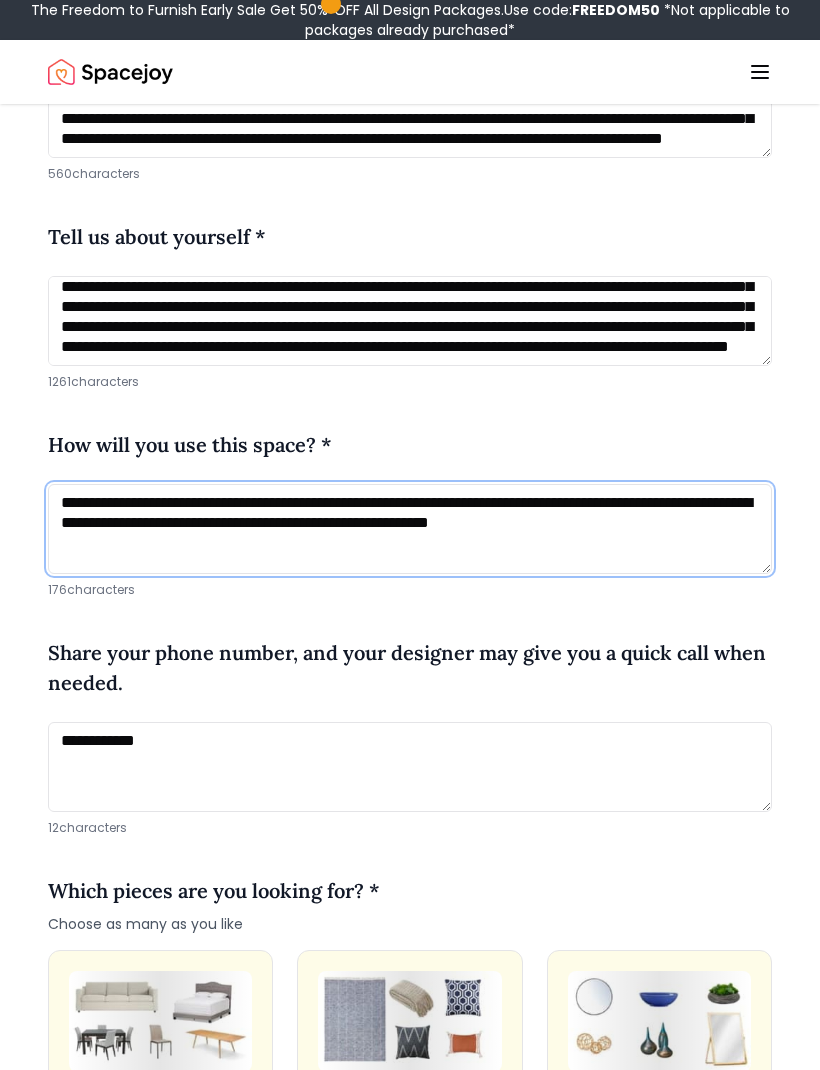 click on "**********" at bounding box center [410, 529] 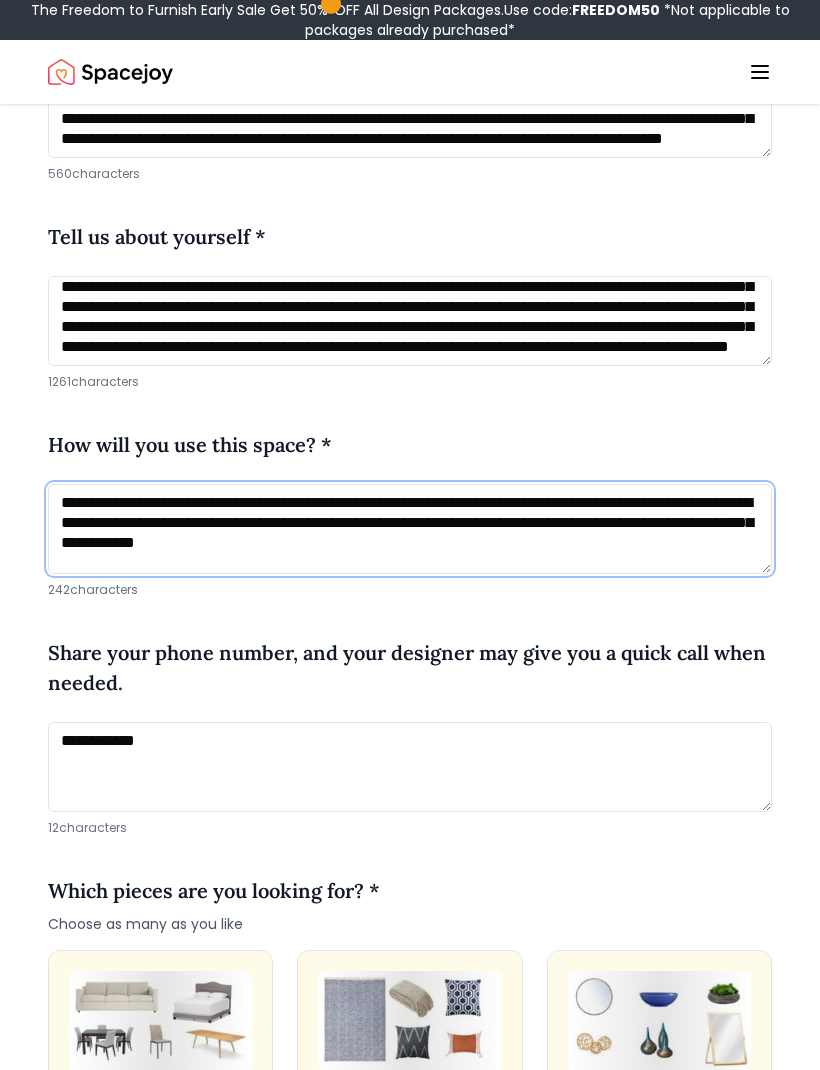 scroll, scrollTop: 0, scrollLeft: 0, axis: both 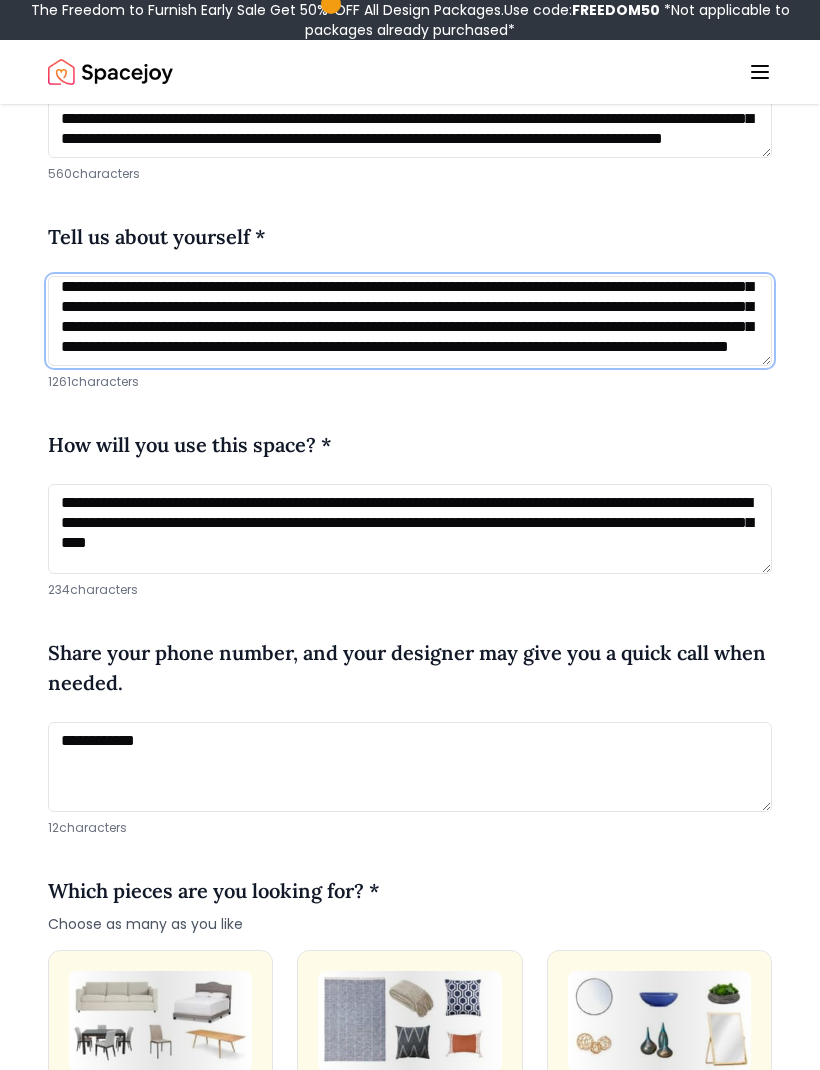 click at bounding box center (410, 321) 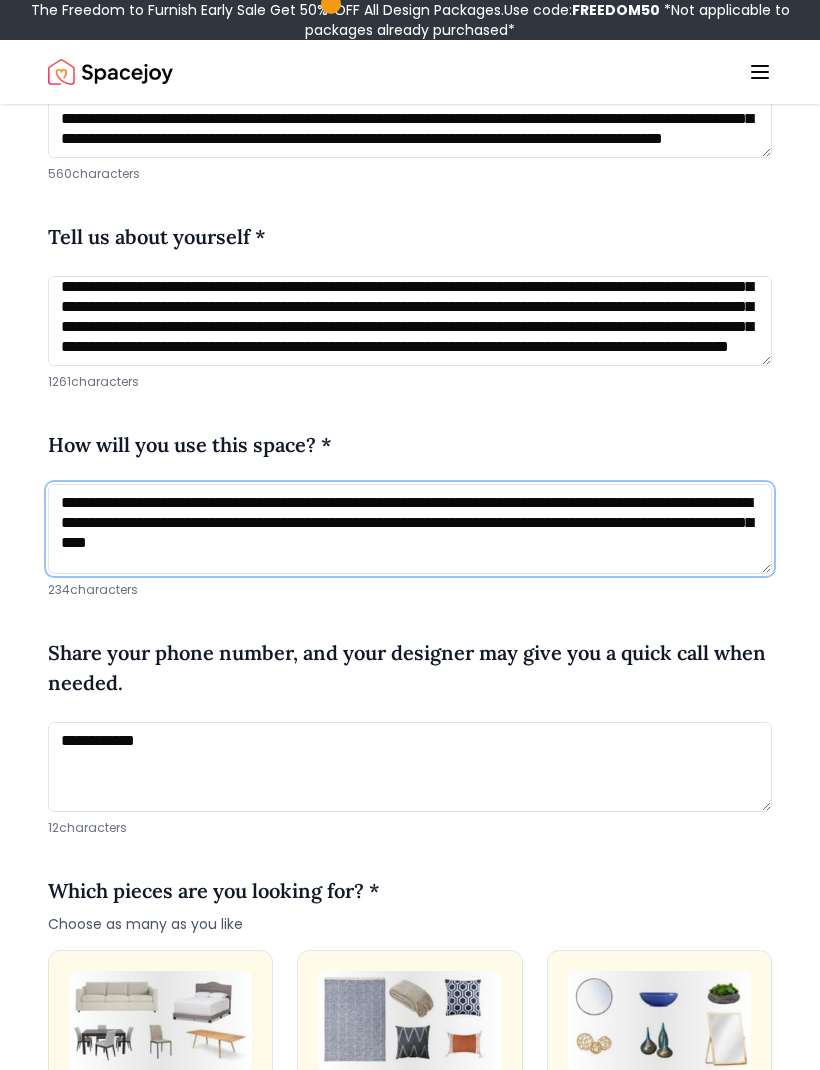 click on "**********" at bounding box center (410, 529) 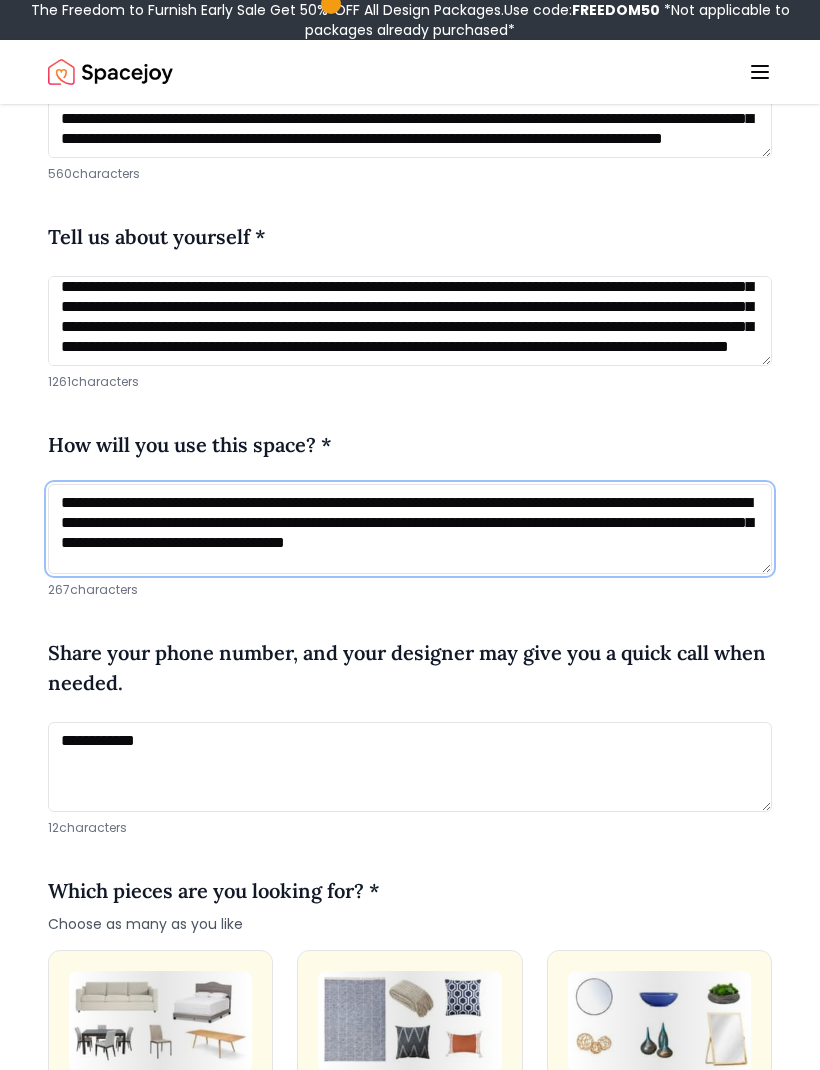 scroll, scrollTop: 1, scrollLeft: 0, axis: vertical 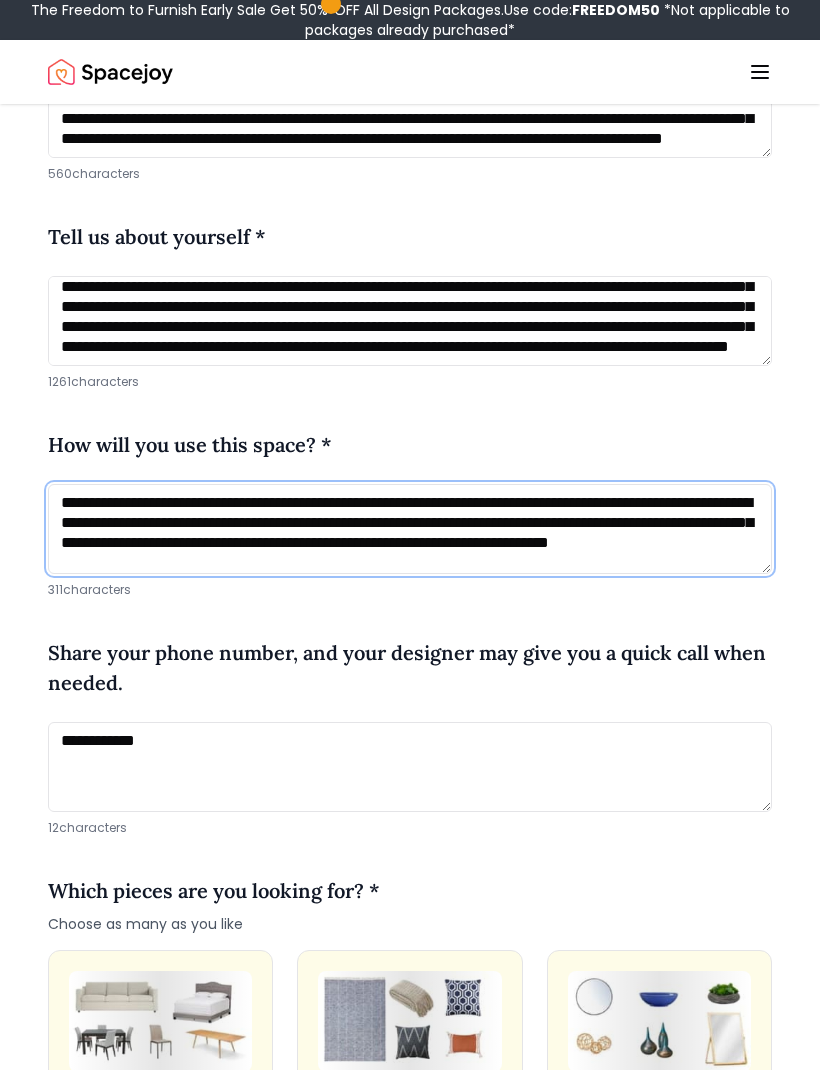click on "**********" at bounding box center [410, 529] 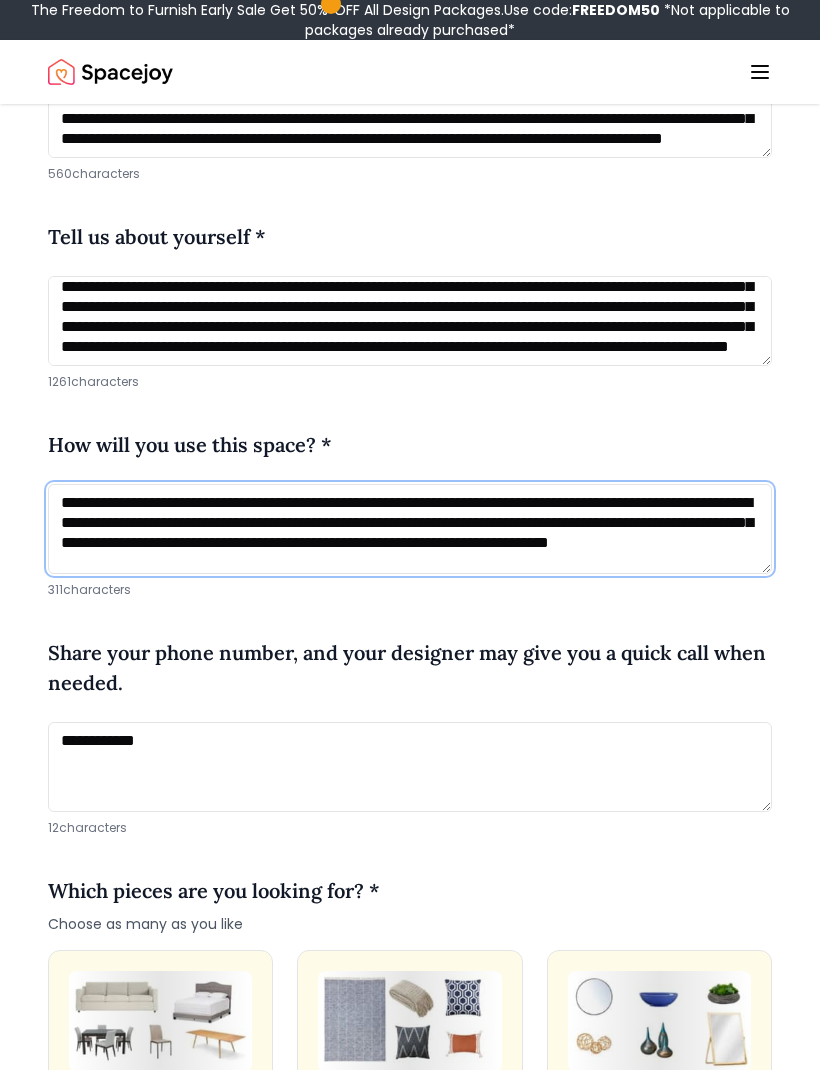 click on "**********" at bounding box center [410, 529] 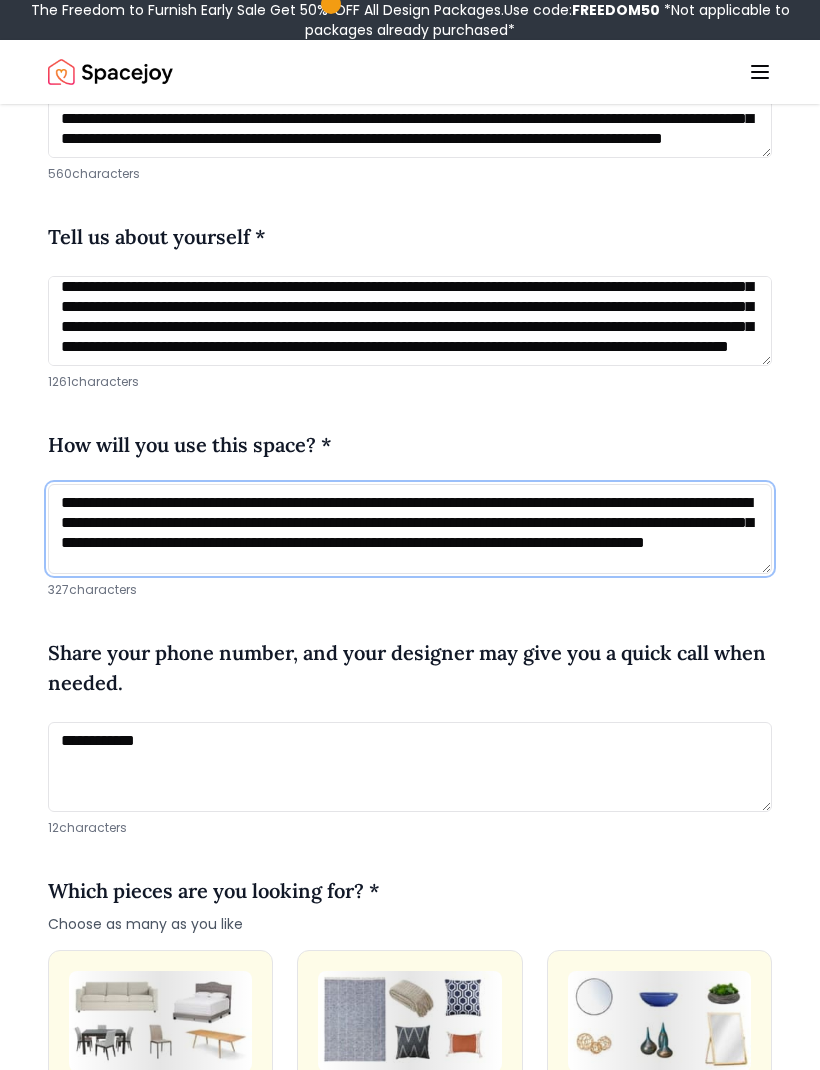 click on "**********" at bounding box center (410, 529) 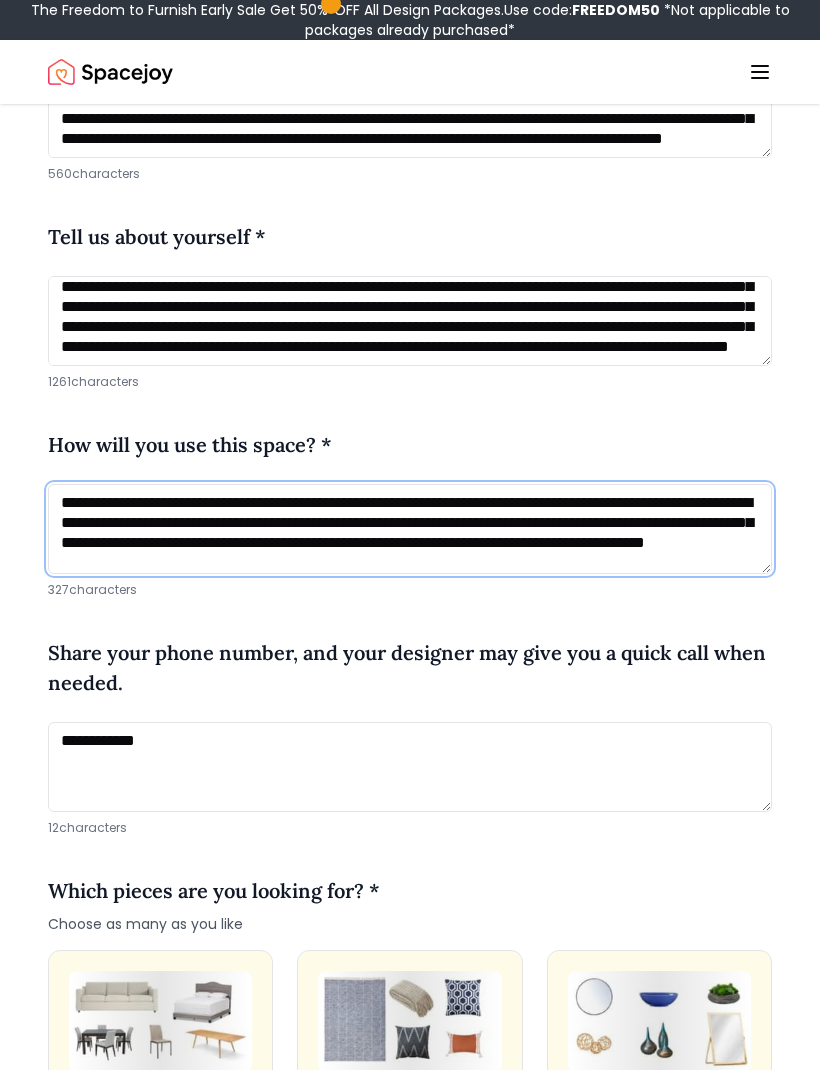 click on "**********" at bounding box center (410, 529) 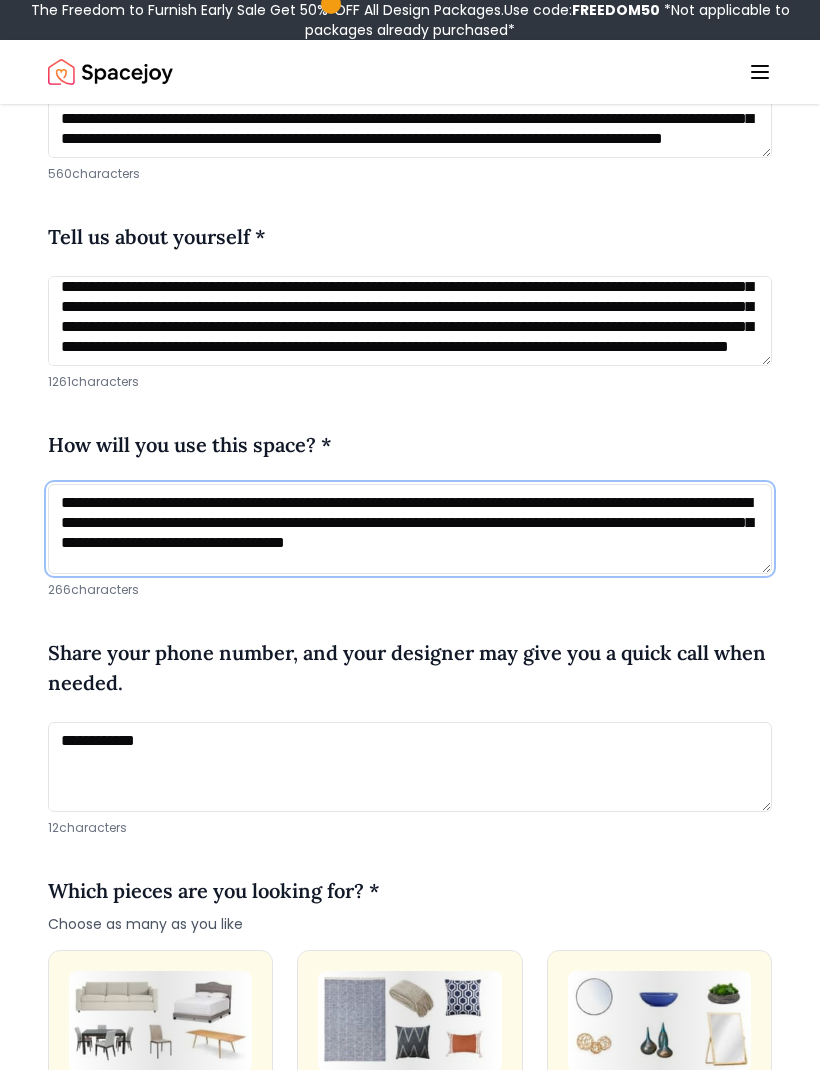 scroll, scrollTop: 1, scrollLeft: 0, axis: vertical 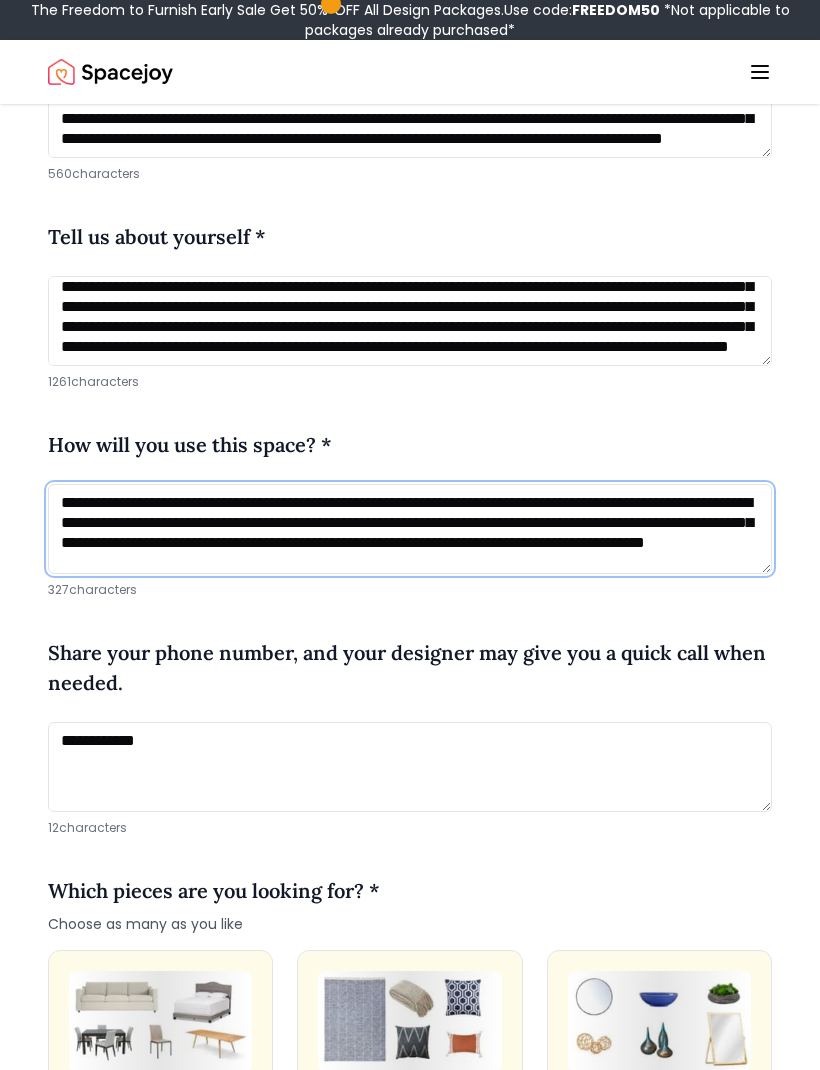 click on "**********" at bounding box center [410, 529] 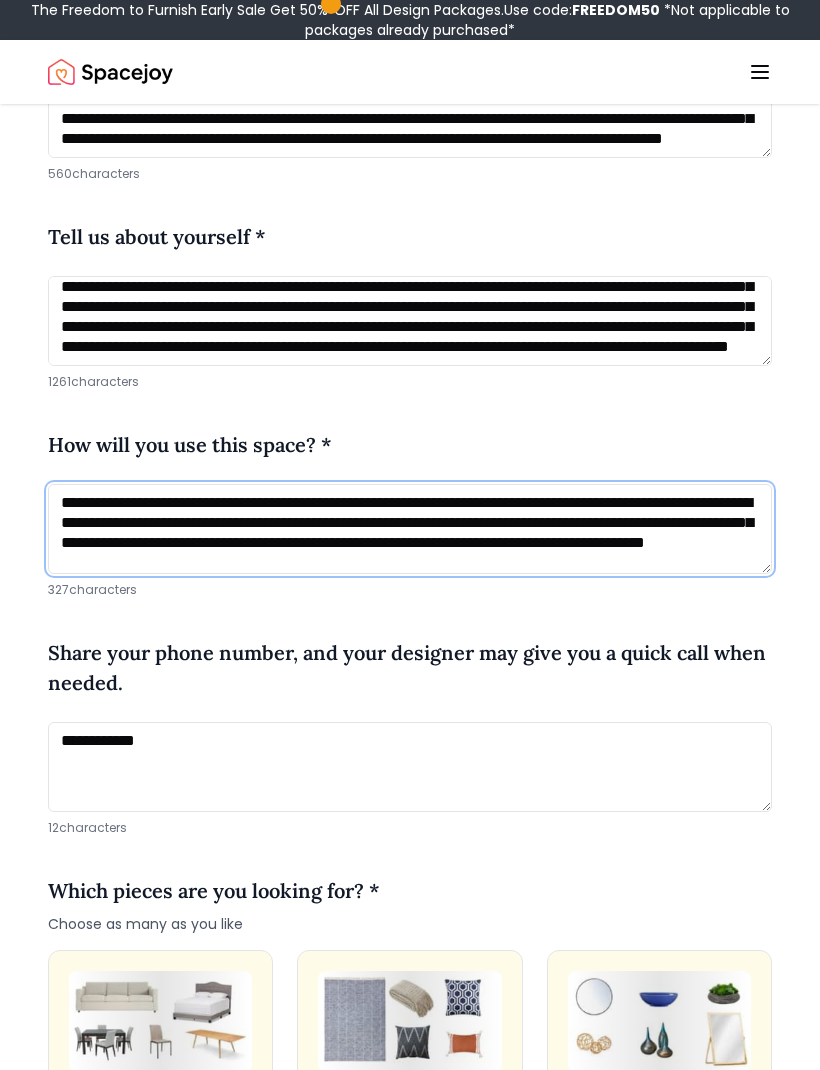 click on "**********" at bounding box center (410, 529) 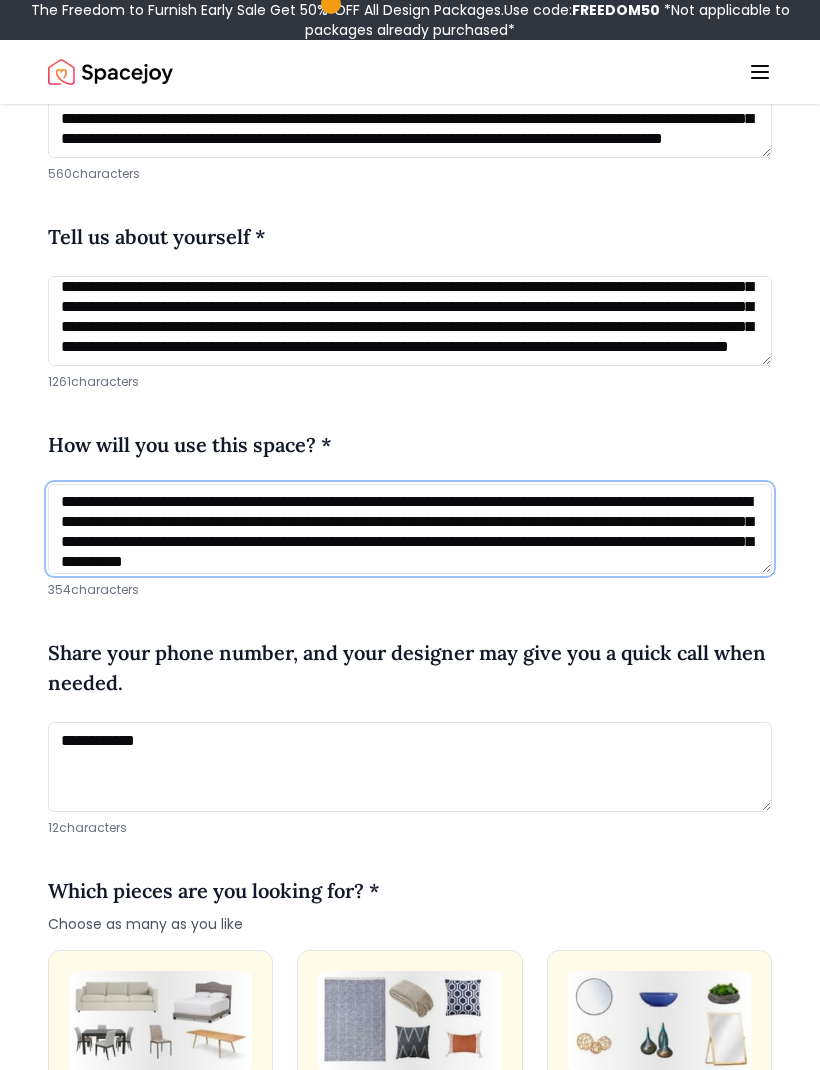 scroll, scrollTop: 21, scrollLeft: 0, axis: vertical 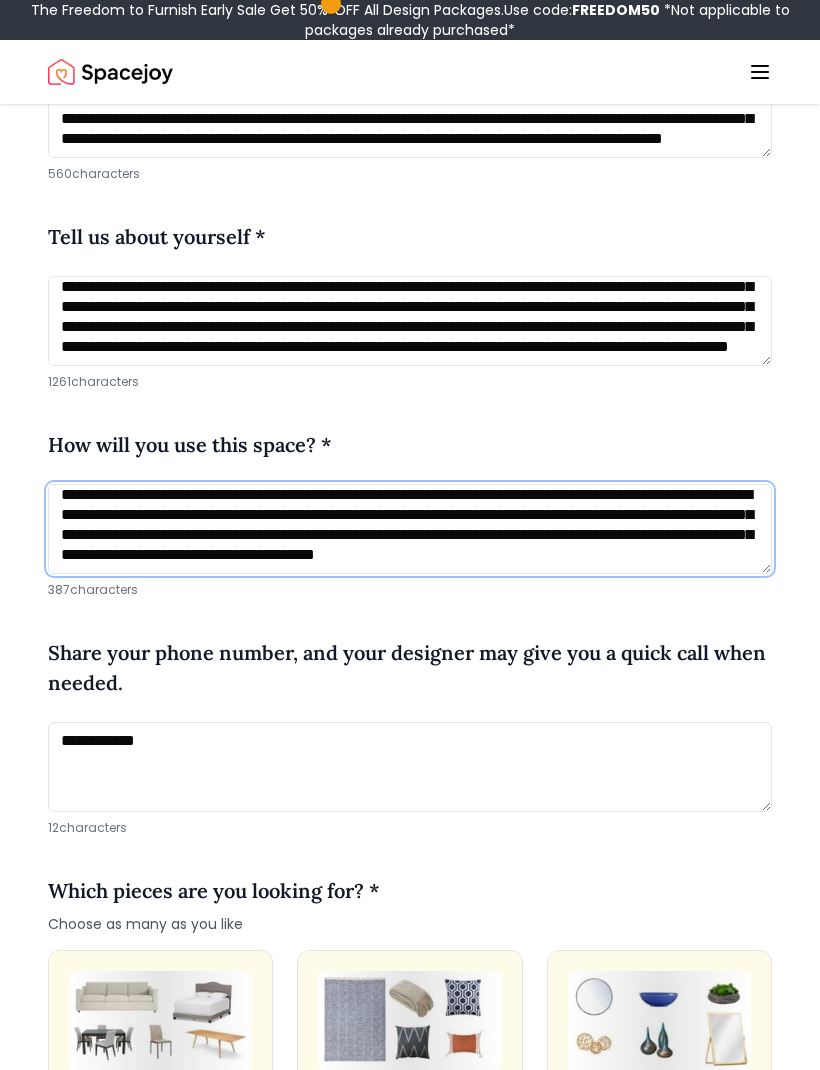 click on "**********" at bounding box center [410, 529] 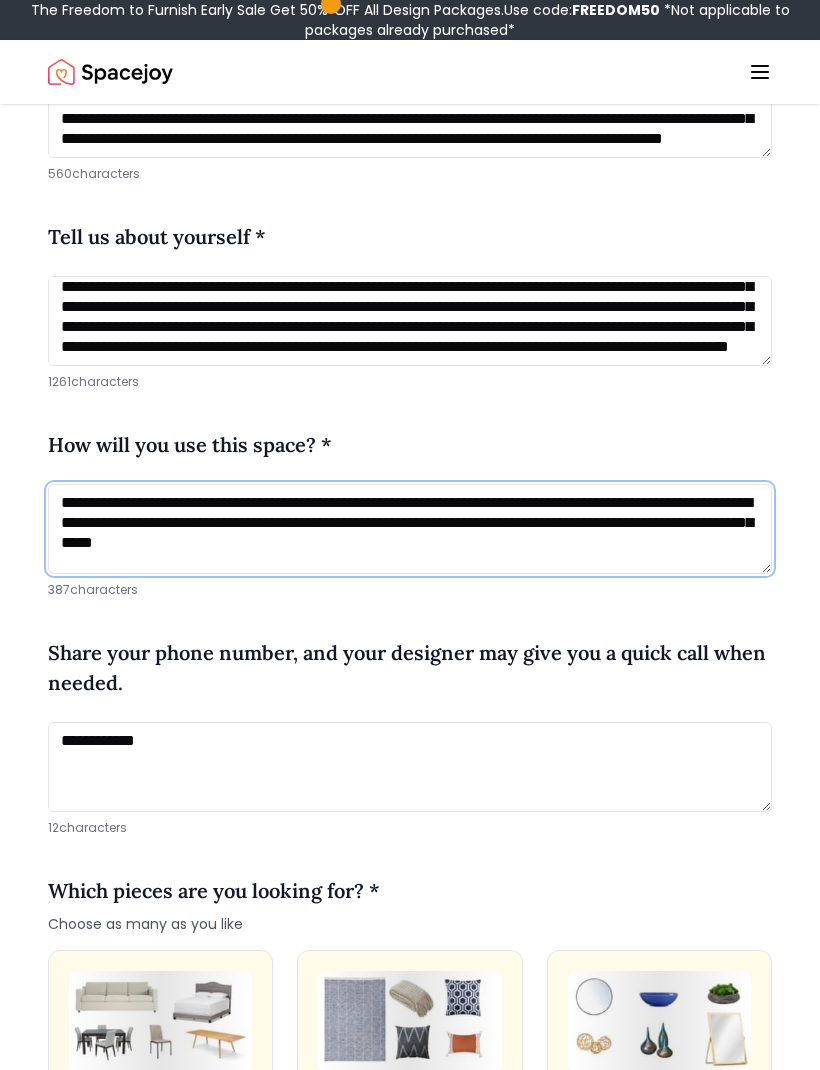 scroll, scrollTop: 0, scrollLeft: 0, axis: both 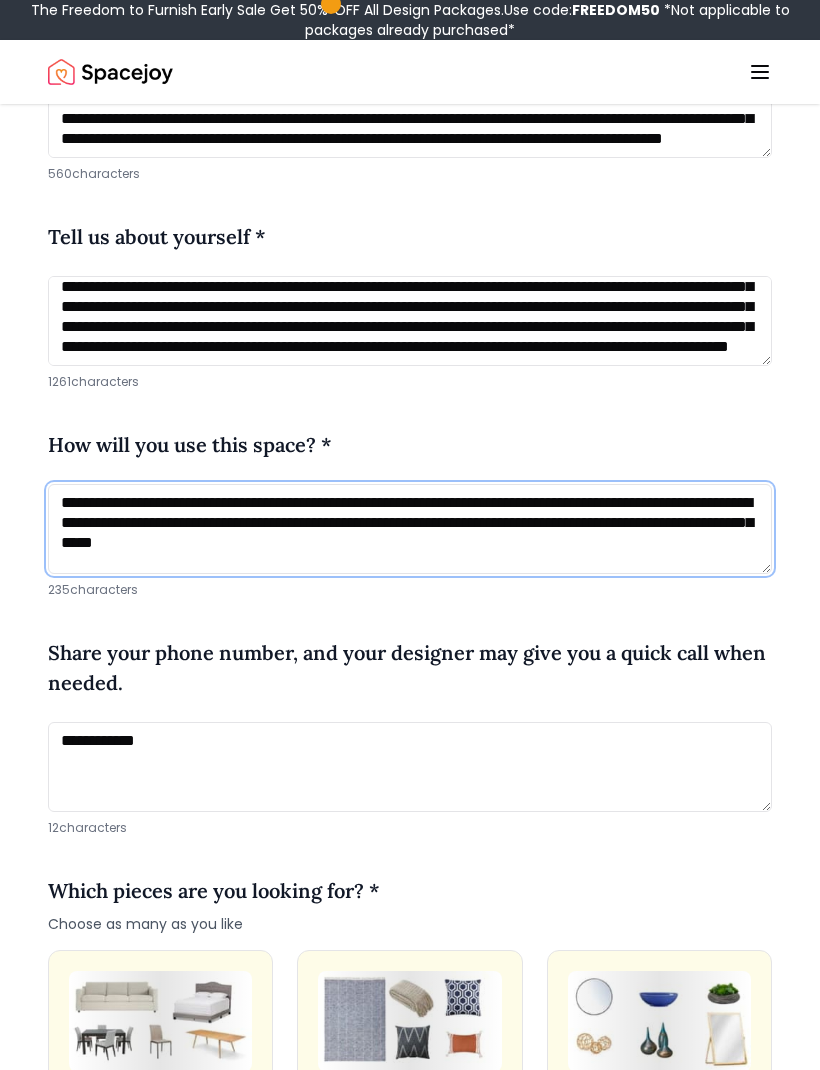 type on "**********" 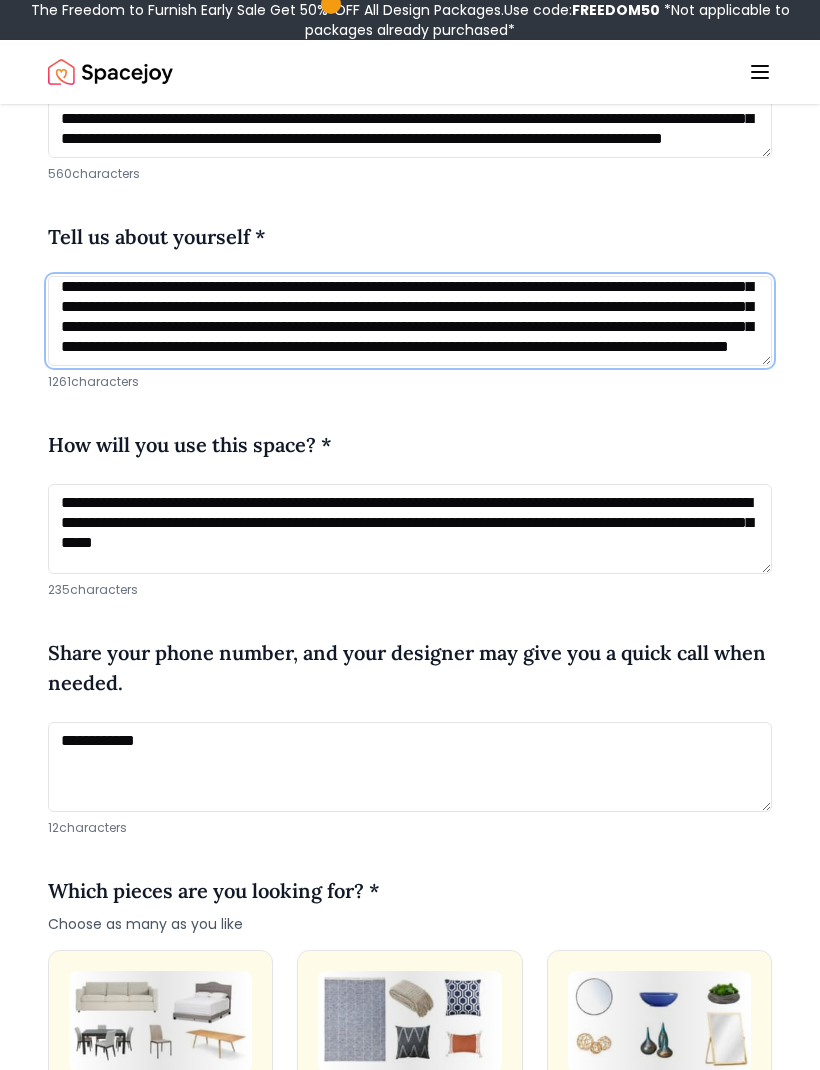 click at bounding box center [410, 321] 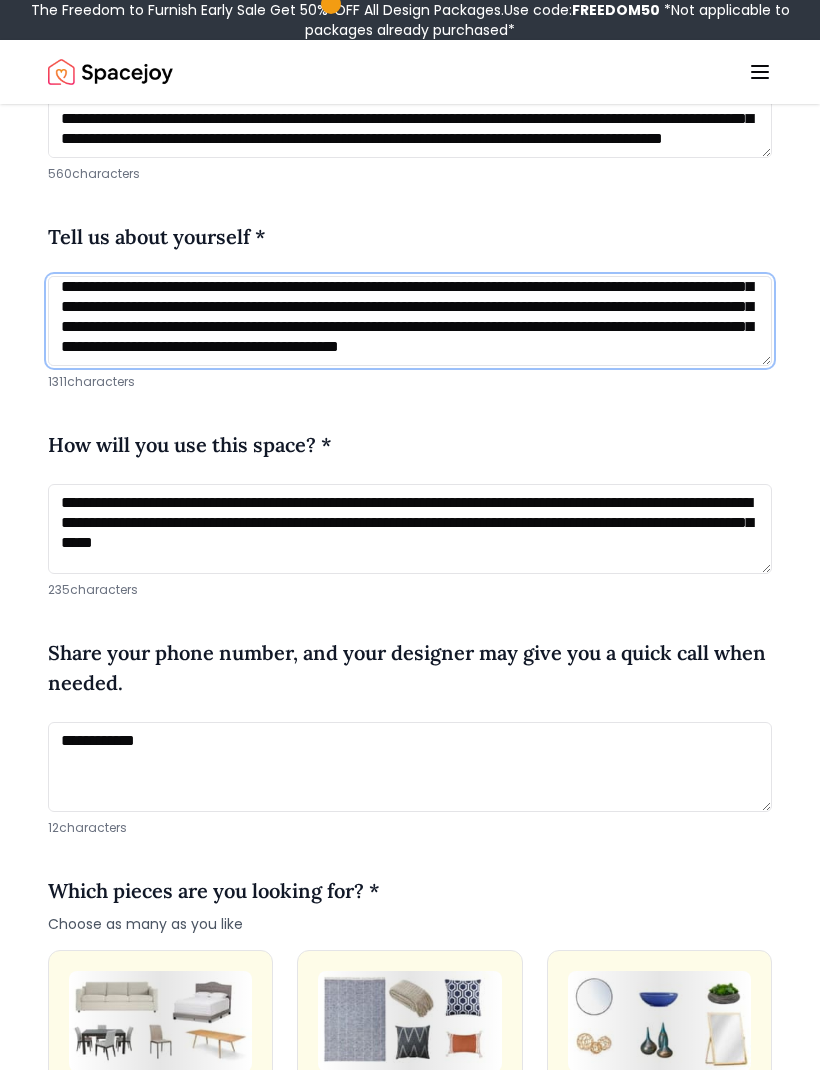 scroll, scrollTop: 241, scrollLeft: 0, axis: vertical 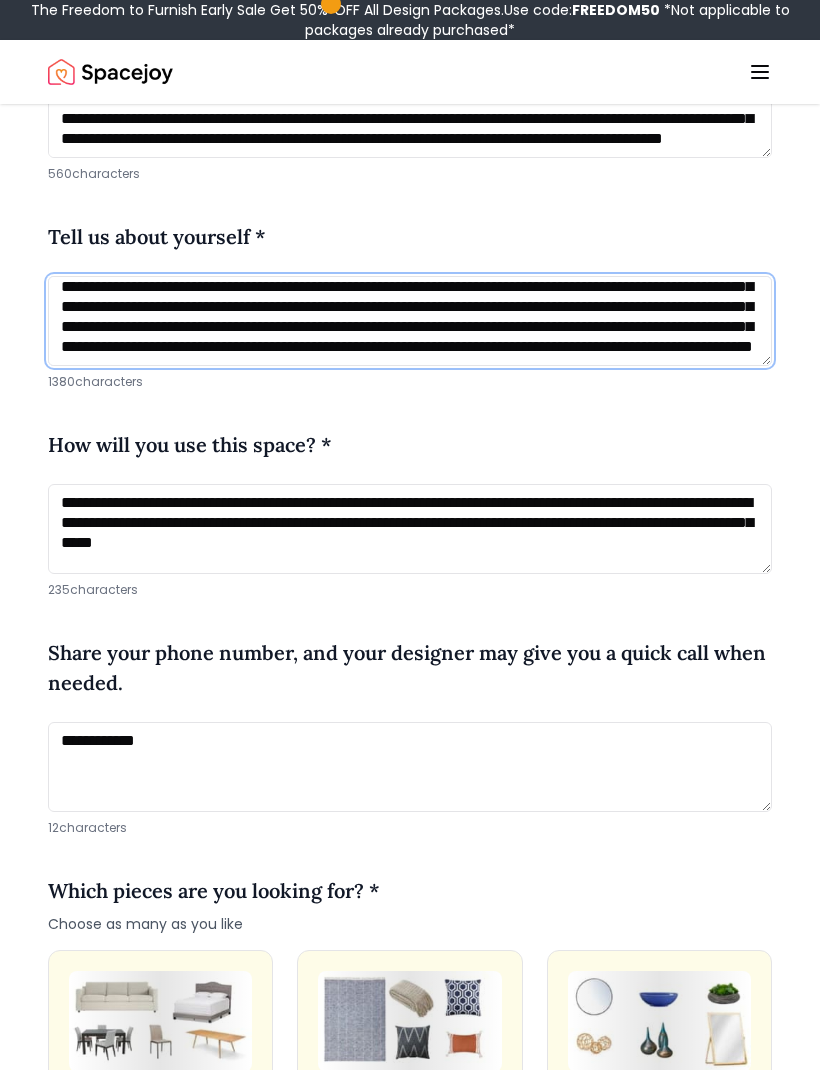 click at bounding box center [410, 321] 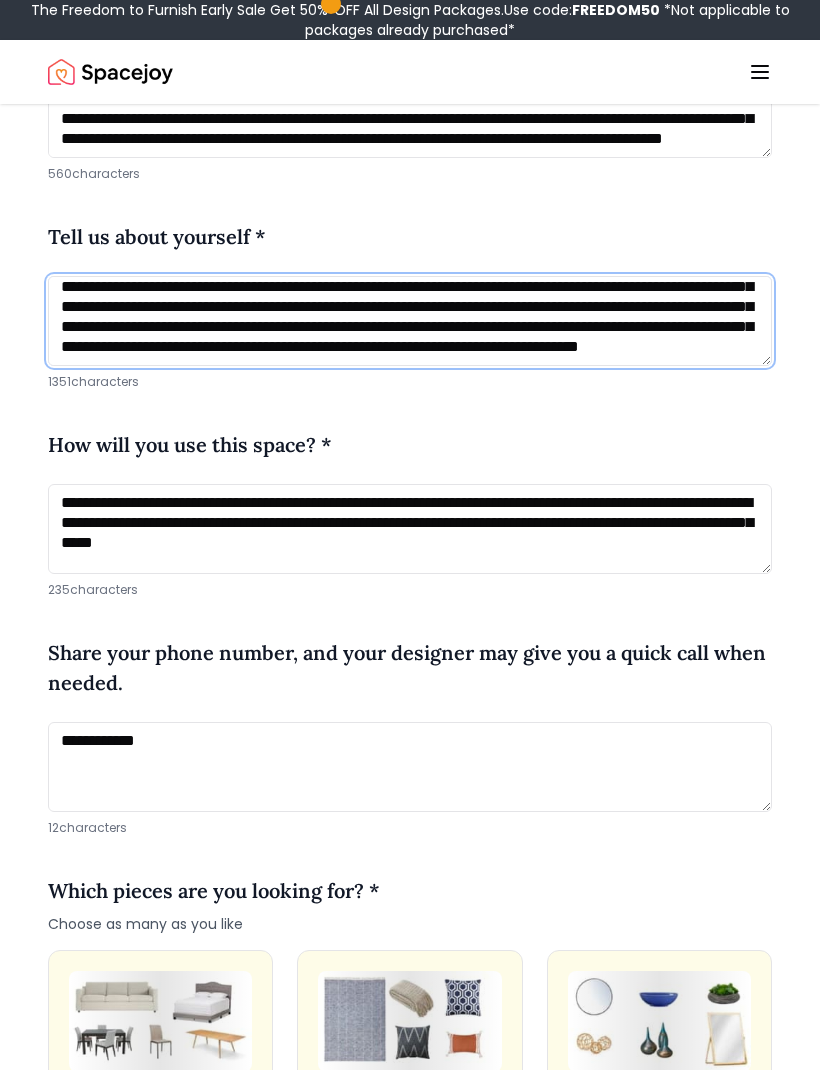 click at bounding box center [410, 321] 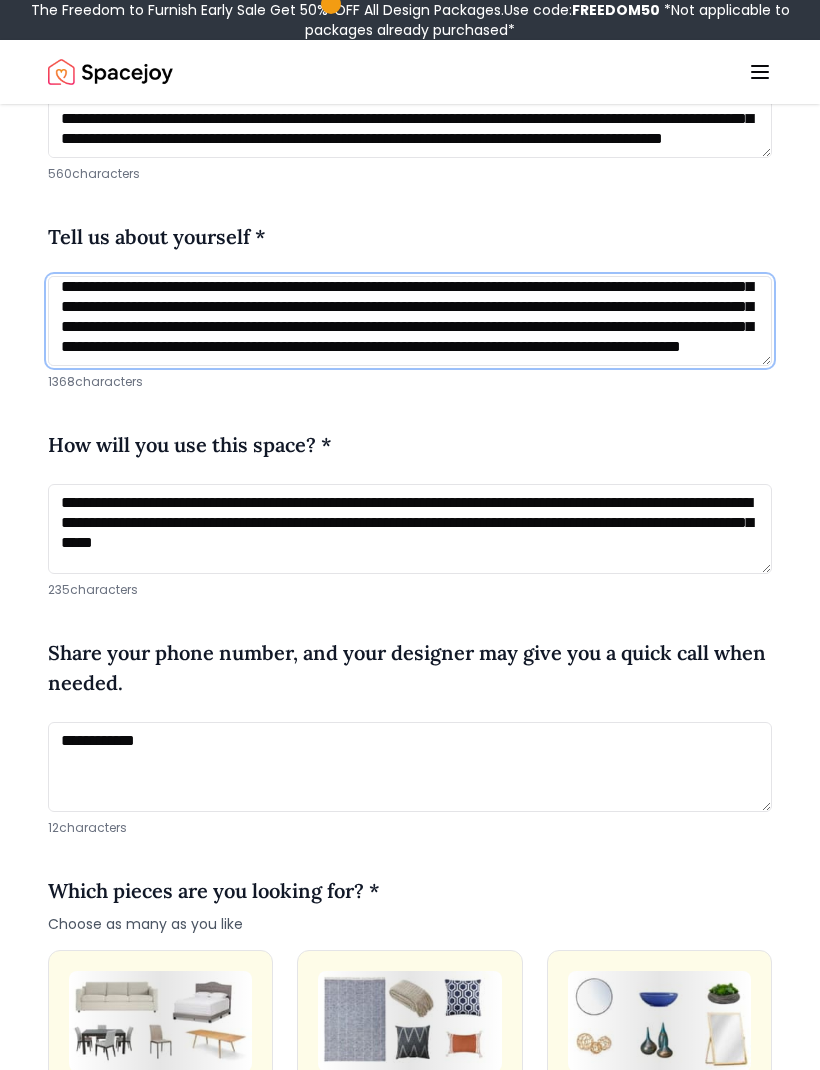 click at bounding box center (410, 321) 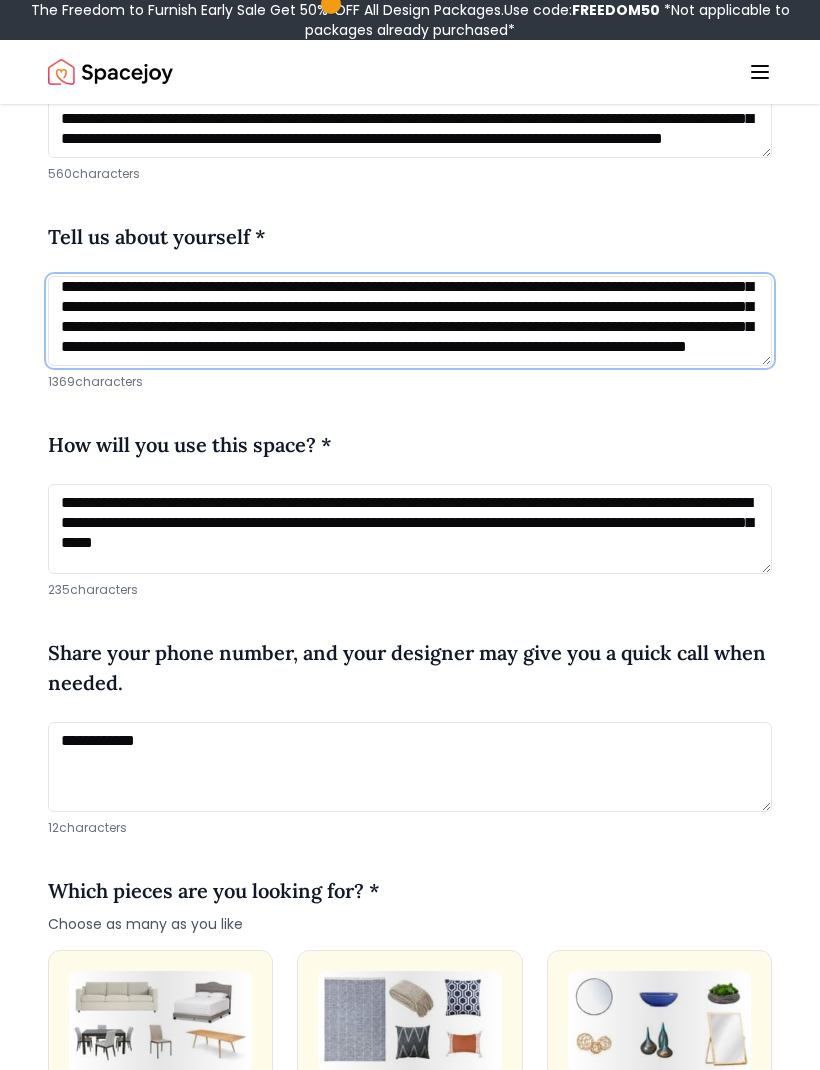 click at bounding box center [410, 321] 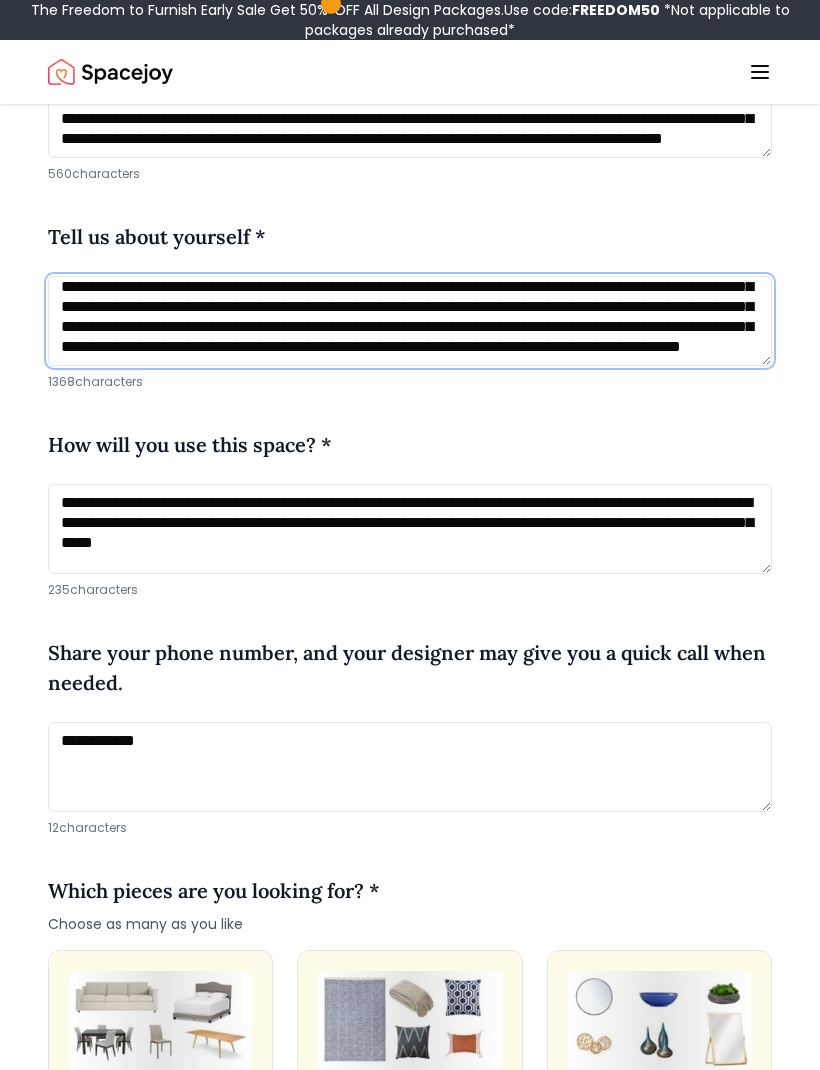 click at bounding box center (410, 321) 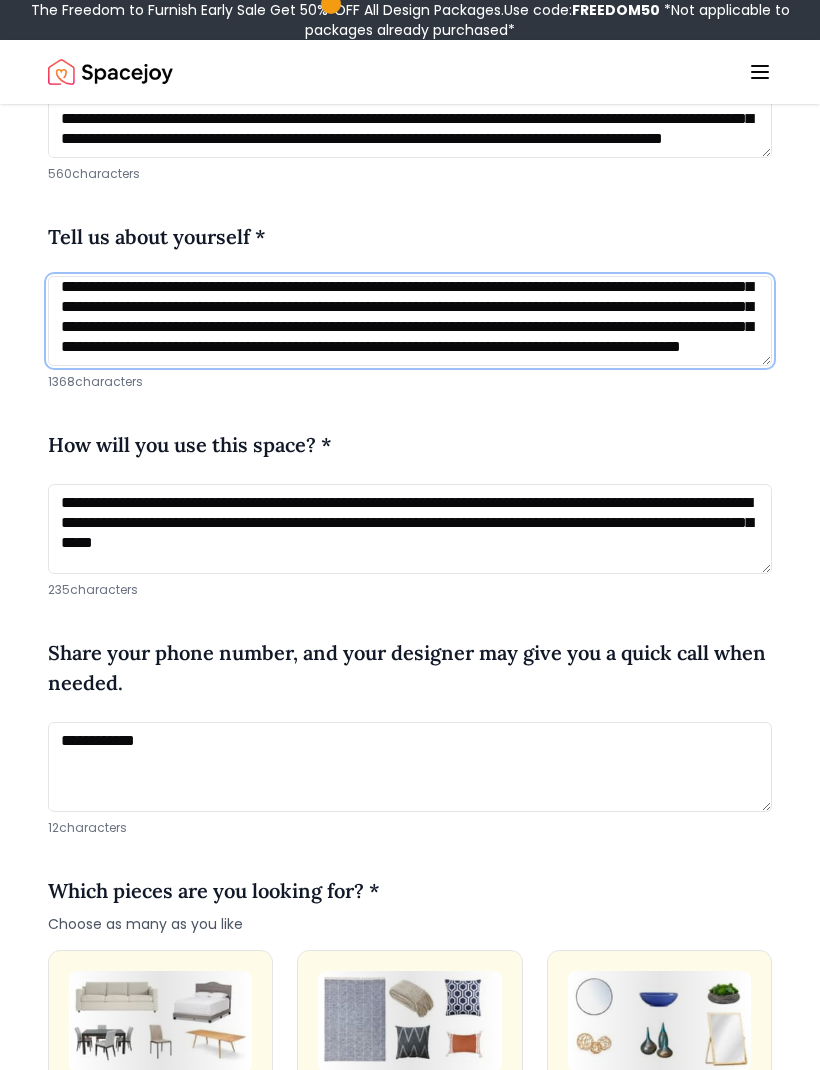 click at bounding box center (410, 321) 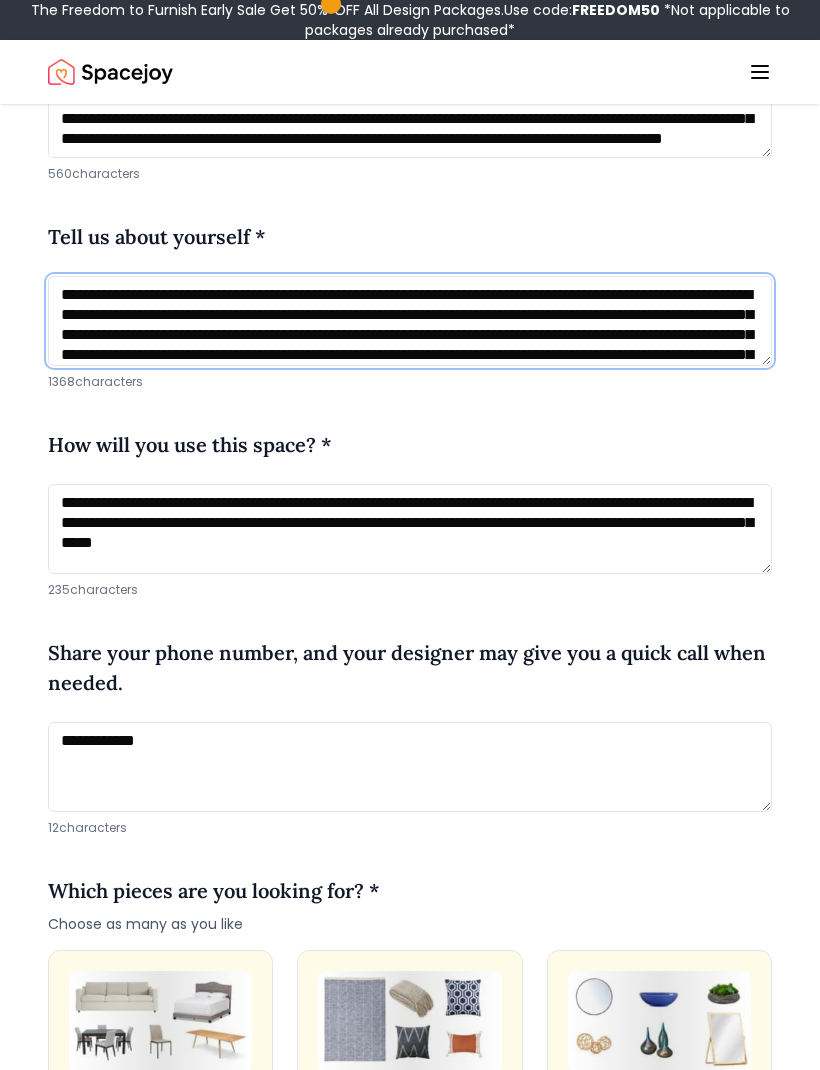 scroll, scrollTop: 0, scrollLeft: 0, axis: both 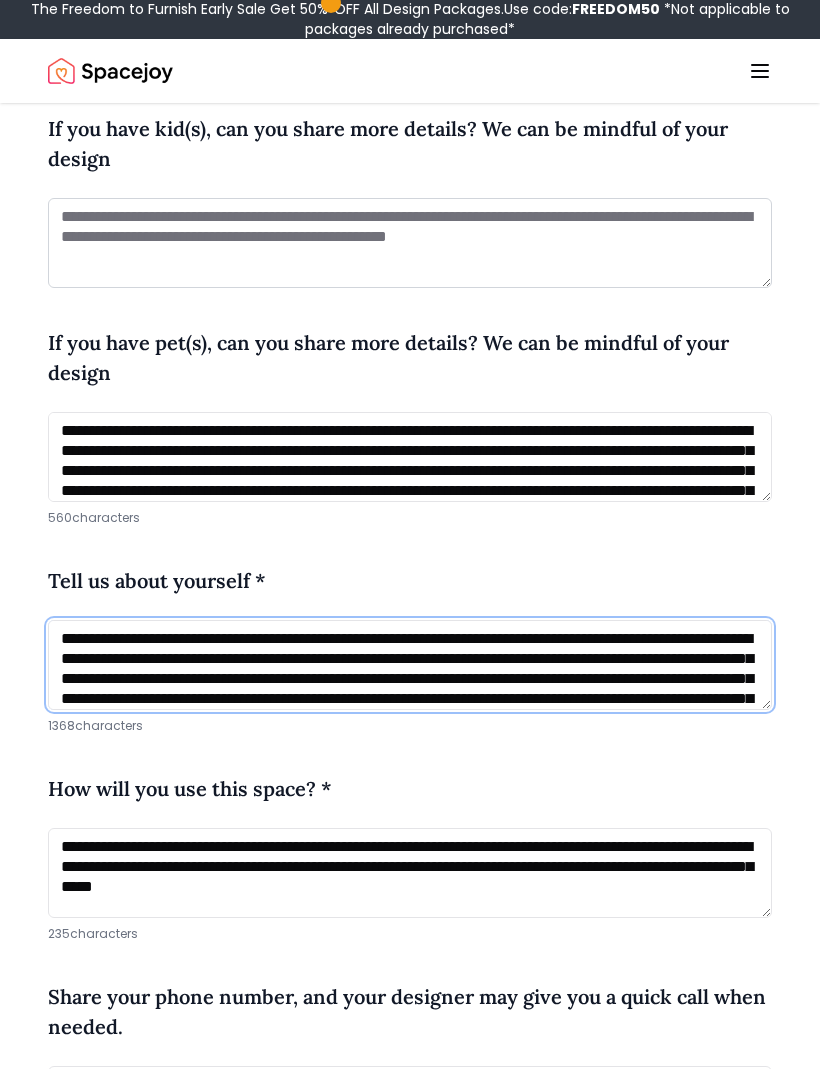 type on "**********" 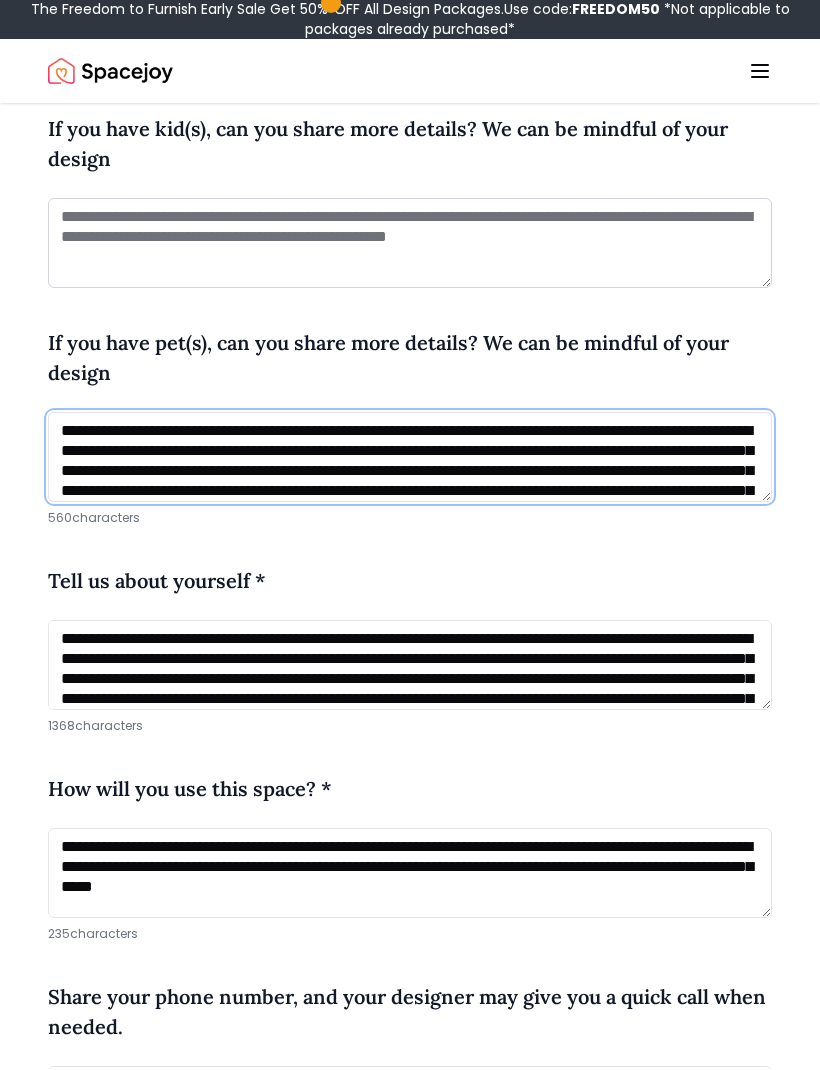 click on "**********" at bounding box center (410, 458) 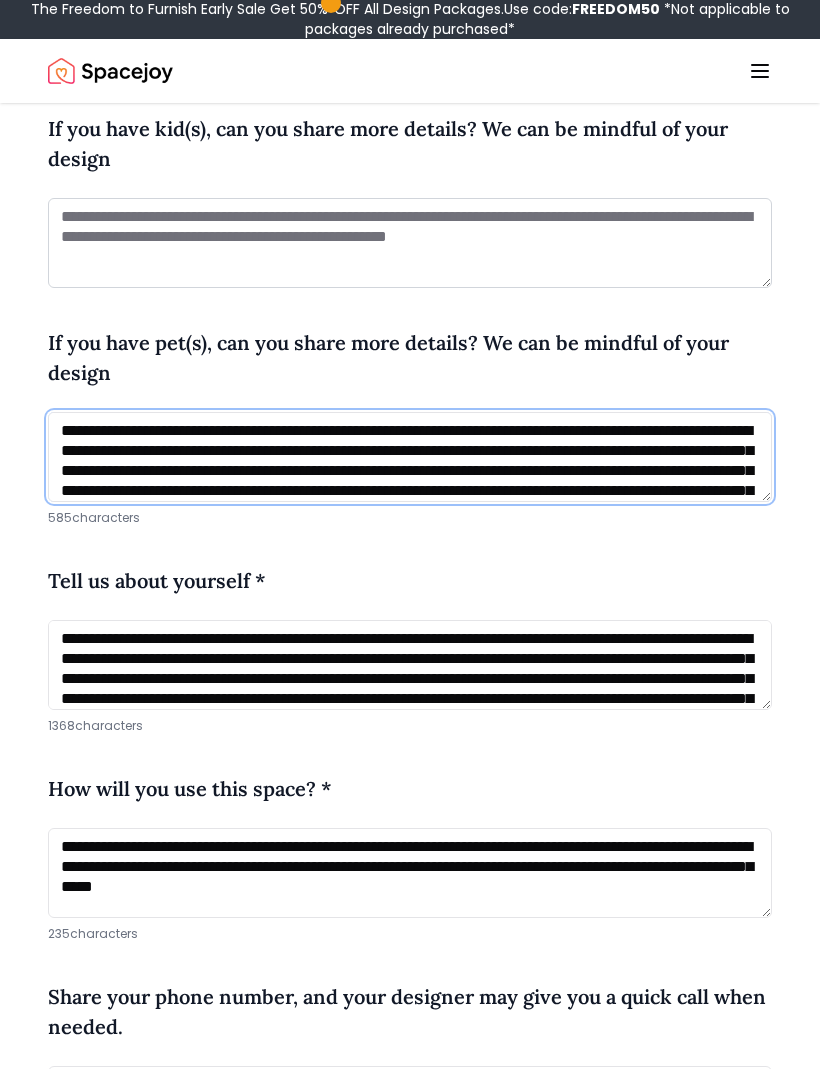 click on "**********" at bounding box center [410, 458] 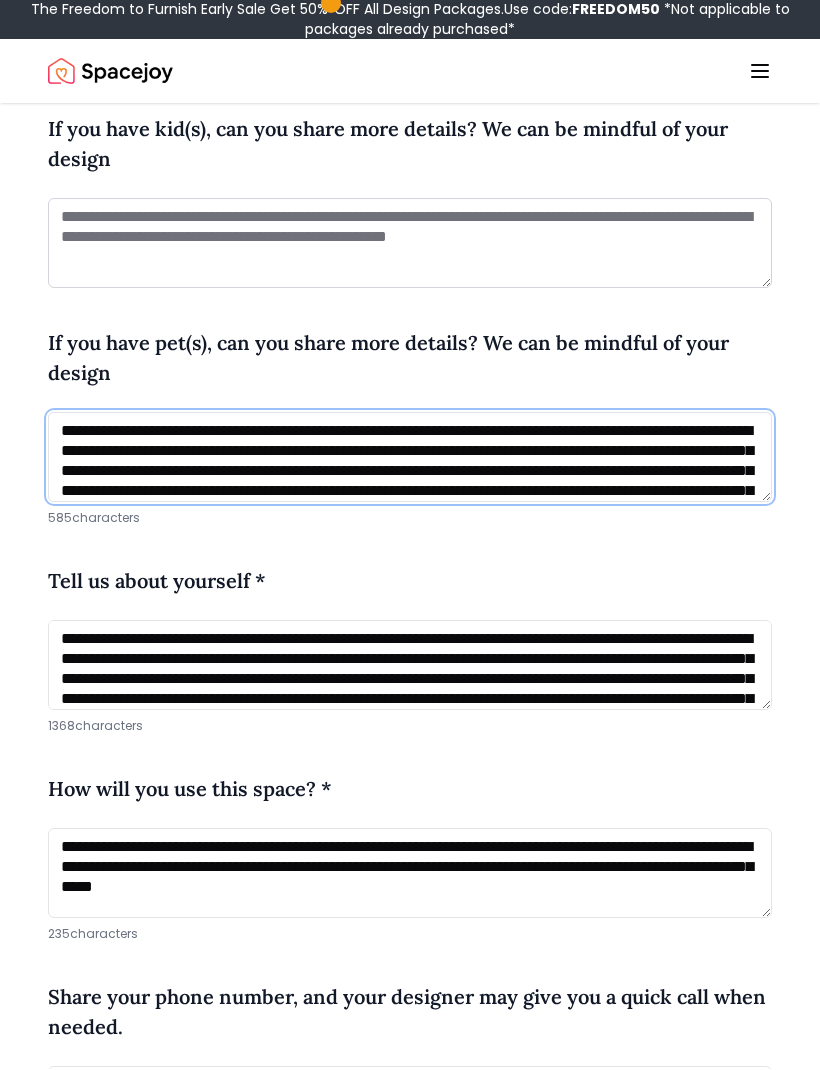 click on "**********" at bounding box center (410, 458) 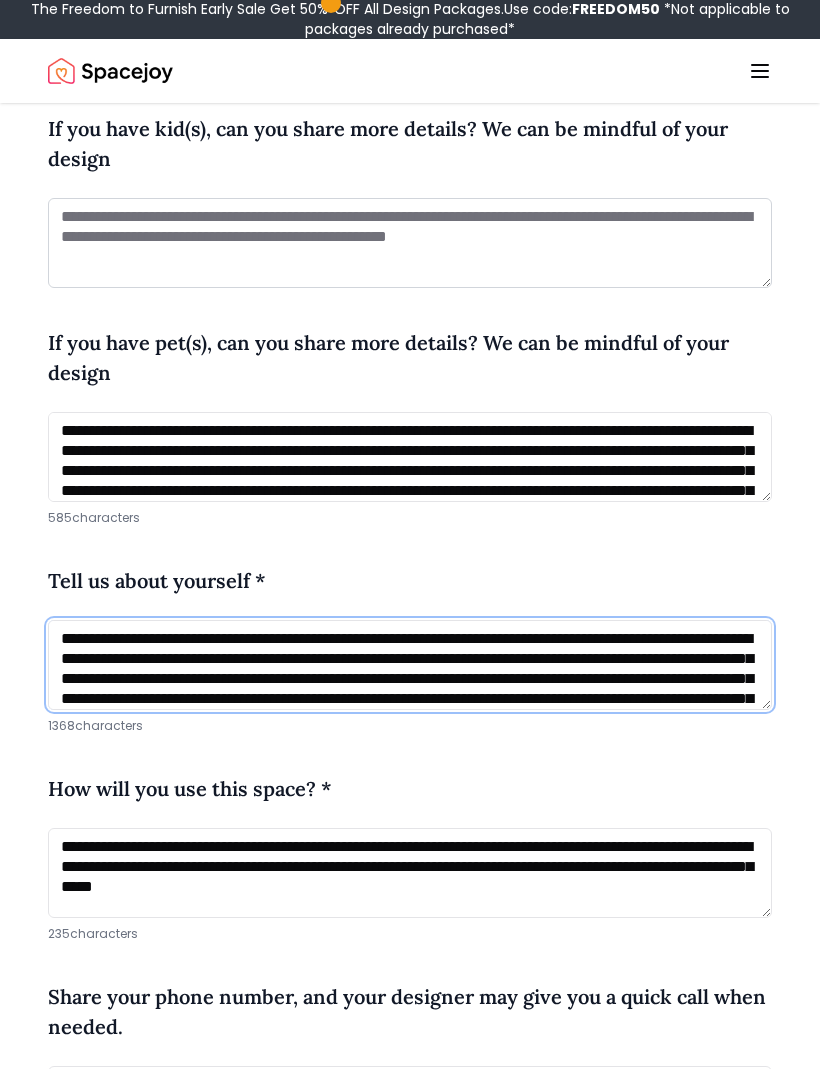 click at bounding box center (410, 666) 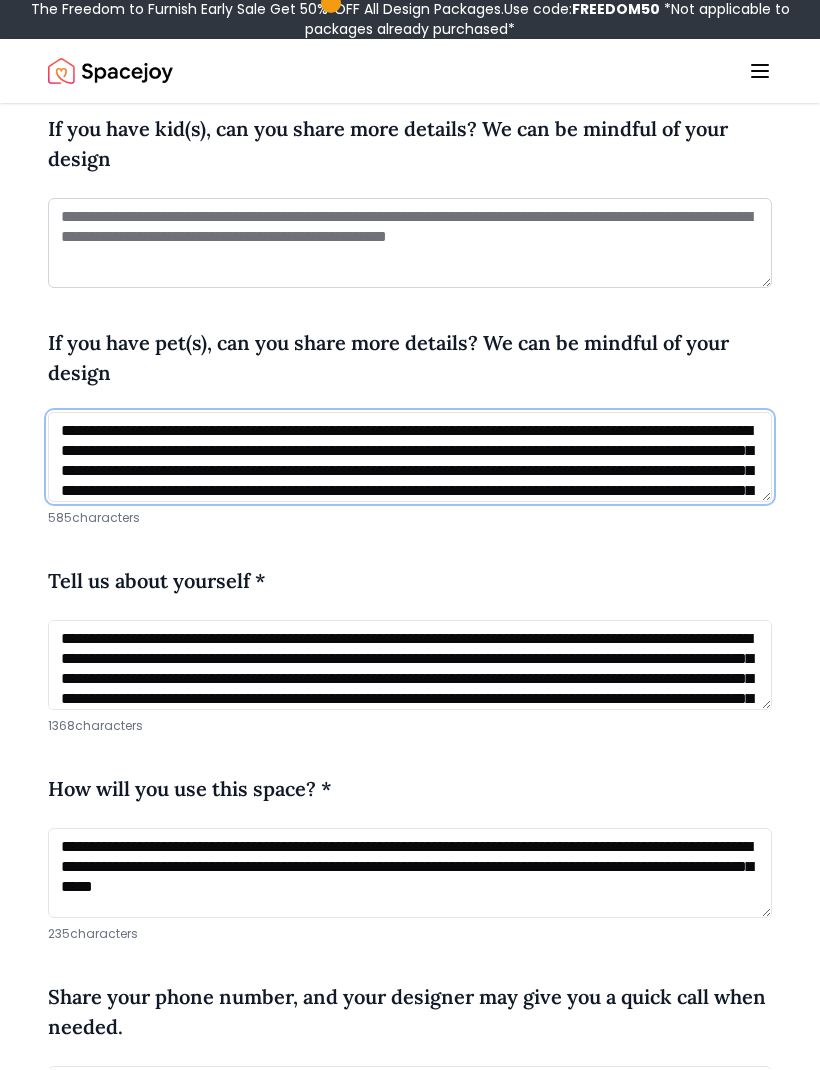 click on "**********" at bounding box center (410, 458) 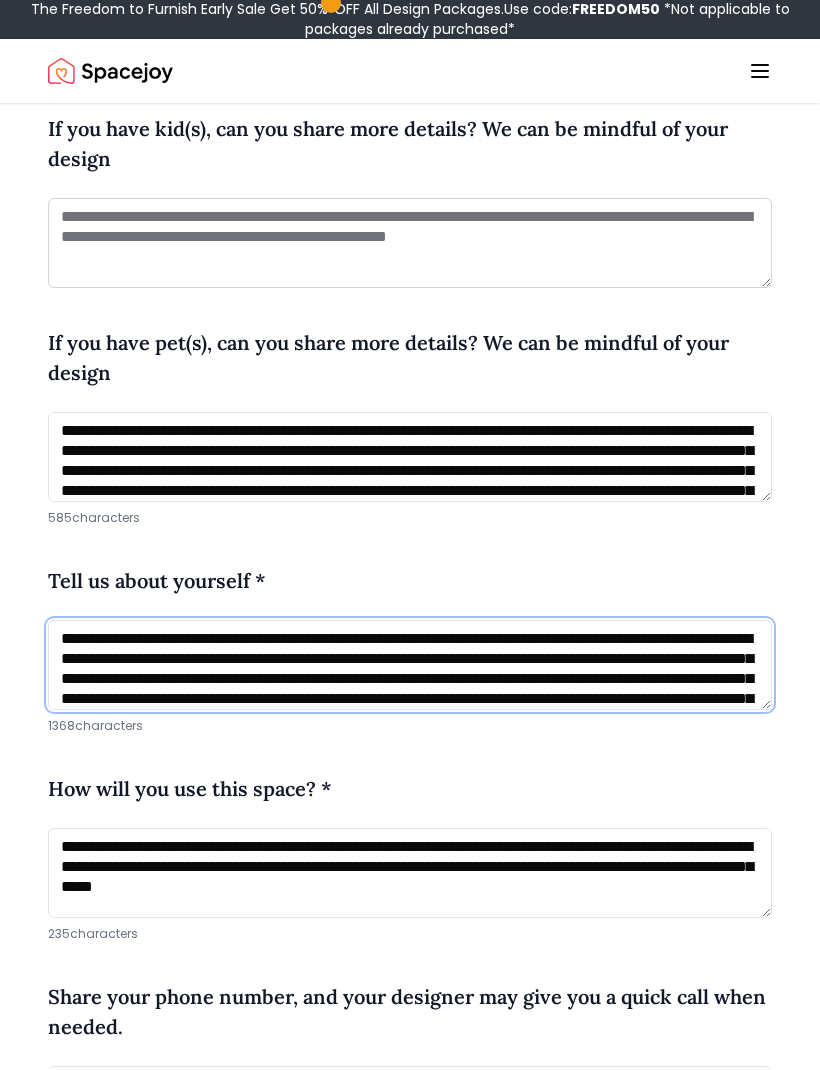 click at bounding box center [410, 666] 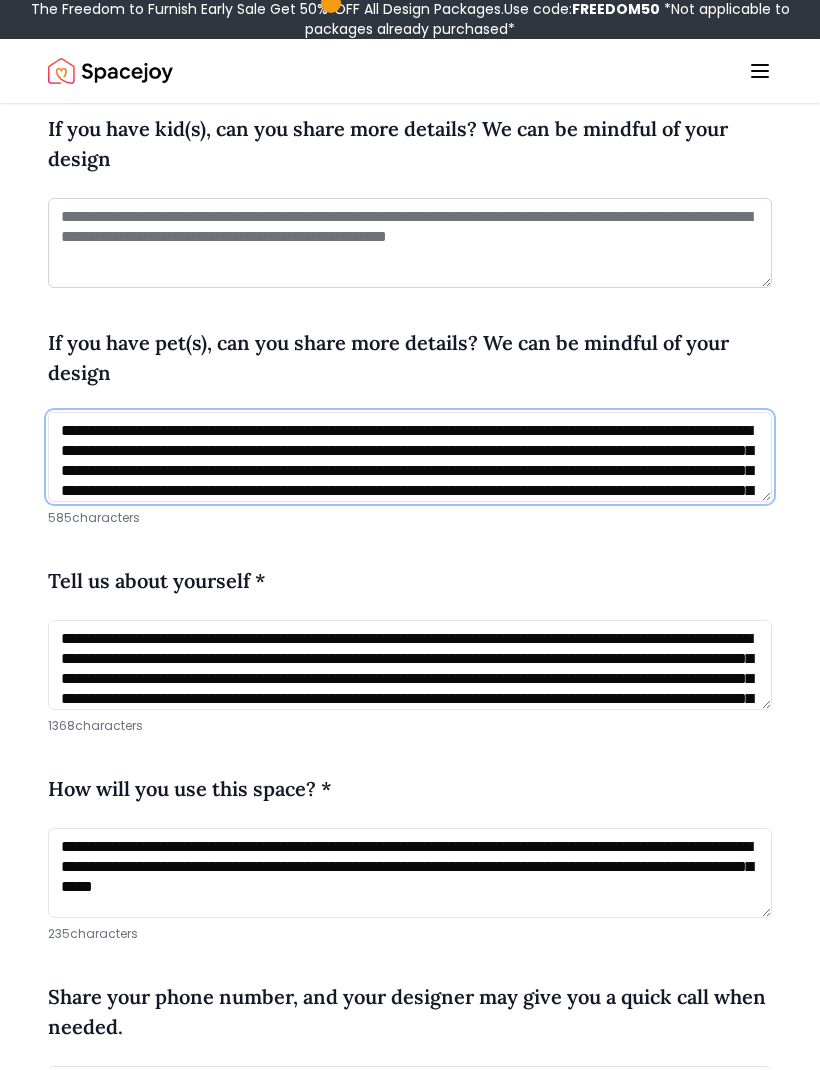 click on "**********" at bounding box center [410, 458] 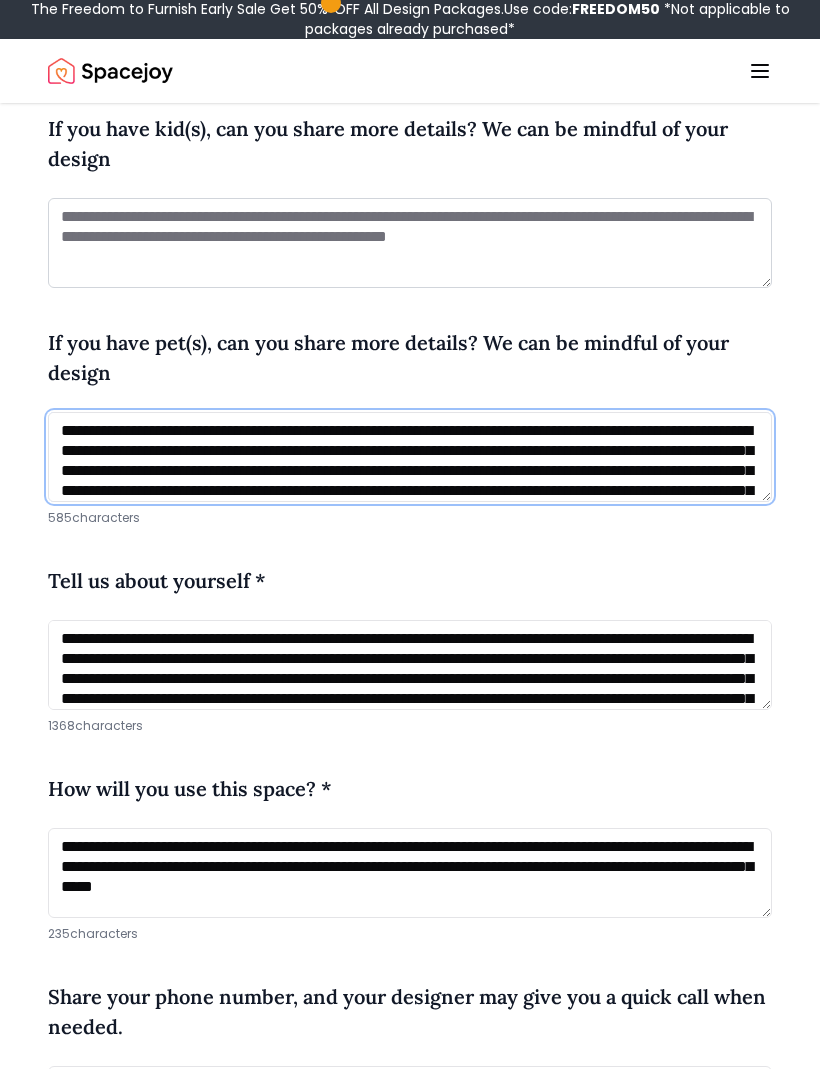click on "**********" at bounding box center (410, 458) 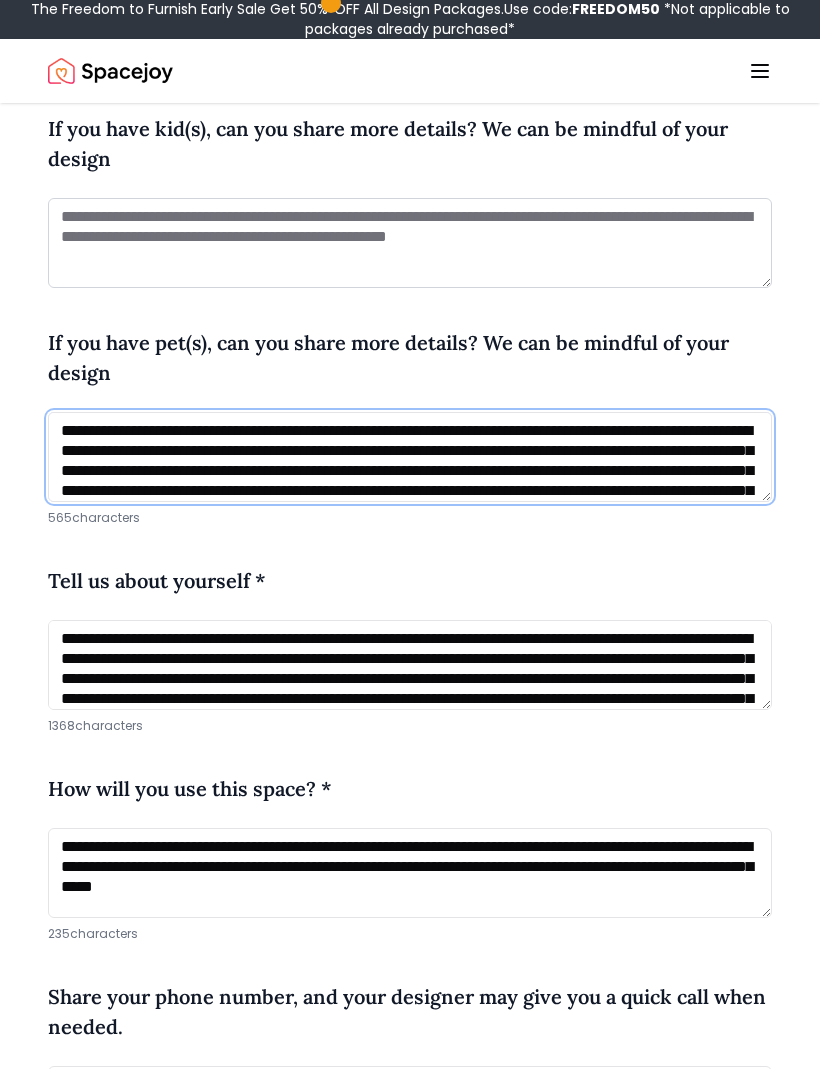 click on "**********" at bounding box center [410, 458] 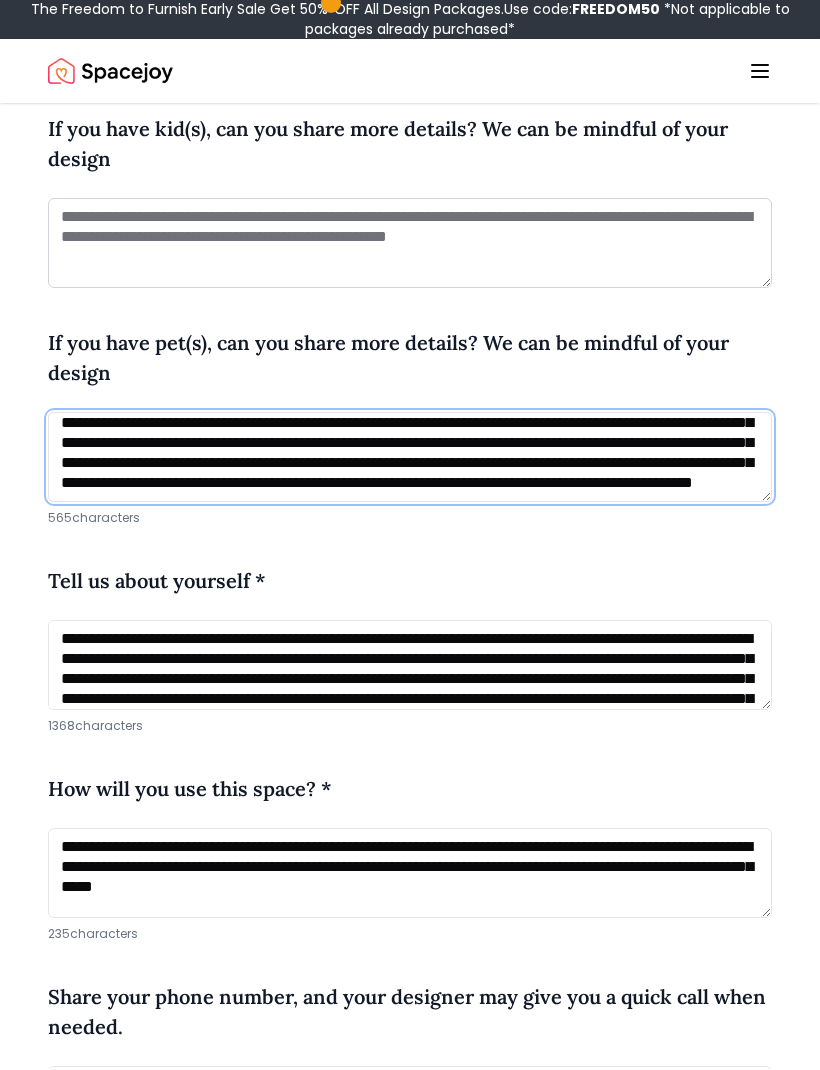 scroll, scrollTop: 59, scrollLeft: 0, axis: vertical 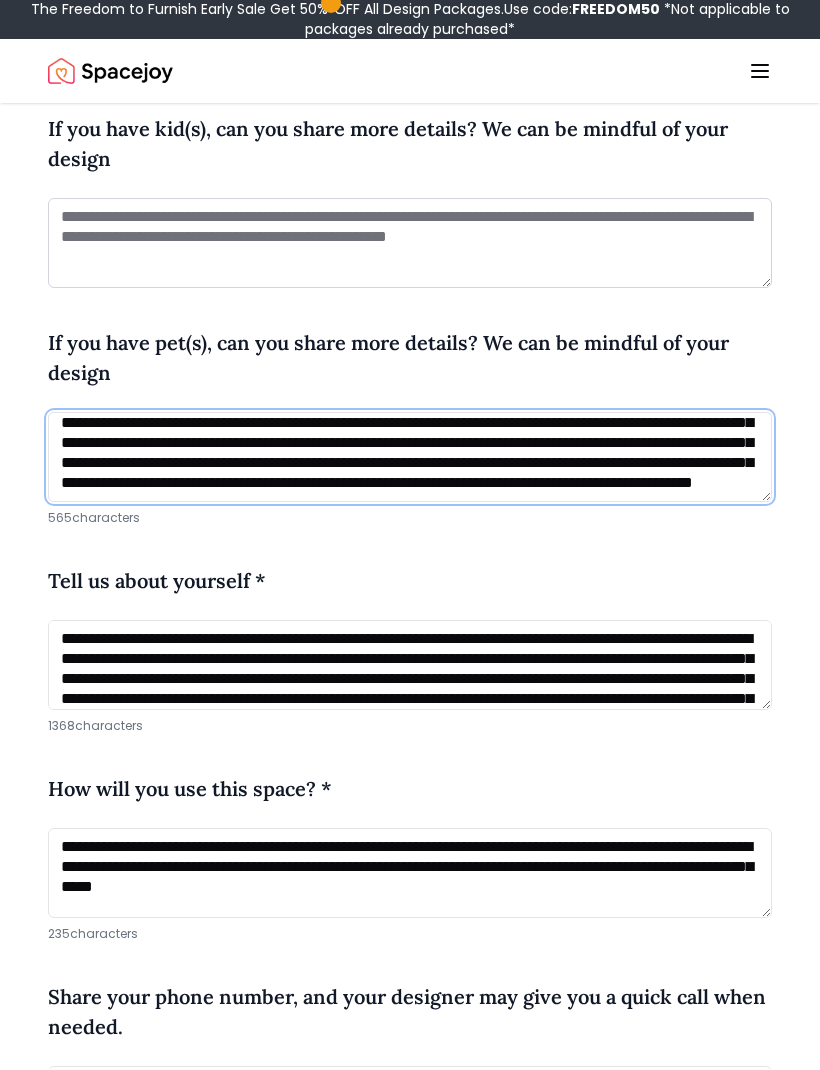click on "**********" at bounding box center (410, 458) 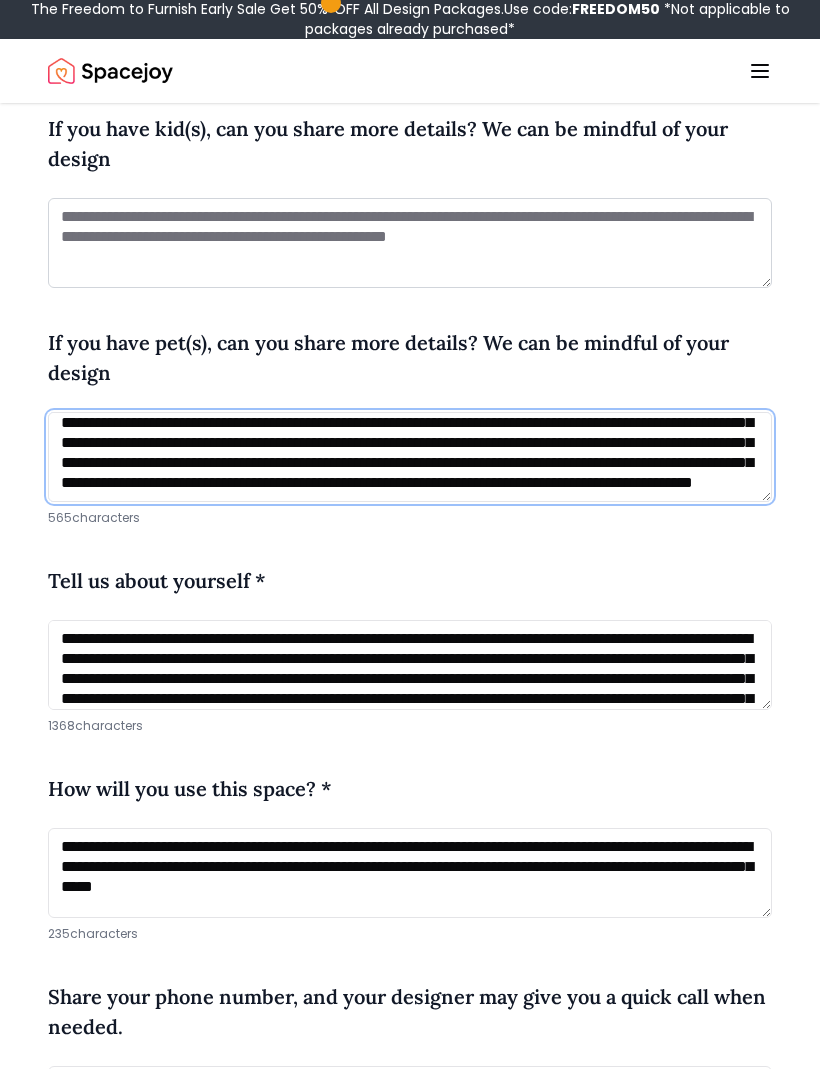 click on "**********" at bounding box center (410, 458) 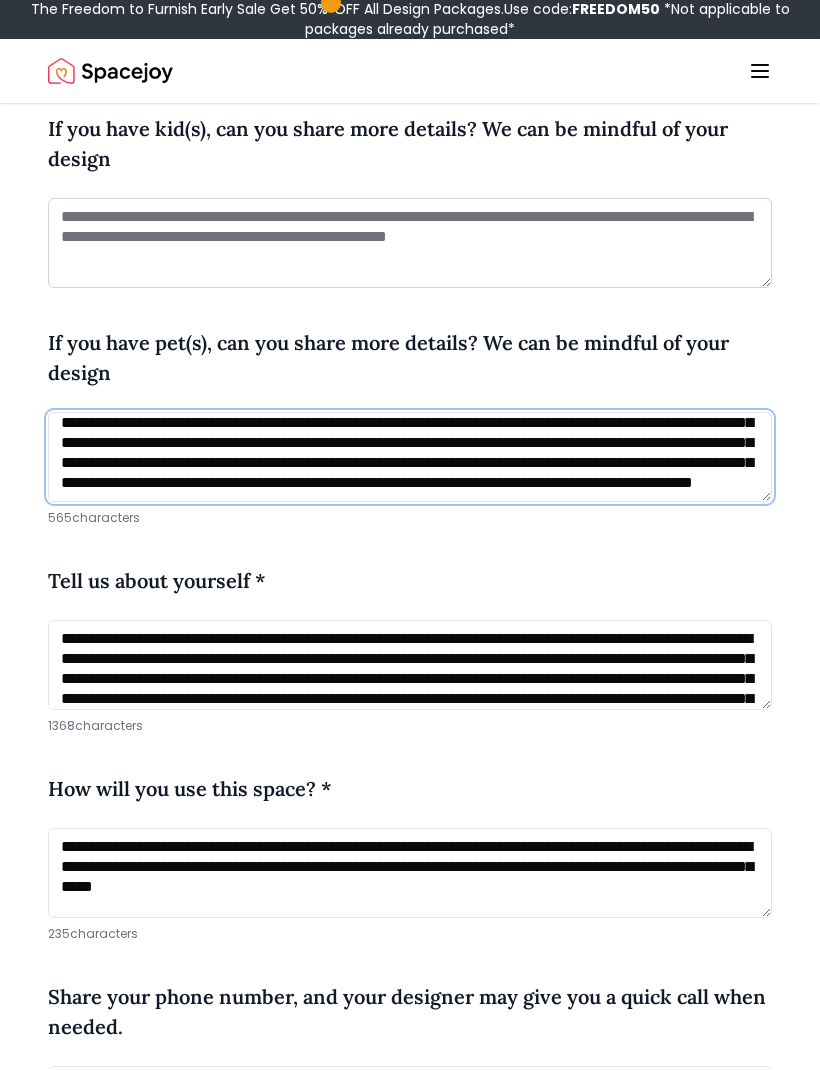 click on "**********" at bounding box center [410, 458] 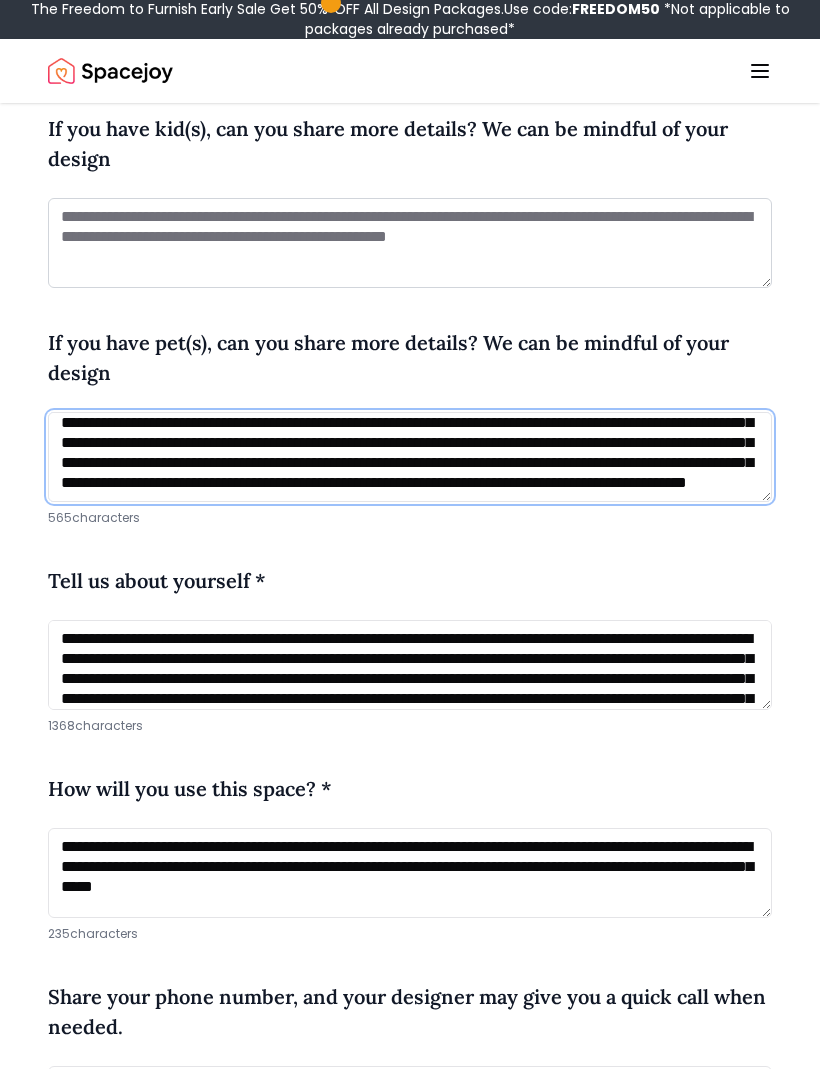 scroll, scrollTop: 61, scrollLeft: 0, axis: vertical 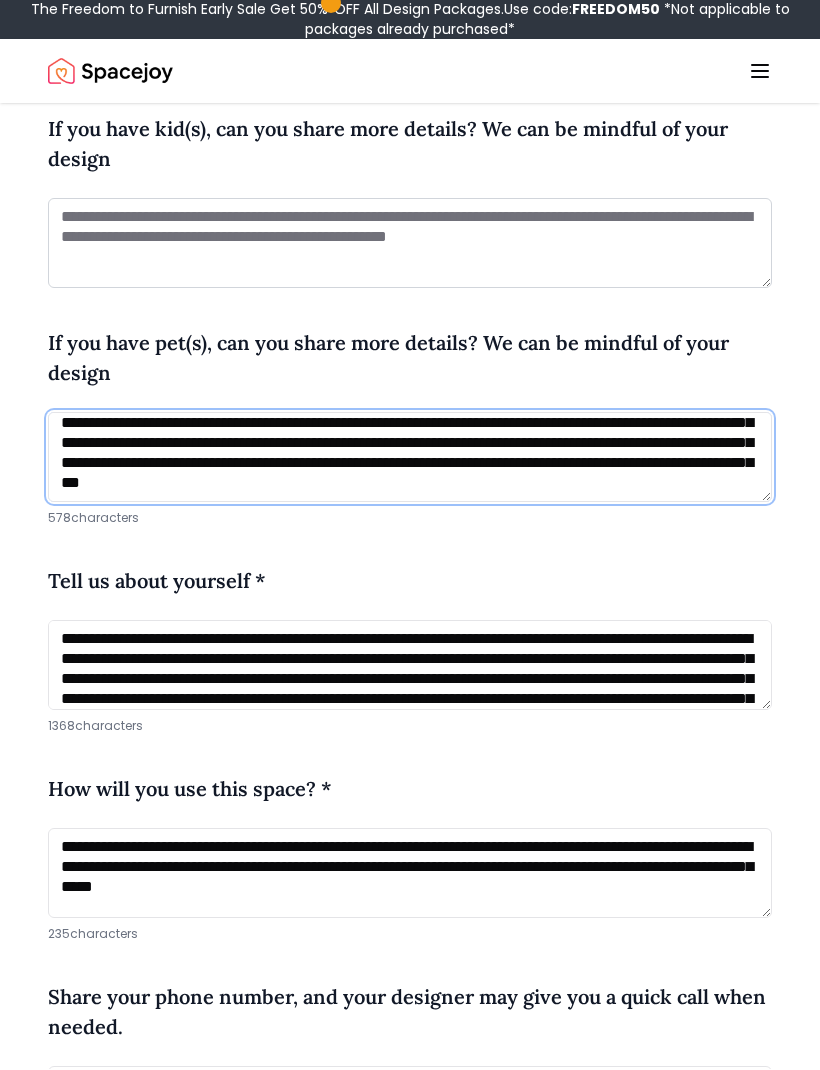click on "**********" at bounding box center [410, 458] 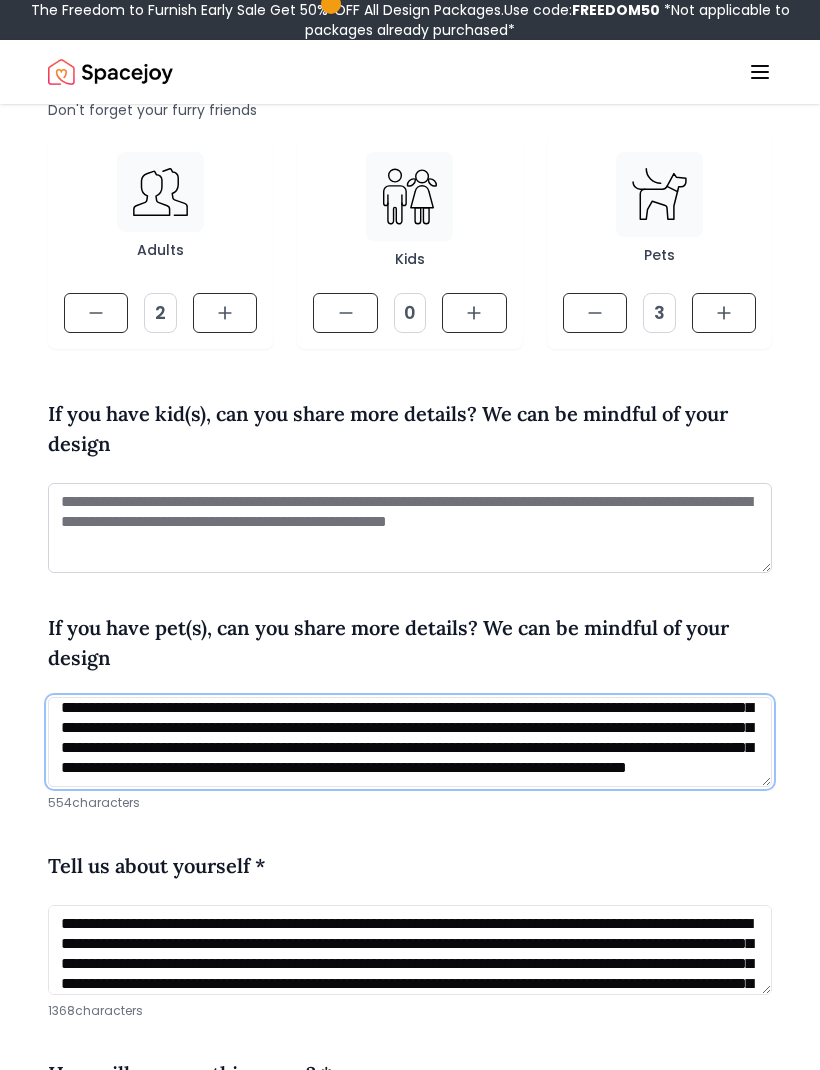 scroll, scrollTop: 313, scrollLeft: 0, axis: vertical 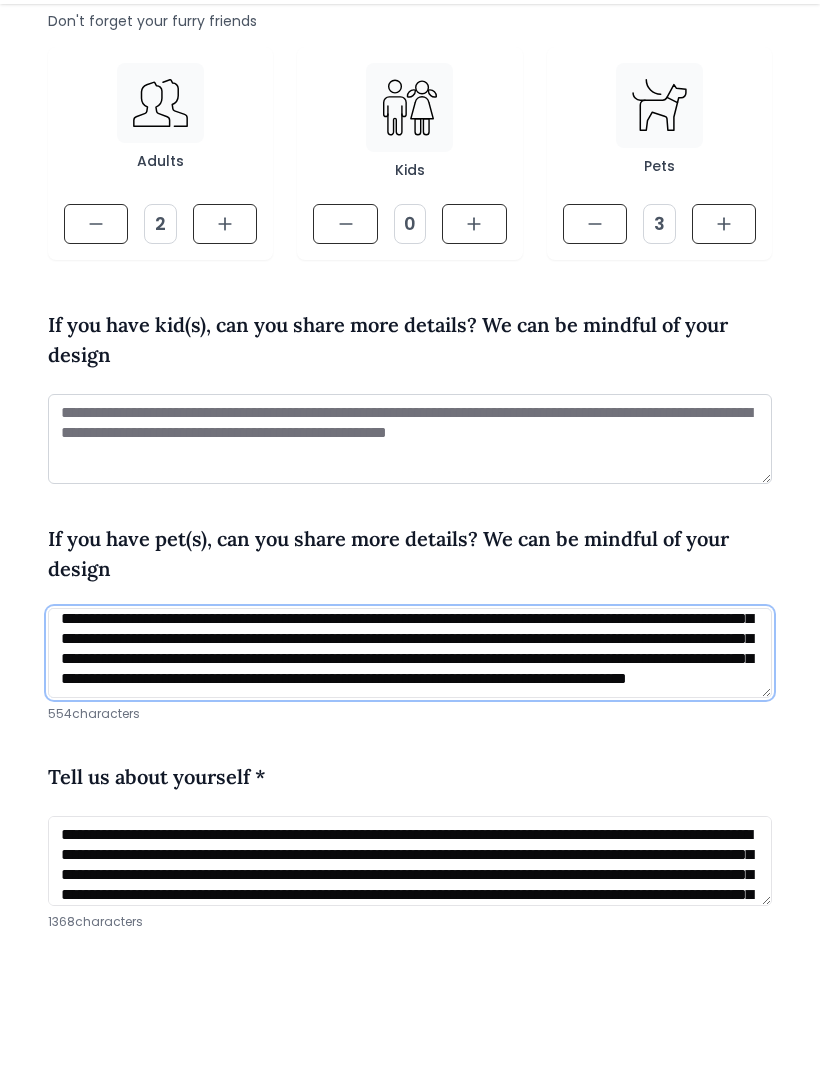 click on "**********" at bounding box center (410, 753) 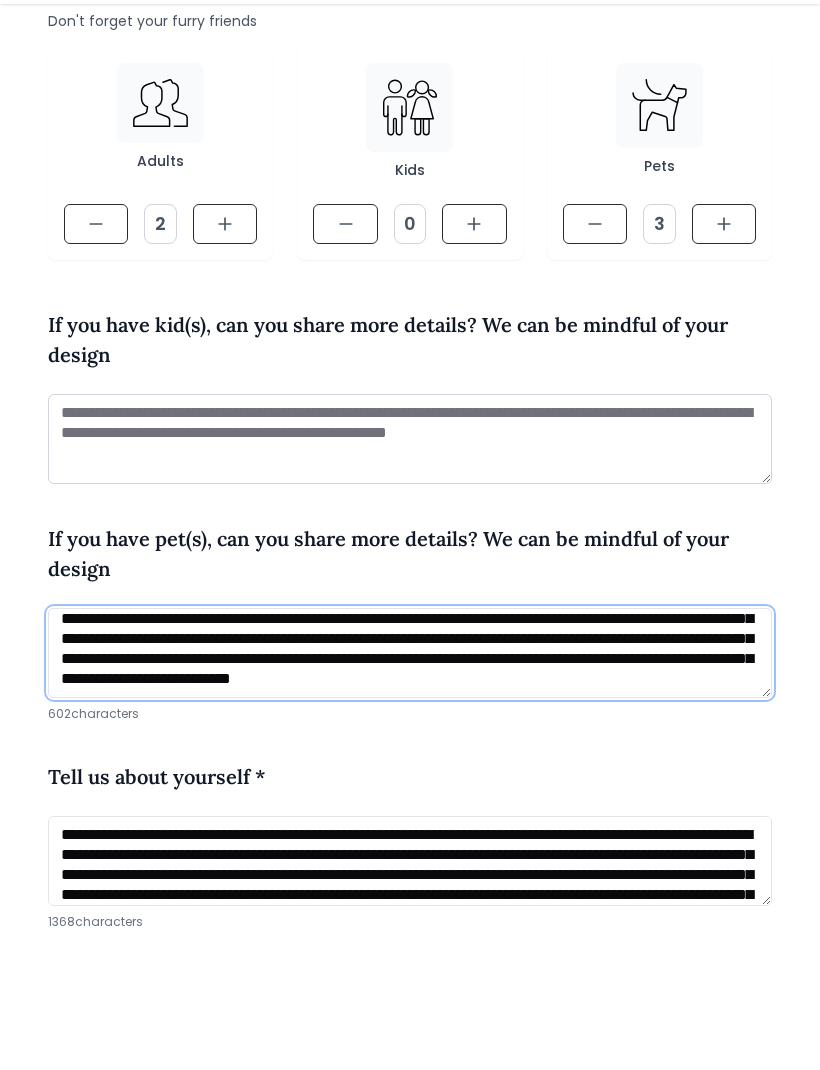 scroll, scrollTop: 81, scrollLeft: 0, axis: vertical 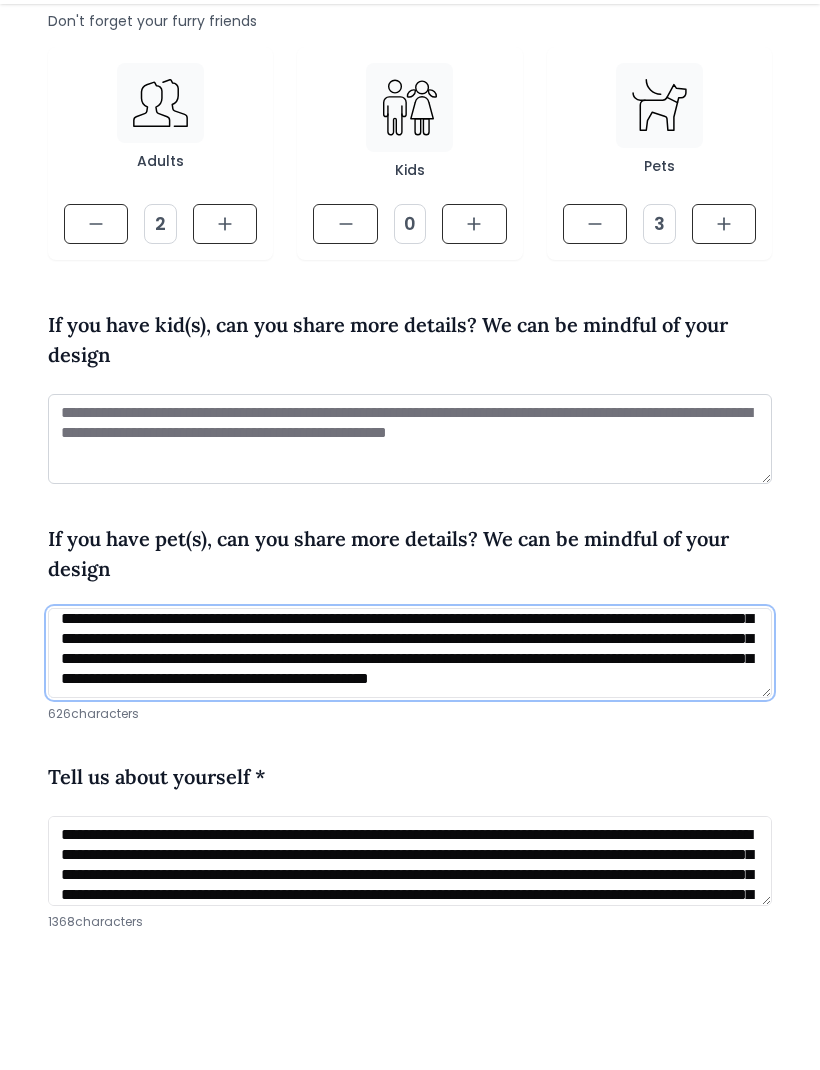 click on "**********" at bounding box center (410, 753) 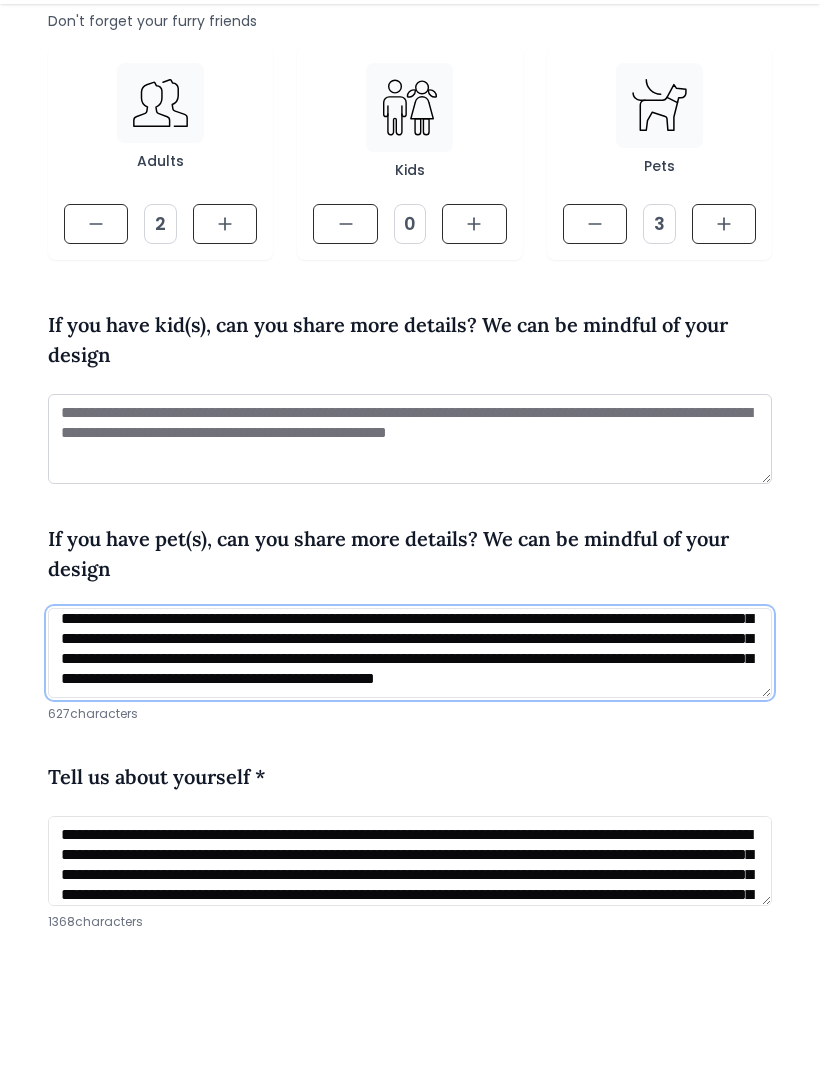 click on "**********" at bounding box center (410, 753) 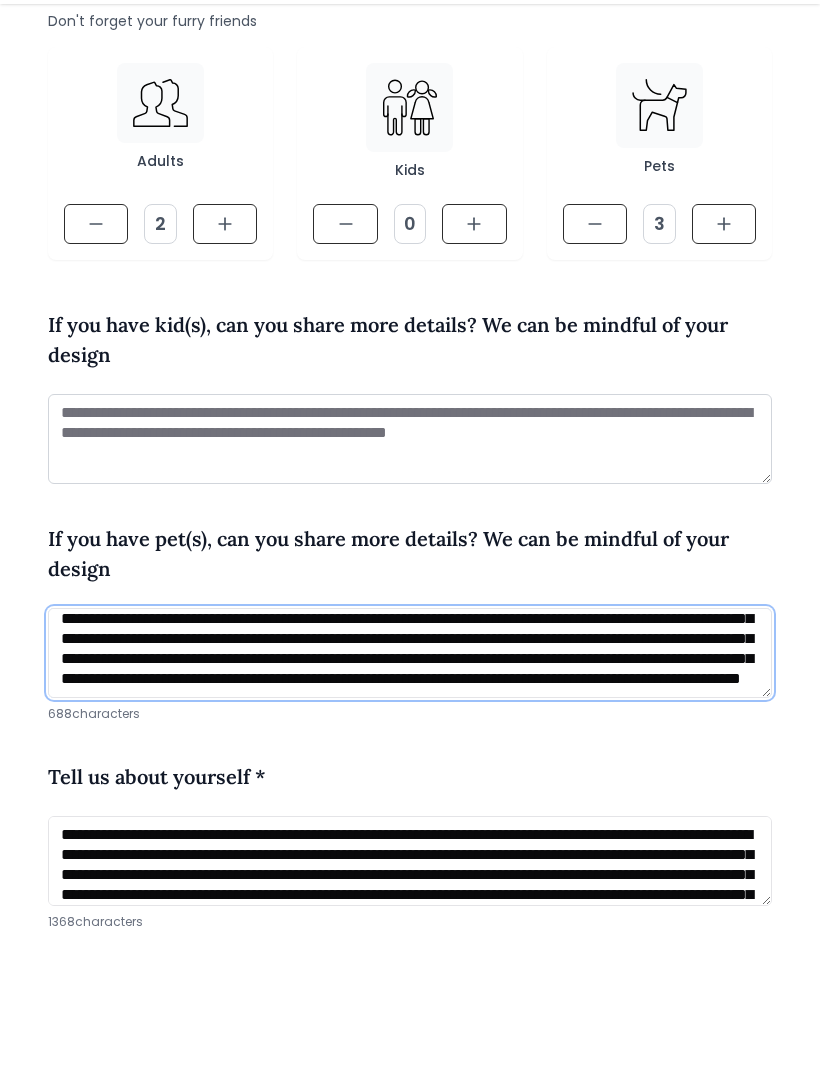 click on "**********" at bounding box center [410, 753] 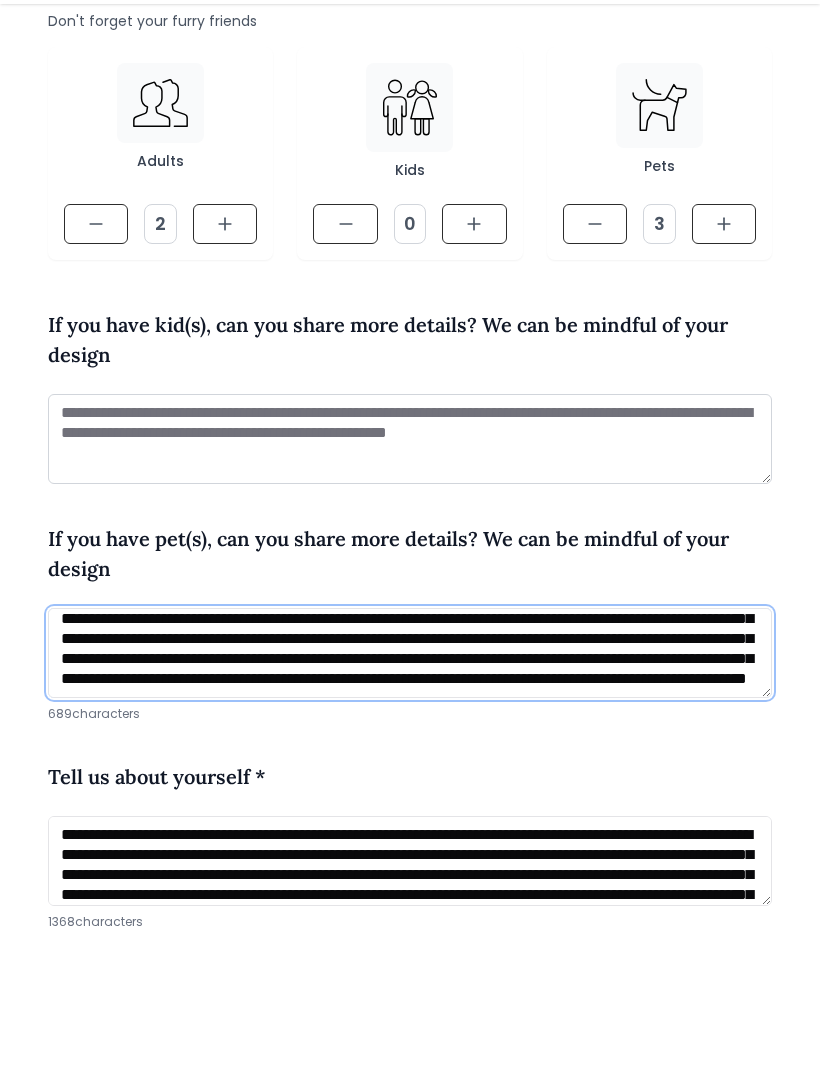 click on "**********" at bounding box center [410, 753] 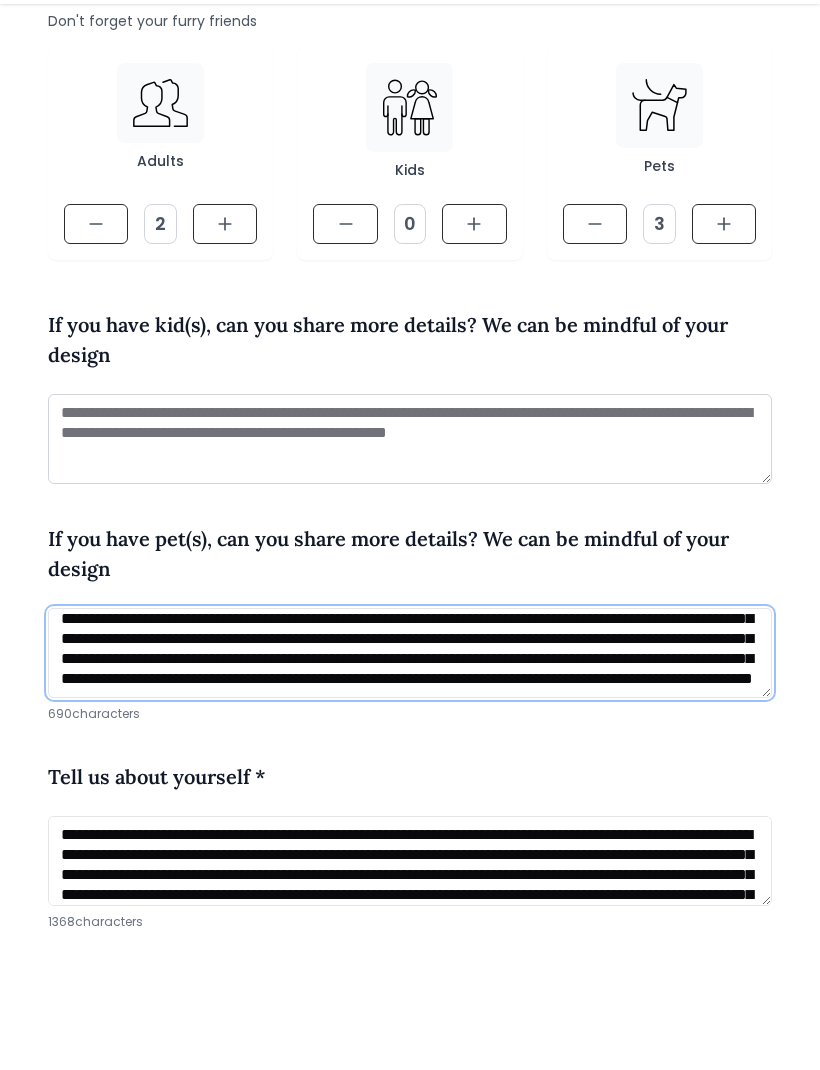scroll, scrollTop: 108, scrollLeft: 0, axis: vertical 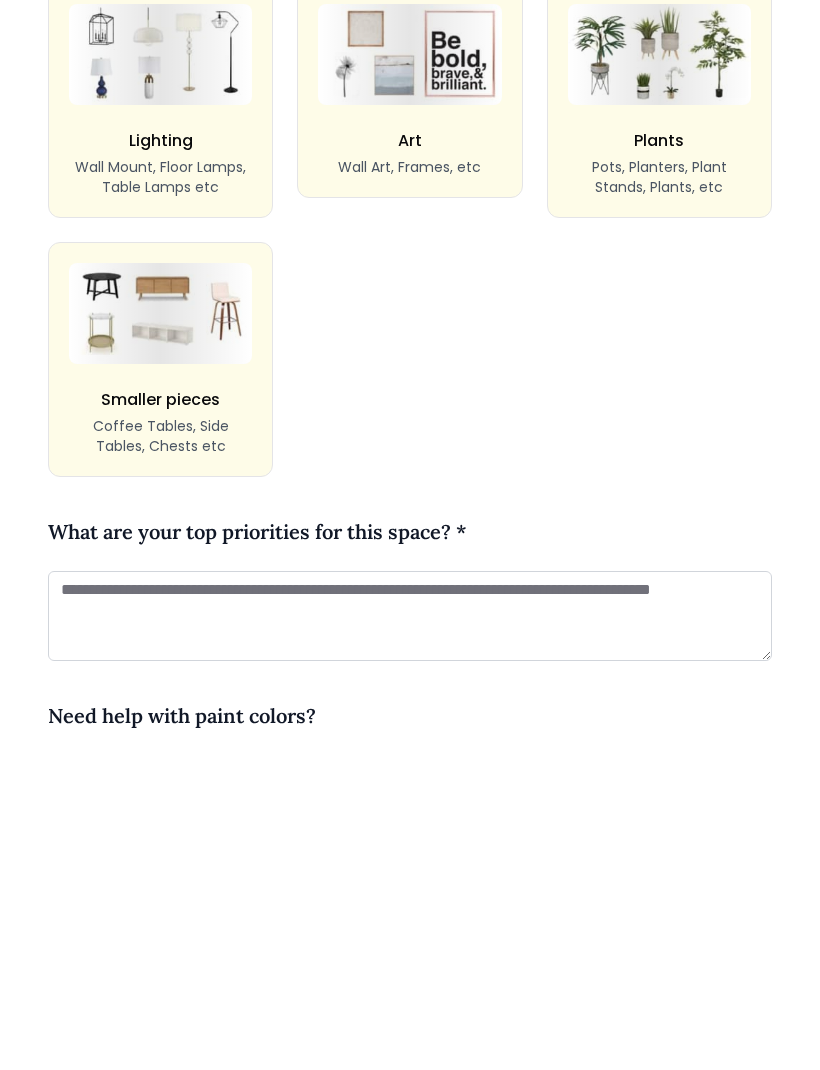 type on "**********" 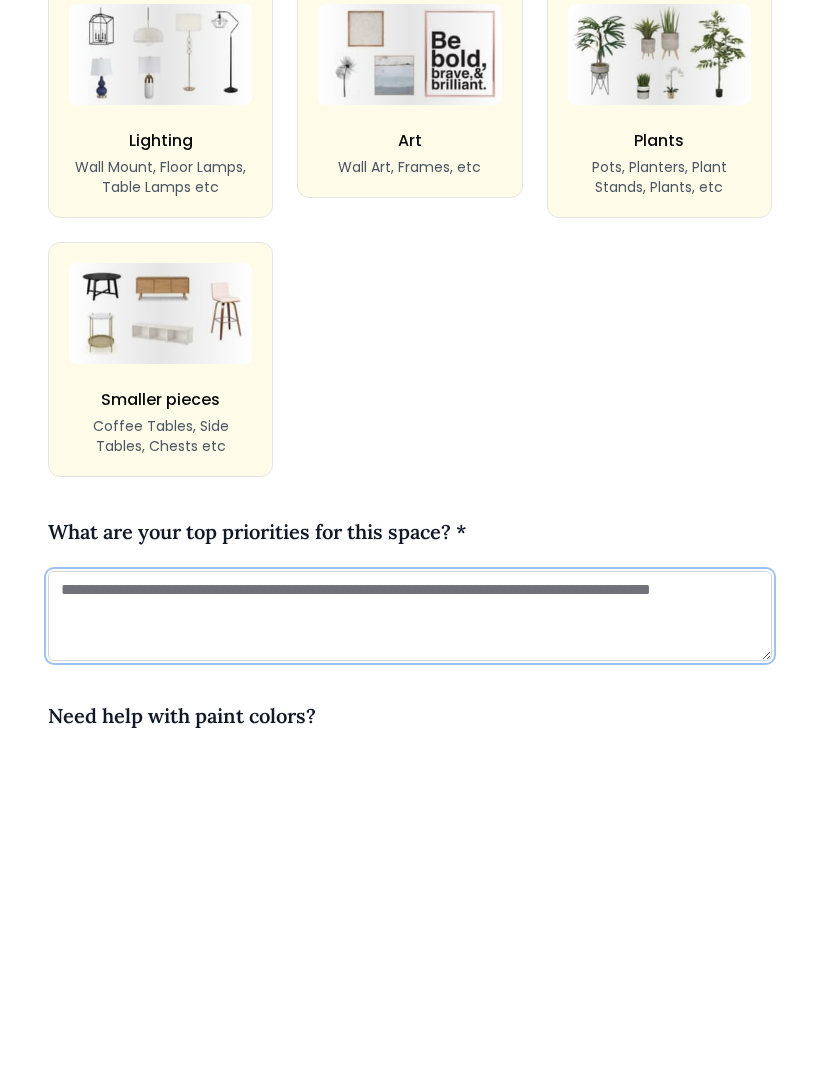 click at bounding box center (410, 953) 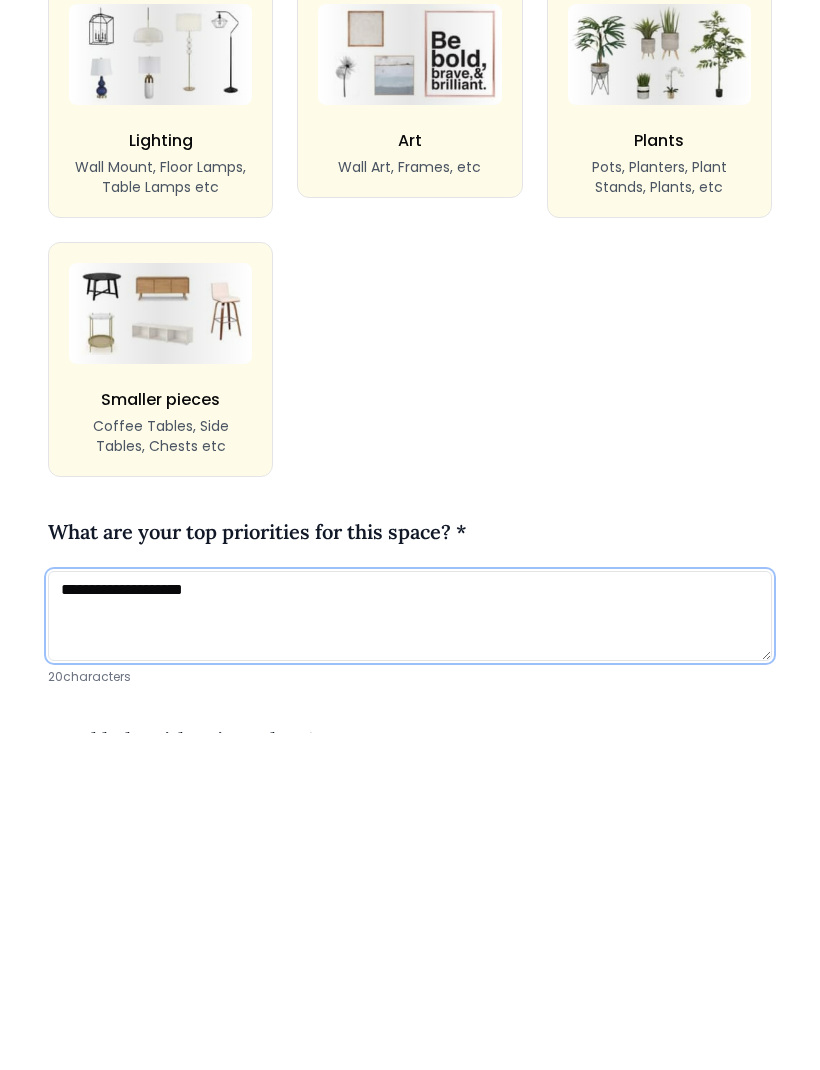 type on "**********" 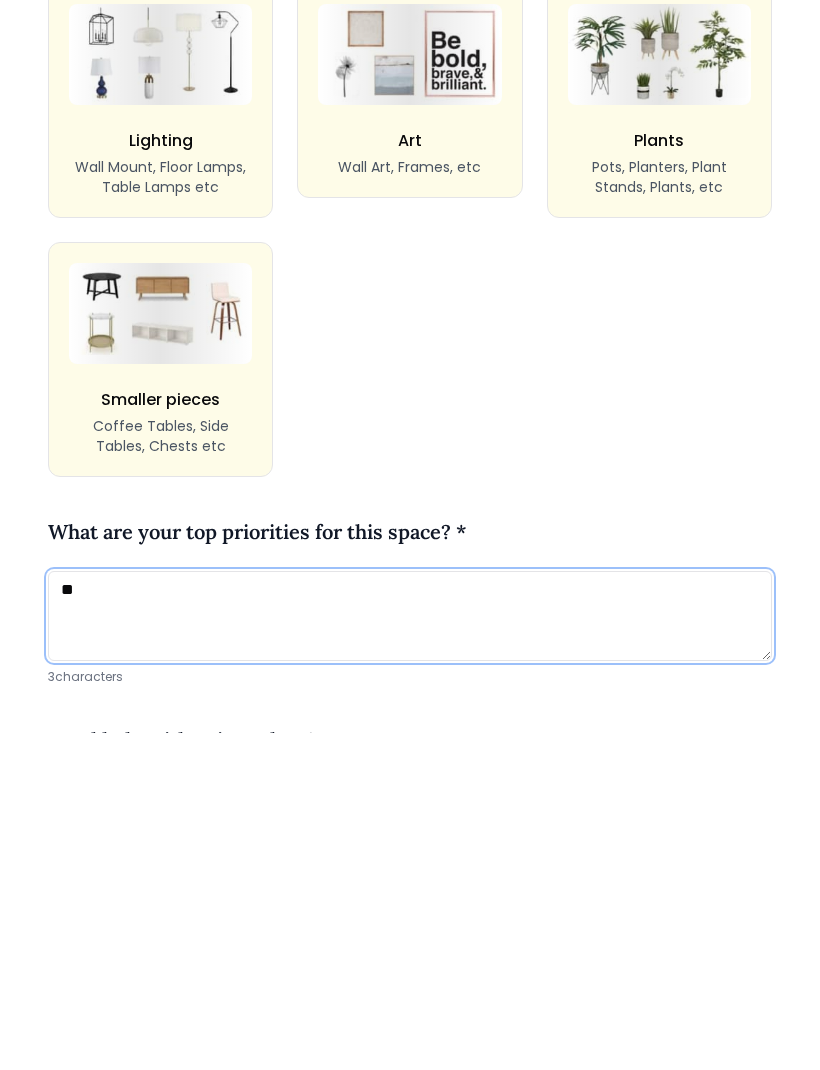 type on "*" 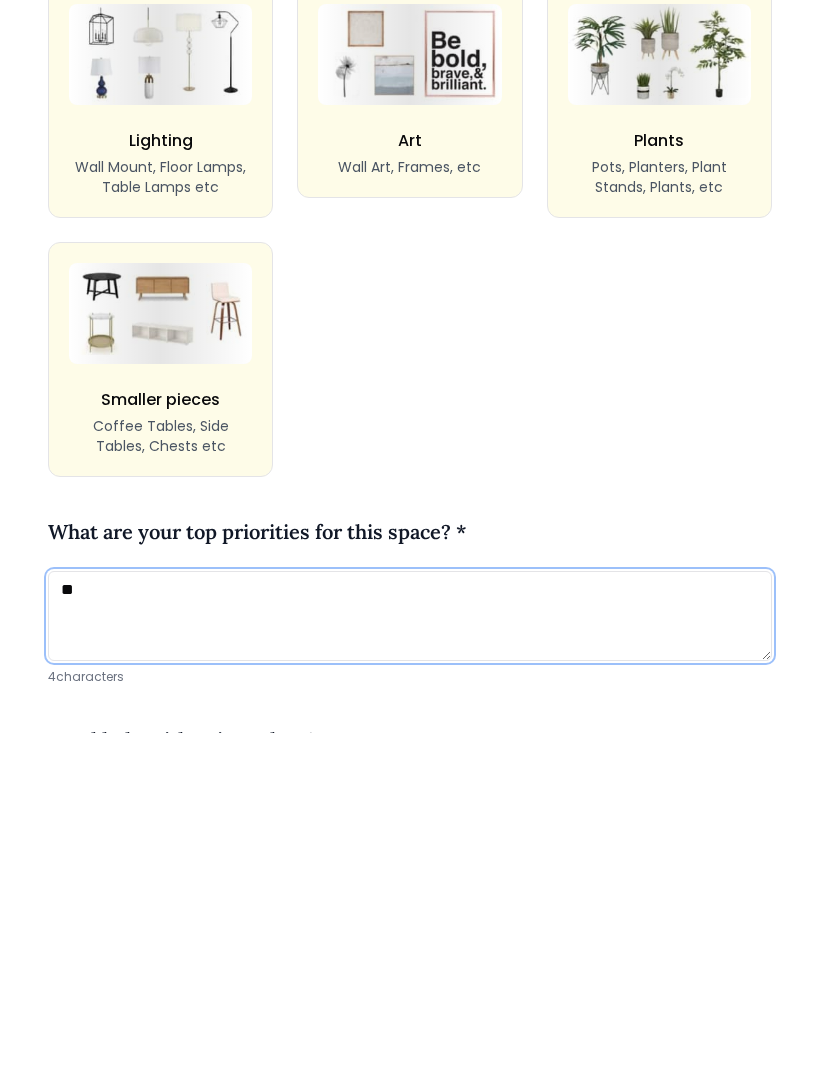 type on "*" 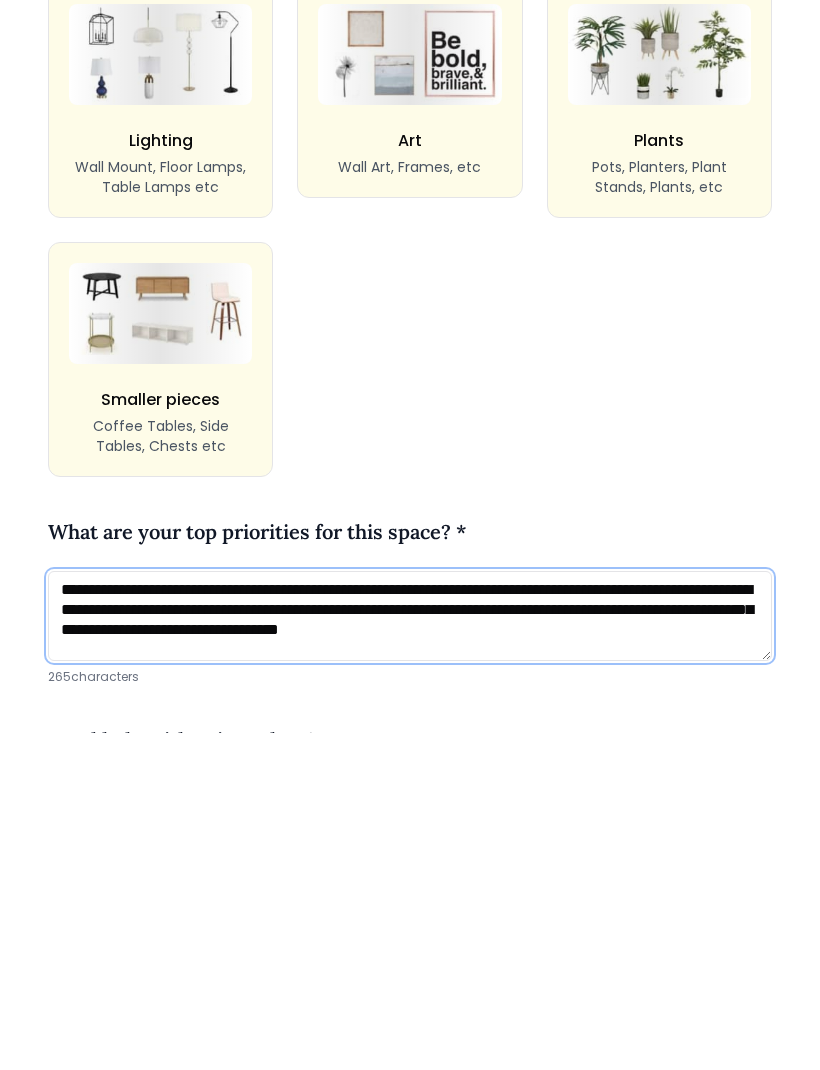 scroll, scrollTop: 2, scrollLeft: 0, axis: vertical 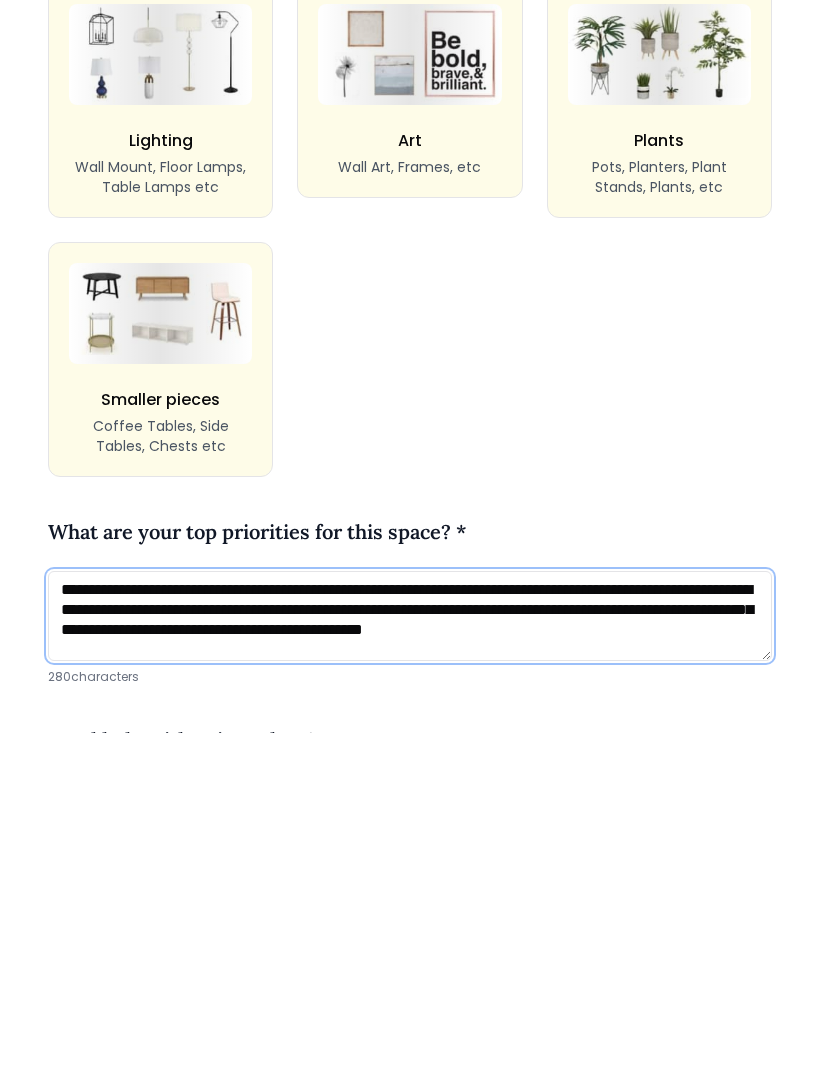 click on "**********" at bounding box center [410, 953] 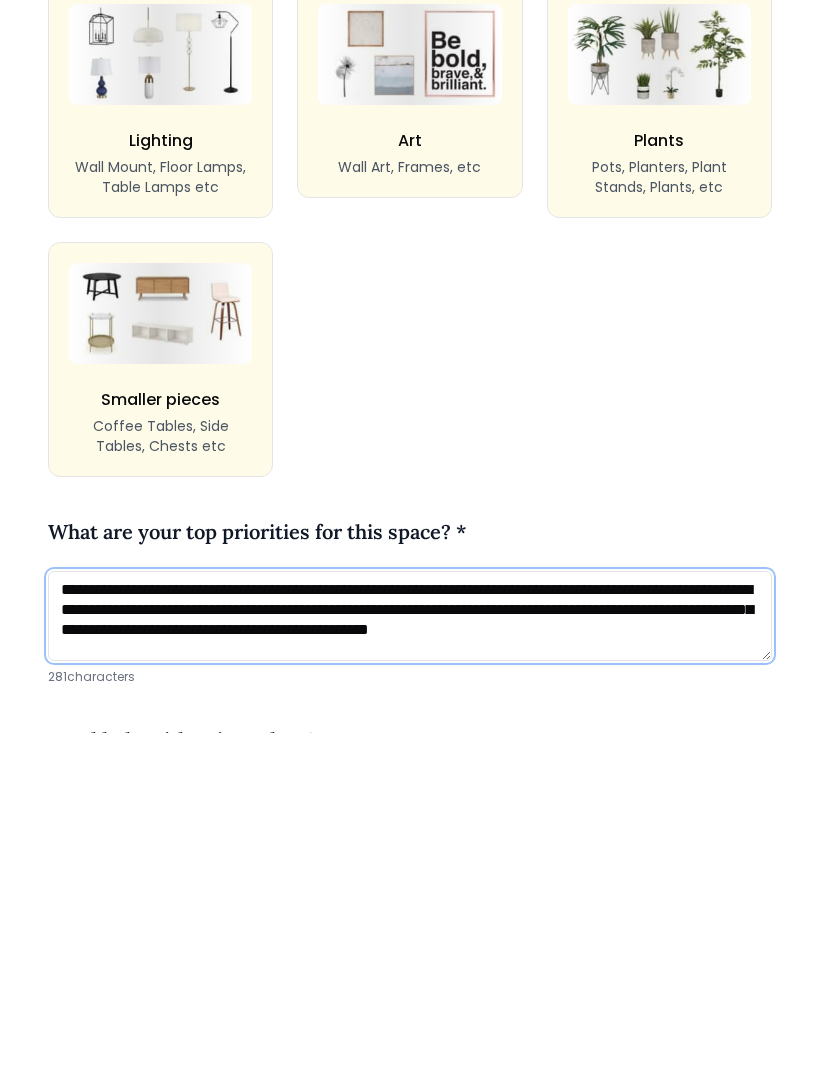 click on "**********" at bounding box center (410, 953) 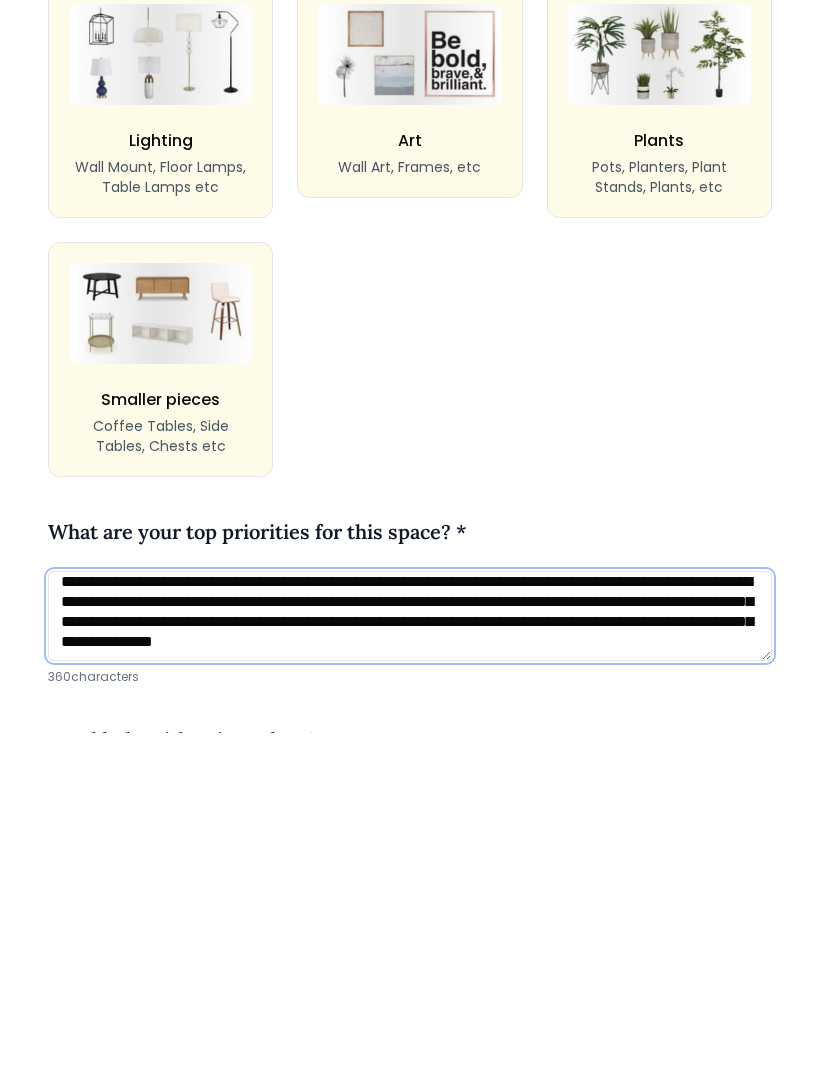 scroll, scrollTop: 28, scrollLeft: 0, axis: vertical 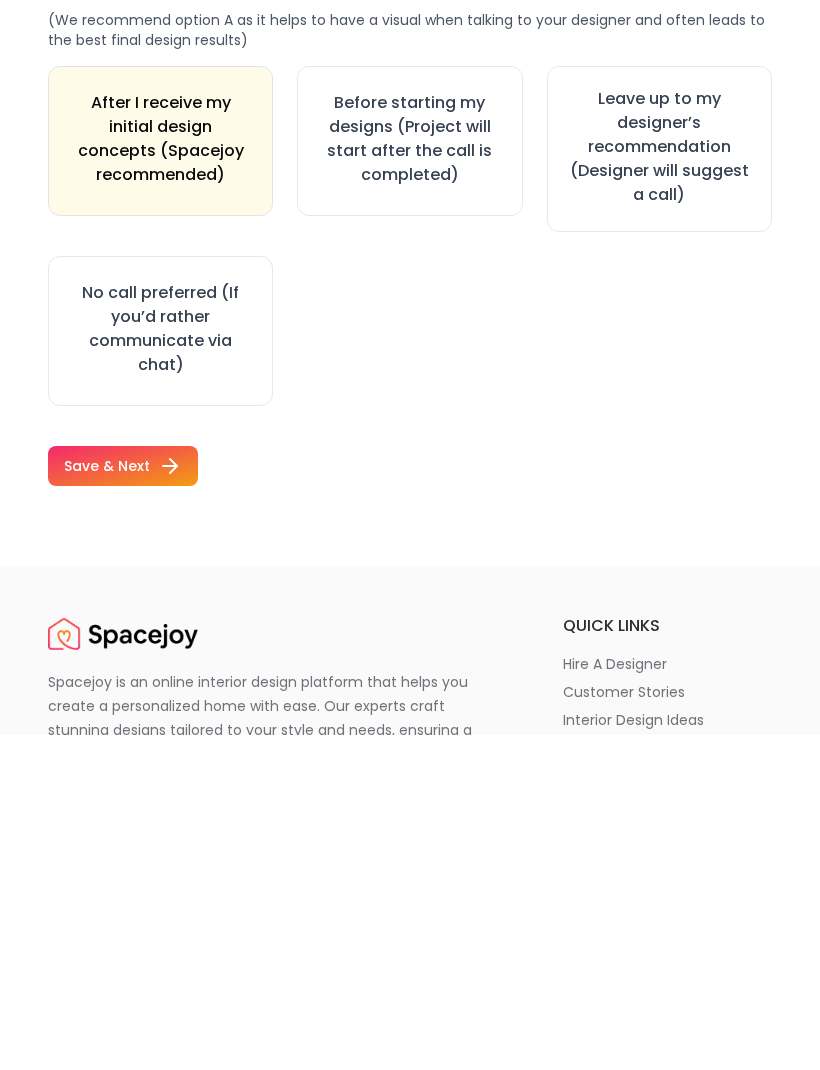 type on "**********" 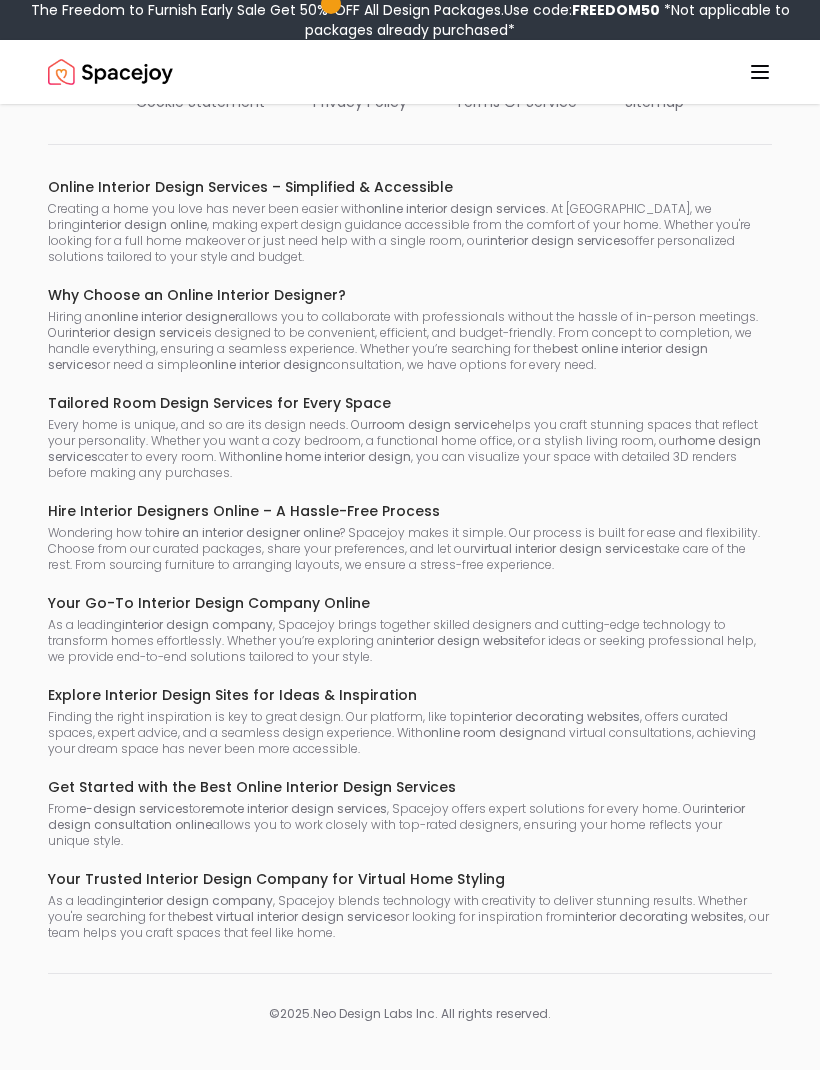 scroll, scrollTop: 0, scrollLeft: 0, axis: both 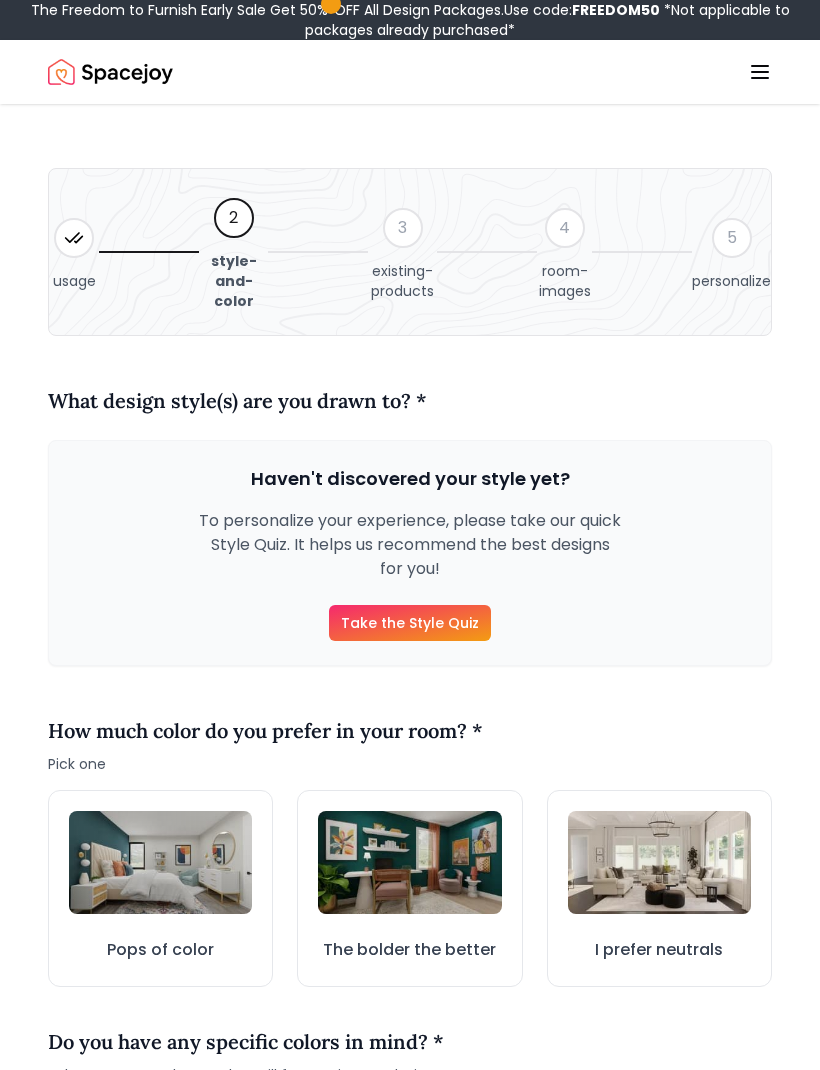 click on "Take the Style Quiz" at bounding box center [410, 623] 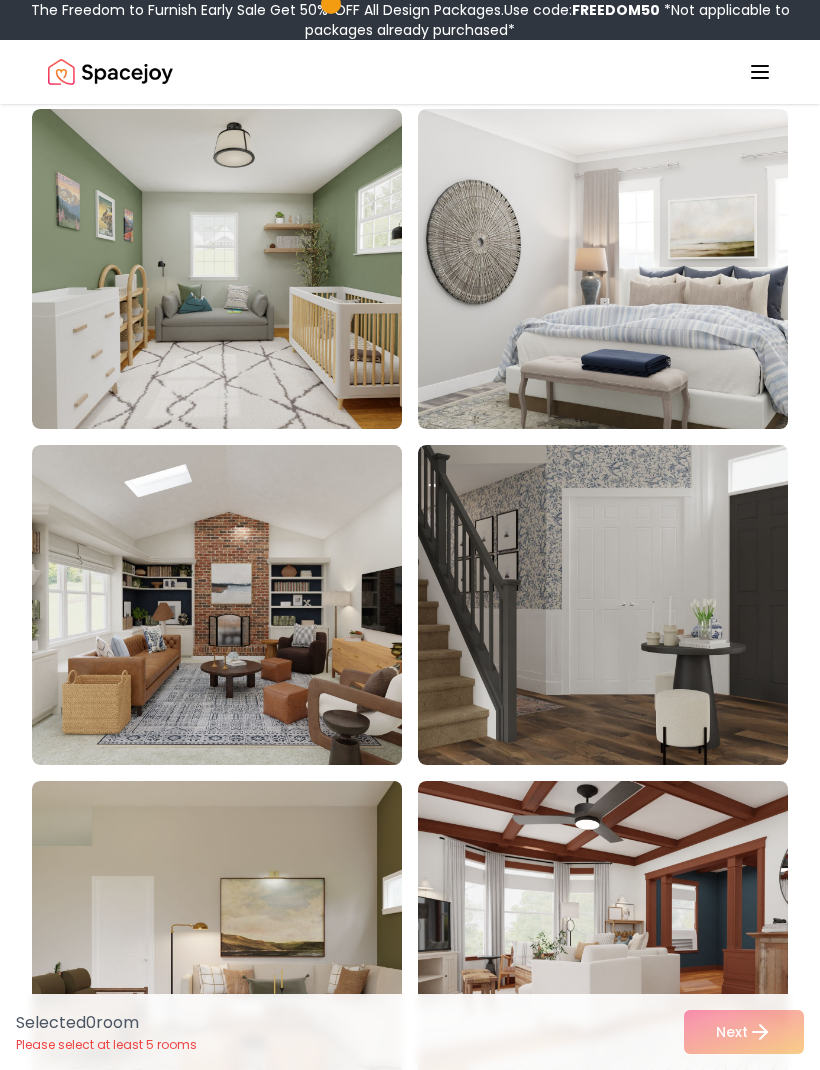 scroll, scrollTop: 1946, scrollLeft: 0, axis: vertical 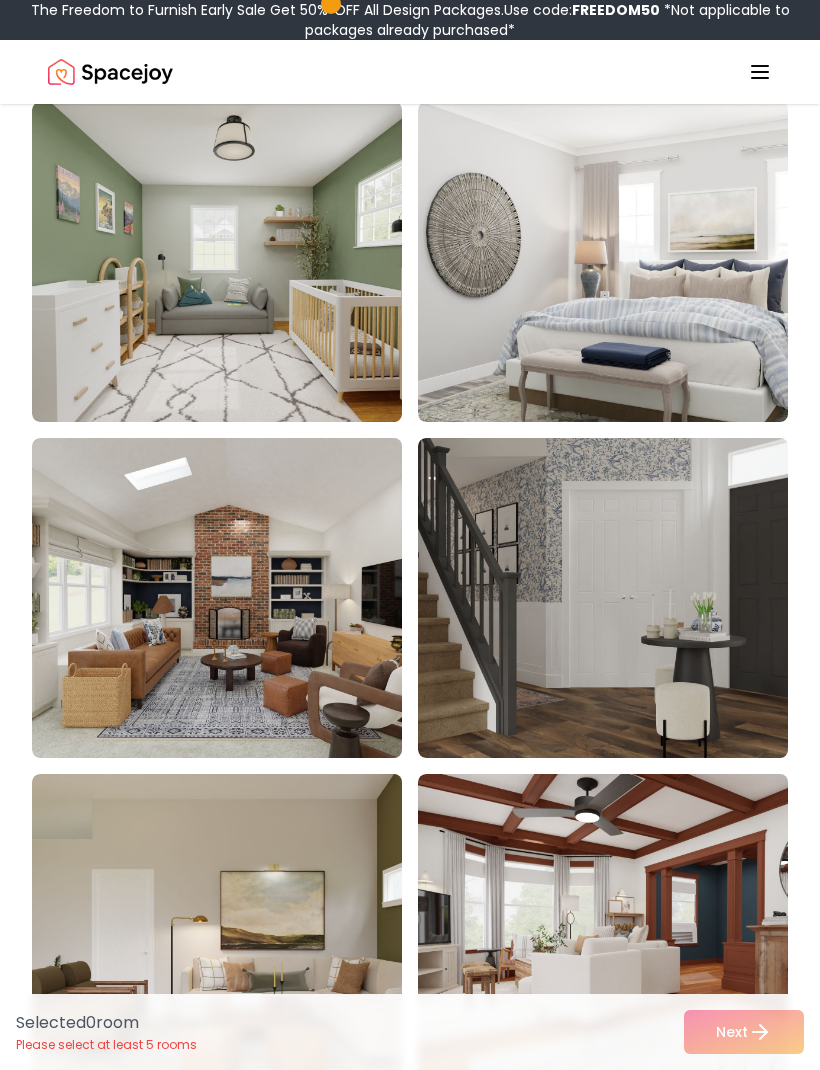 click at bounding box center [618, 598] 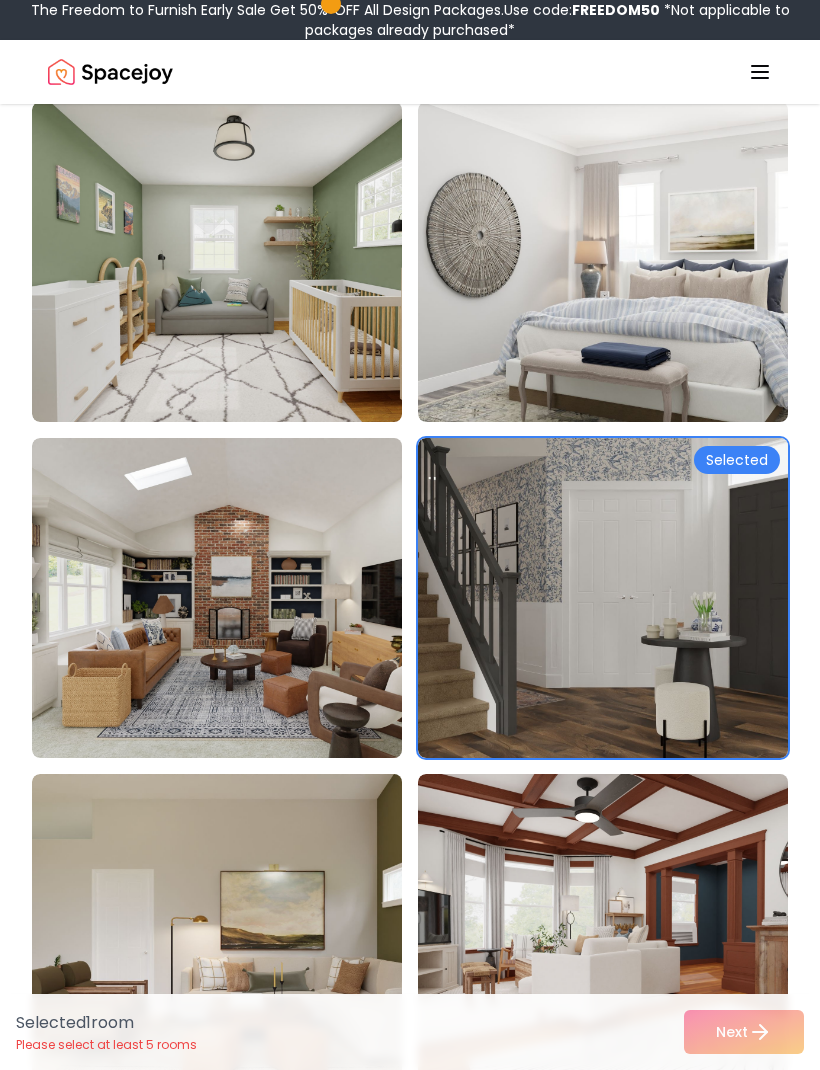 click at bounding box center (232, 598) 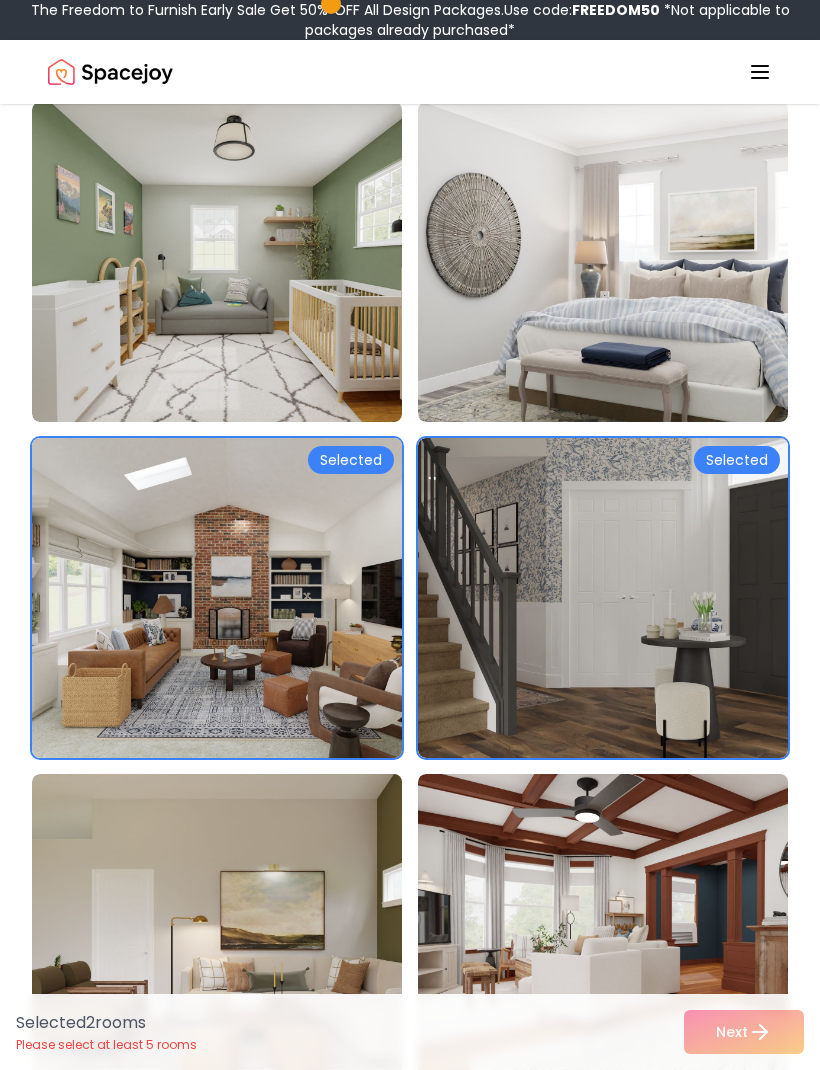 click at bounding box center (618, 934) 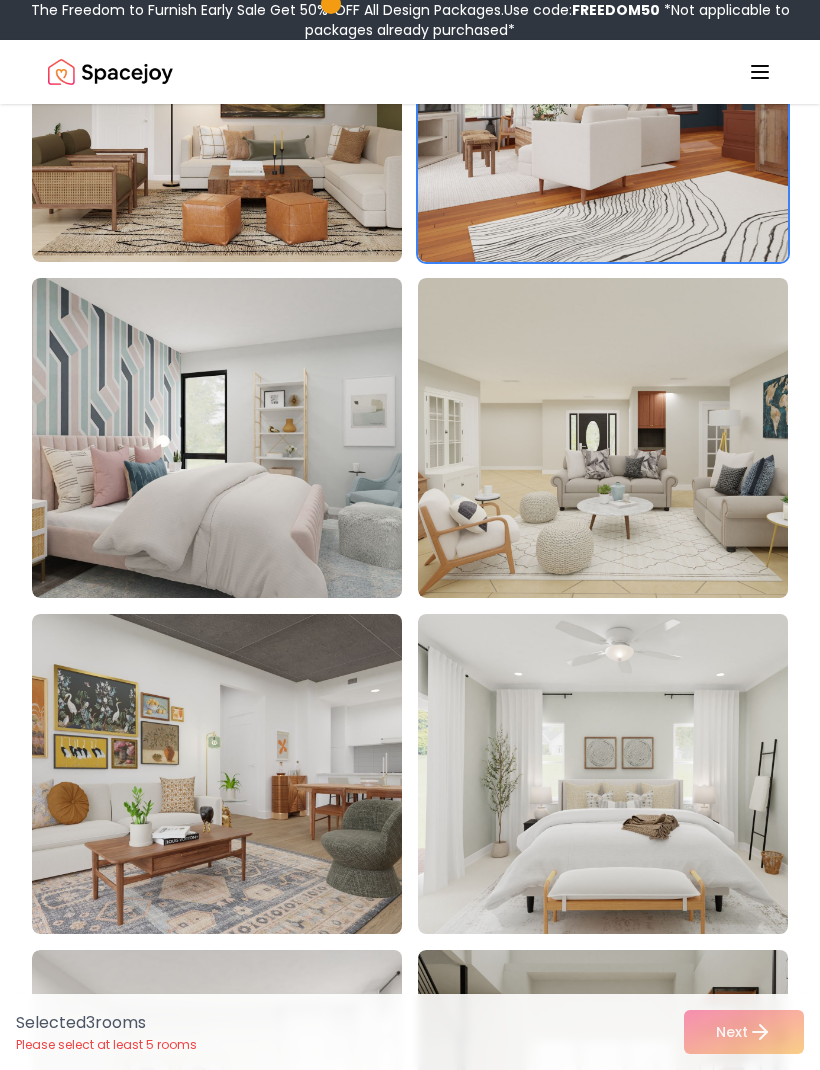 scroll, scrollTop: 2788, scrollLeft: 0, axis: vertical 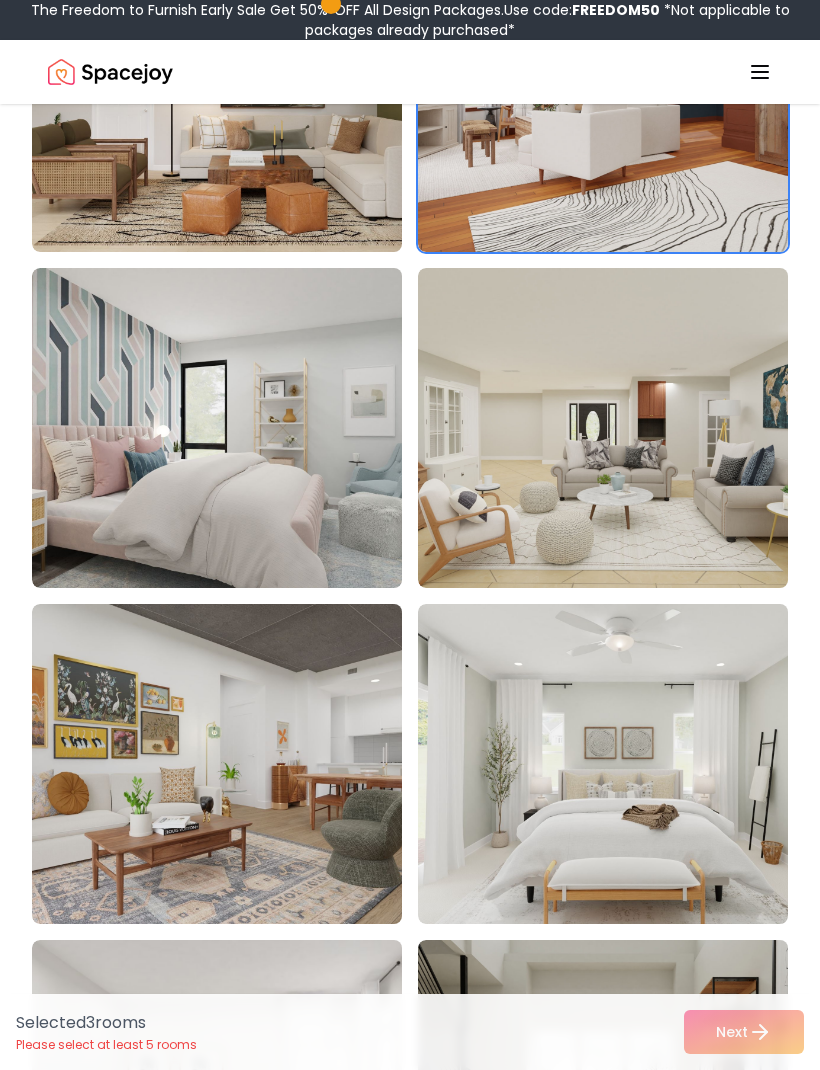 click at bounding box center [232, 764] 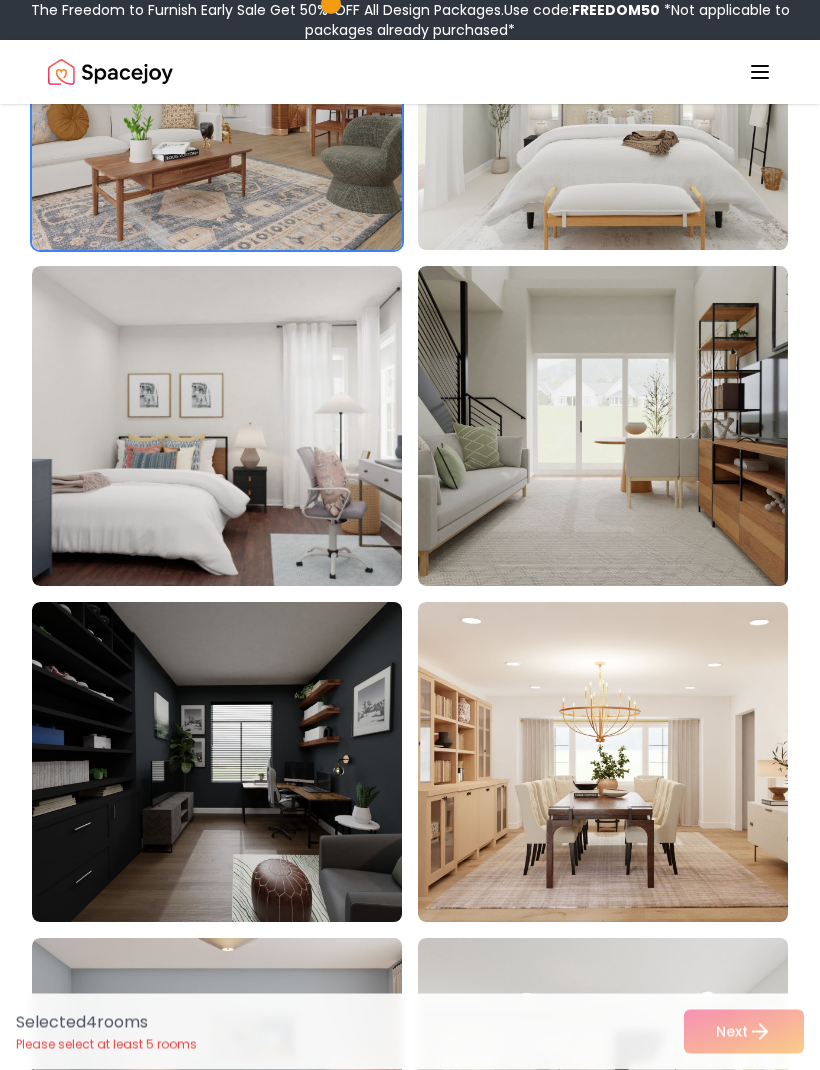 scroll, scrollTop: 3463, scrollLeft: 0, axis: vertical 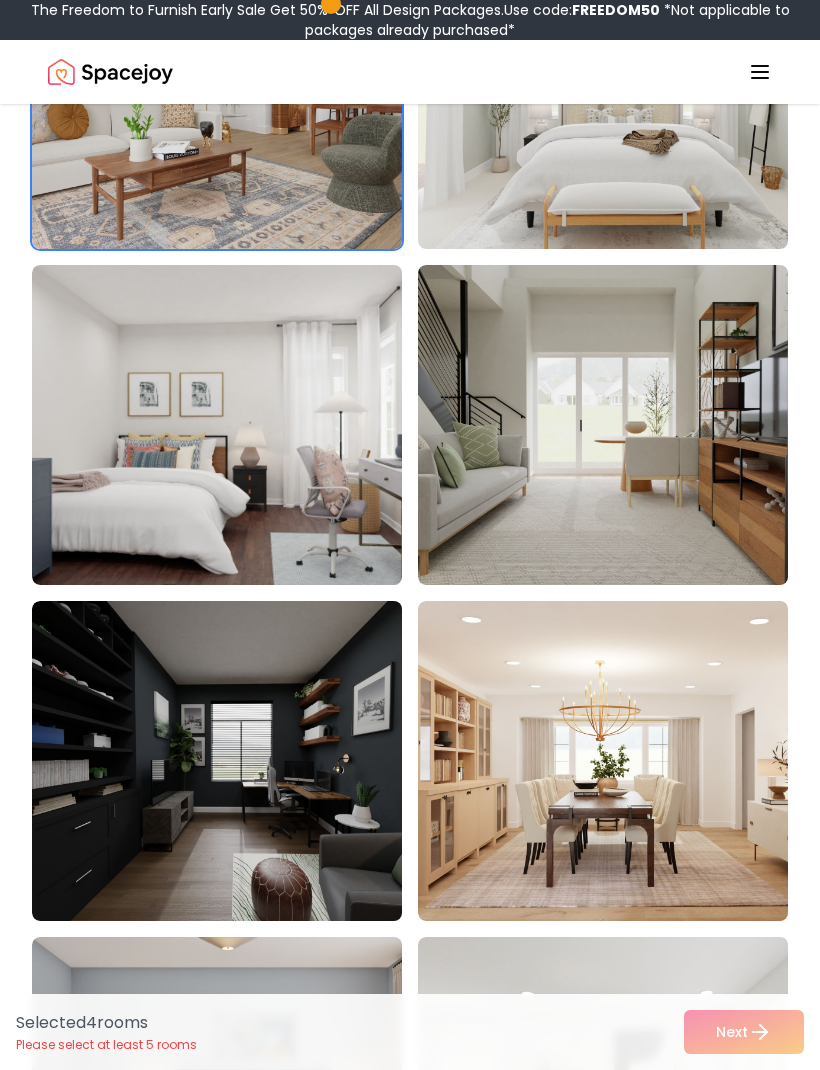 click at bounding box center [232, 761] 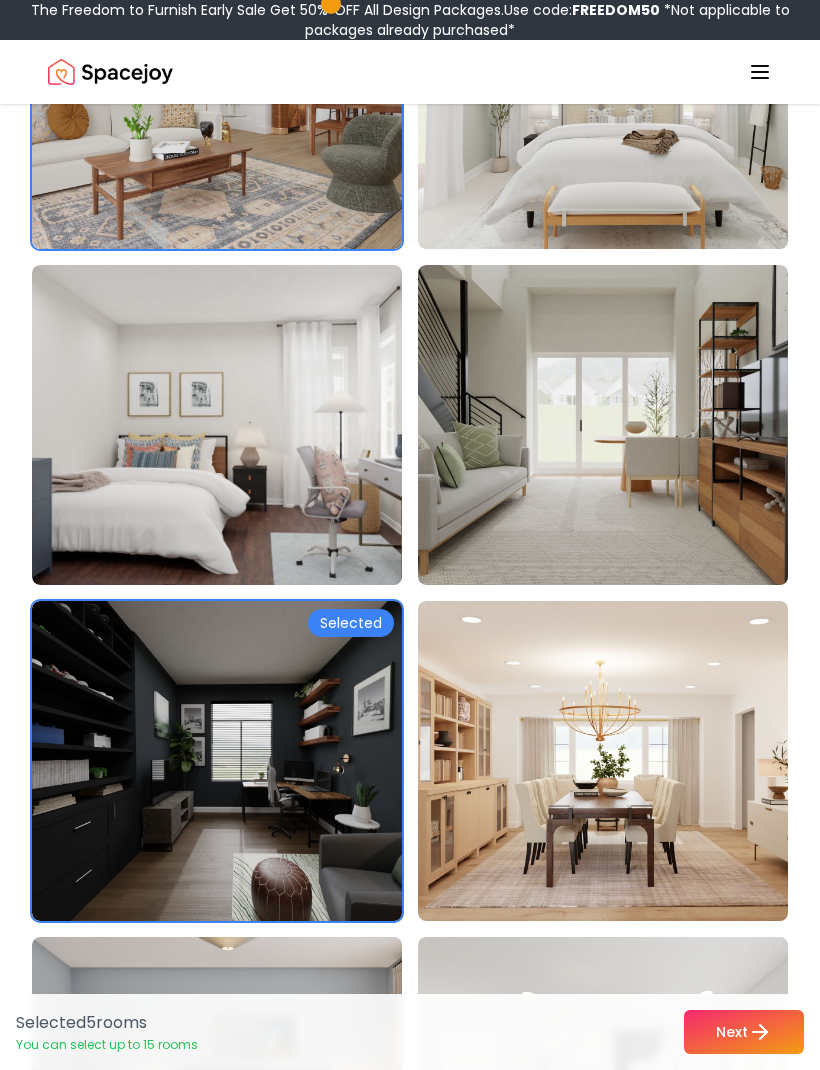 click at bounding box center [618, 761] 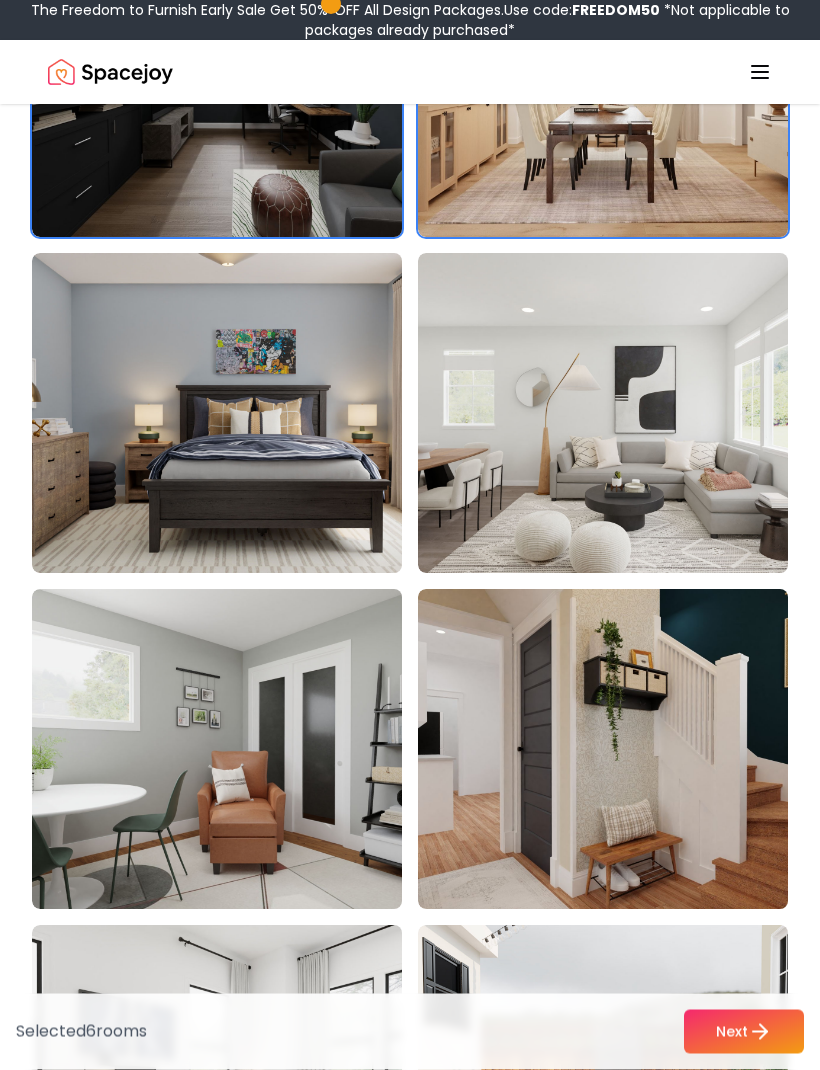 scroll, scrollTop: 4147, scrollLeft: 0, axis: vertical 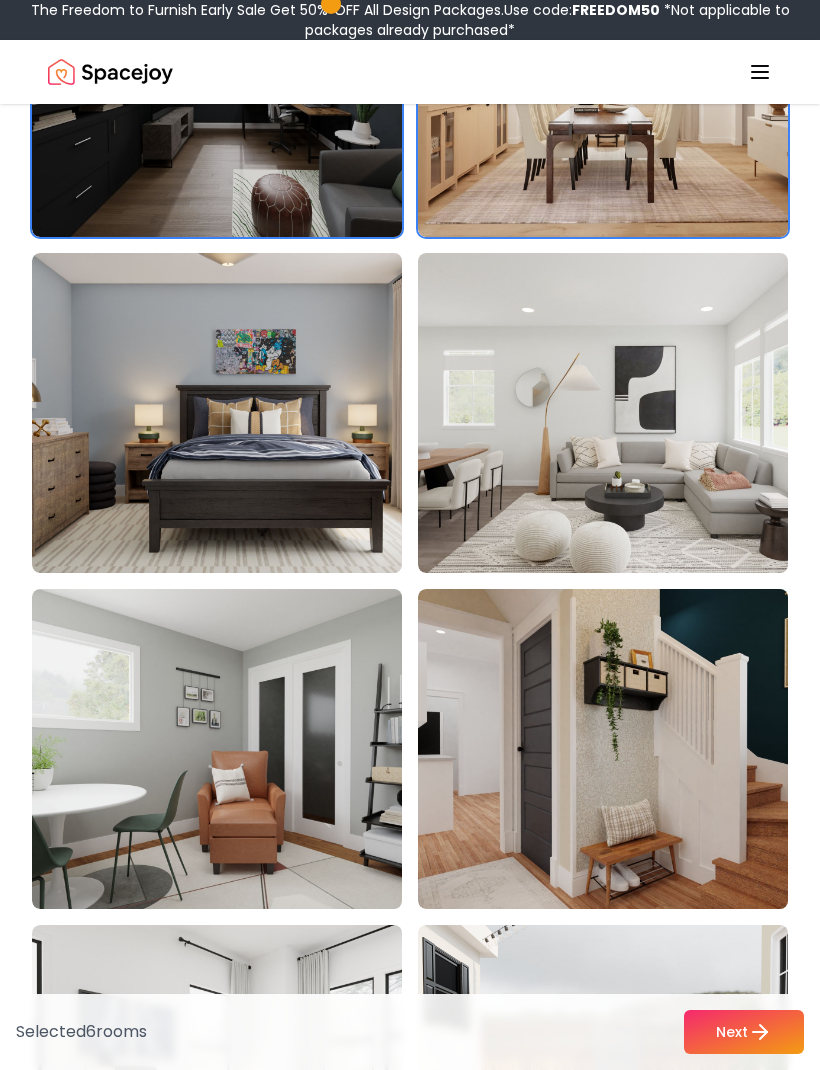 click at bounding box center (618, 749) 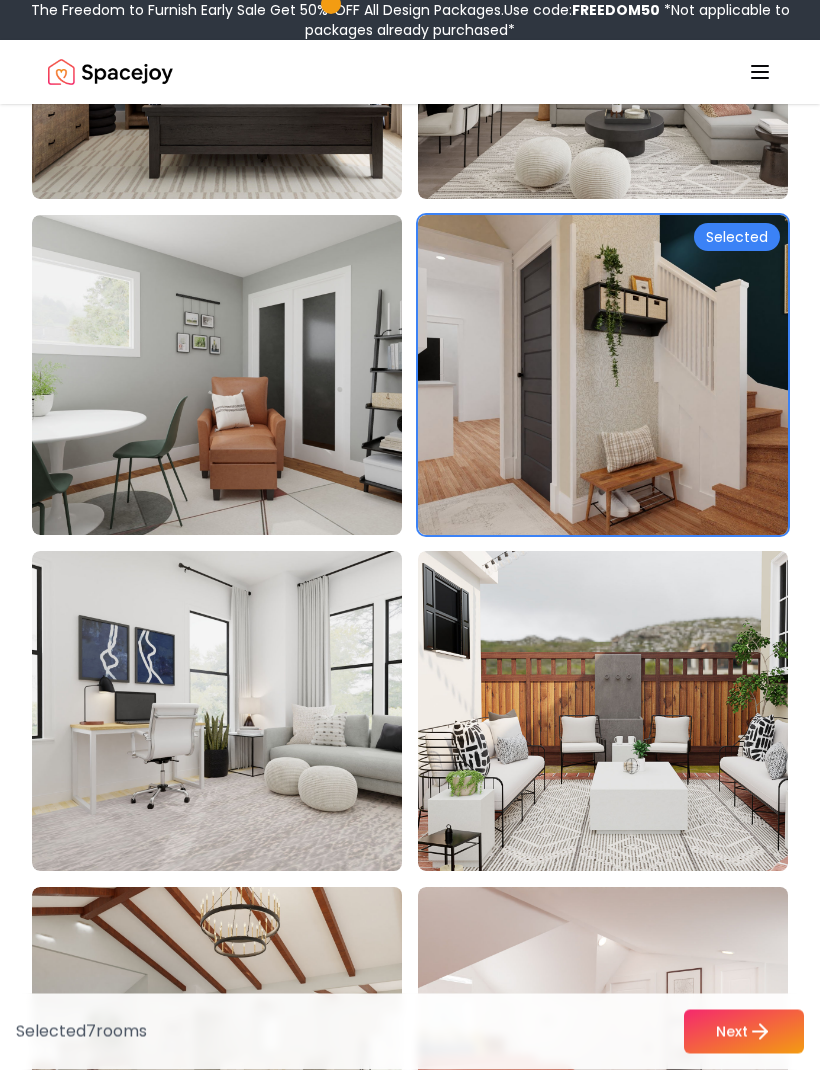 scroll, scrollTop: 4522, scrollLeft: 0, axis: vertical 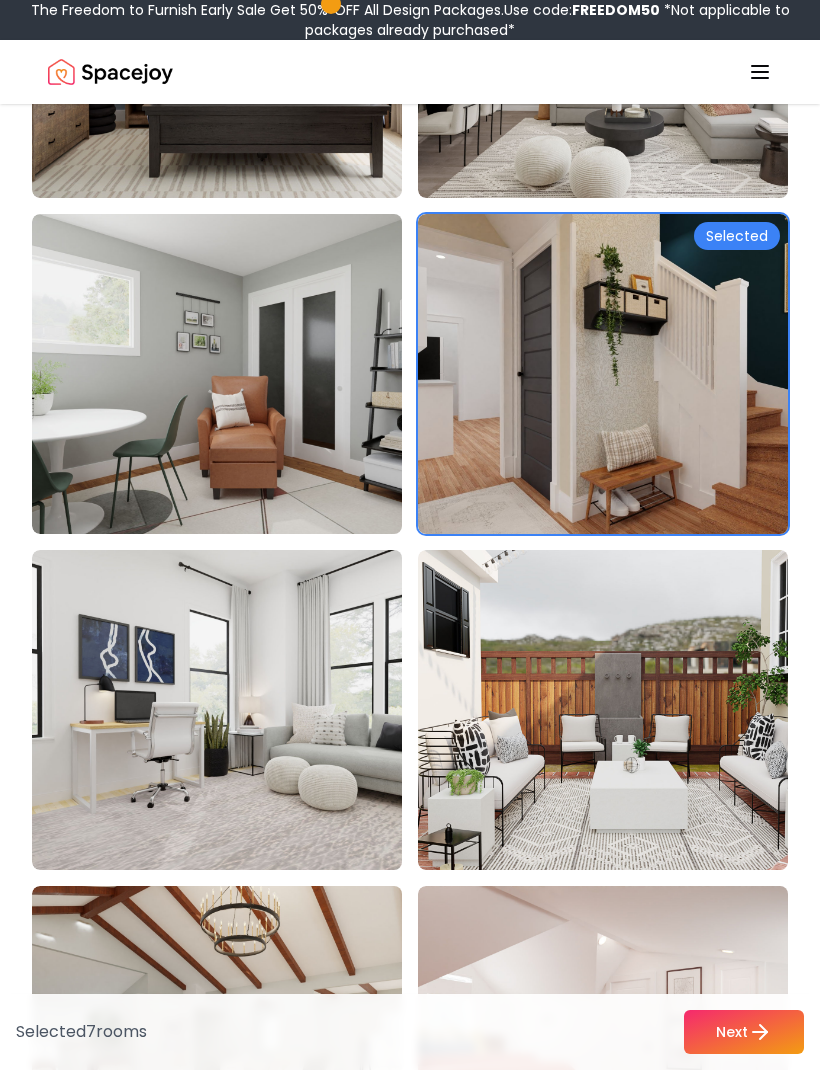 click at bounding box center (618, 710) 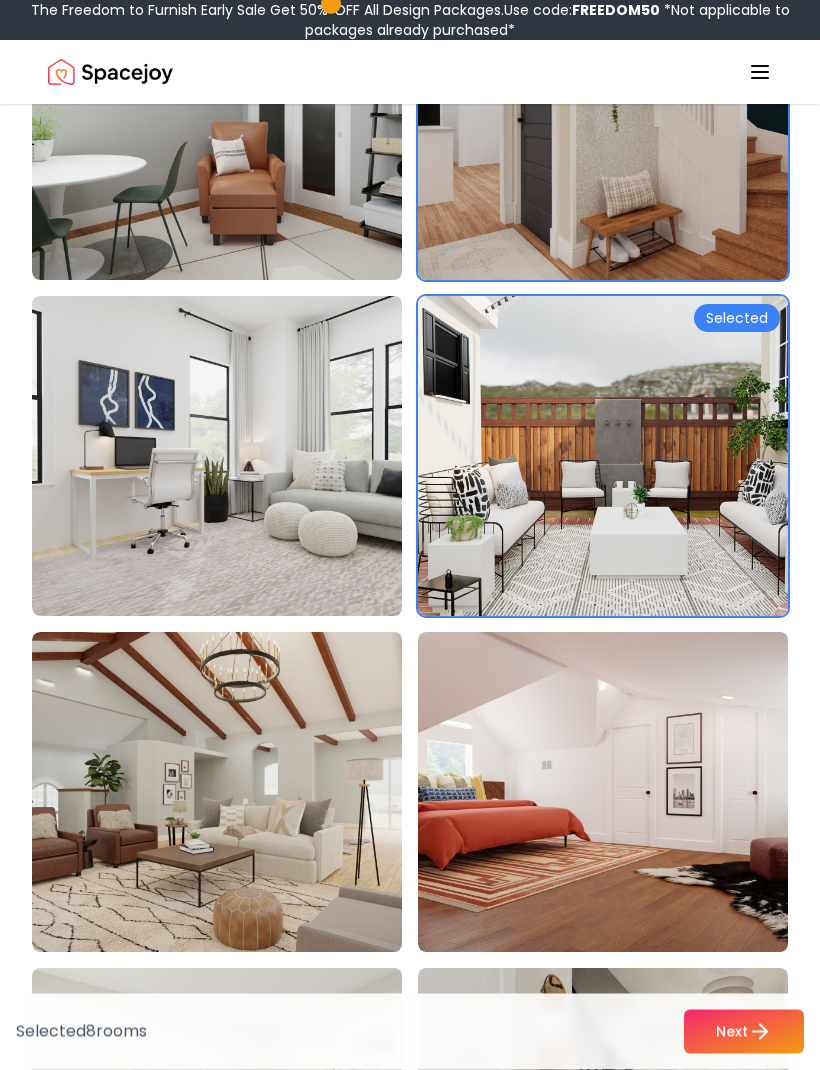scroll, scrollTop: 4776, scrollLeft: 0, axis: vertical 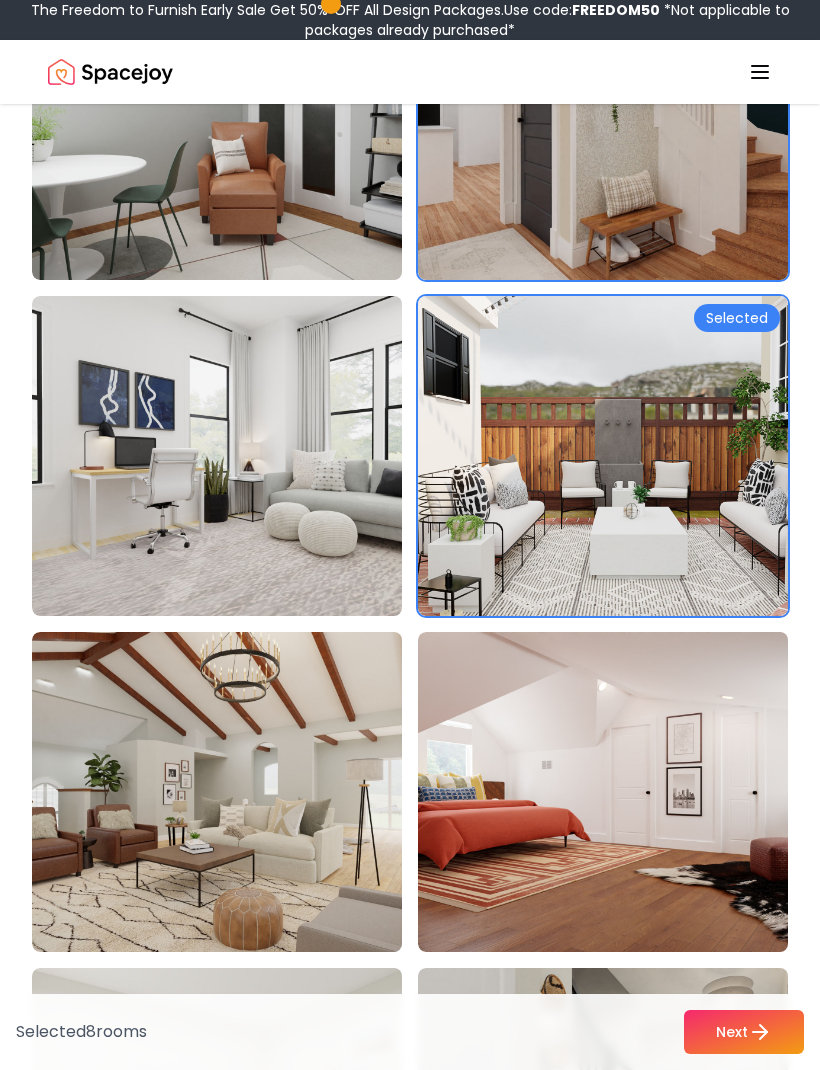 click at bounding box center (232, 792) 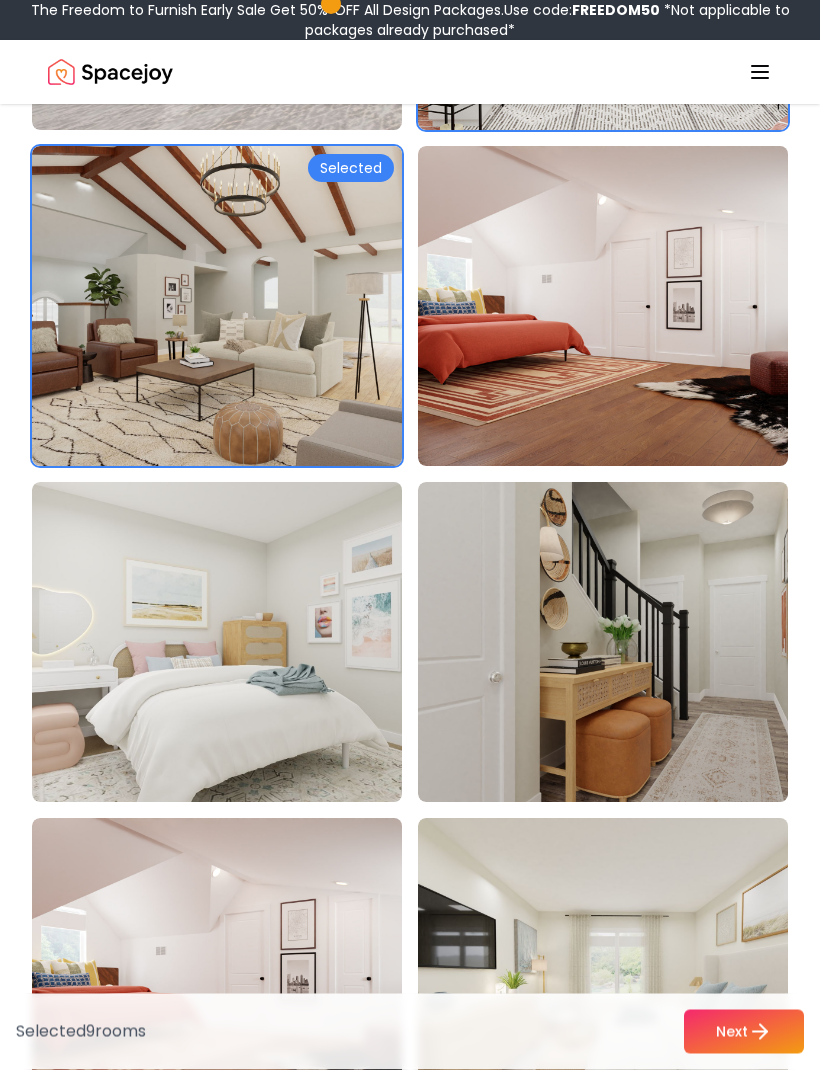 scroll, scrollTop: 5262, scrollLeft: 0, axis: vertical 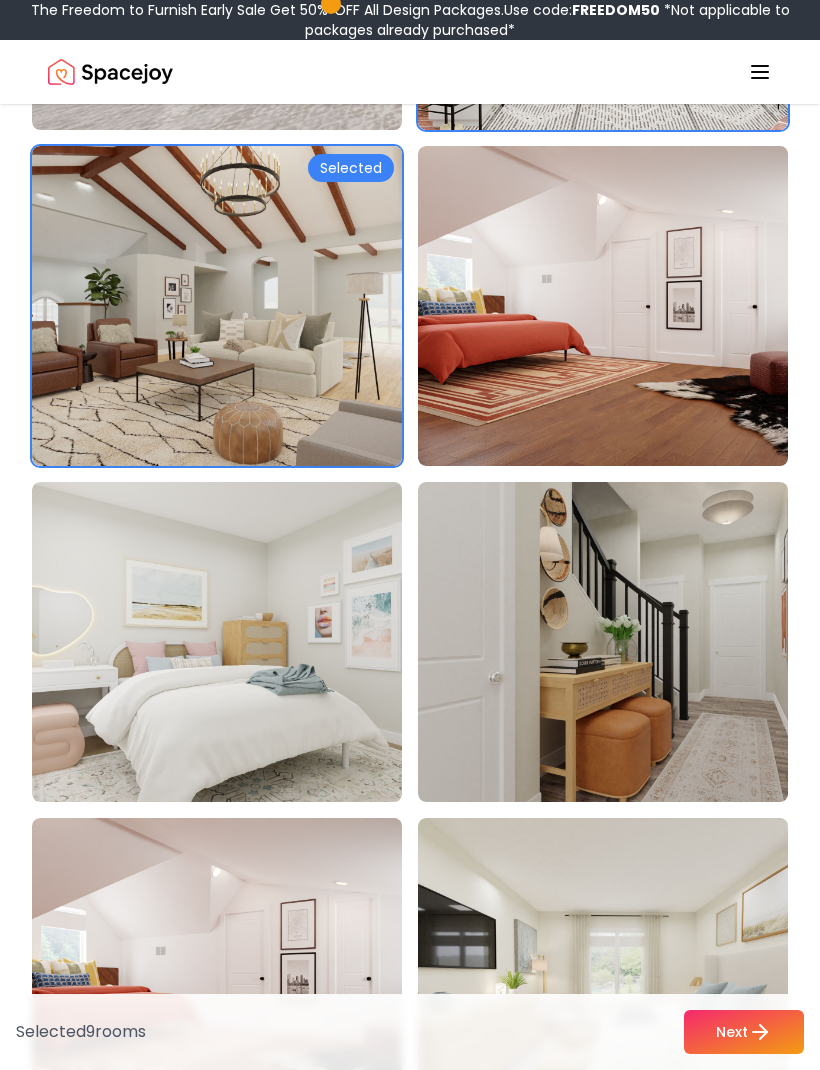 click at bounding box center [618, 642] 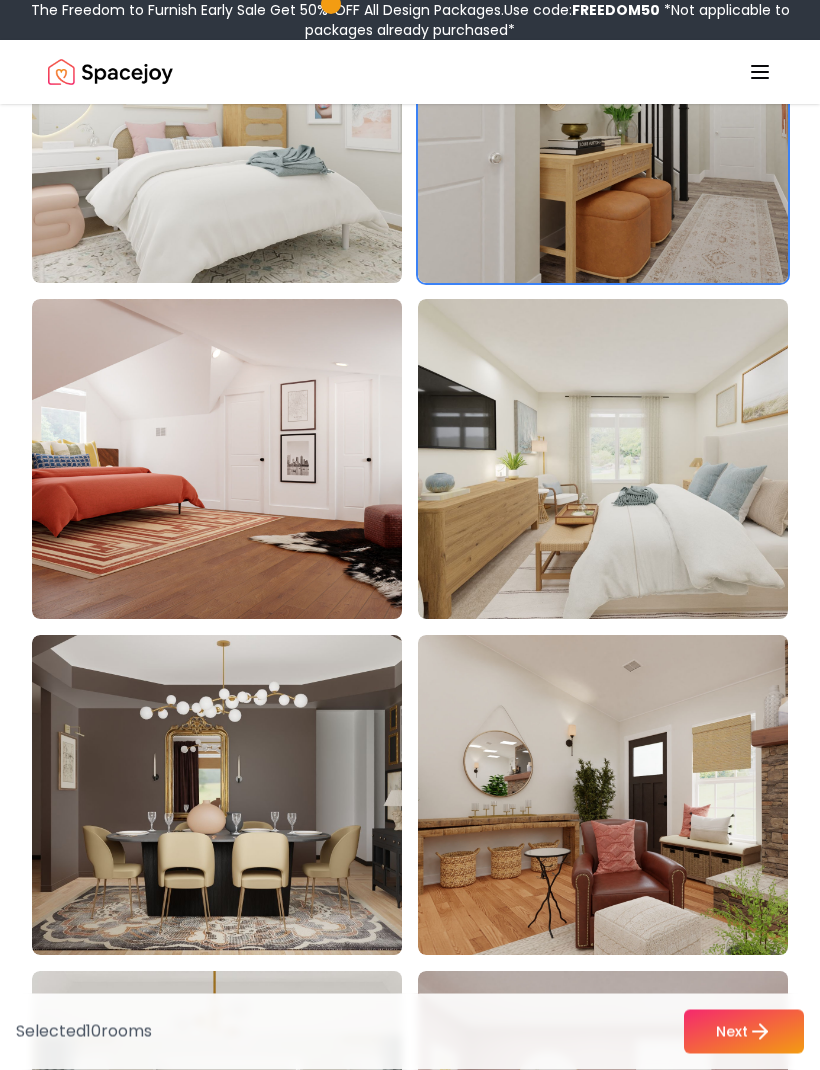 scroll, scrollTop: 5781, scrollLeft: 0, axis: vertical 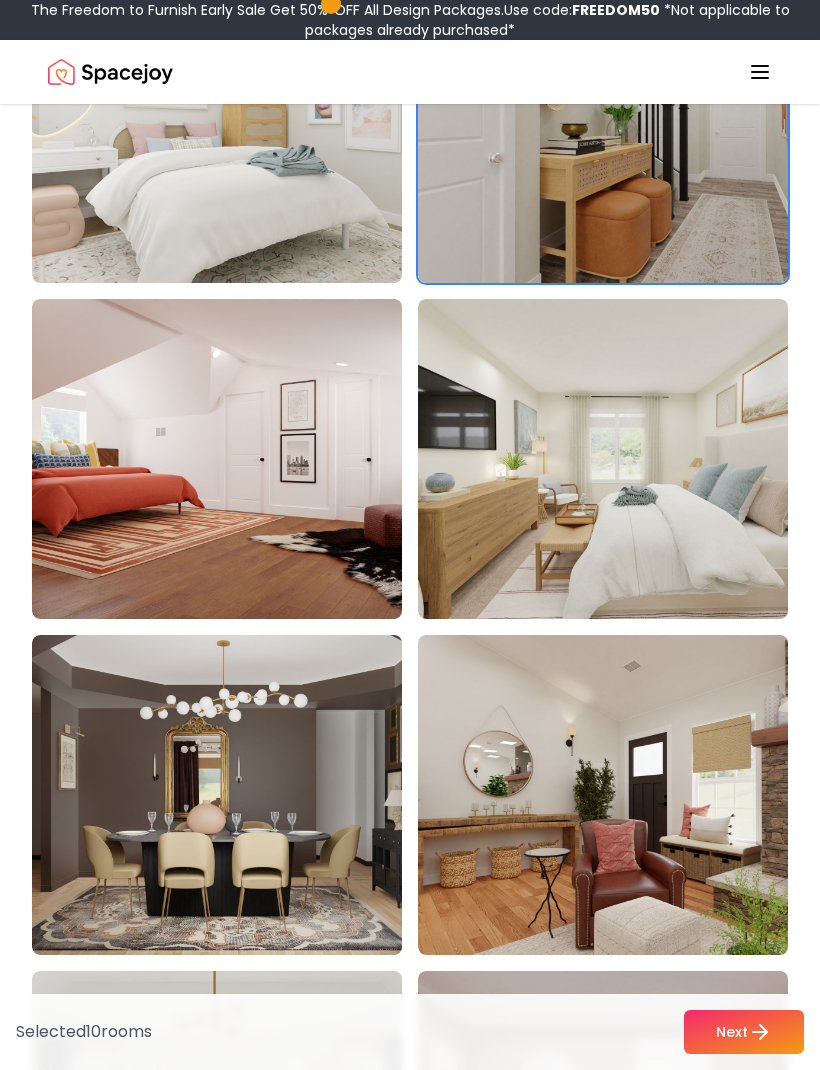 click at bounding box center (618, 795) 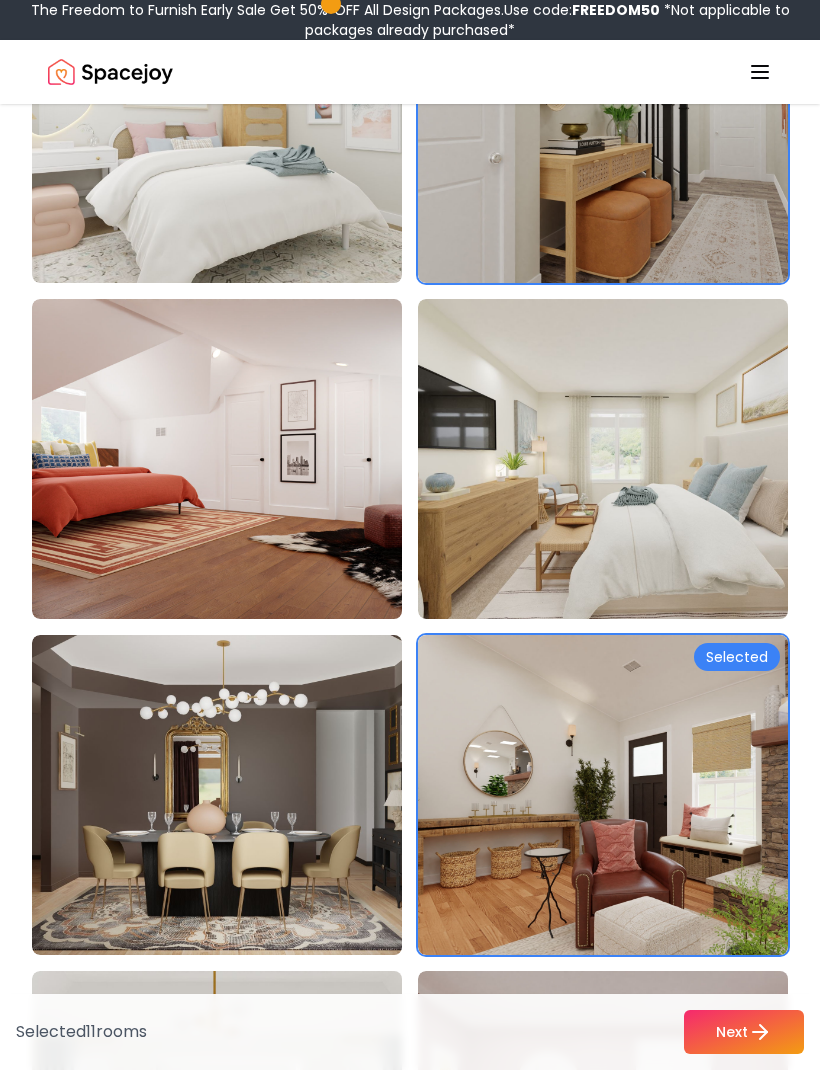click at bounding box center (232, 795) 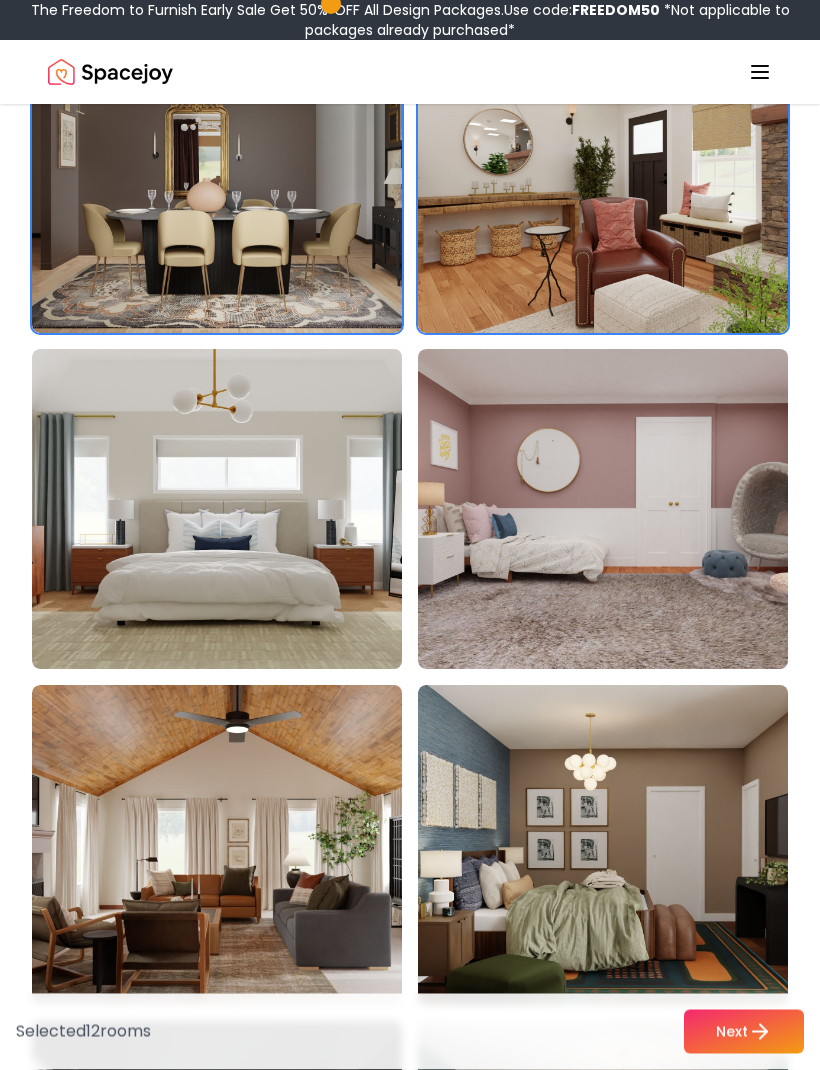 scroll, scrollTop: 6406, scrollLeft: 0, axis: vertical 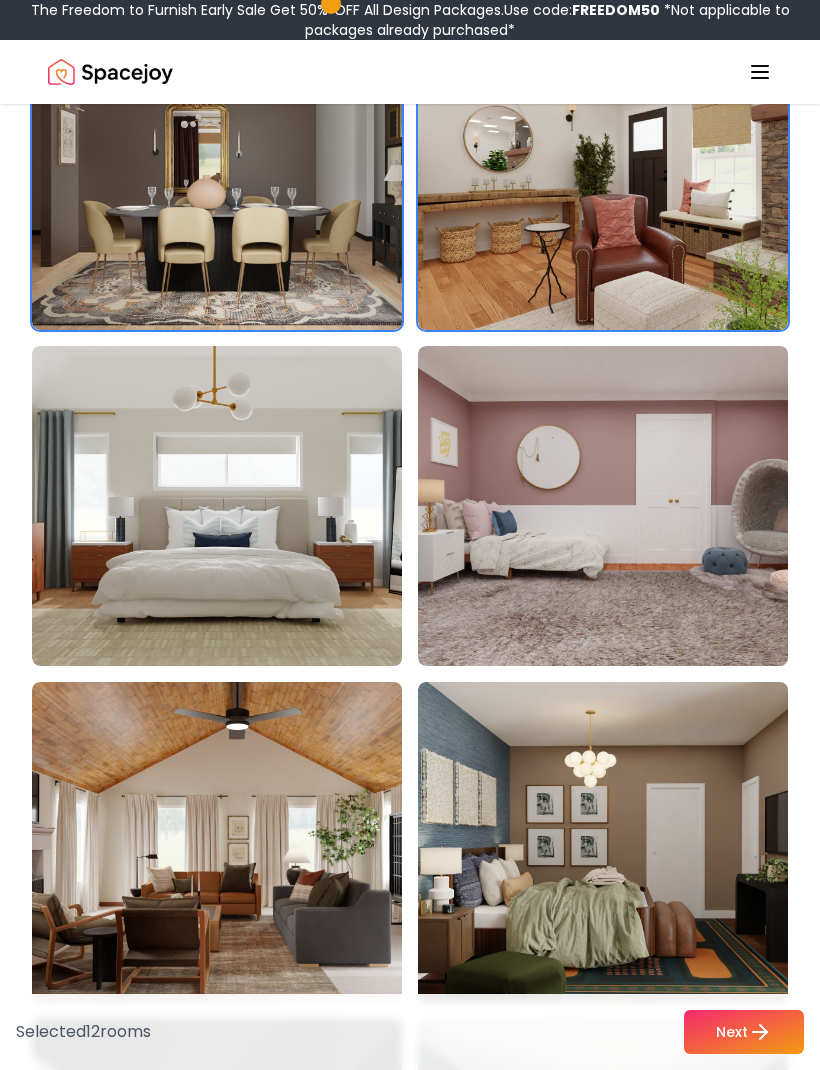 click at bounding box center [232, 842] 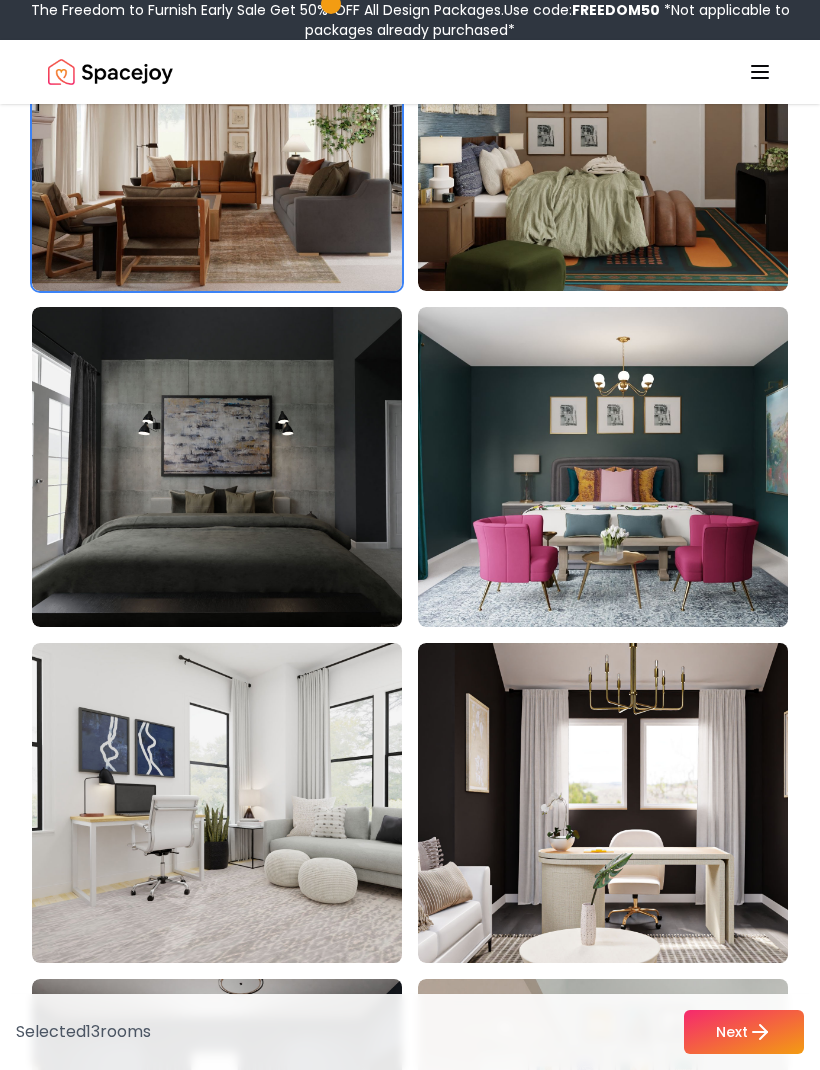 scroll, scrollTop: 7120, scrollLeft: 0, axis: vertical 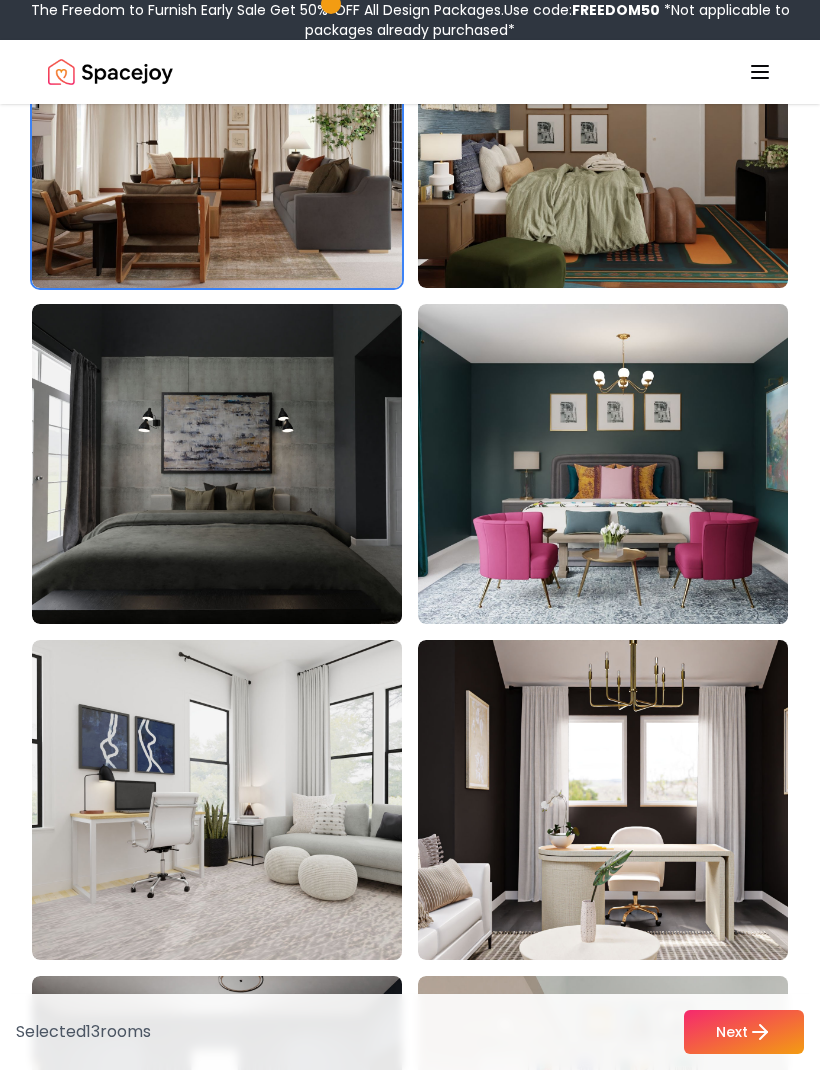 click at bounding box center (618, 464) 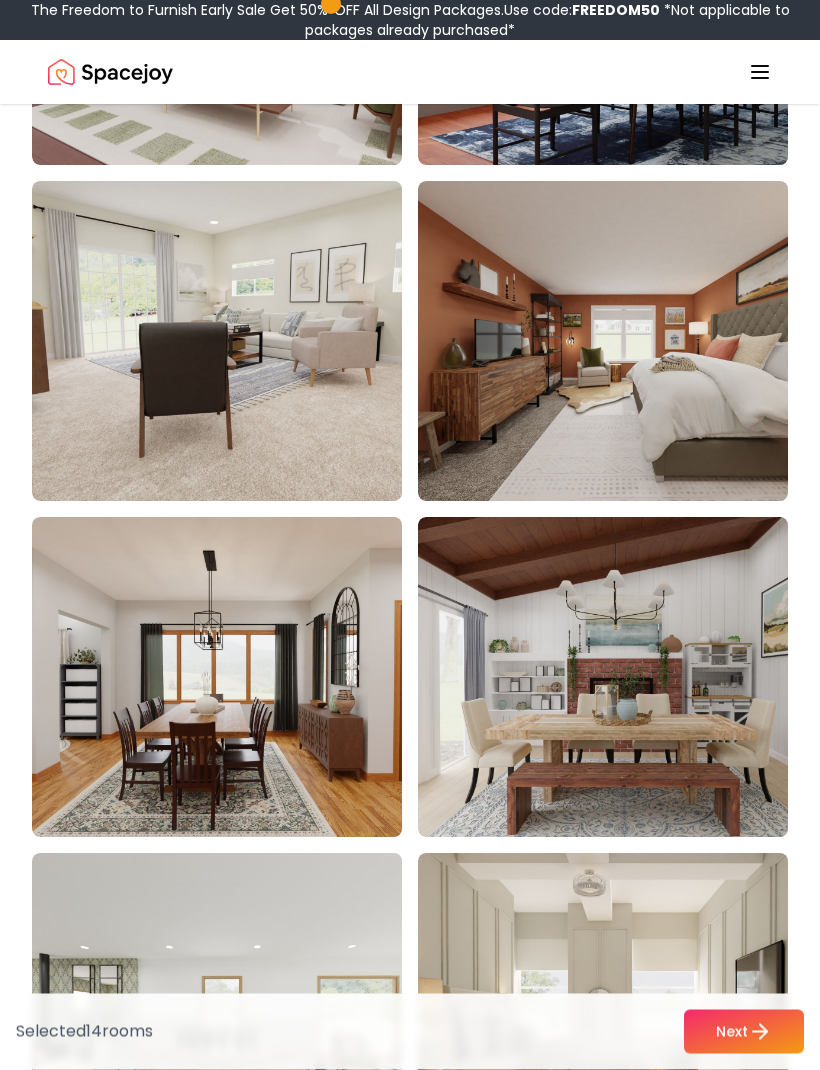 scroll, scrollTop: 8923, scrollLeft: 0, axis: vertical 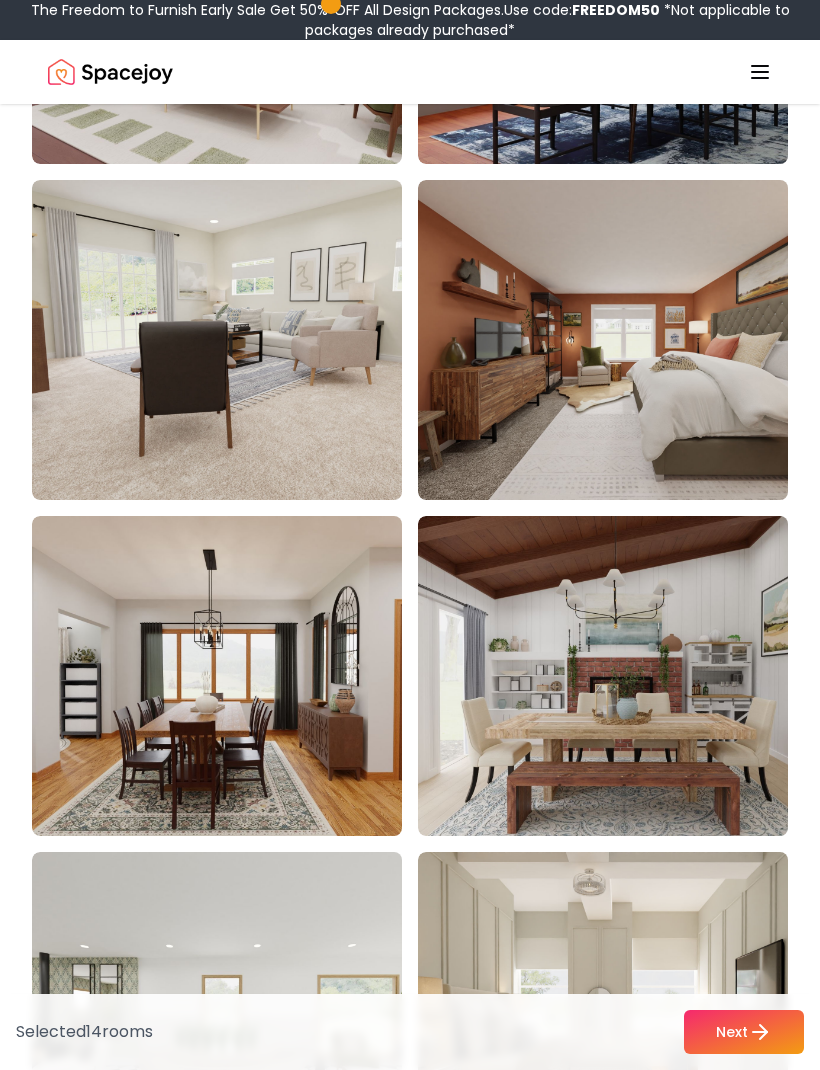 click at bounding box center (618, 676) 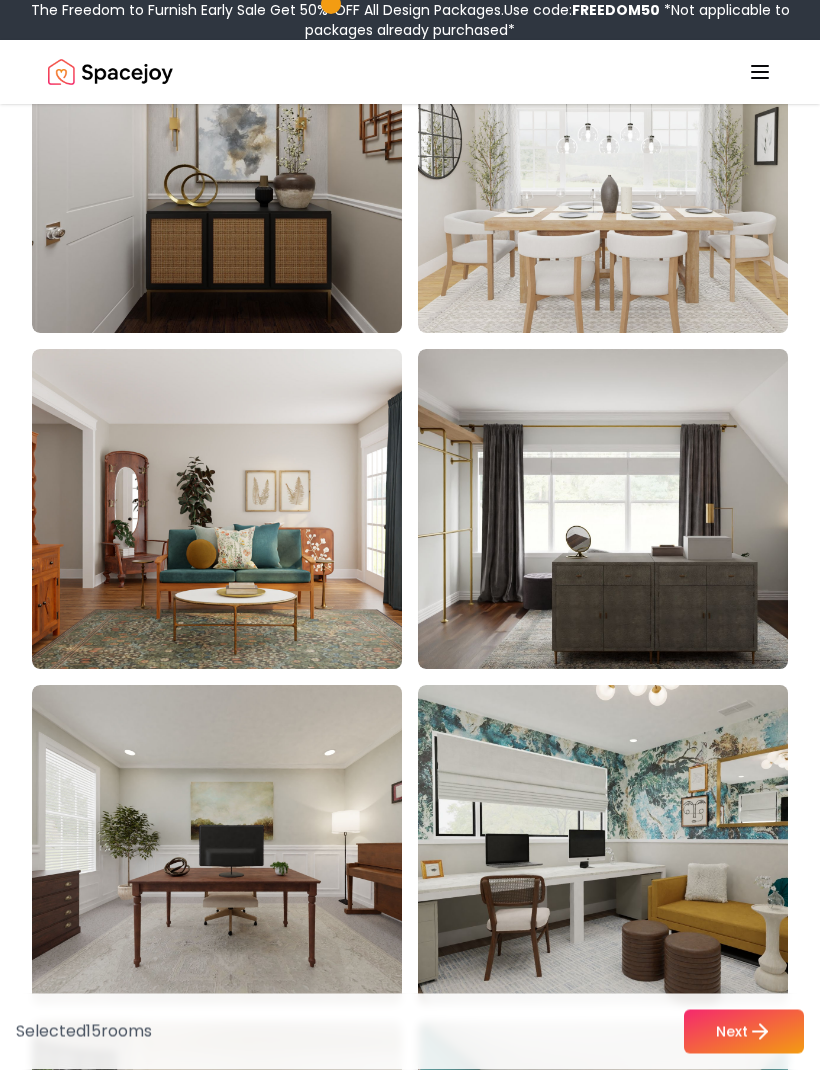 scroll, scrollTop: 10771, scrollLeft: 0, axis: vertical 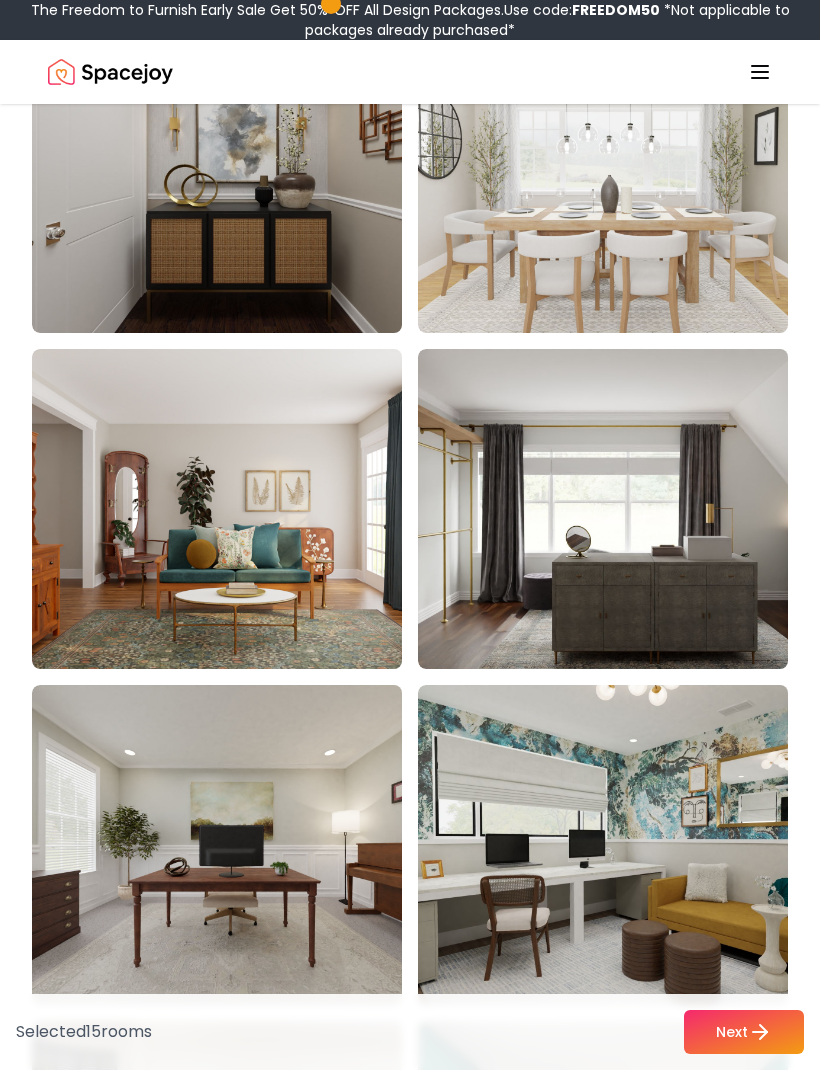 click at bounding box center [618, 845] 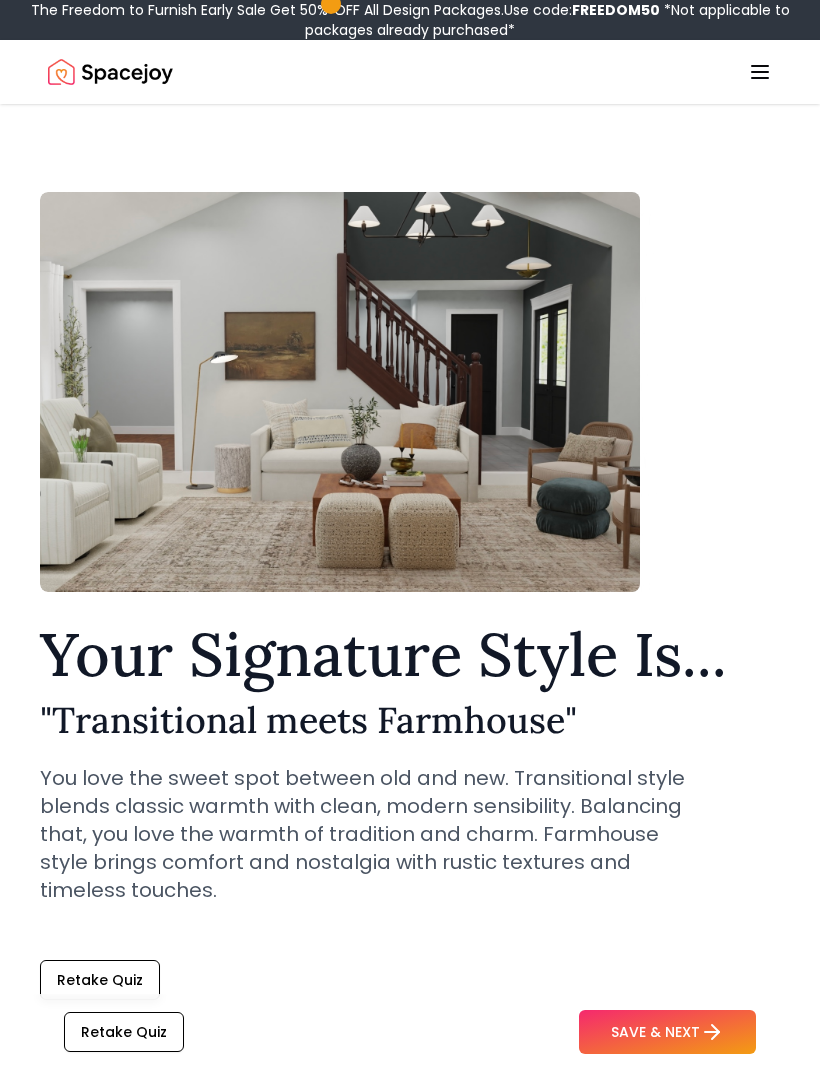 scroll, scrollTop: 0, scrollLeft: 0, axis: both 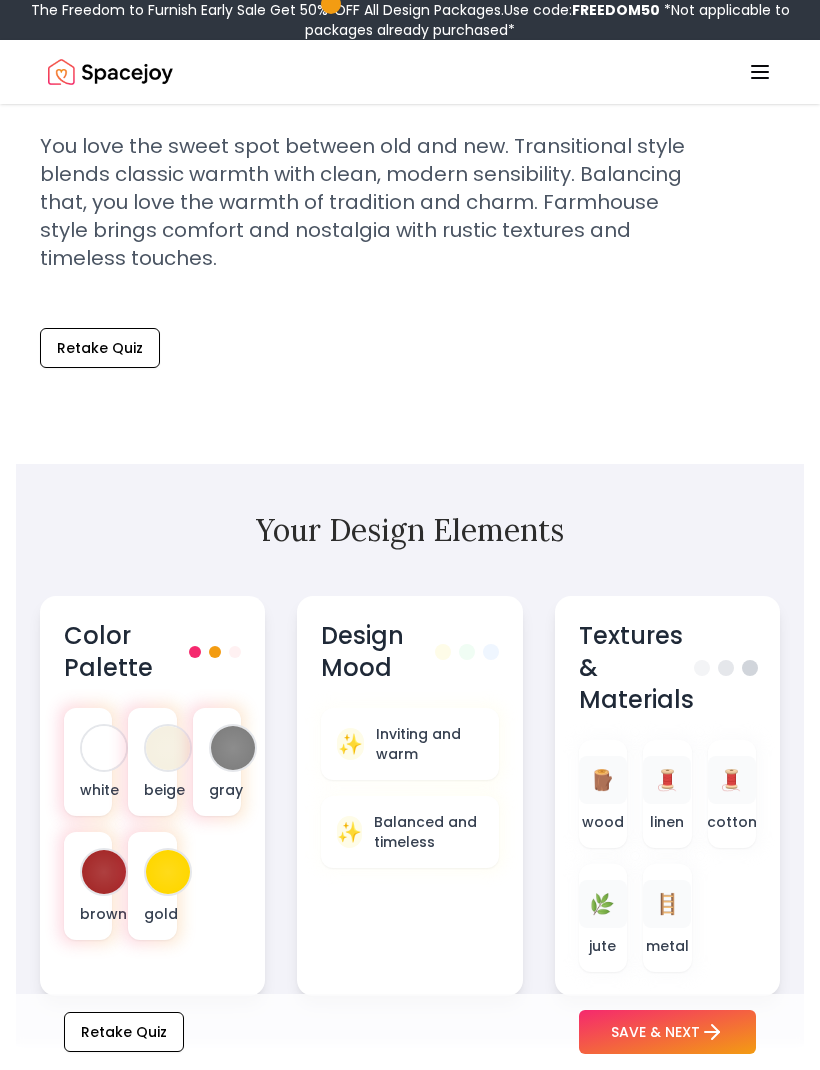 click on "Retake Quiz" at bounding box center (100, 348) 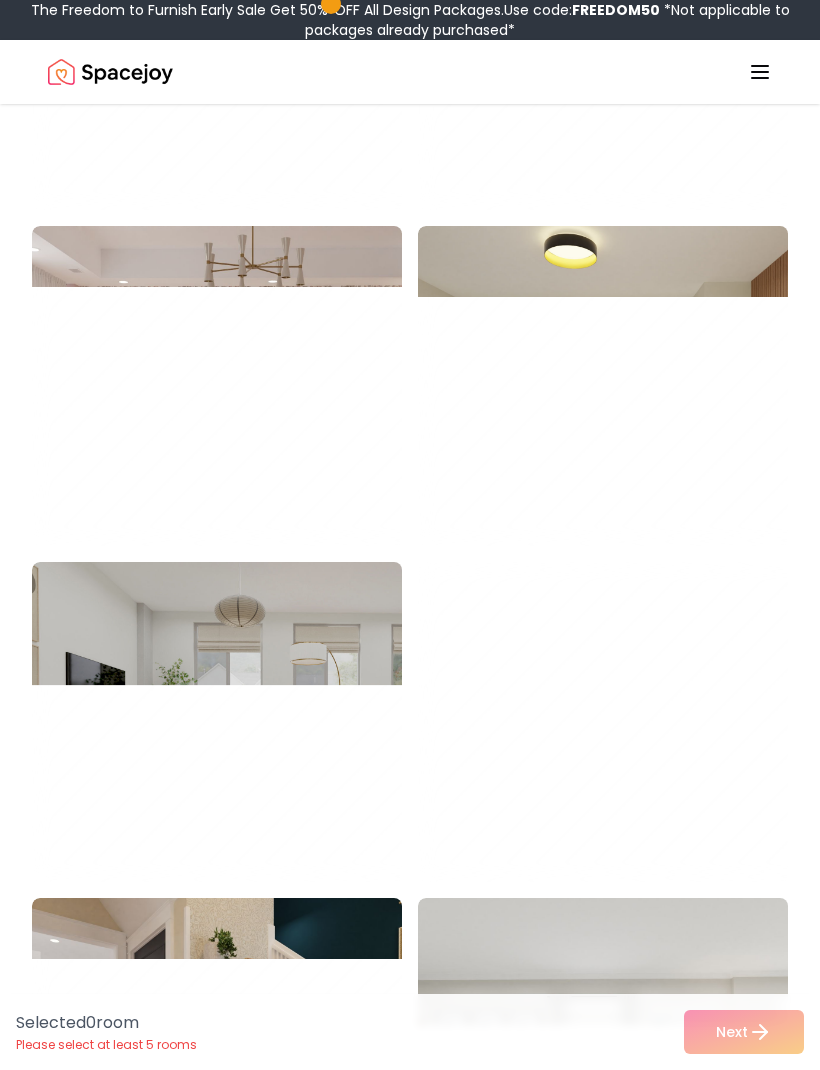 scroll, scrollTop: 15248, scrollLeft: 0, axis: vertical 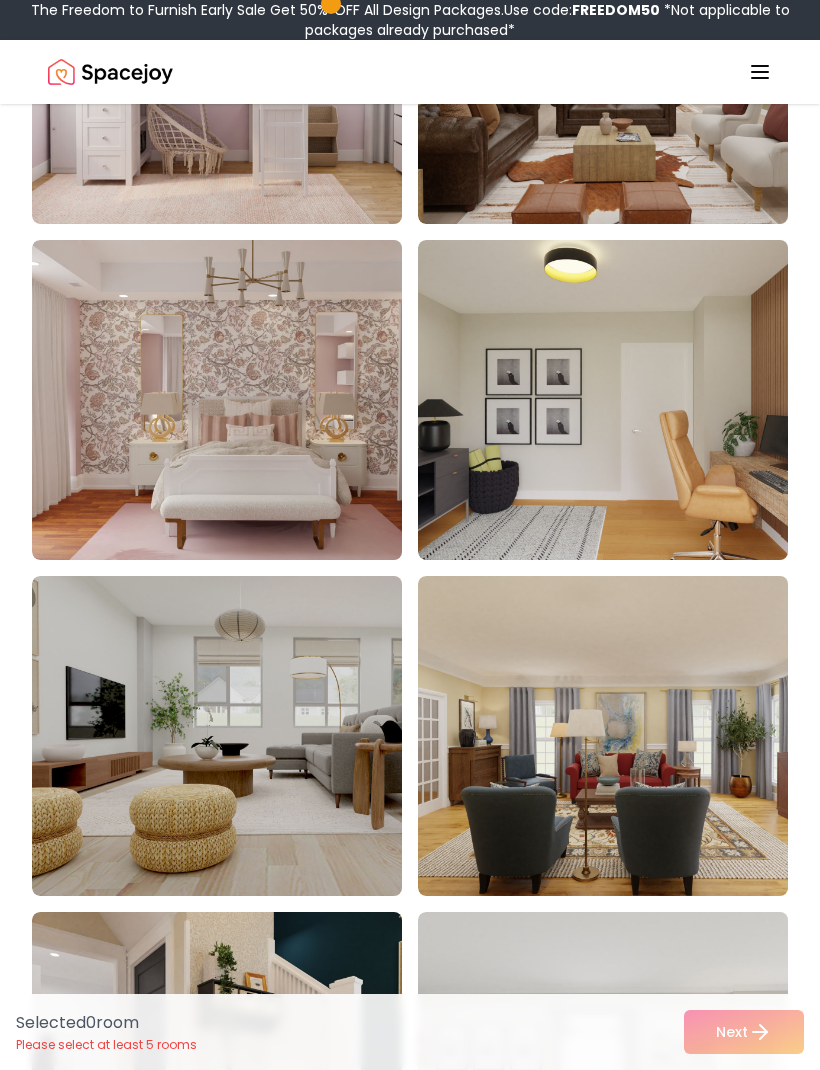 click at bounding box center (232, 400) 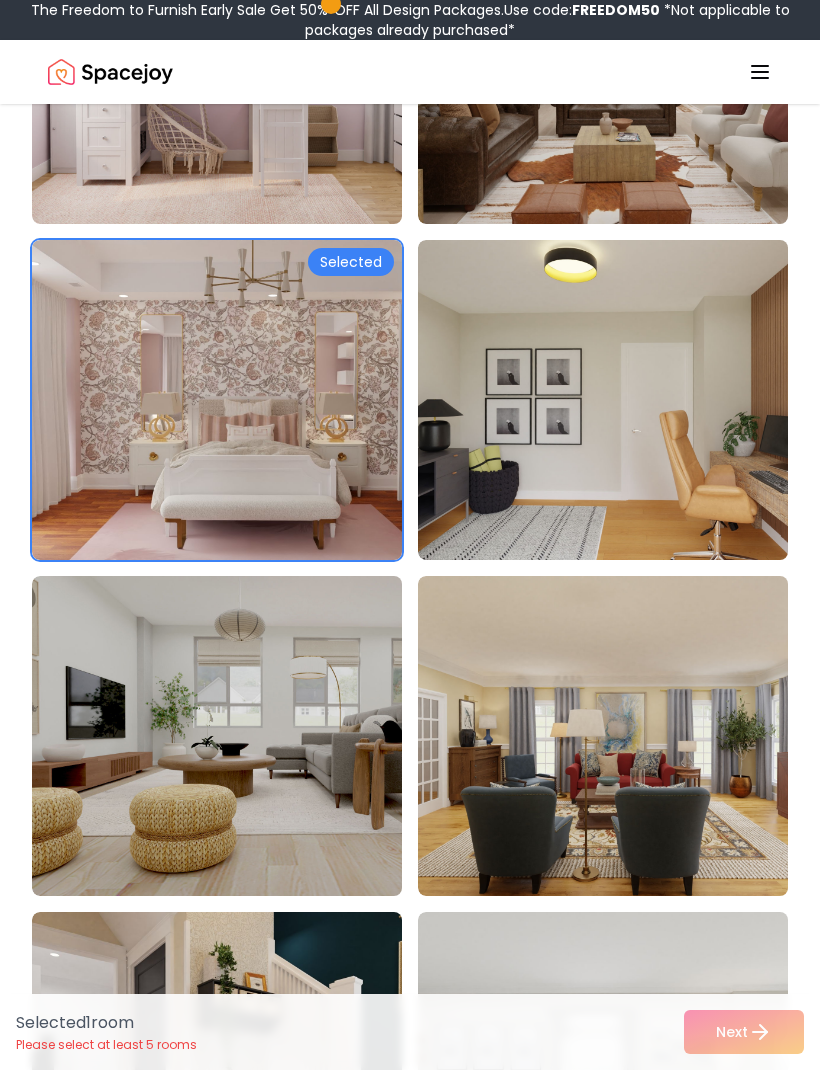 click at bounding box center [232, 1072] 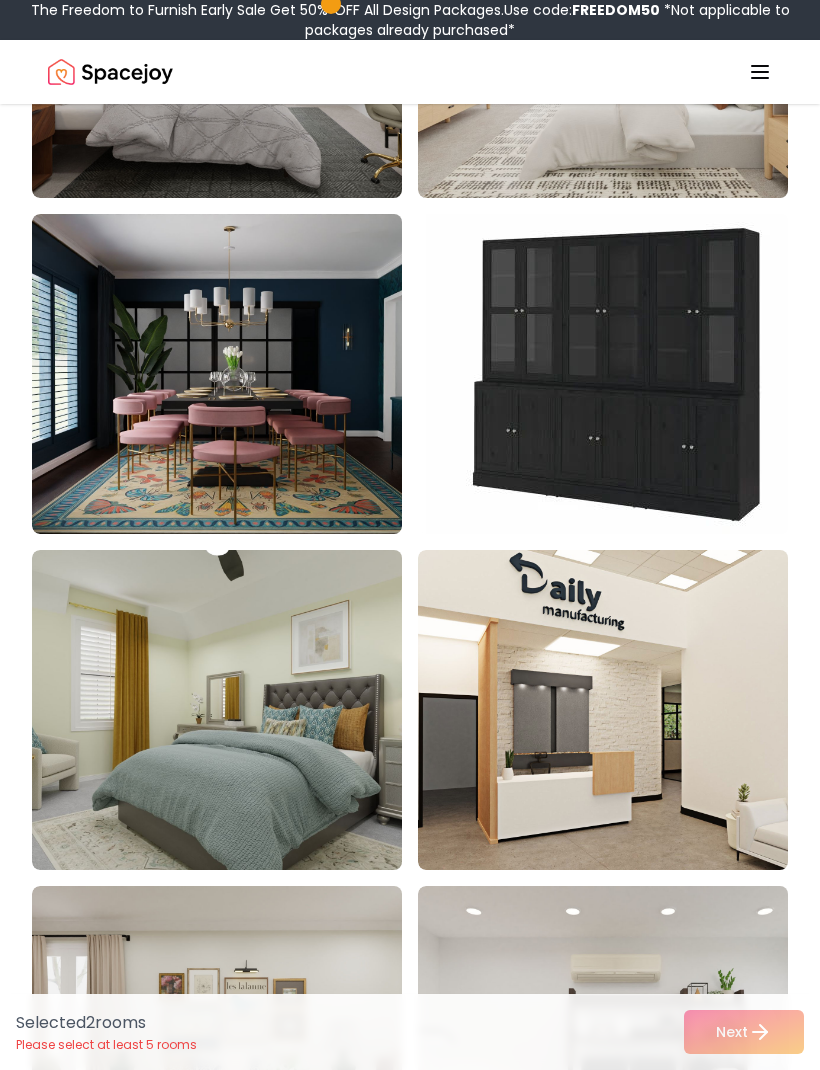 scroll, scrollTop: 13928, scrollLeft: 0, axis: vertical 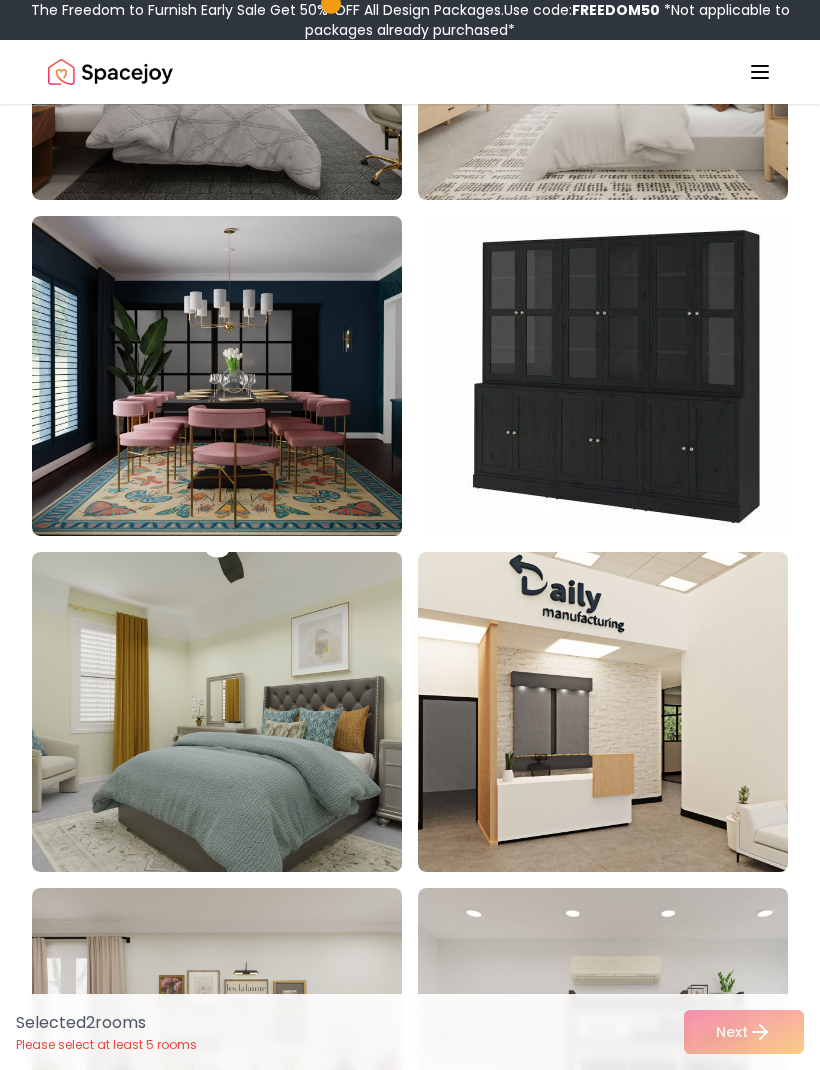 click at bounding box center (232, 376) 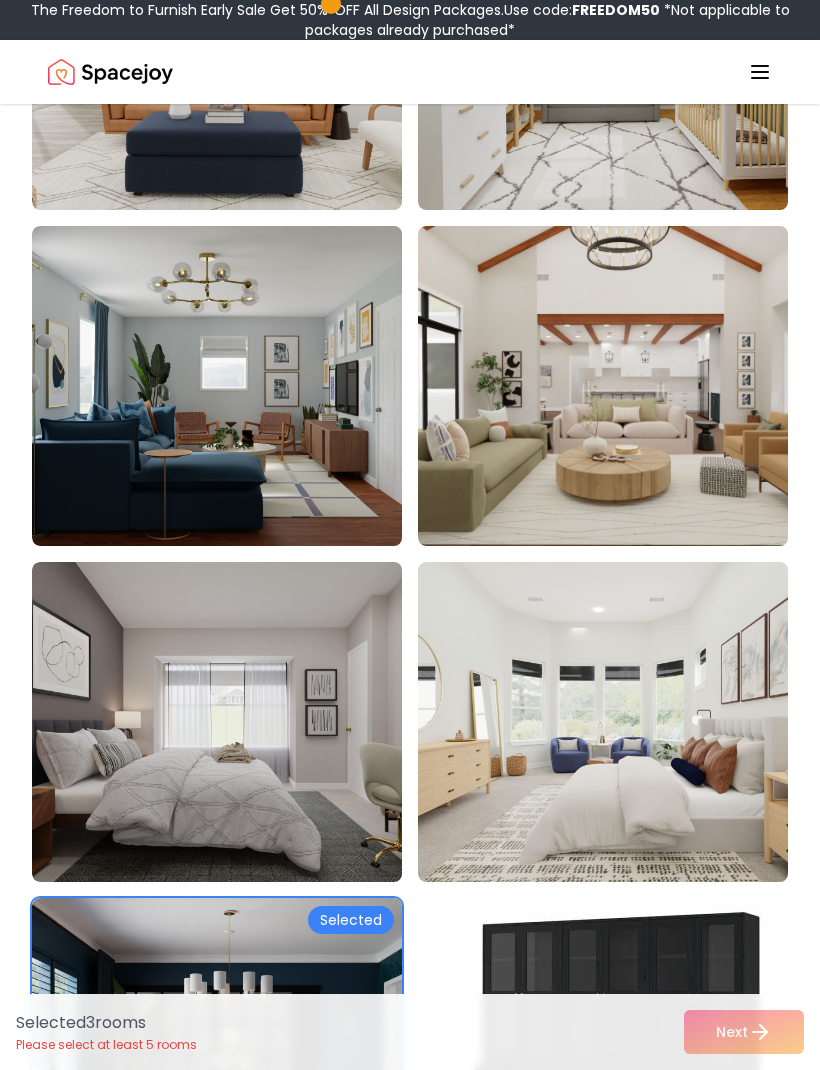 scroll, scrollTop: 13212, scrollLeft: 0, axis: vertical 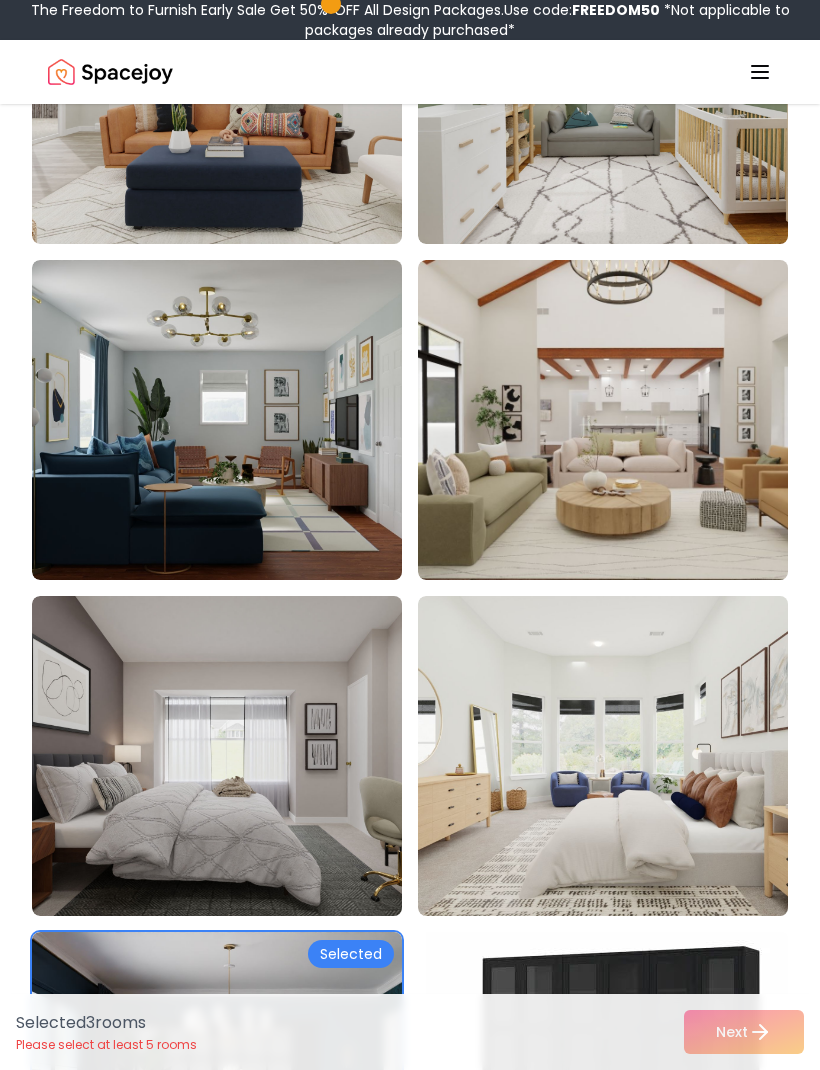 click at bounding box center (618, 420) 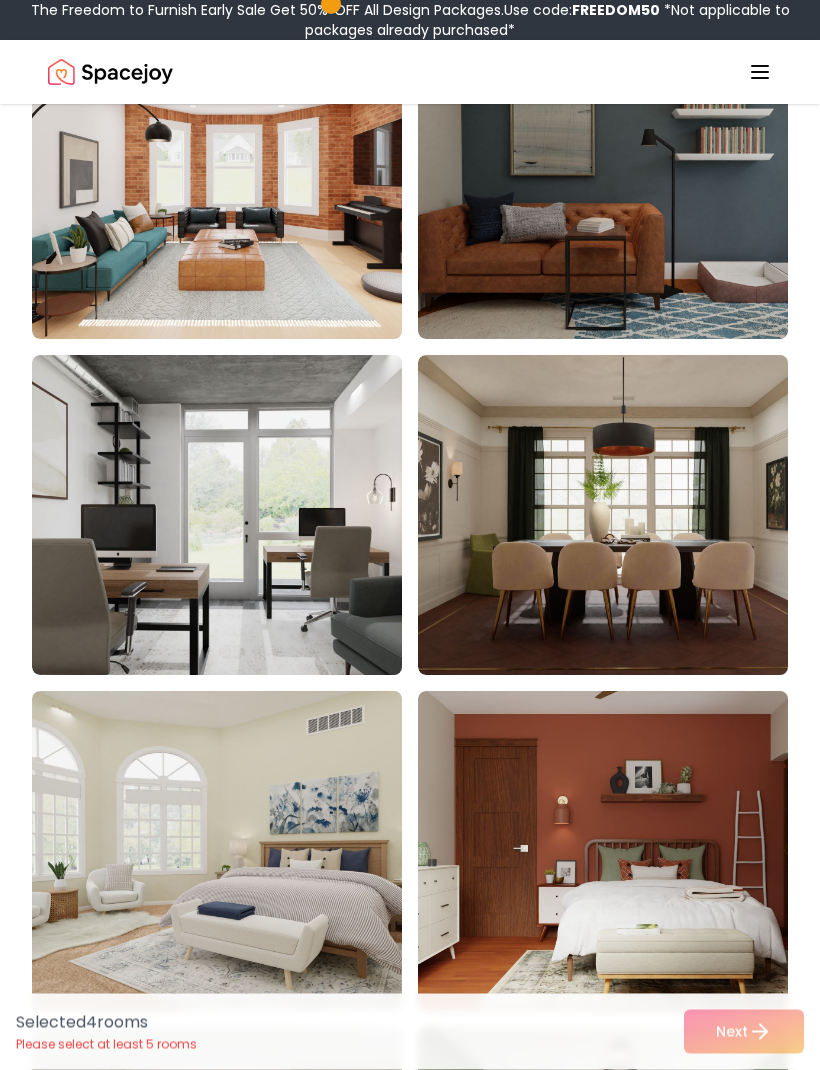 scroll, scrollTop: 12109, scrollLeft: 0, axis: vertical 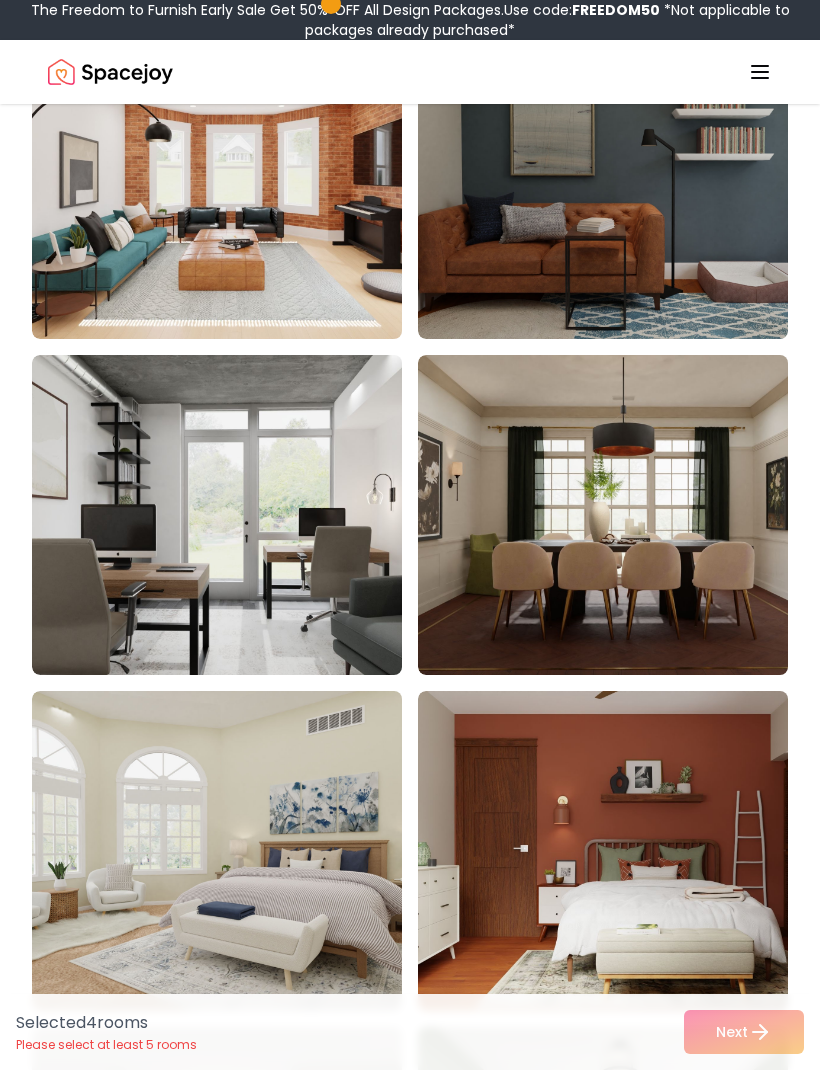 click at bounding box center [618, 515] 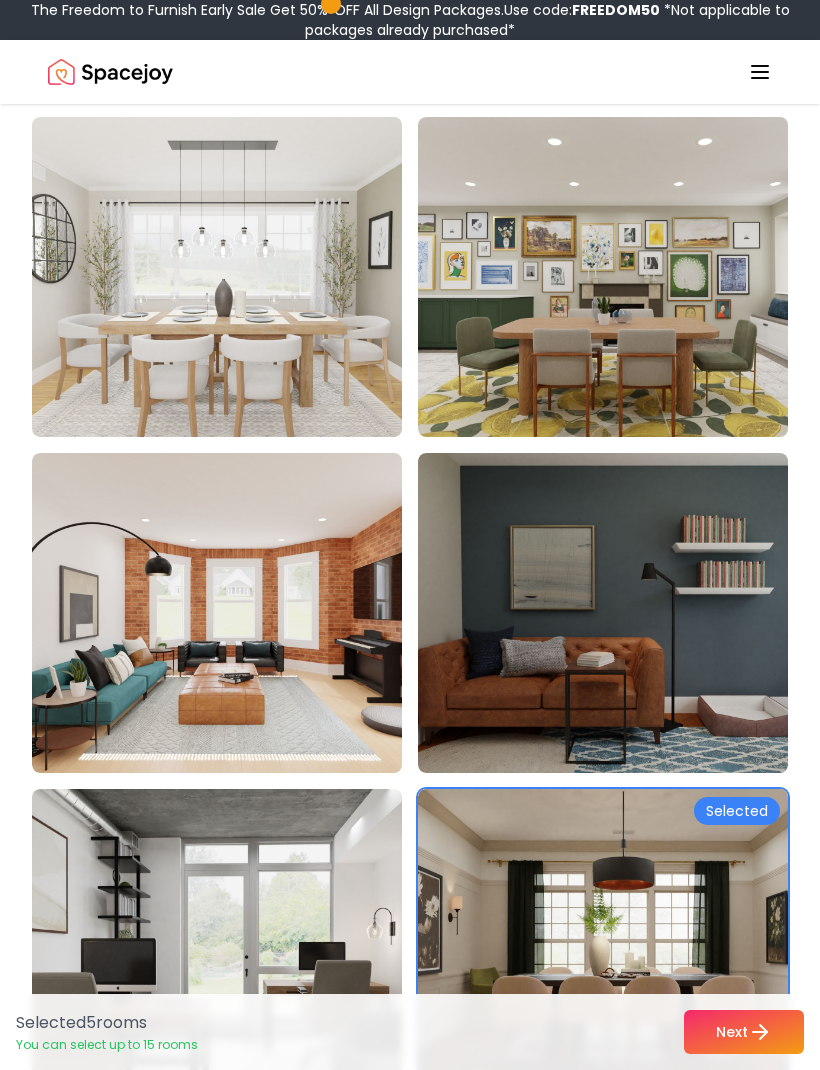 scroll, scrollTop: 11673, scrollLeft: 0, axis: vertical 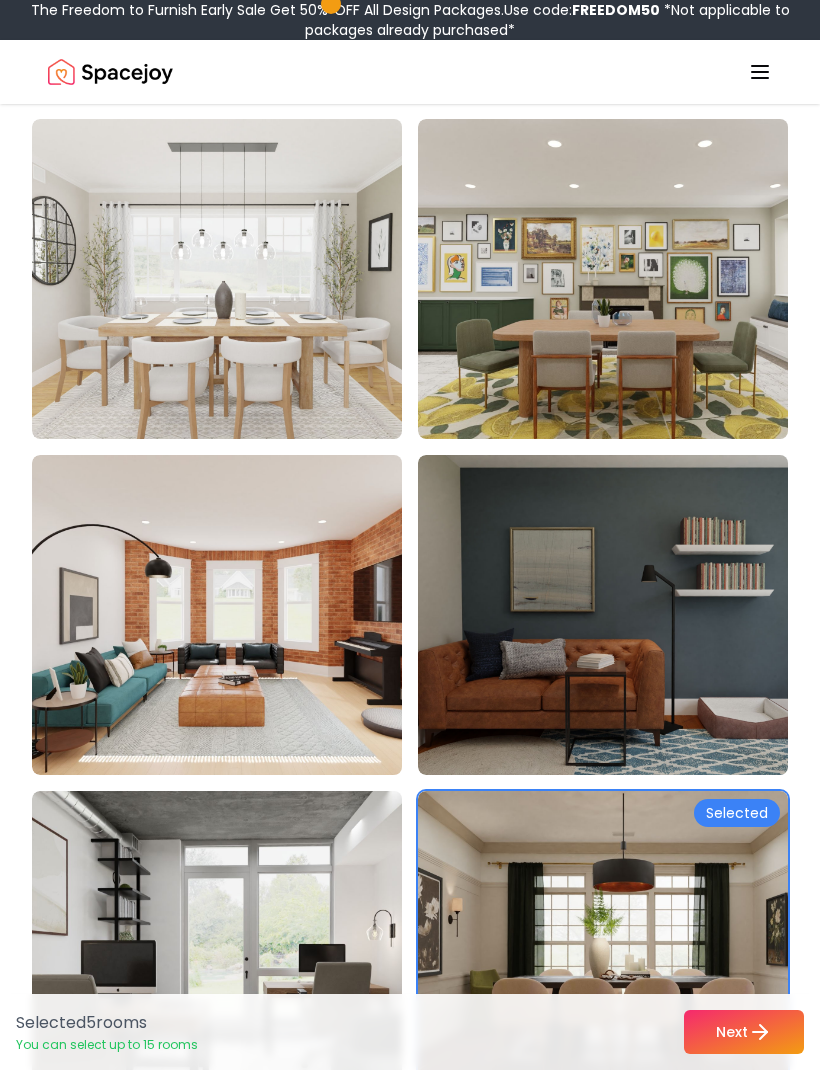 click at bounding box center (618, 279) 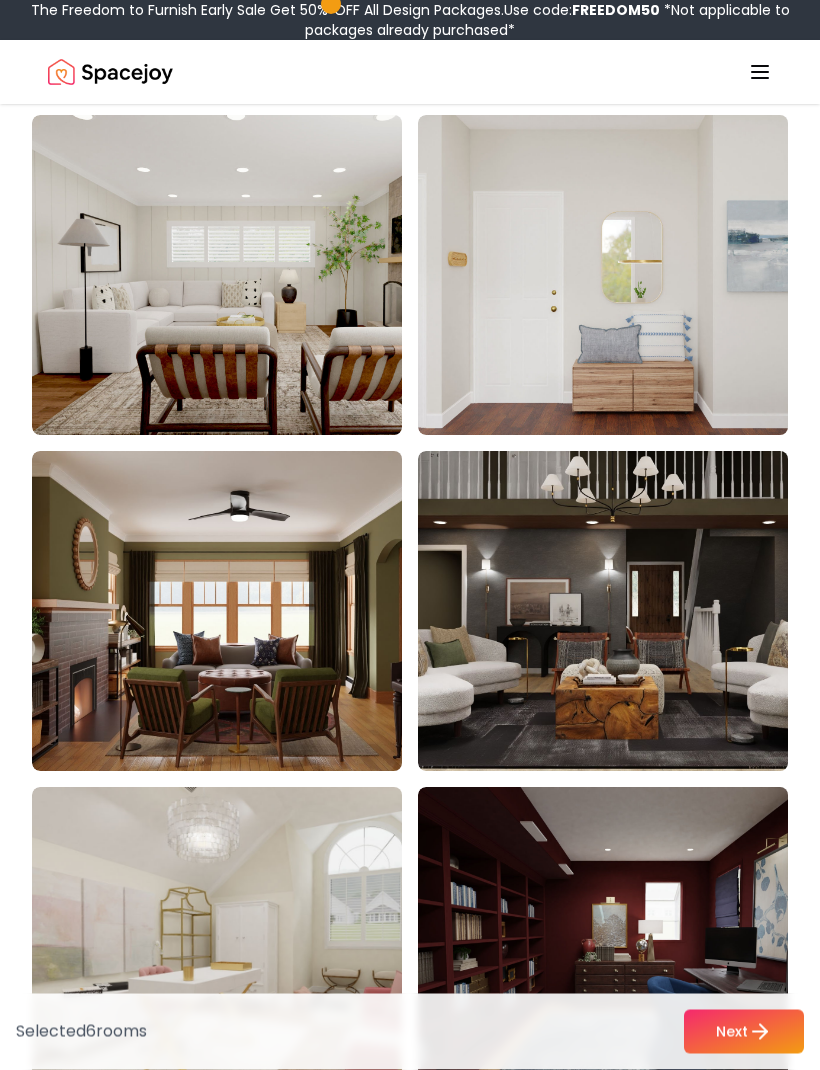 scroll, scrollTop: 9661, scrollLeft: 0, axis: vertical 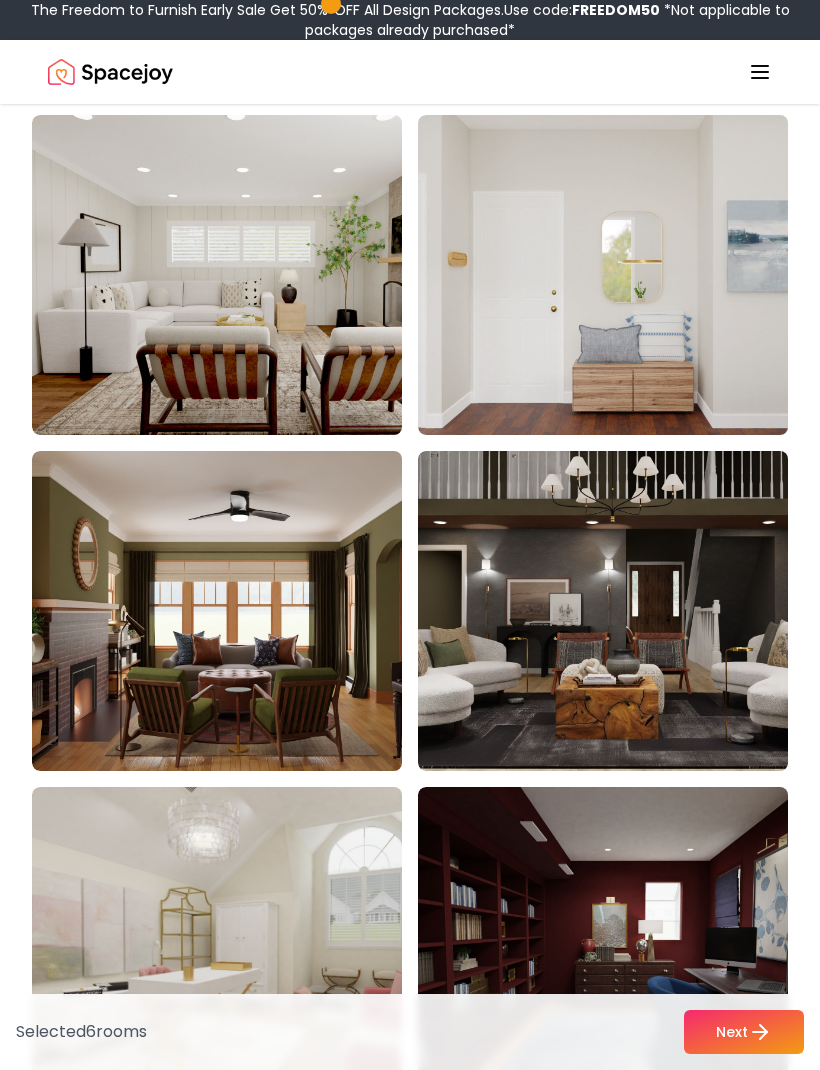 click at bounding box center (232, 611) 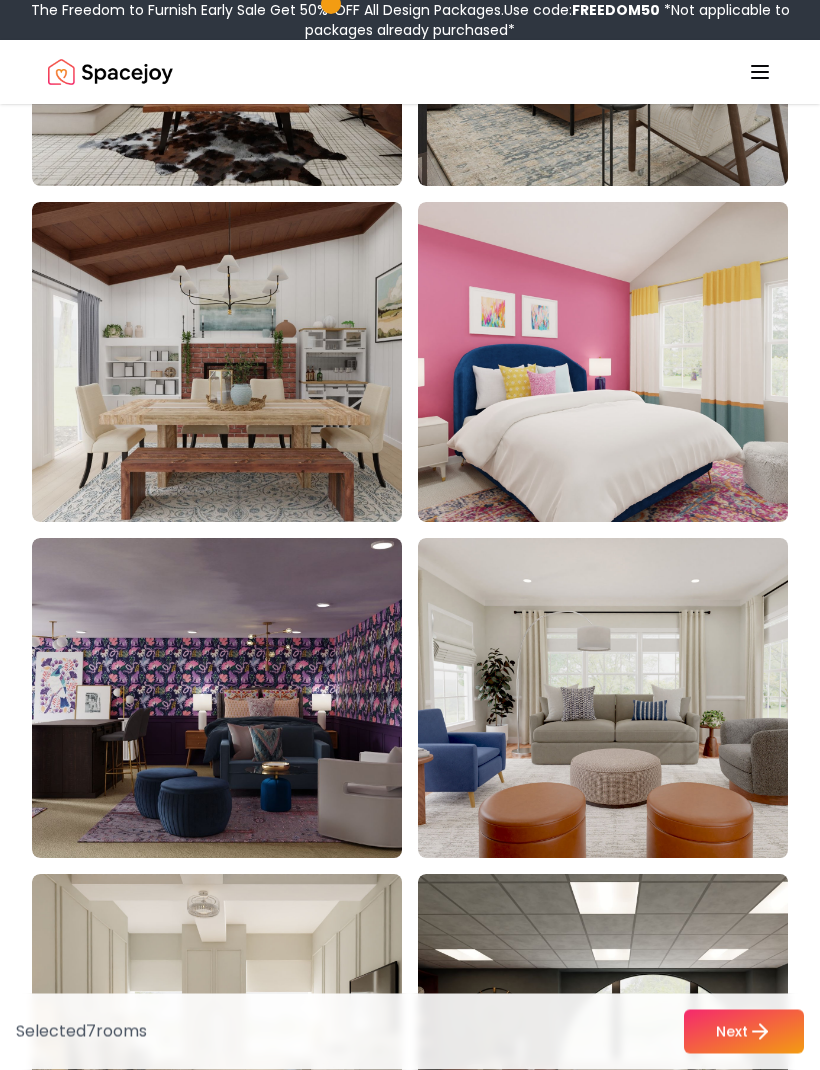 scroll, scrollTop: 8566, scrollLeft: 0, axis: vertical 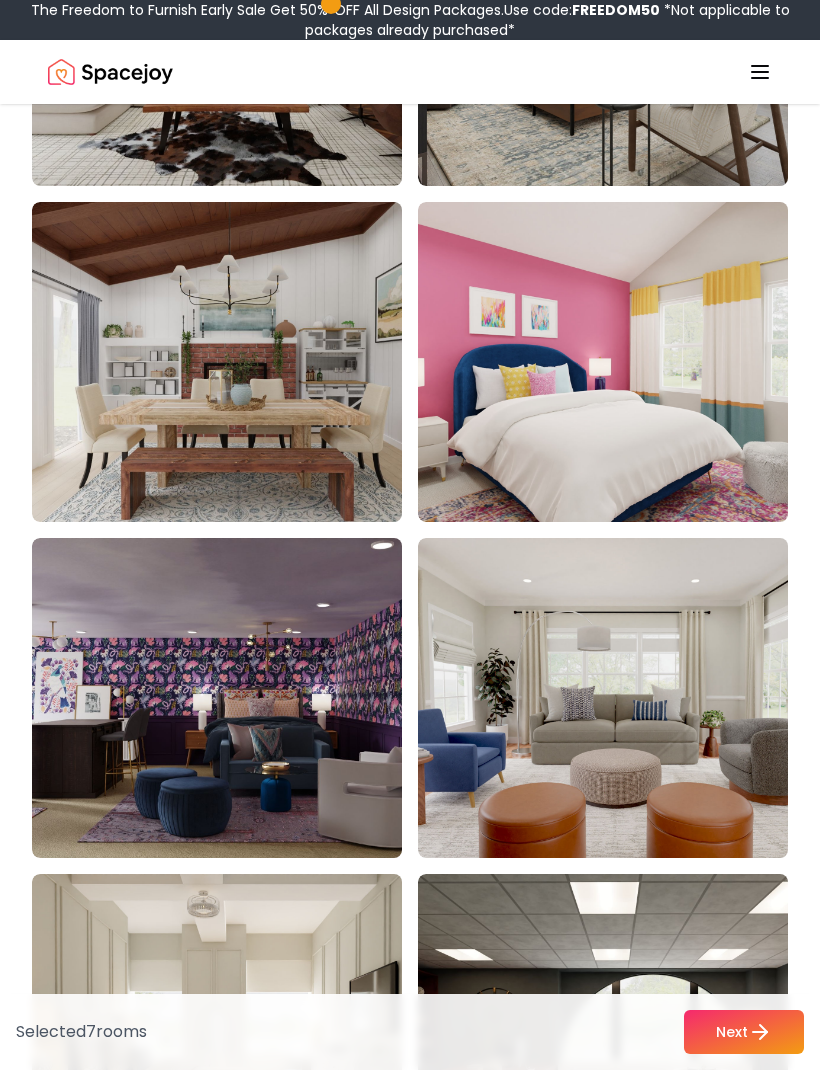 click at bounding box center (232, 698) 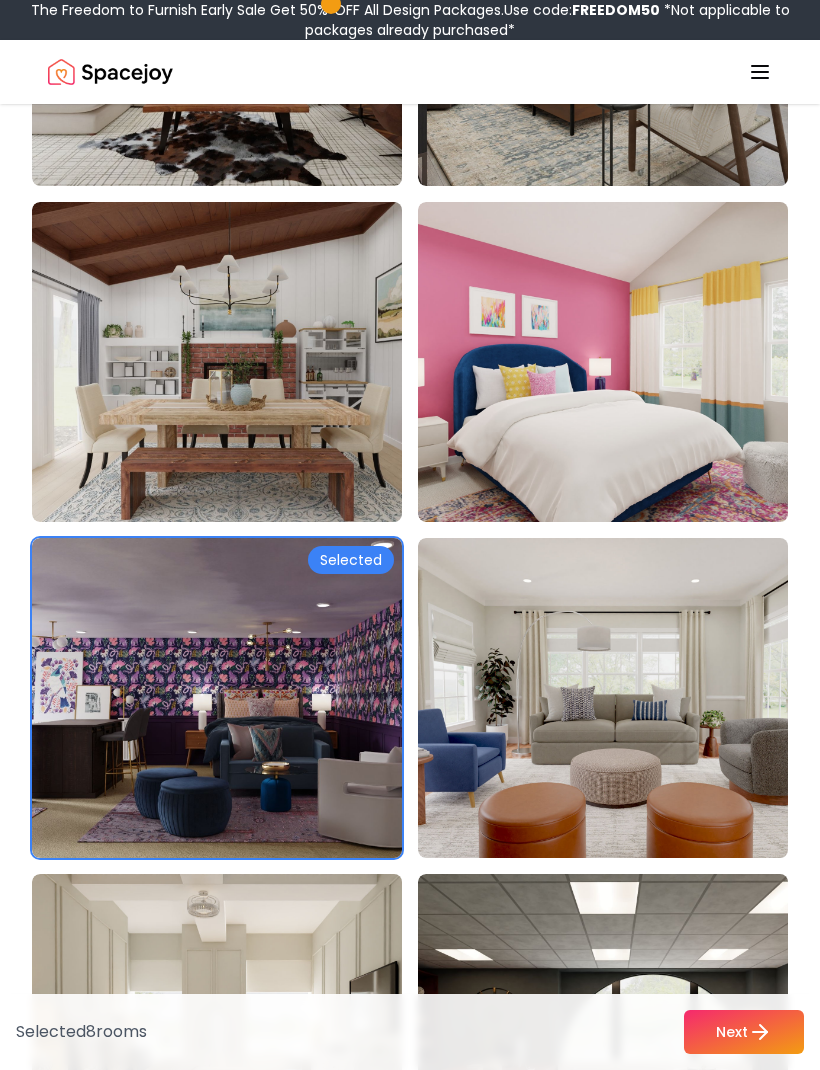 click at bounding box center [232, 362] 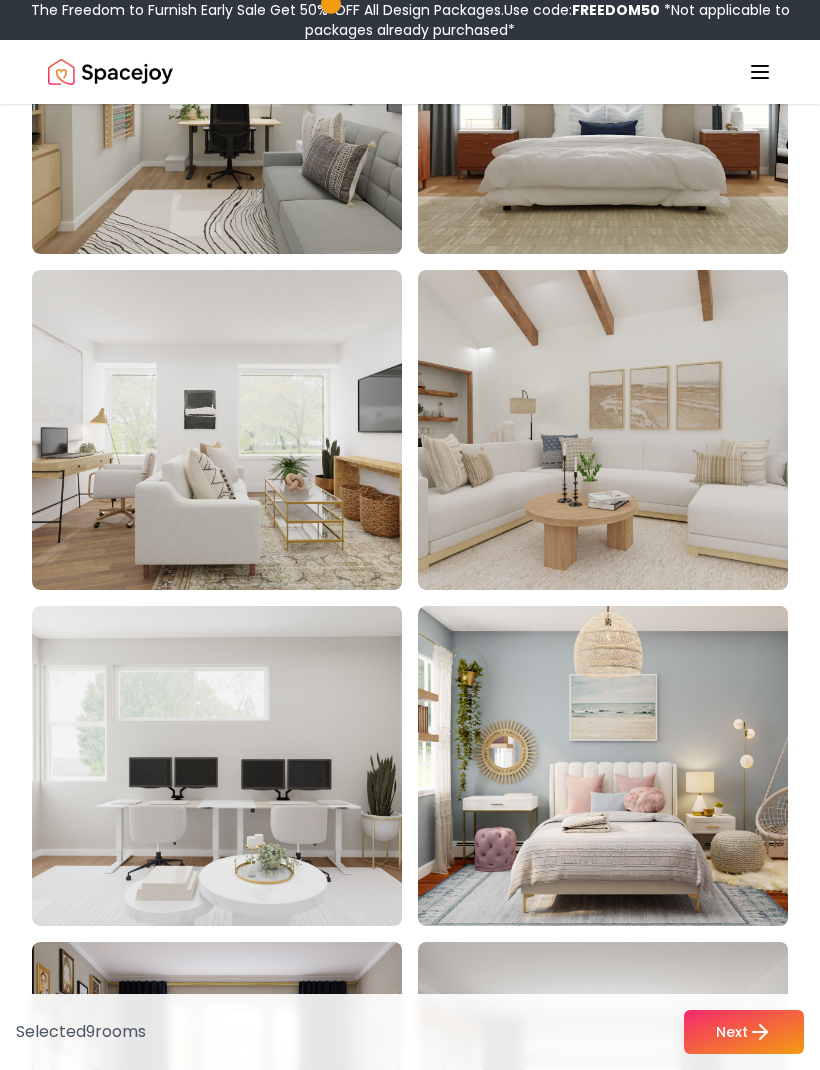scroll, scrollTop: 6145, scrollLeft: 0, axis: vertical 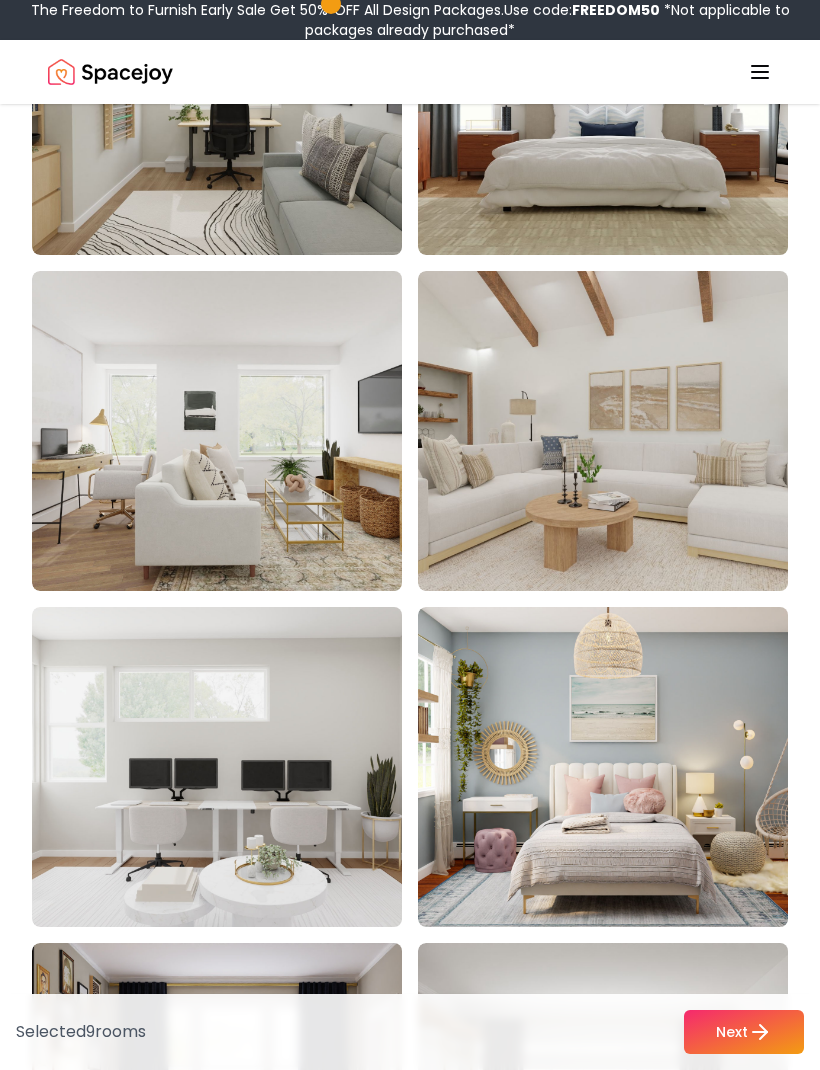 click at bounding box center [618, 431] 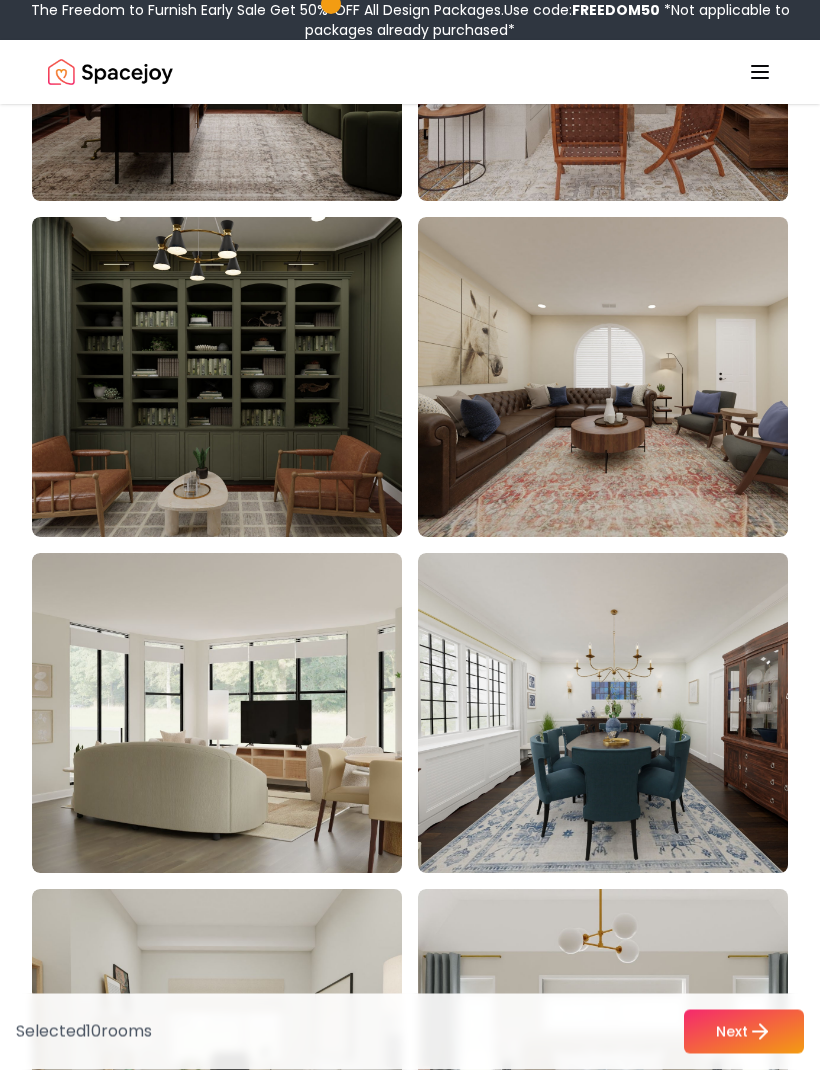 scroll, scrollTop: 5191, scrollLeft: 0, axis: vertical 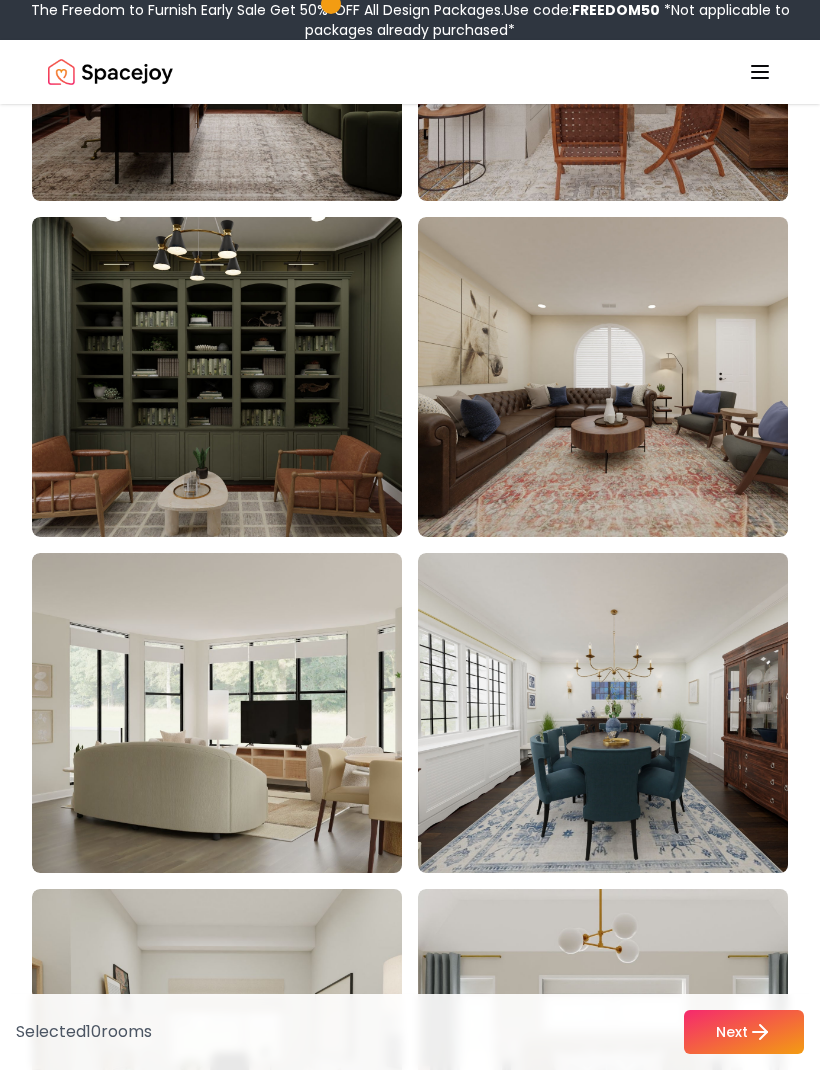 click at bounding box center [232, 377] 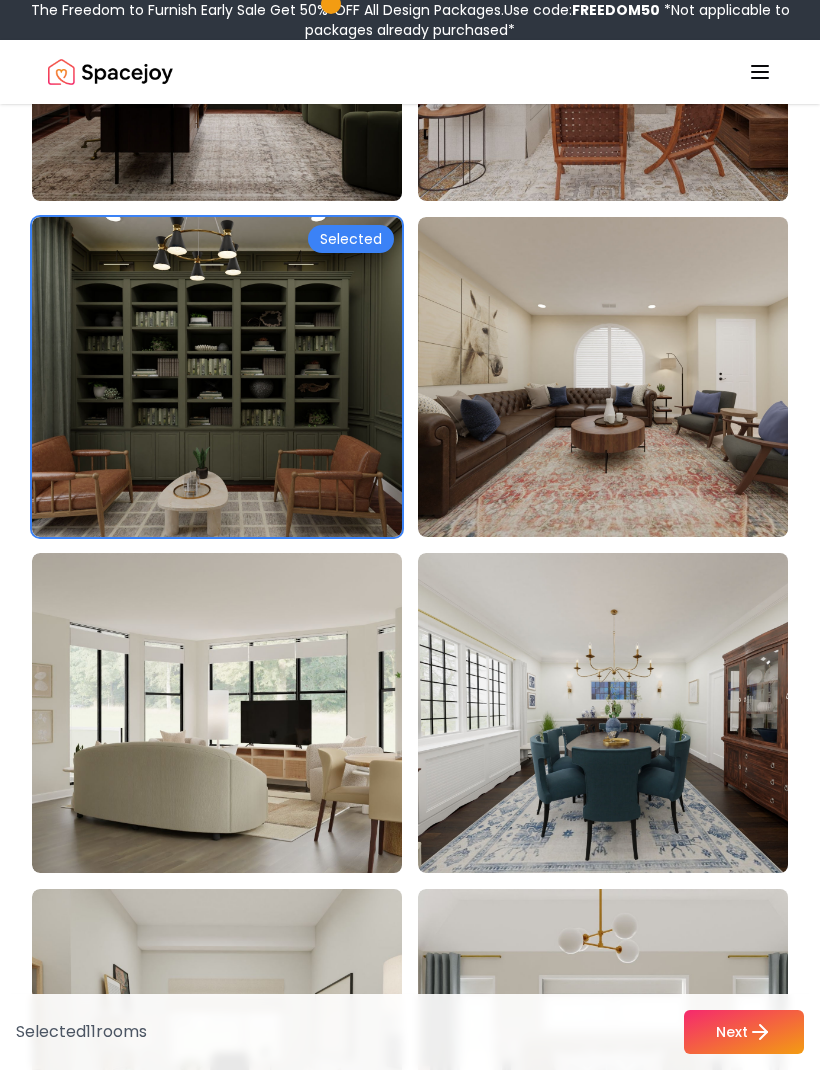 click at bounding box center (618, 377) 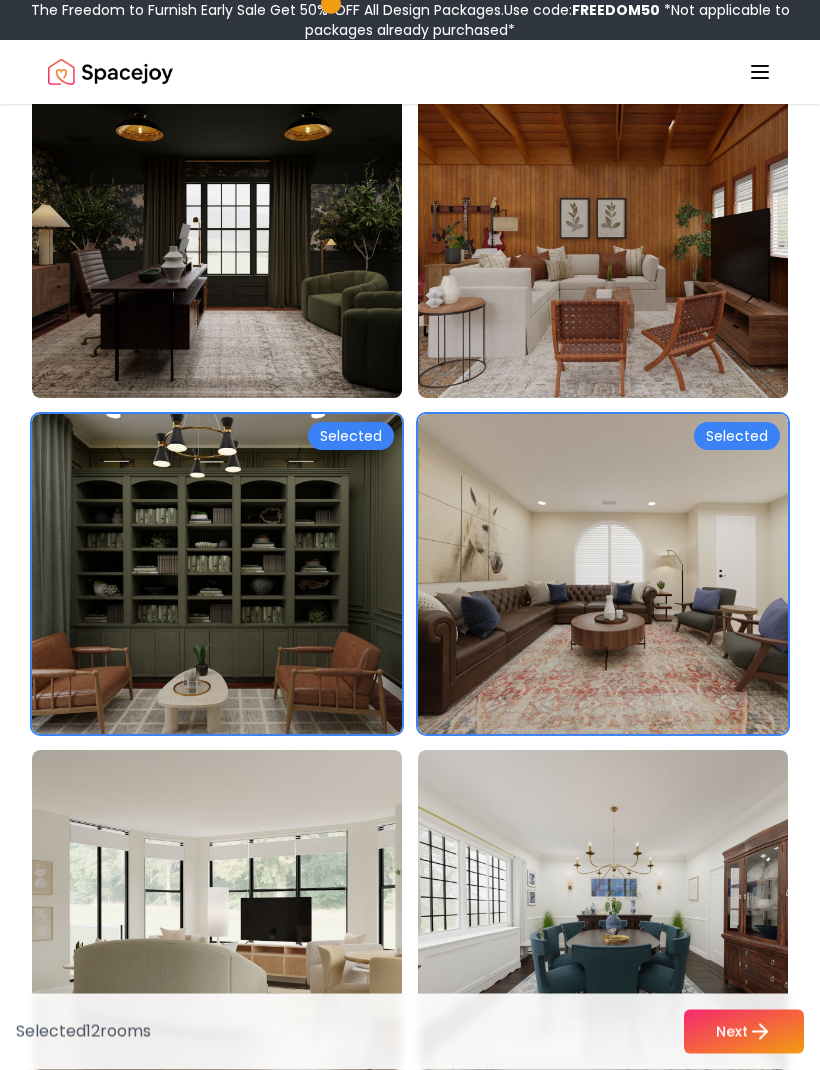 scroll, scrollTop: 4986, scrollLeft: 0, axis: vertical 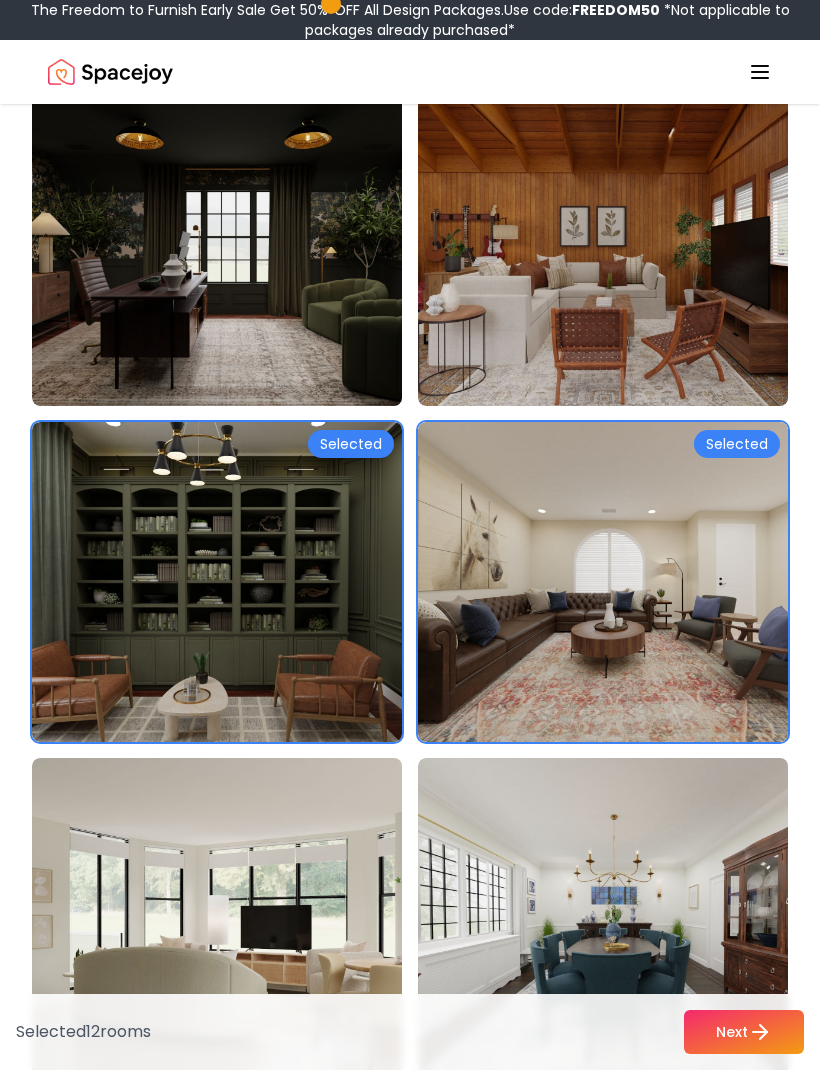 click at bounding box center (618, 582) 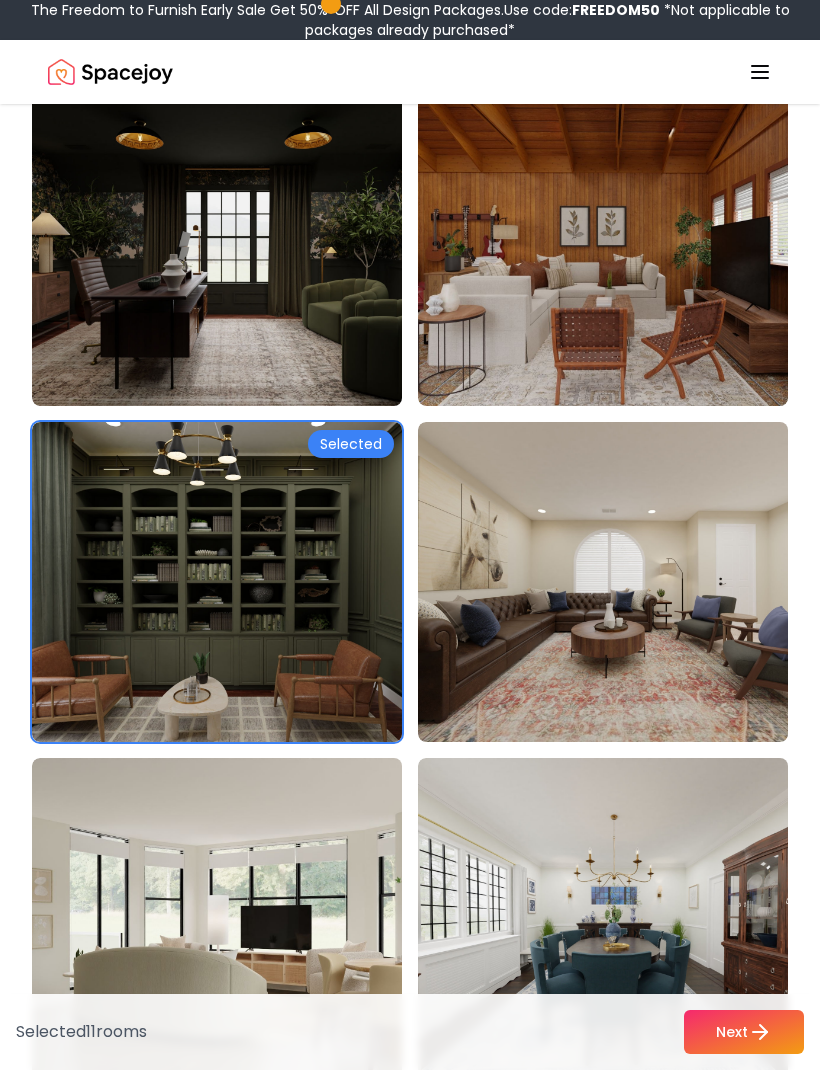 click at bounding box center [618, 582] 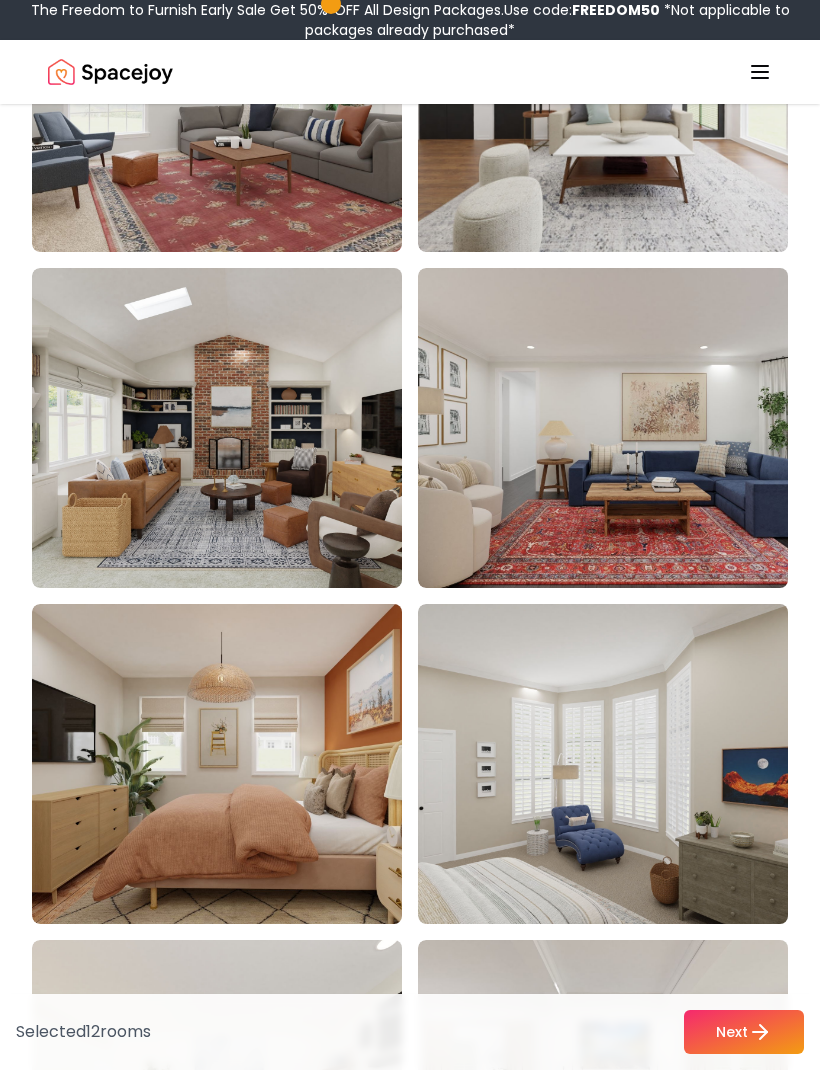 scroll, scrollTop: 1779, scrollLeft: 0, axis: vertical 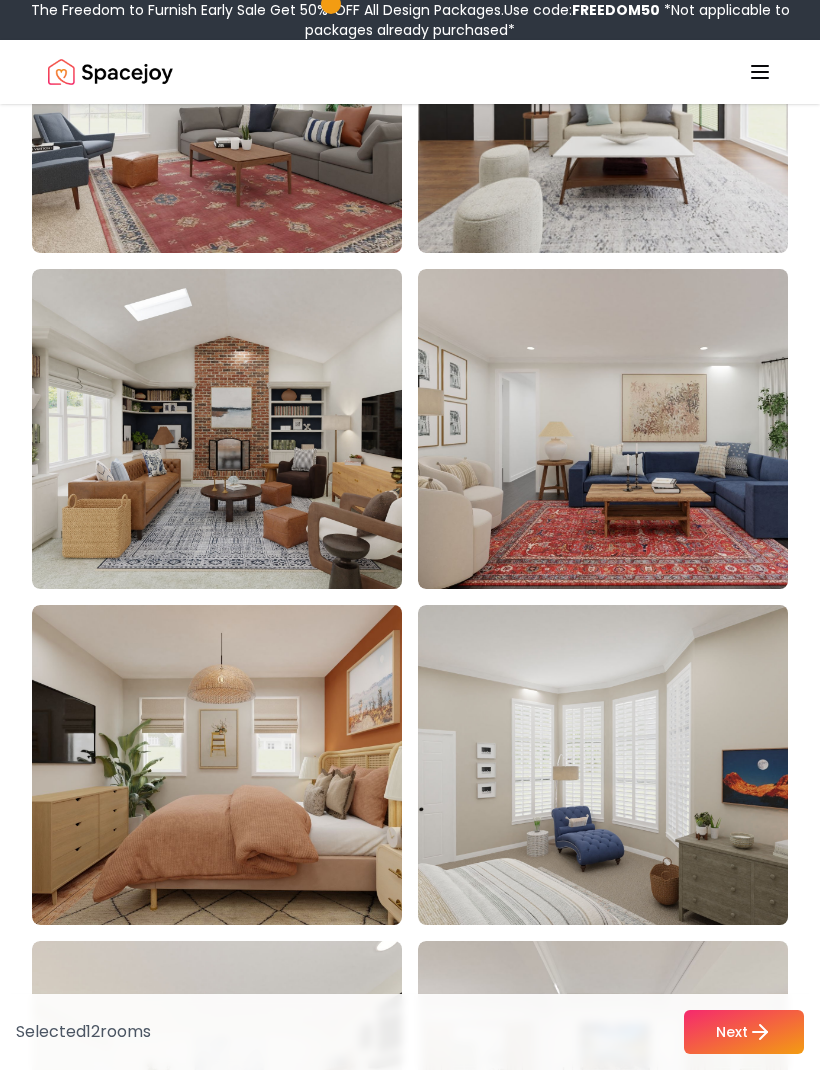 click at bounding box center (232, 429) 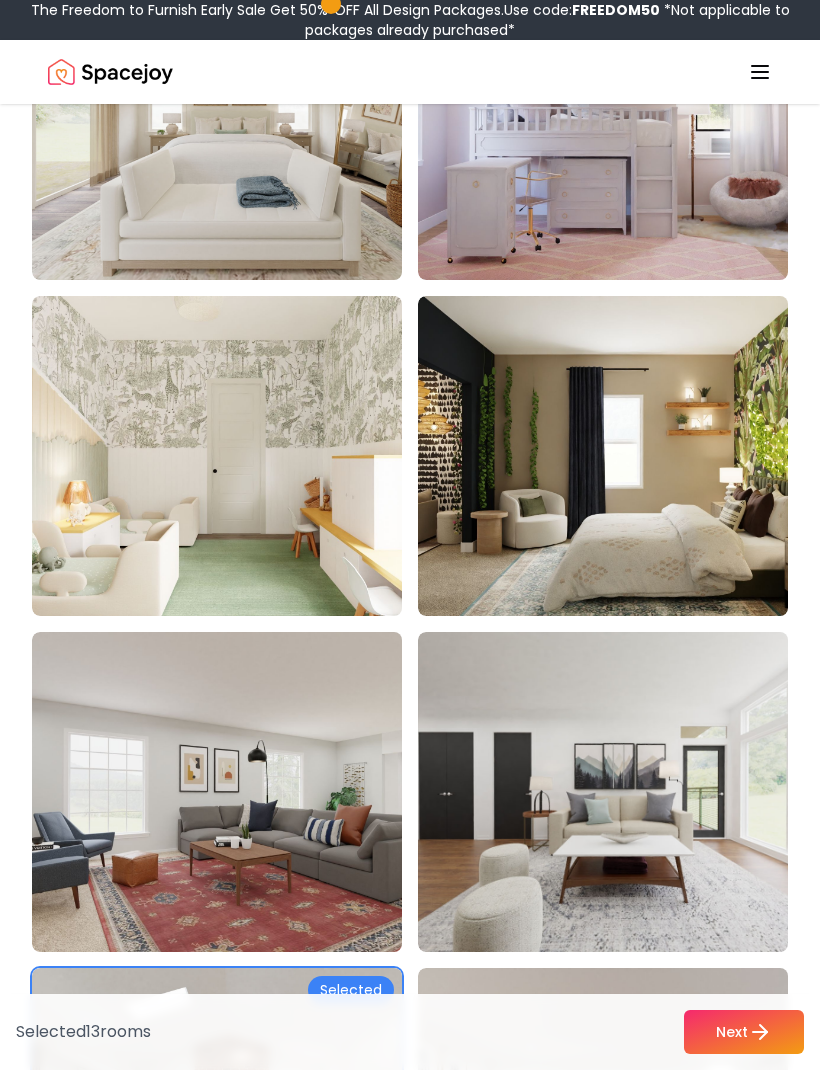 scroll, scrollTop: 1079, scrollLeft: 0, axis: vertical 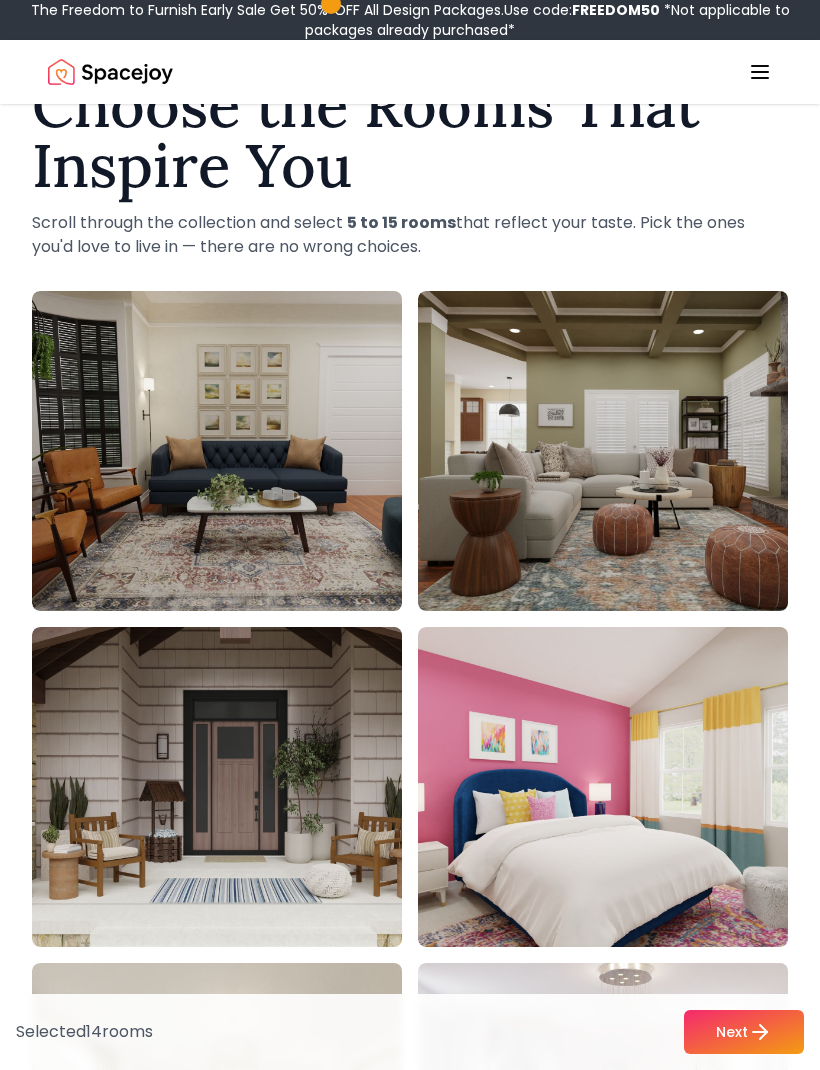 click at bounding box center [618, 451] 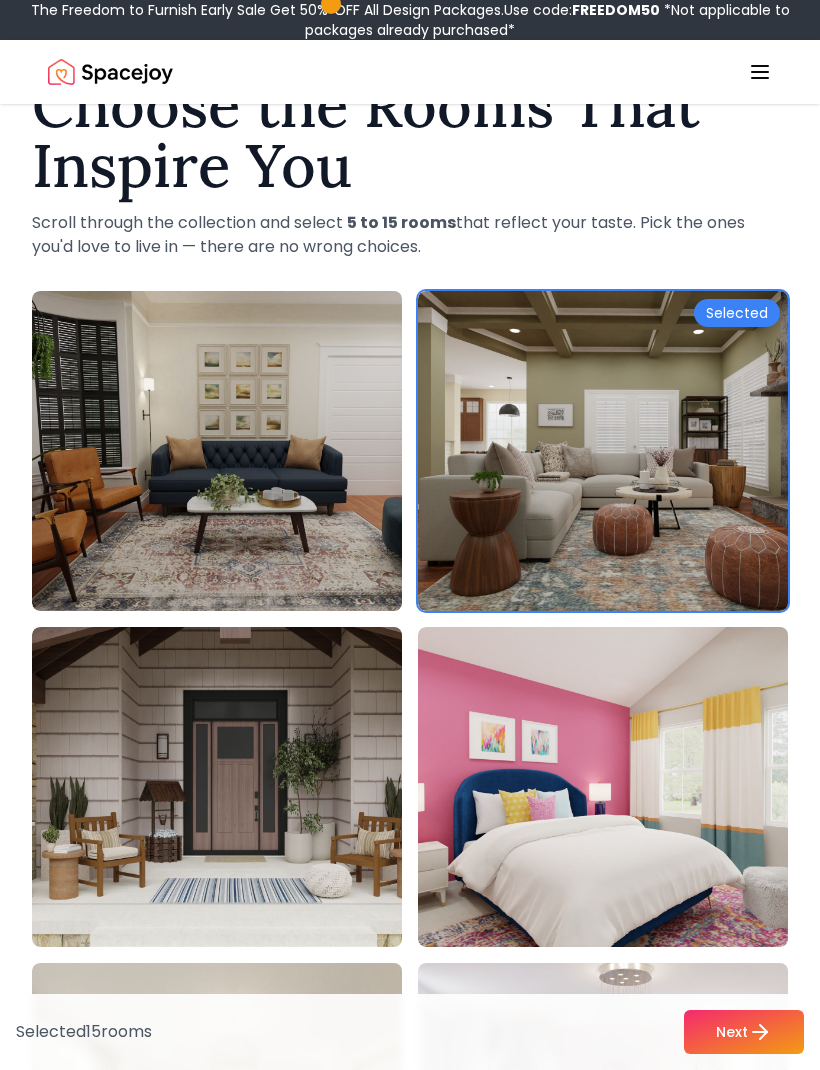 click 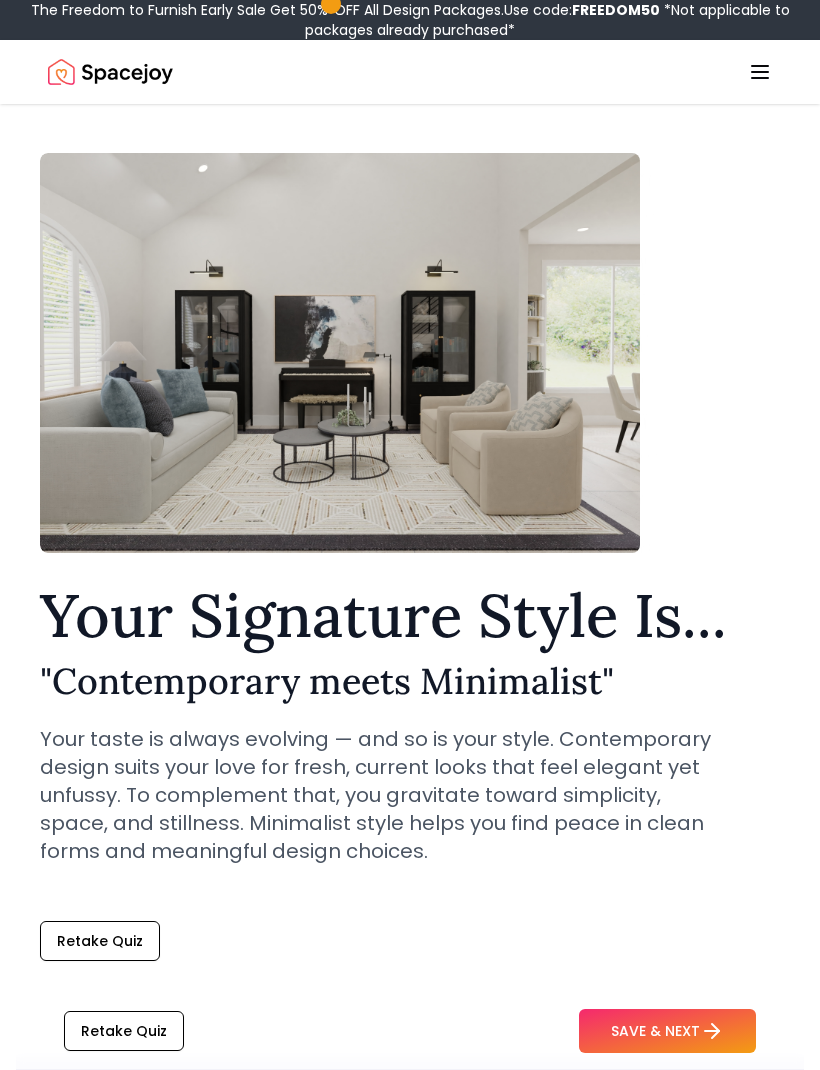 scroll, scrollTop: 39, scrollLeft: 0, axis: vertical 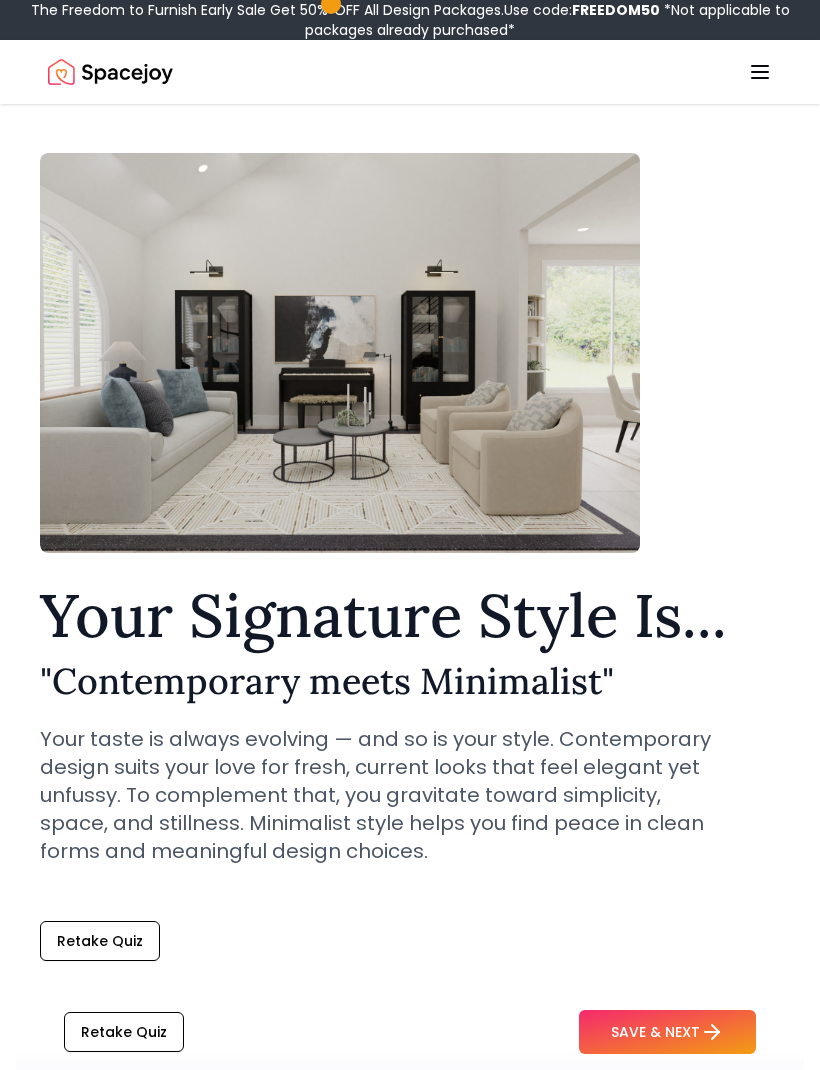 click on "Retake Quiz" at bounding box center [100, 941] 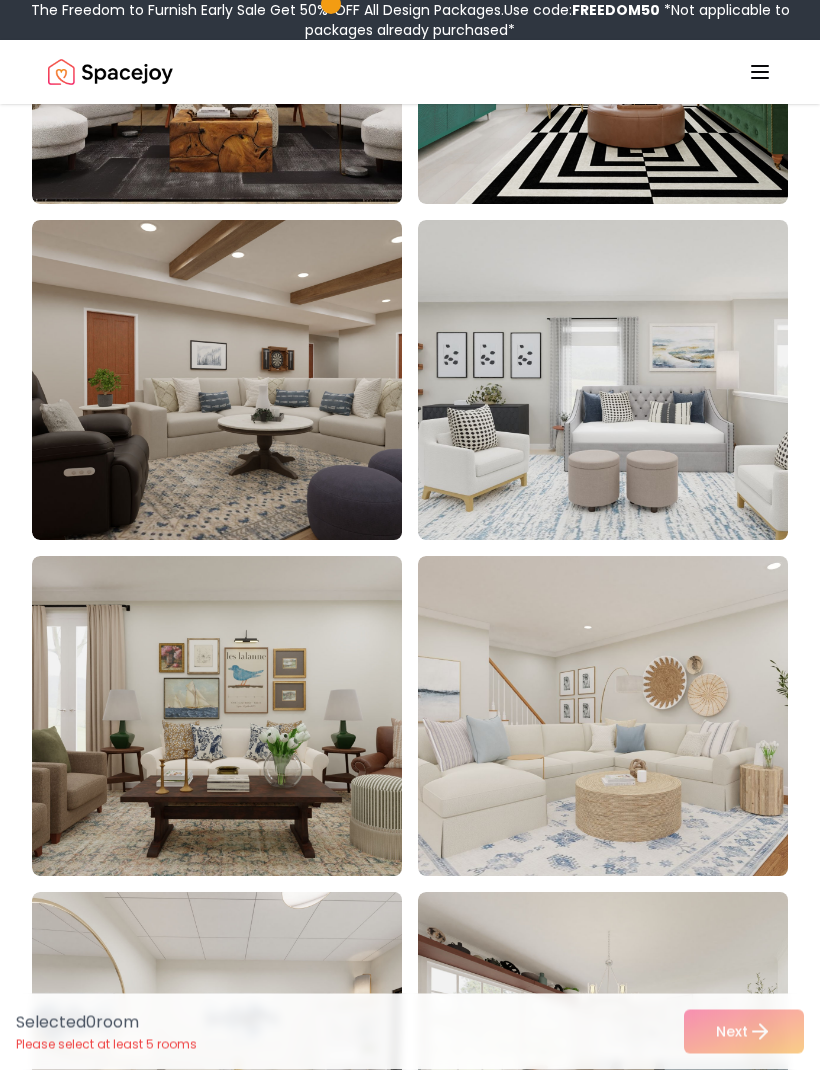 scroll, scrollTop: 484, scrollLeft: 0, axis: vertical 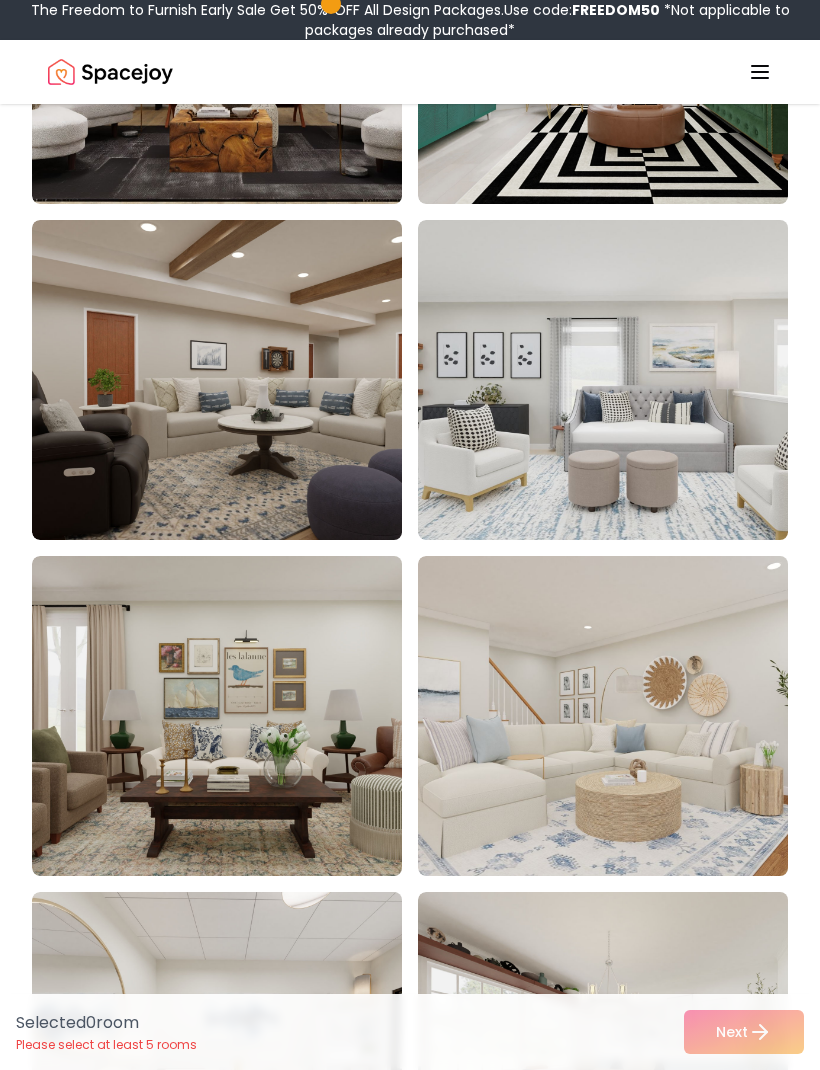 click at bounding box center (232, 380) 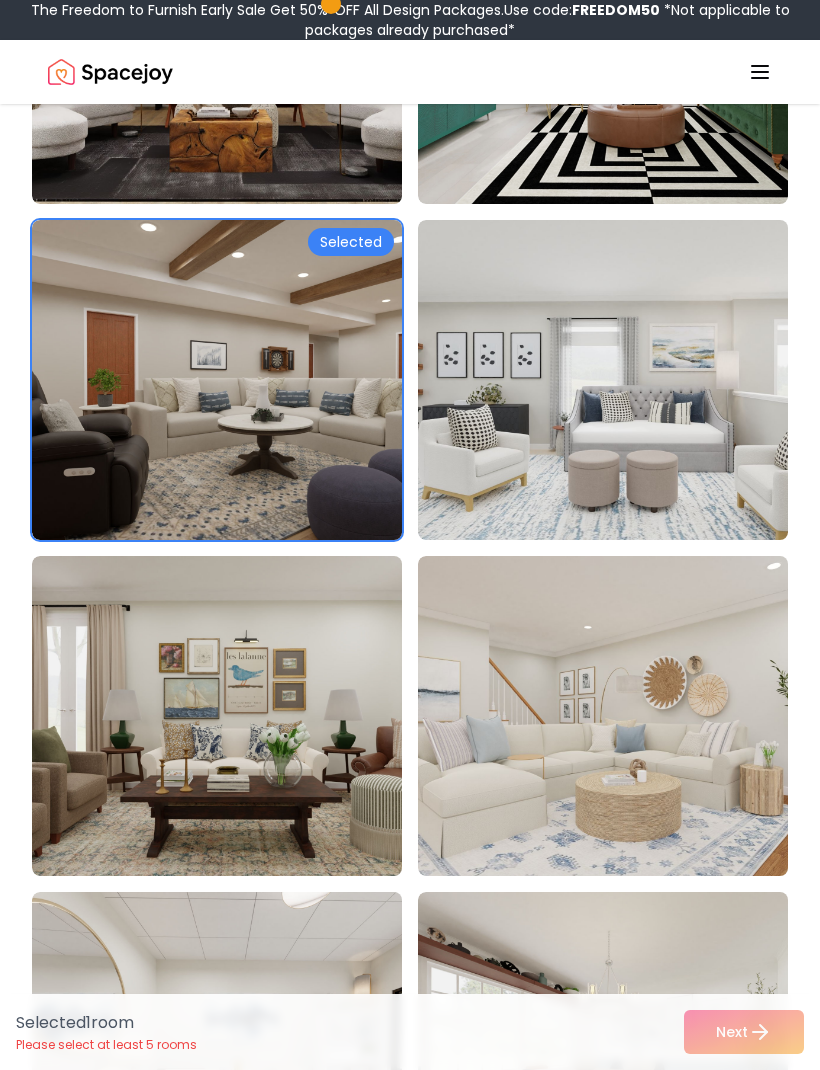 click at bounding box center [232, 716] 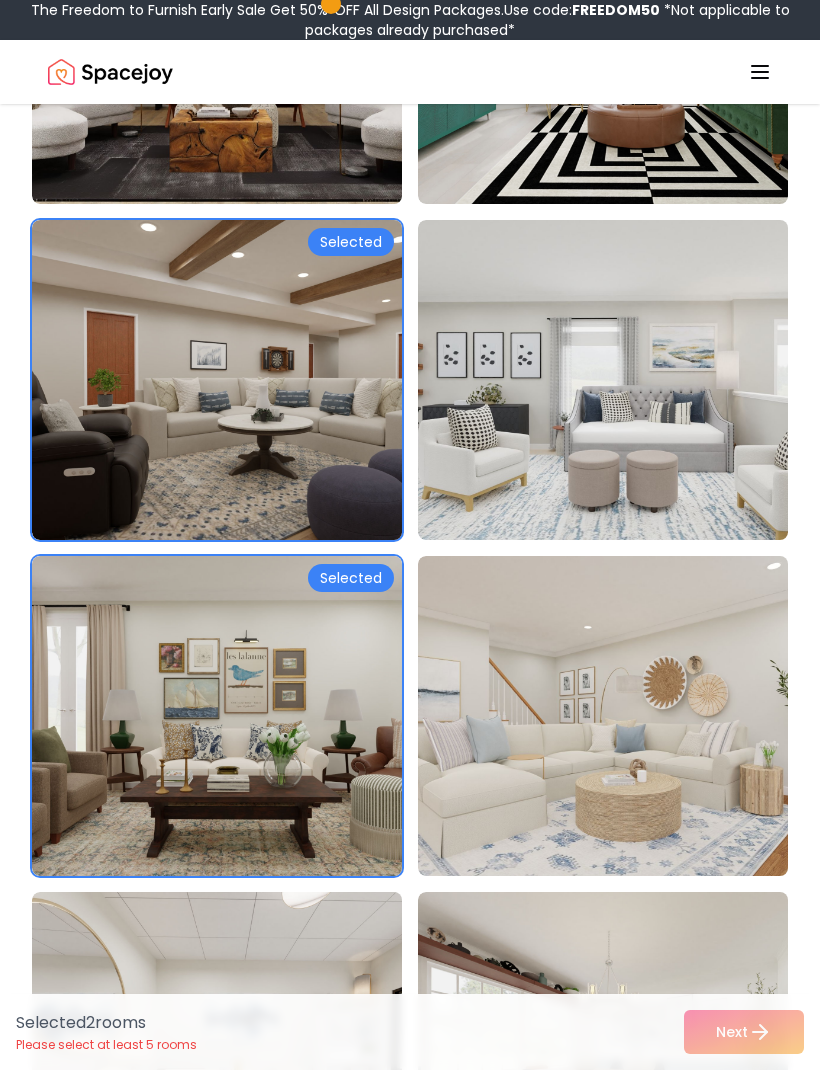 click at bounding box center (618, 716) 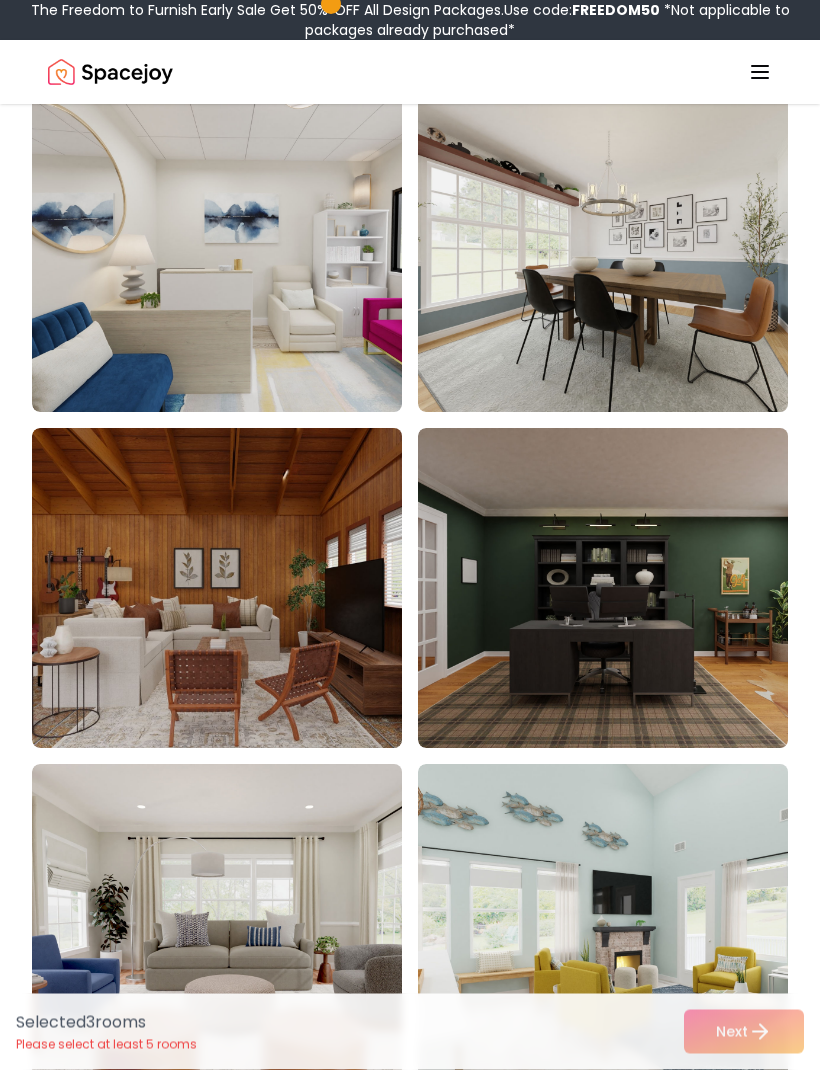scroll, scrollTop: 1285, scrollLeft: 0, axis: vertical 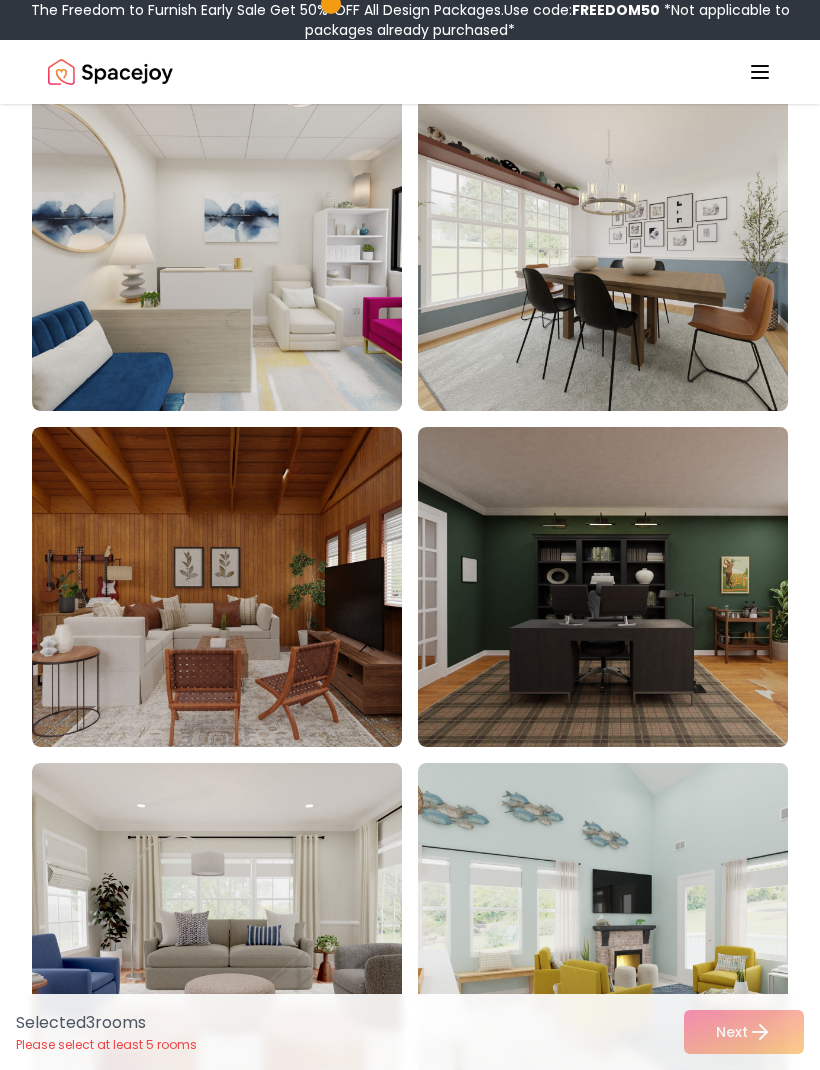 click at bounding box center (232, 587) 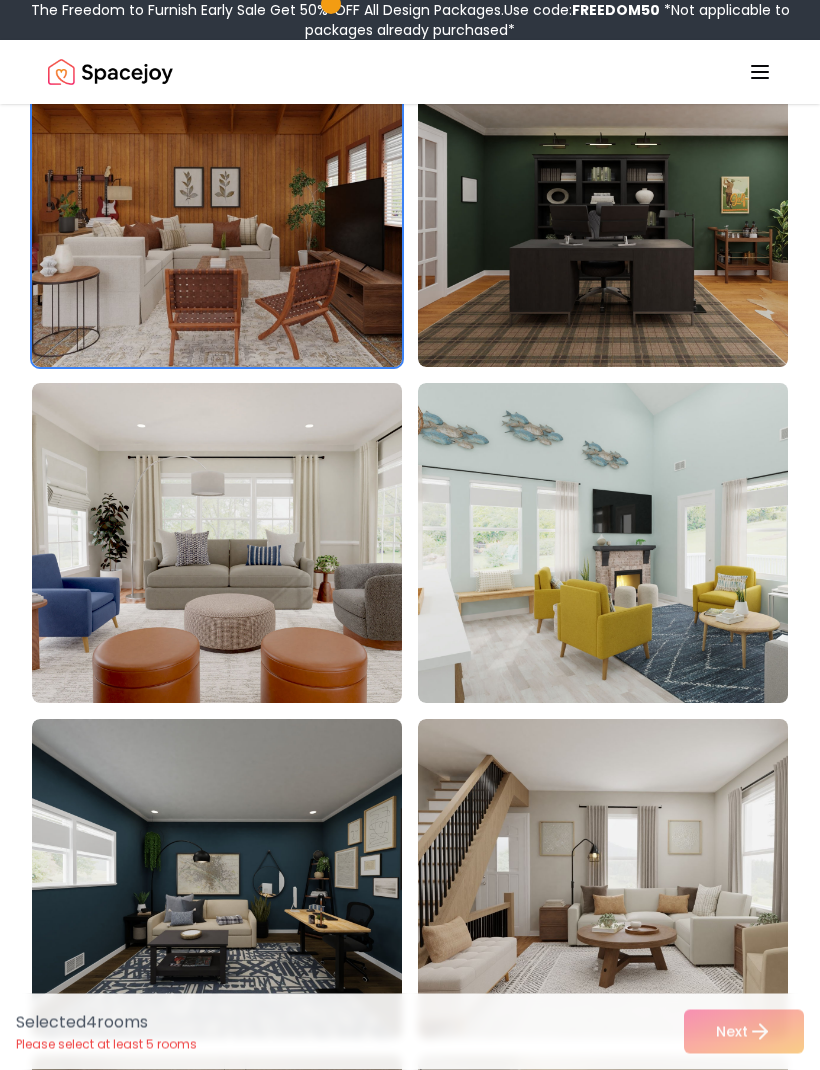 scroll, scrollTop: 1665, scrollLeft: 0, axis: vertical 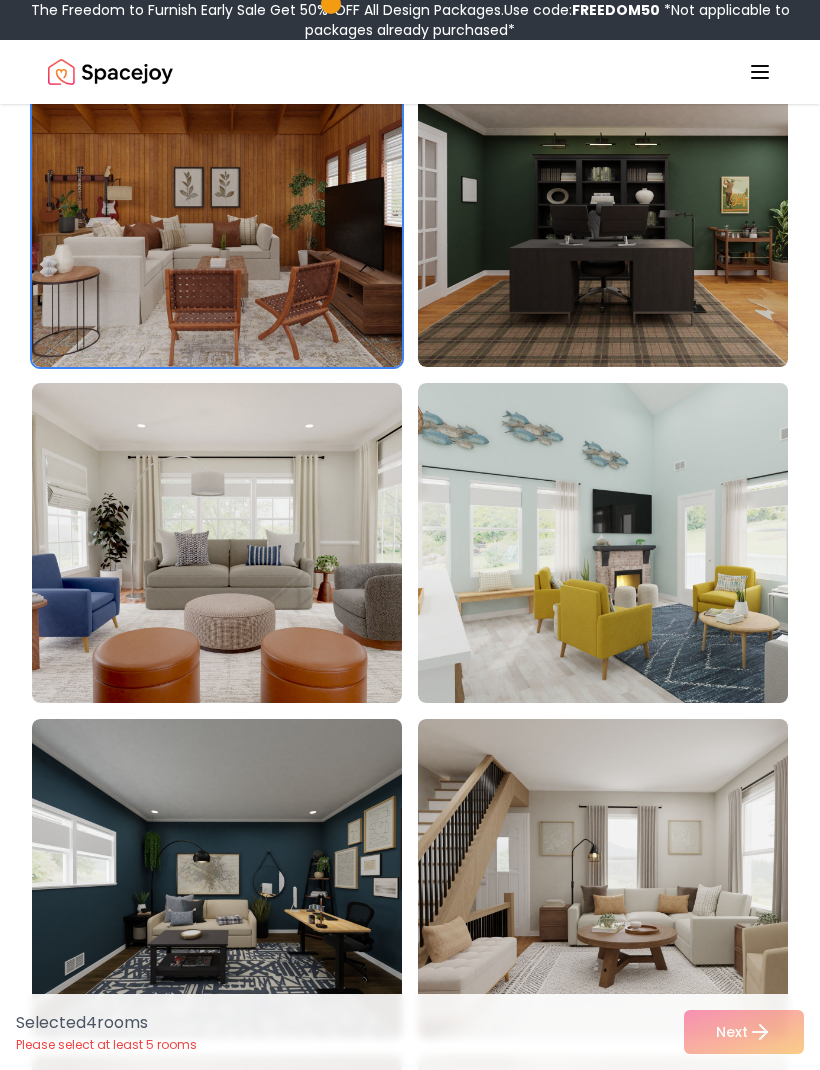 click at bounding box center (618, 879) 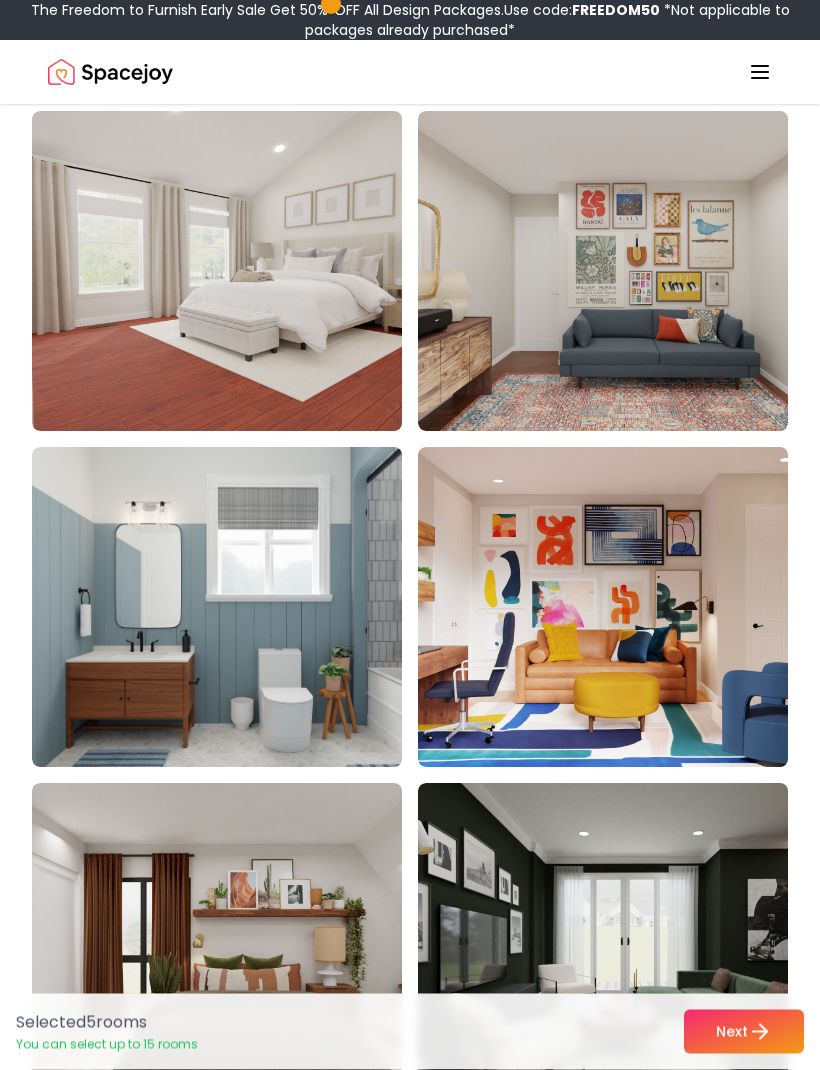 scroll, scrollTop: 3281, scrollLeft: 0, axis: vertical 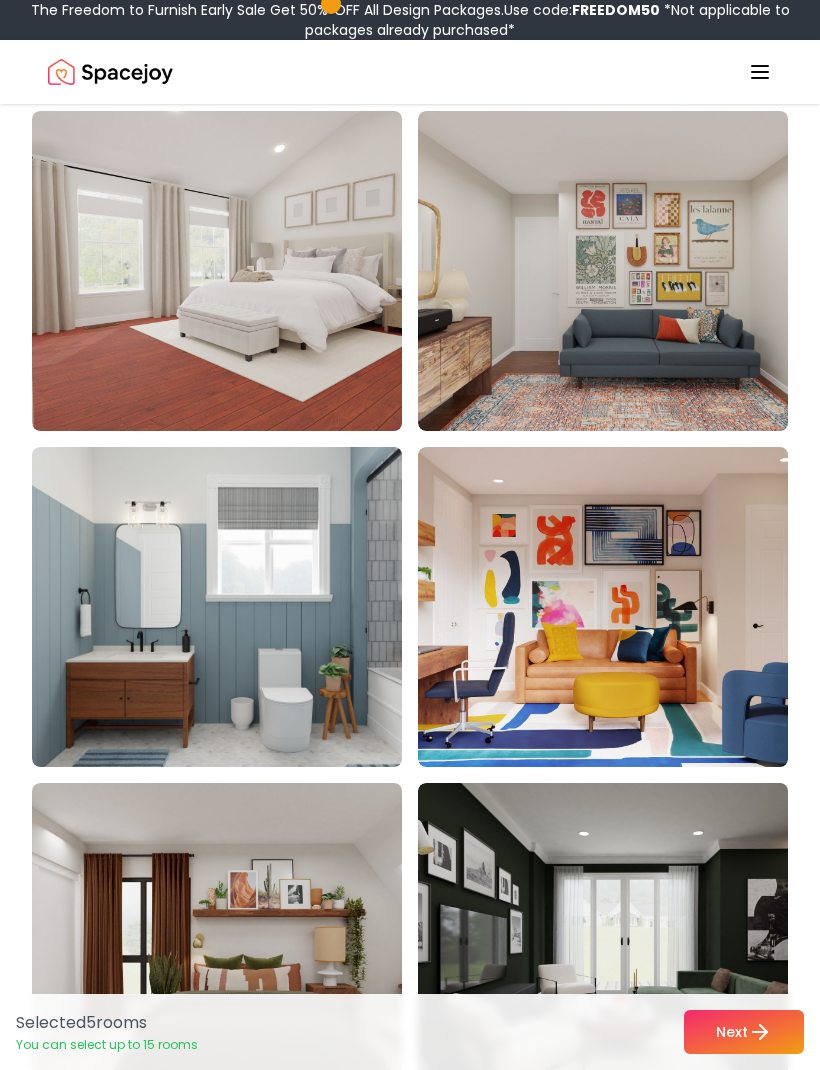 click at bounding box center (232, 607) 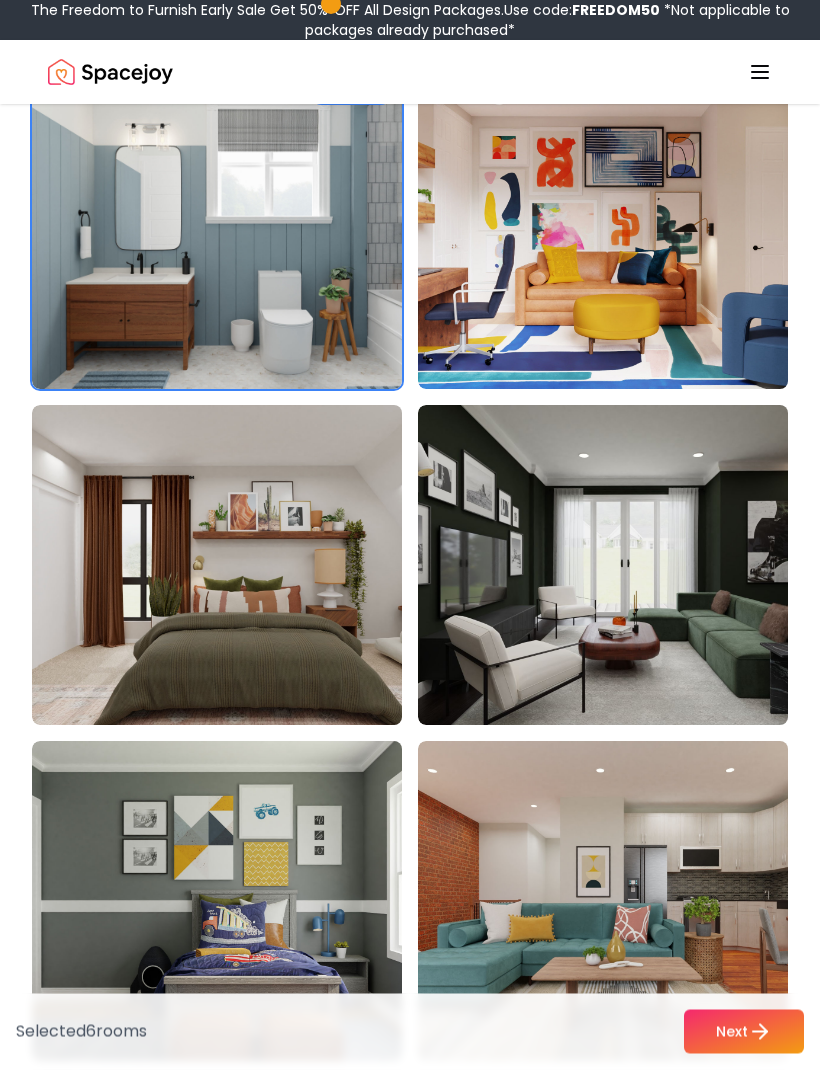 scroll, scrollTop: 3660, scrollLeft: 0, axis: vertical 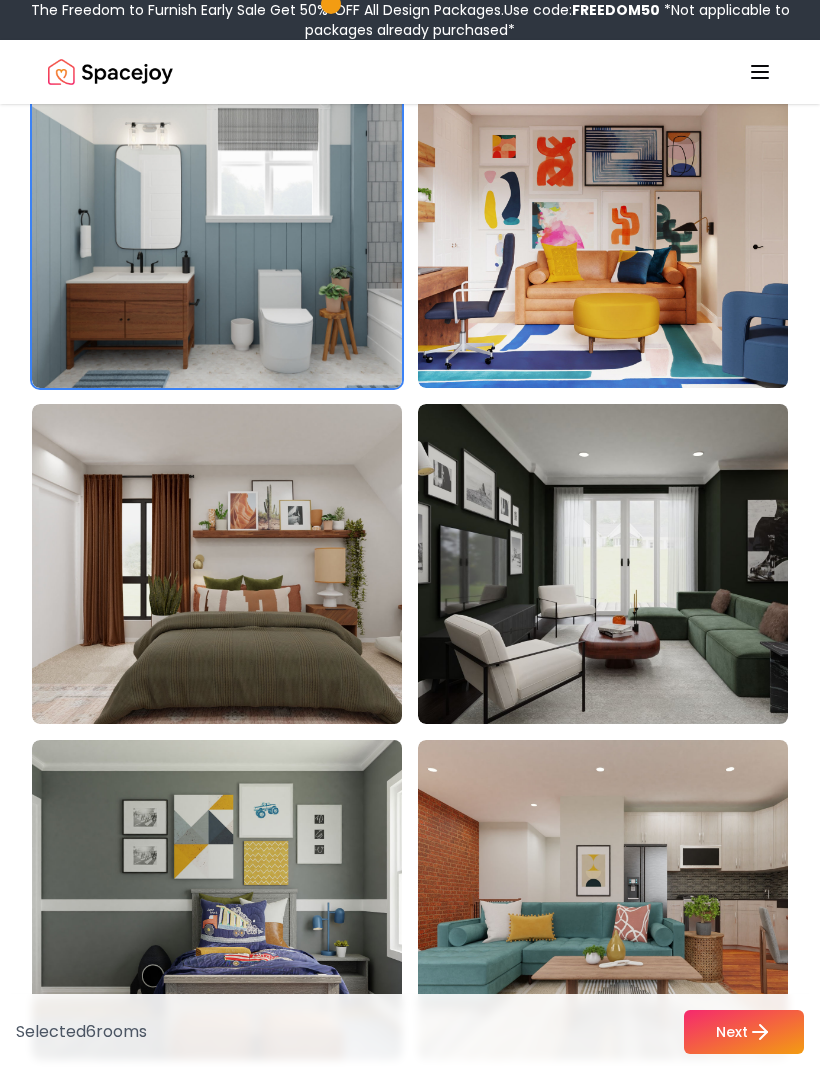 click at bounding box center [618, 564] 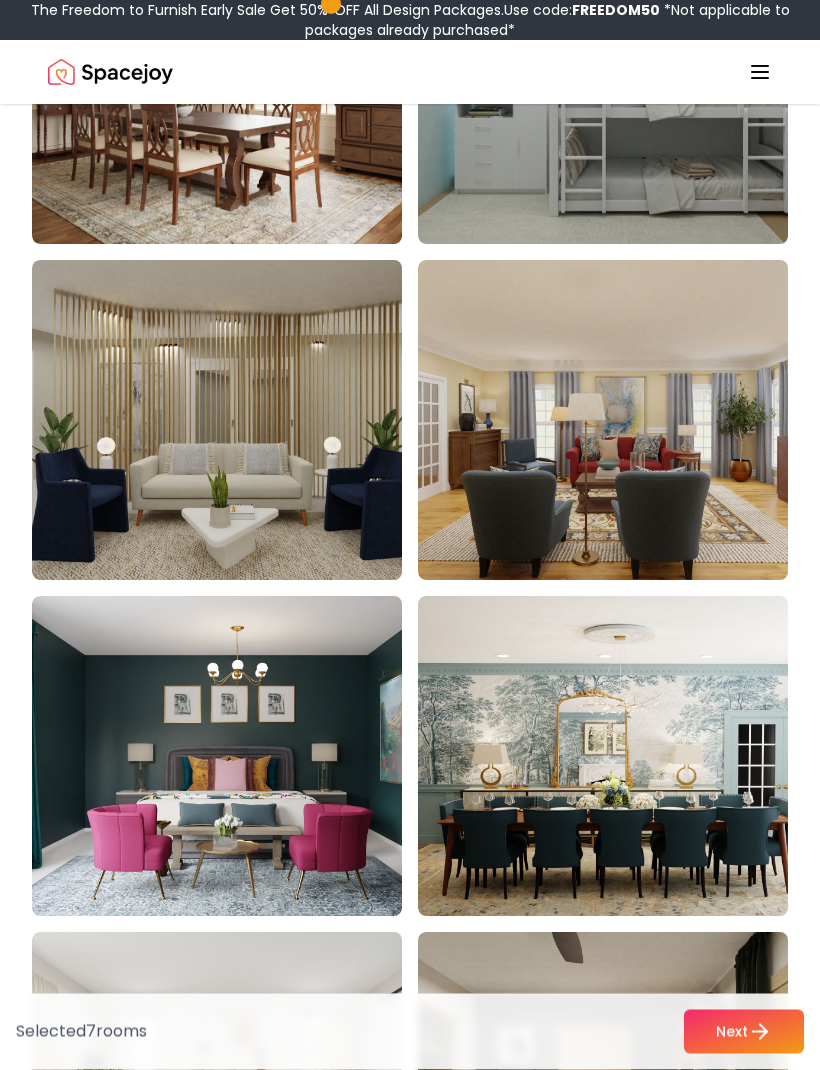 scroll, scrollTop: 6503, scrollLeft: 0, axis: vertical 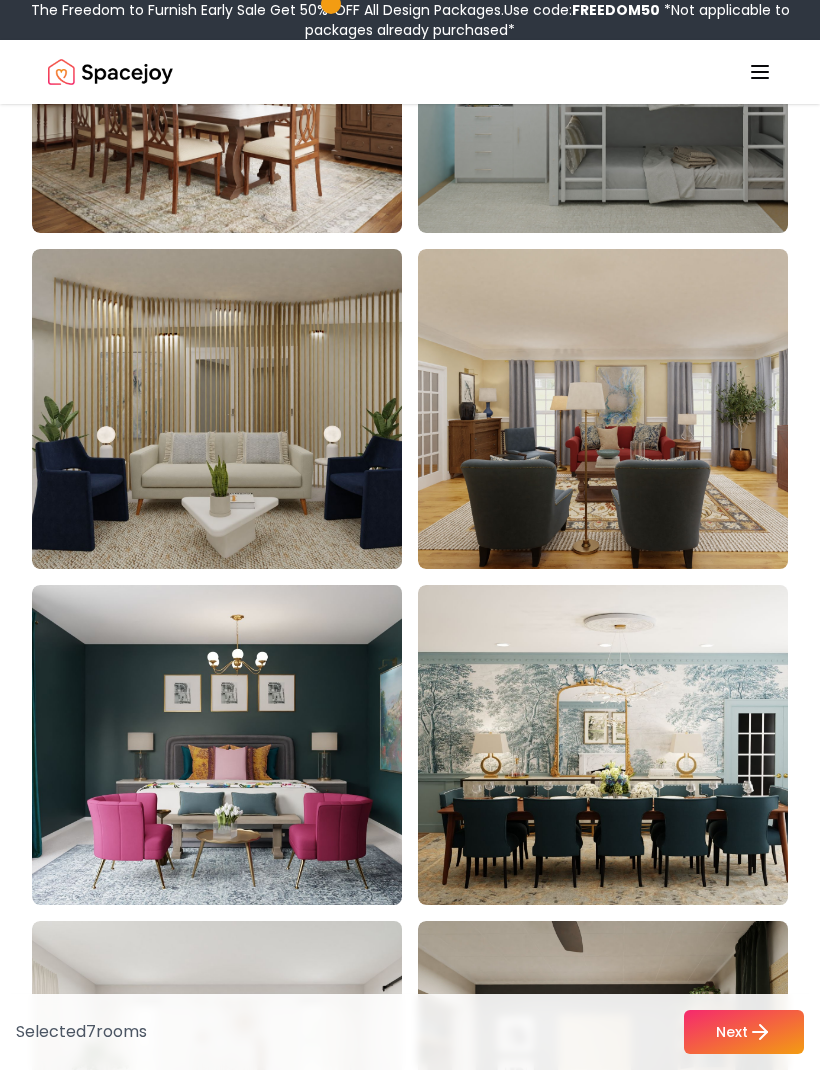 click at bounding box center [618, 745] 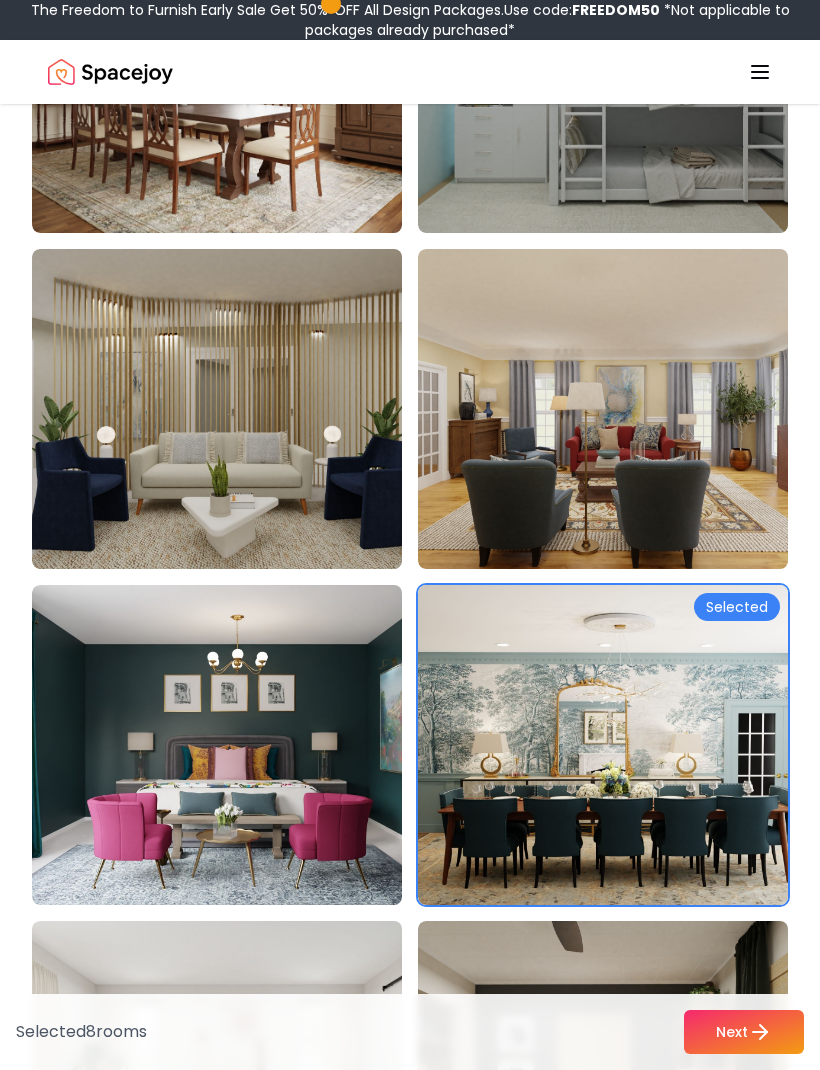 click at bounding box center [232, 745] 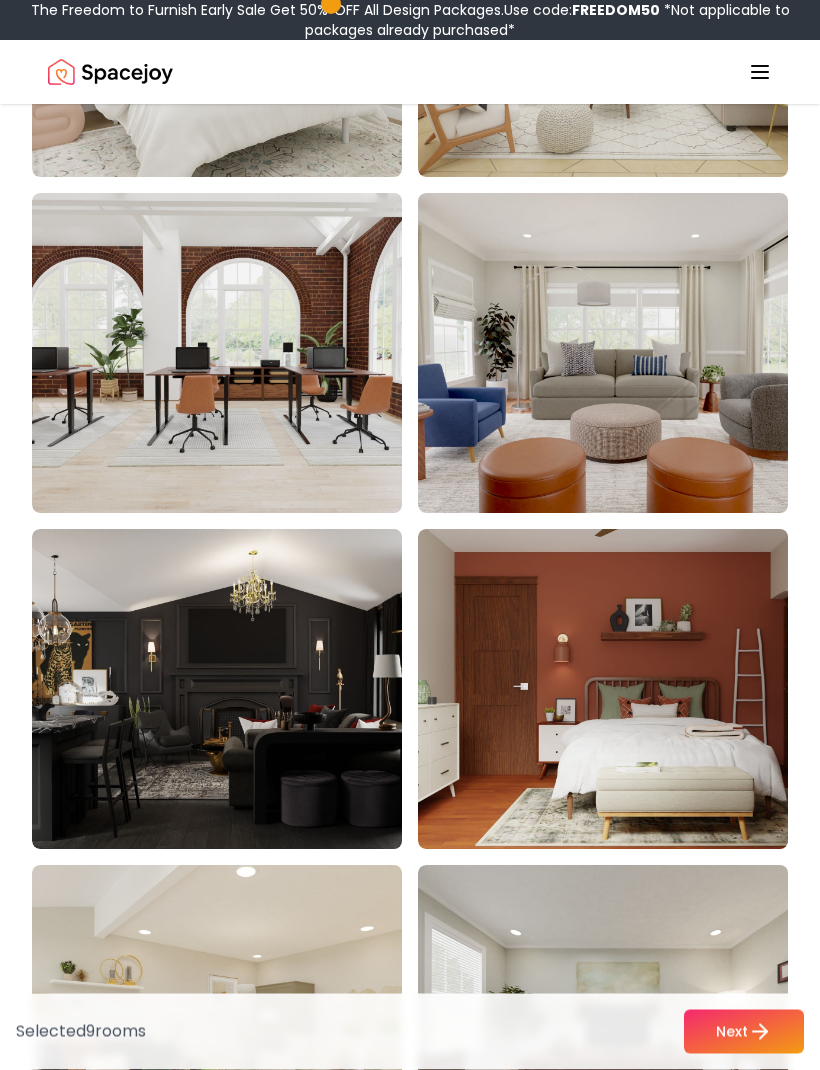 scroll, scrollTop: 7907, scrollLeft: 0, axis: vertical 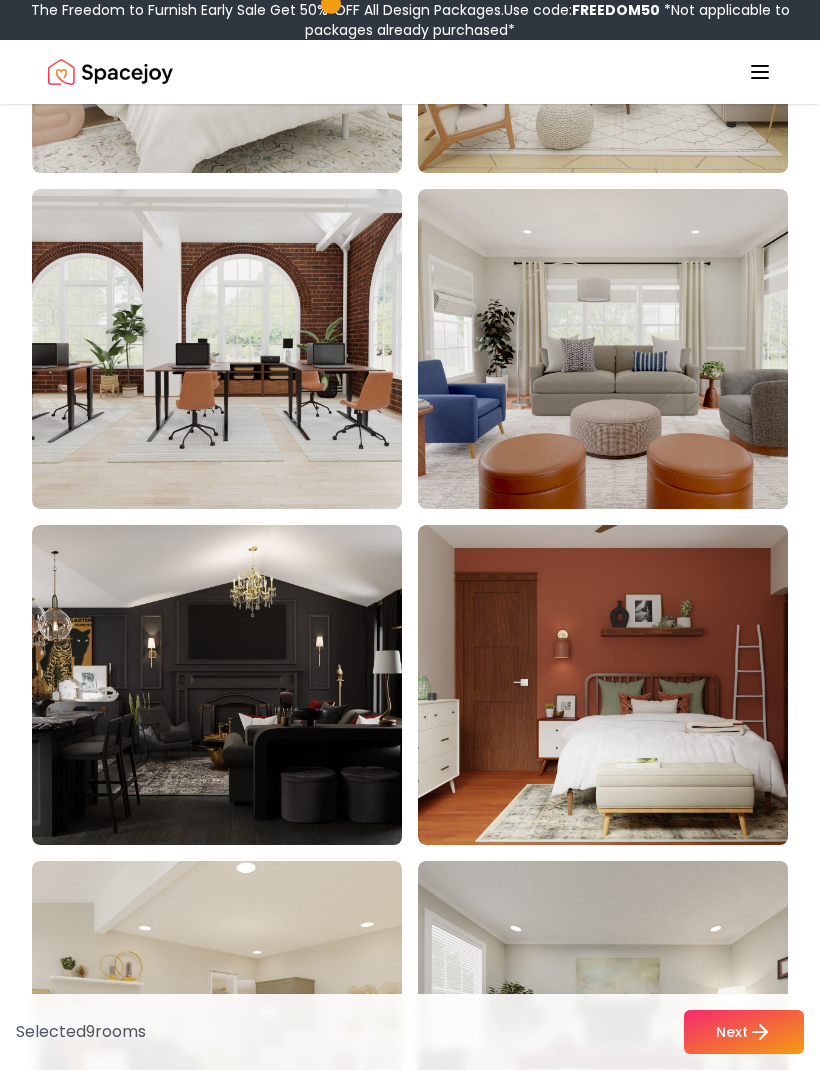 click at bounding box center (232, 685) 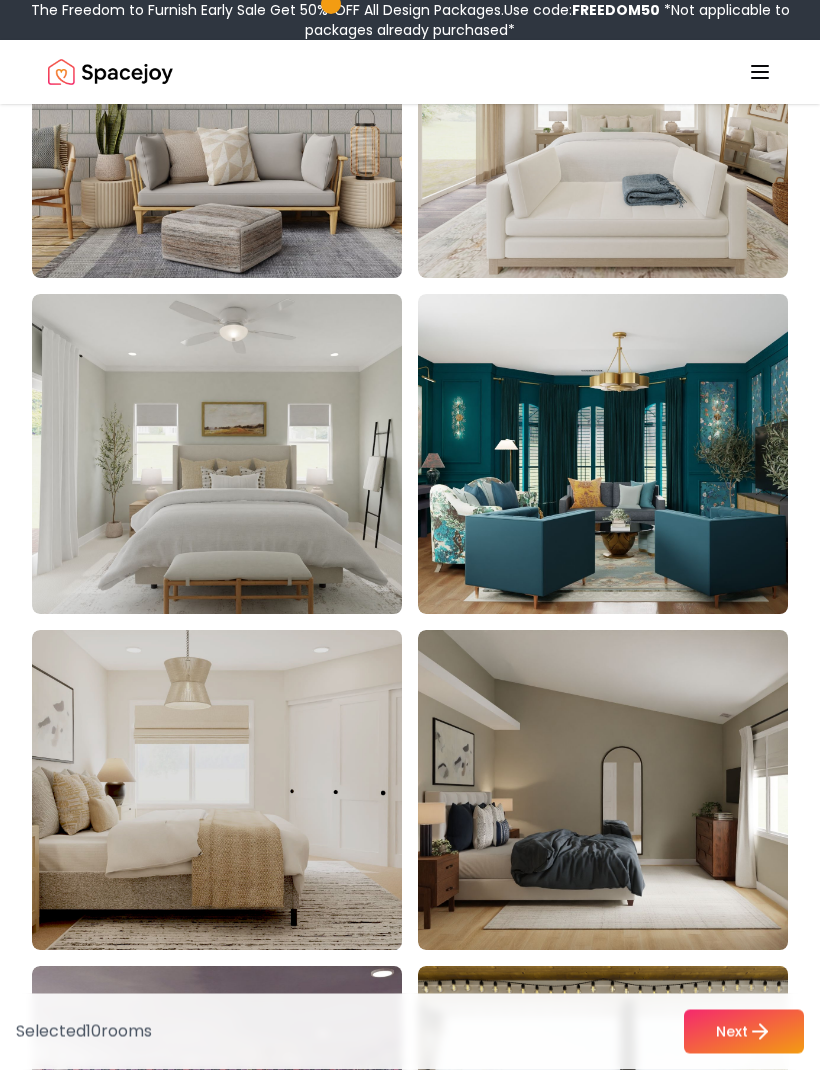 scroll, scrollTop: 11834, scrollLeft: 0, axis: vertical 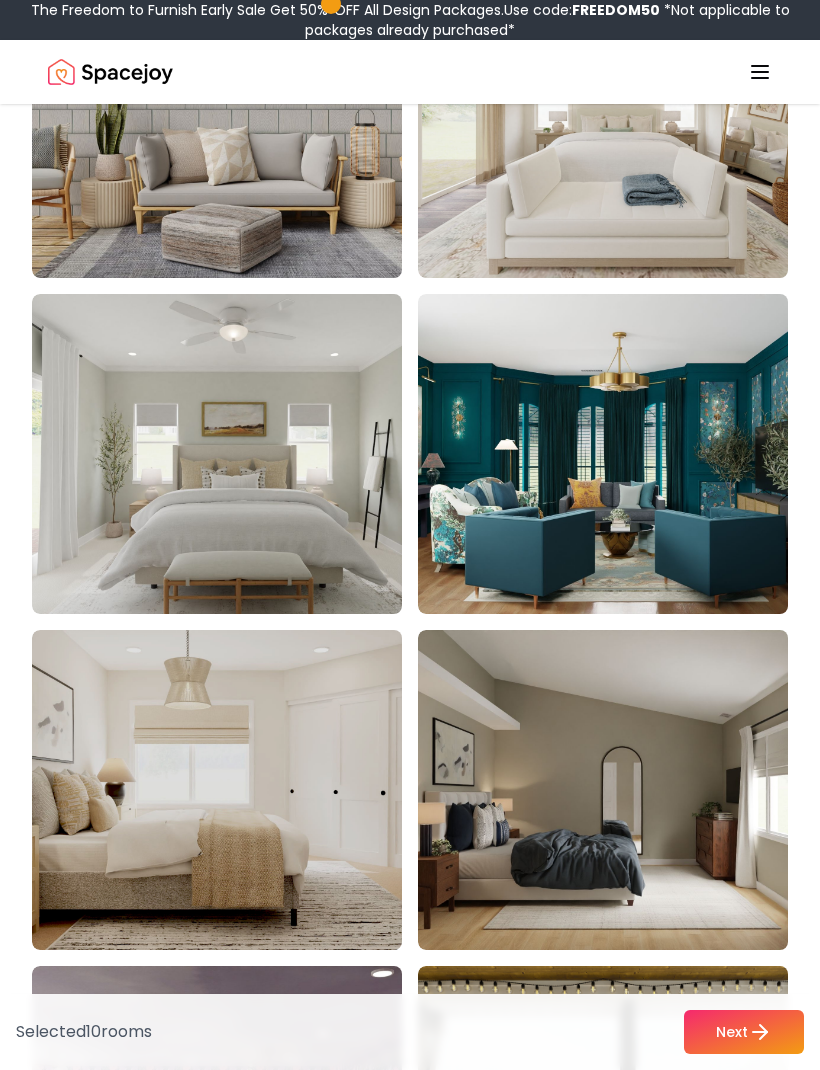 click at bounding box center [618, 454] 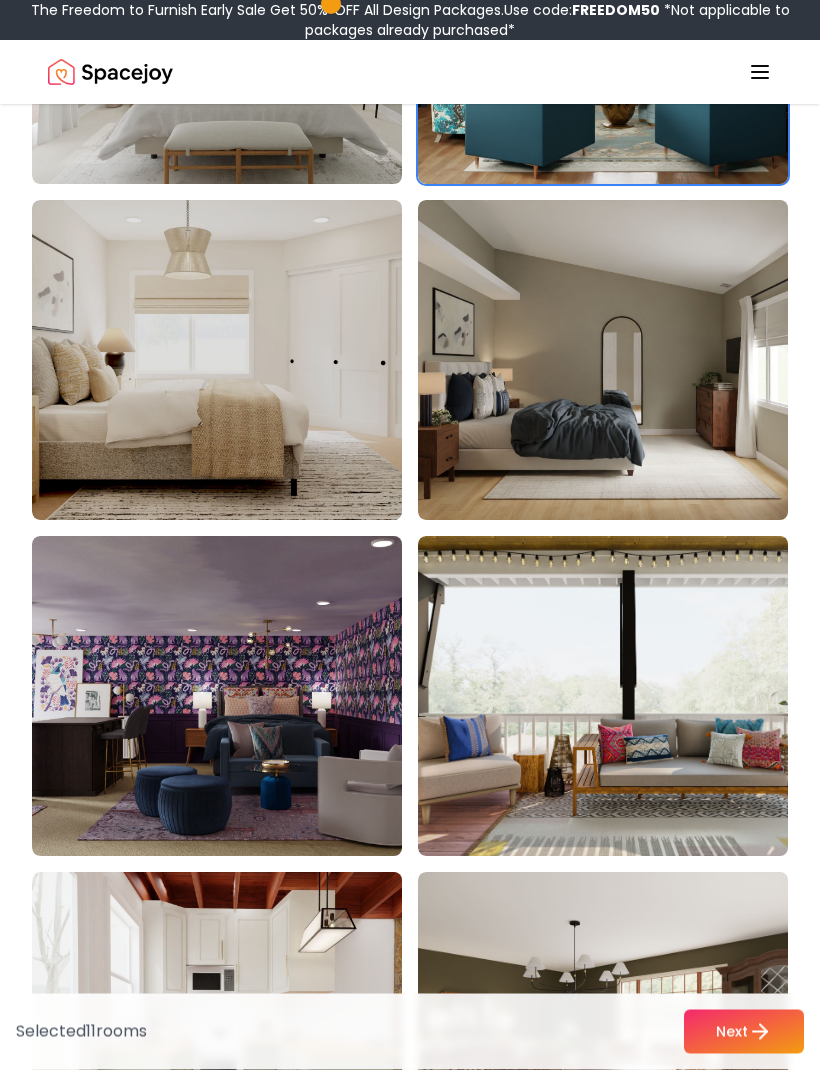 scroll, scrollTop: 12264, scrollLeft: 0, axis: vertical 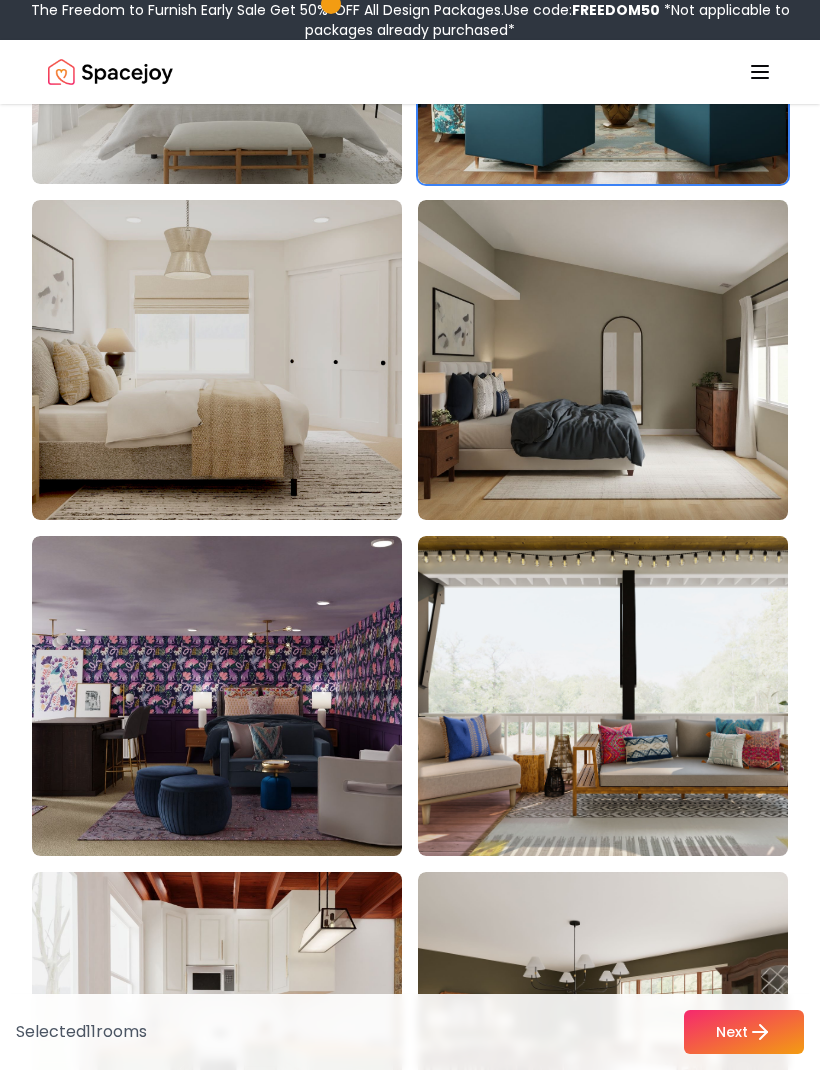 click at bounding box center [618, 696] 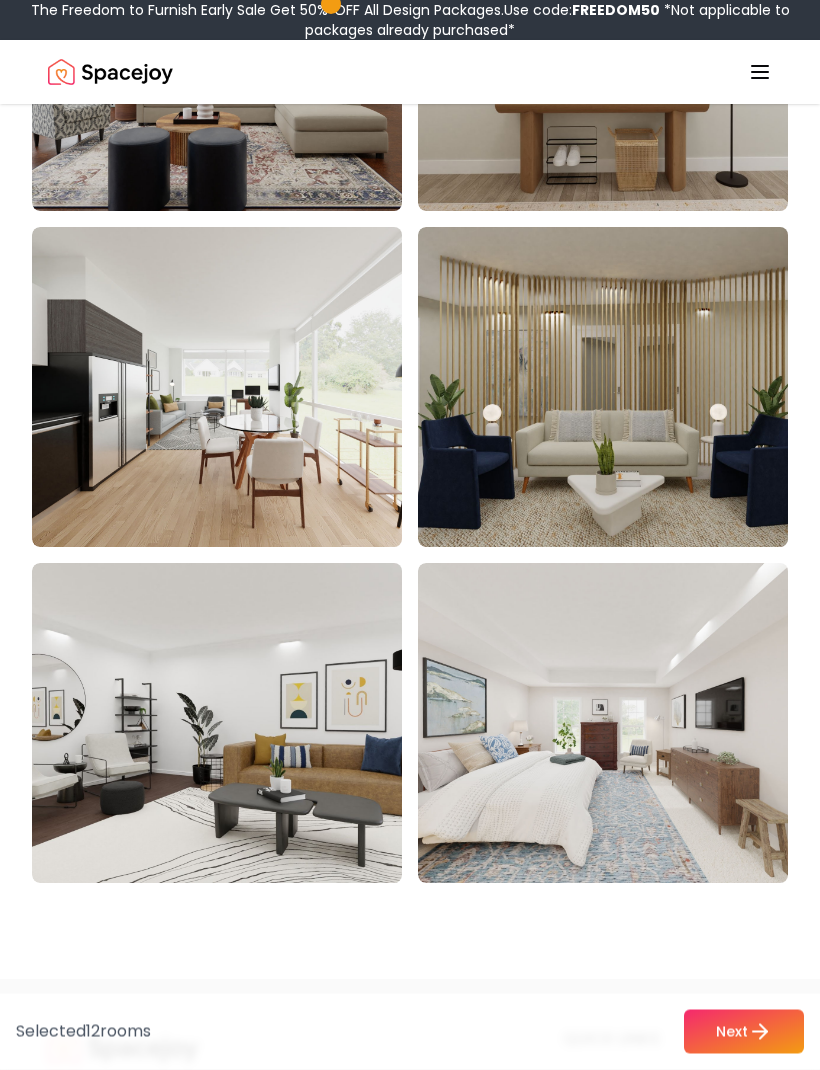 scroll, scrollTop: 16270, scrollLeft: 0, axis: vertical 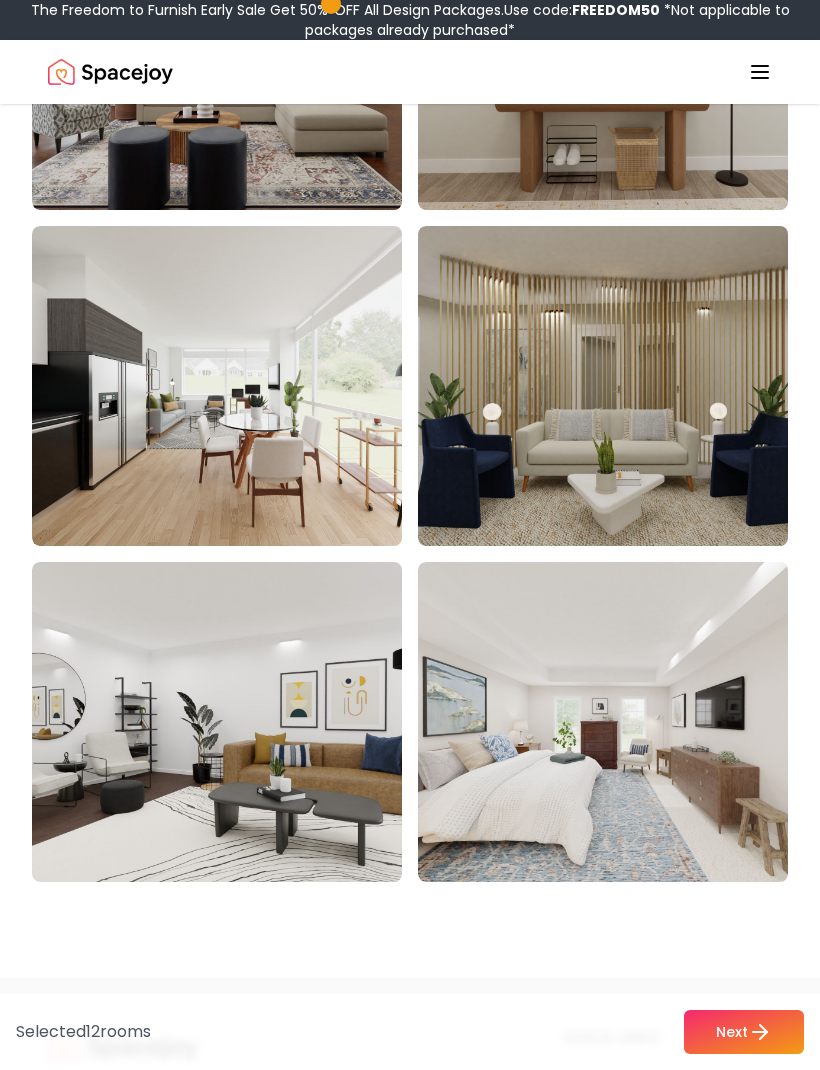 click at bounding box center (232, 386) 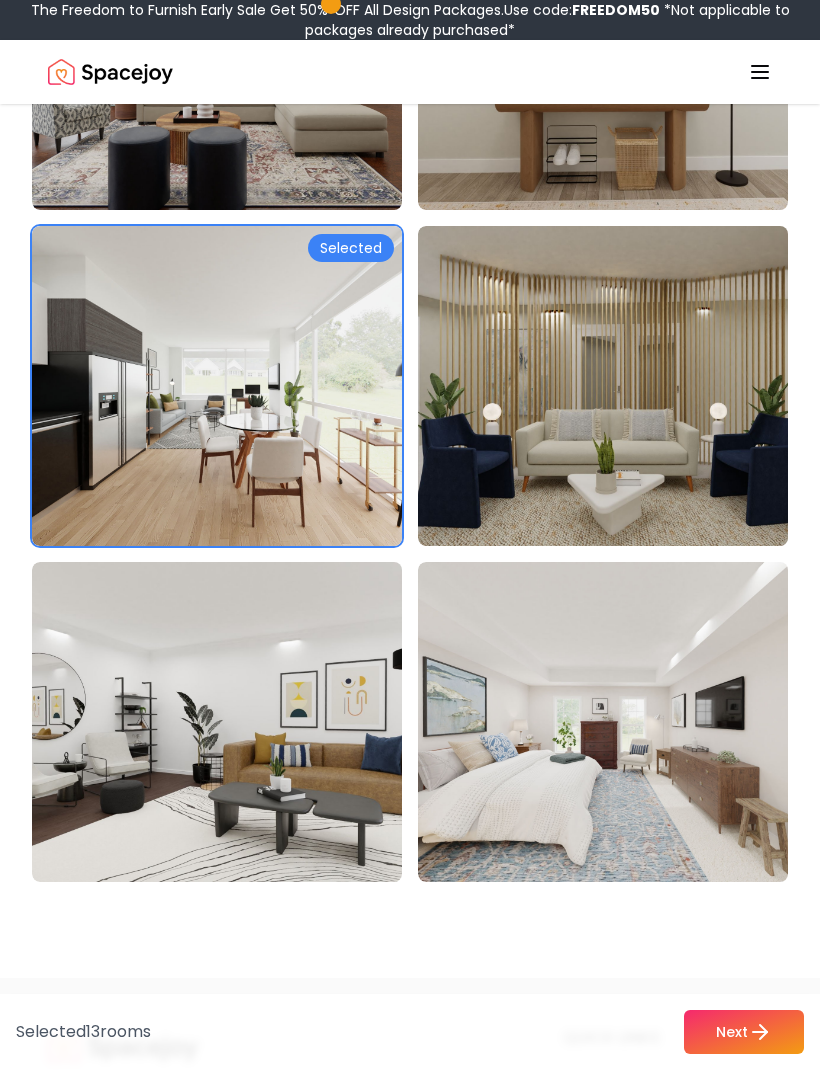 click at bounding box center [618, 722] 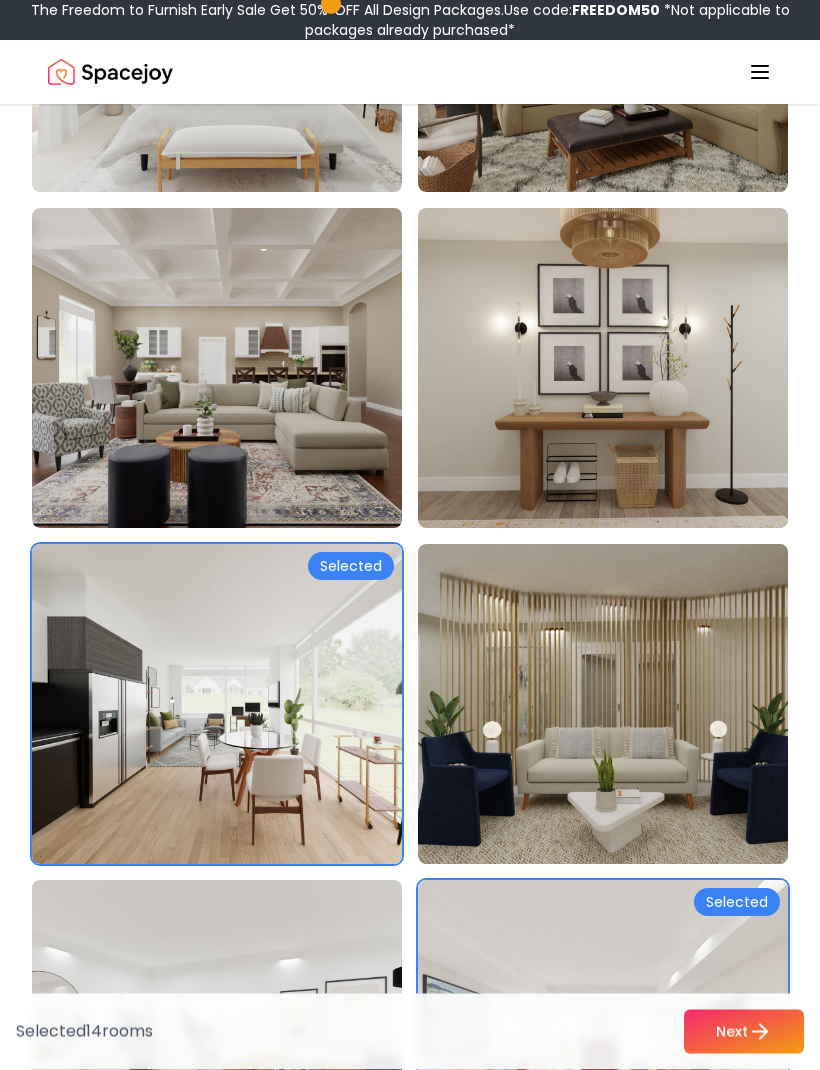 scroll, scrollTop: 15931, scrollLeft: 0, axis: vertical 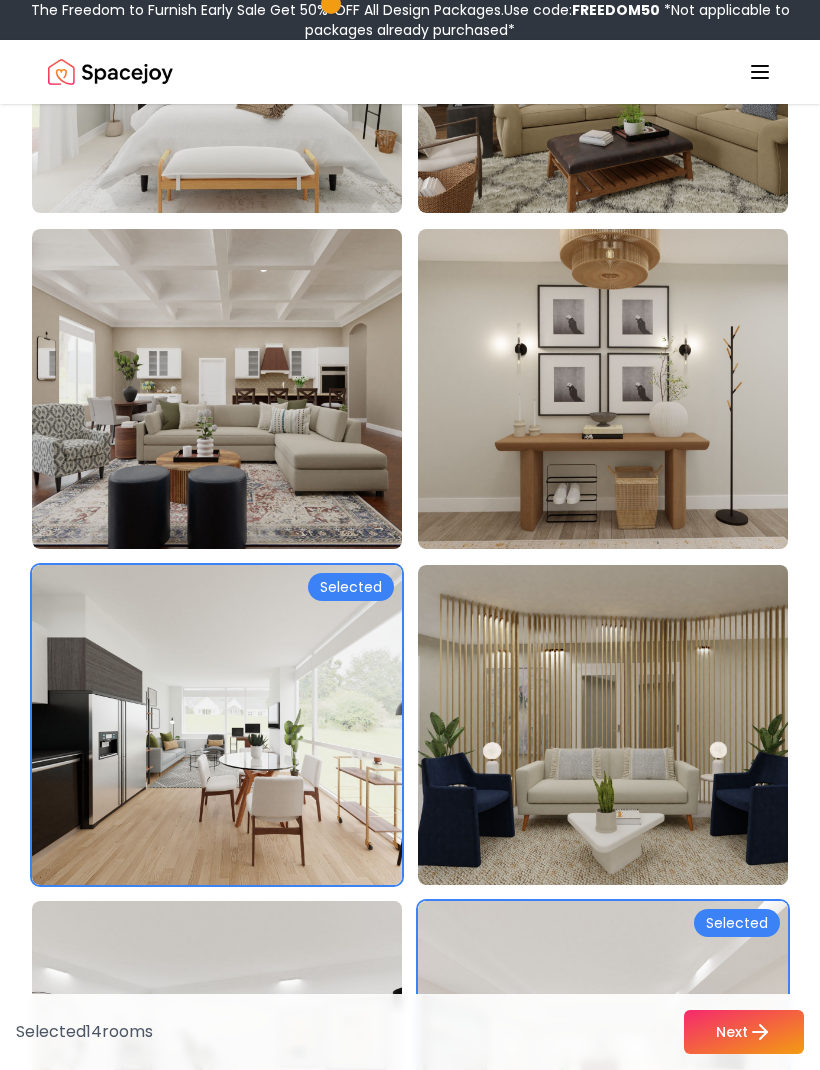 click at bounding box center [232, 389] 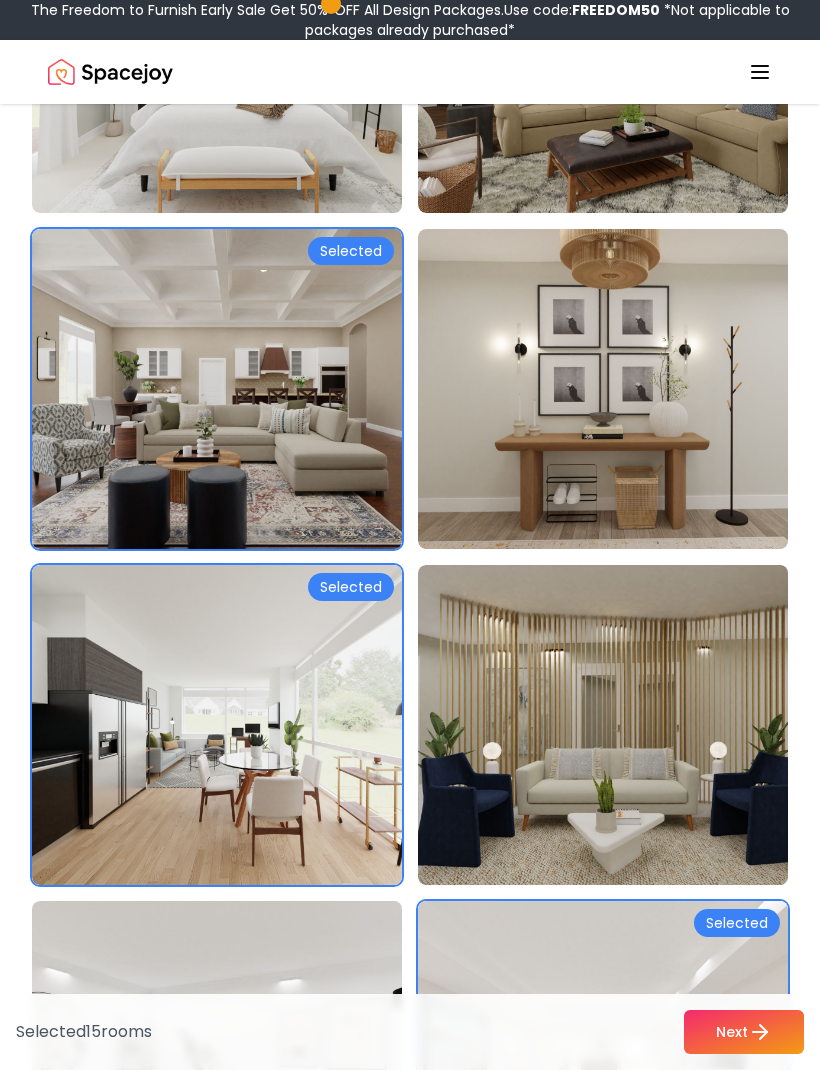 click on "Next" at bounding box center (744, 1032) 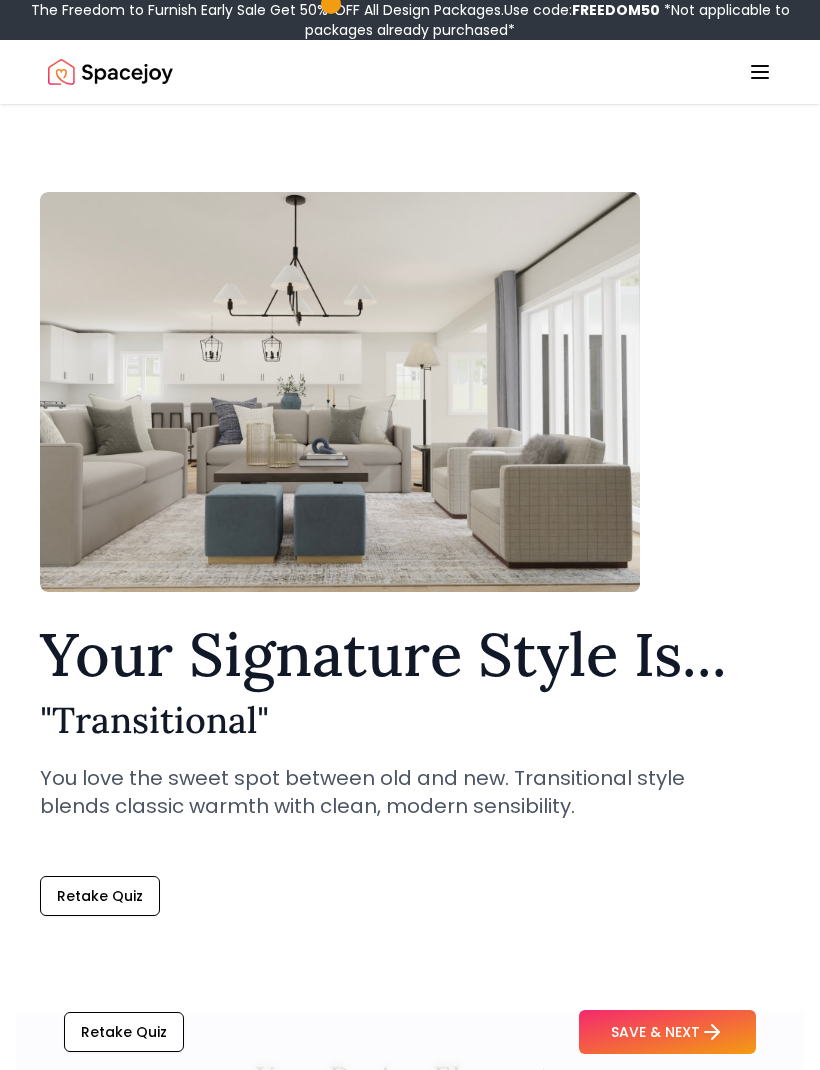 scroll, scrollTop: 0, scrollLeft: 0, axis: both 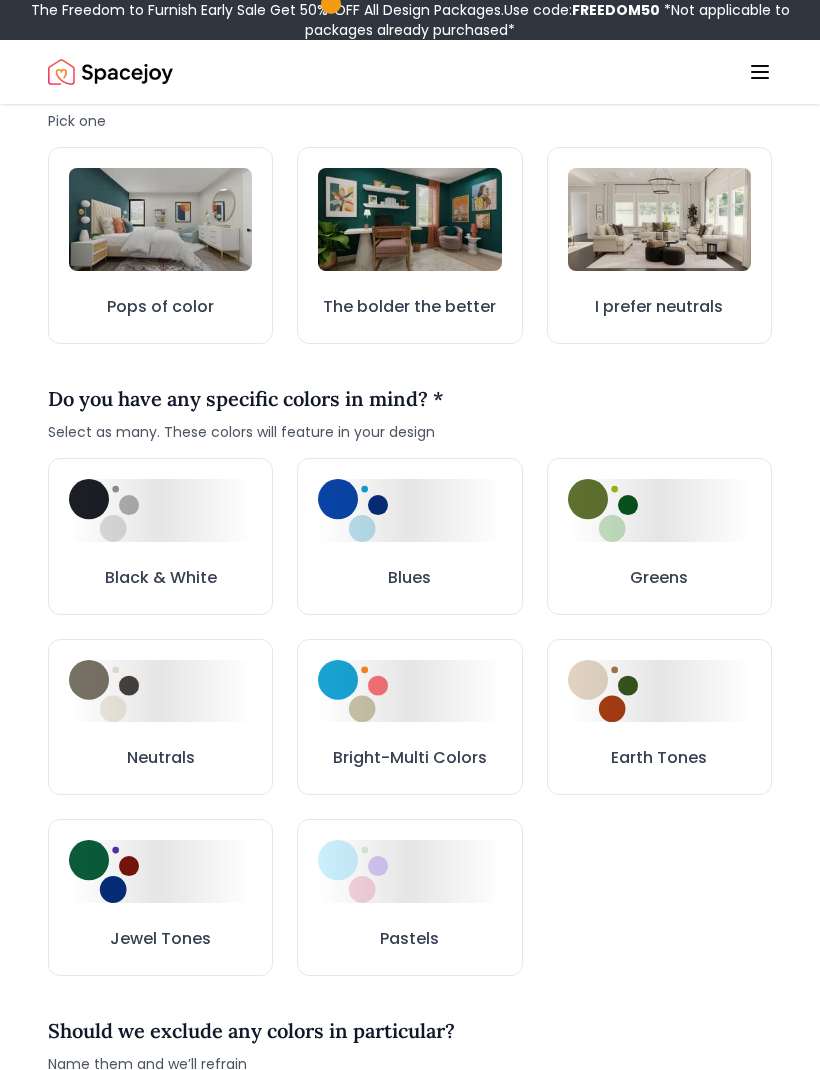 click on "Blues" at bounding box center (409, 536) 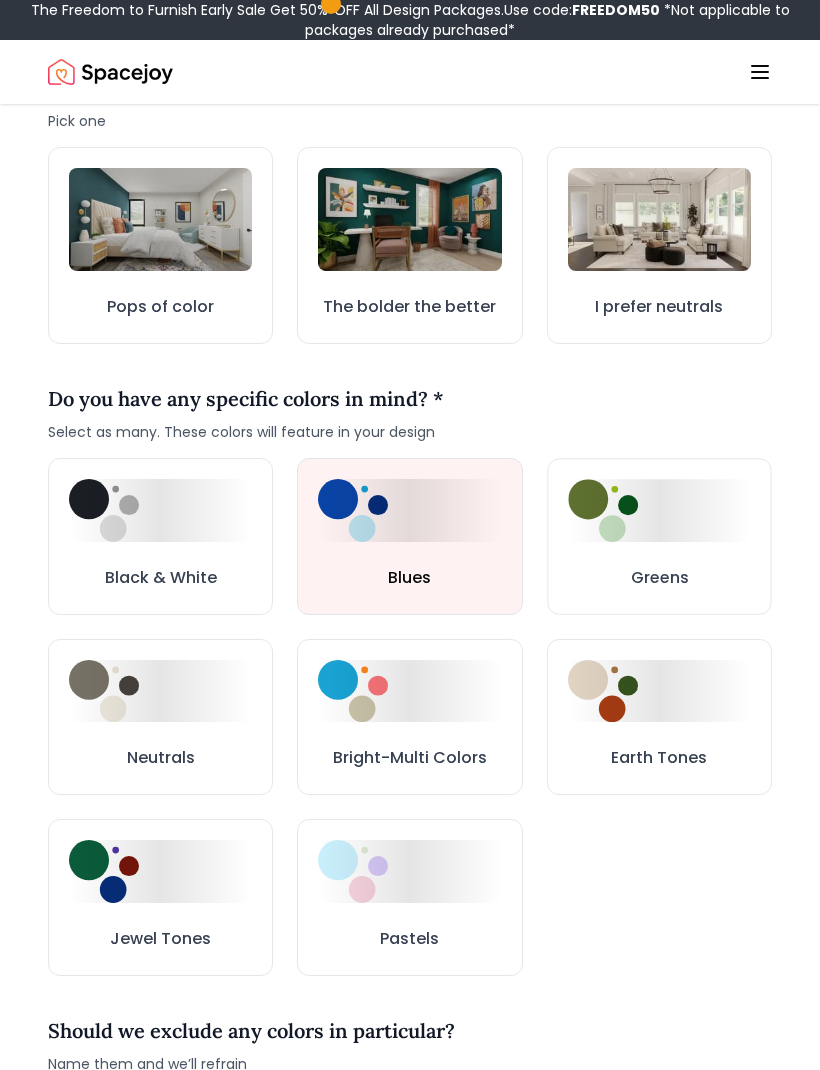 click at bounding box center (603, 510) 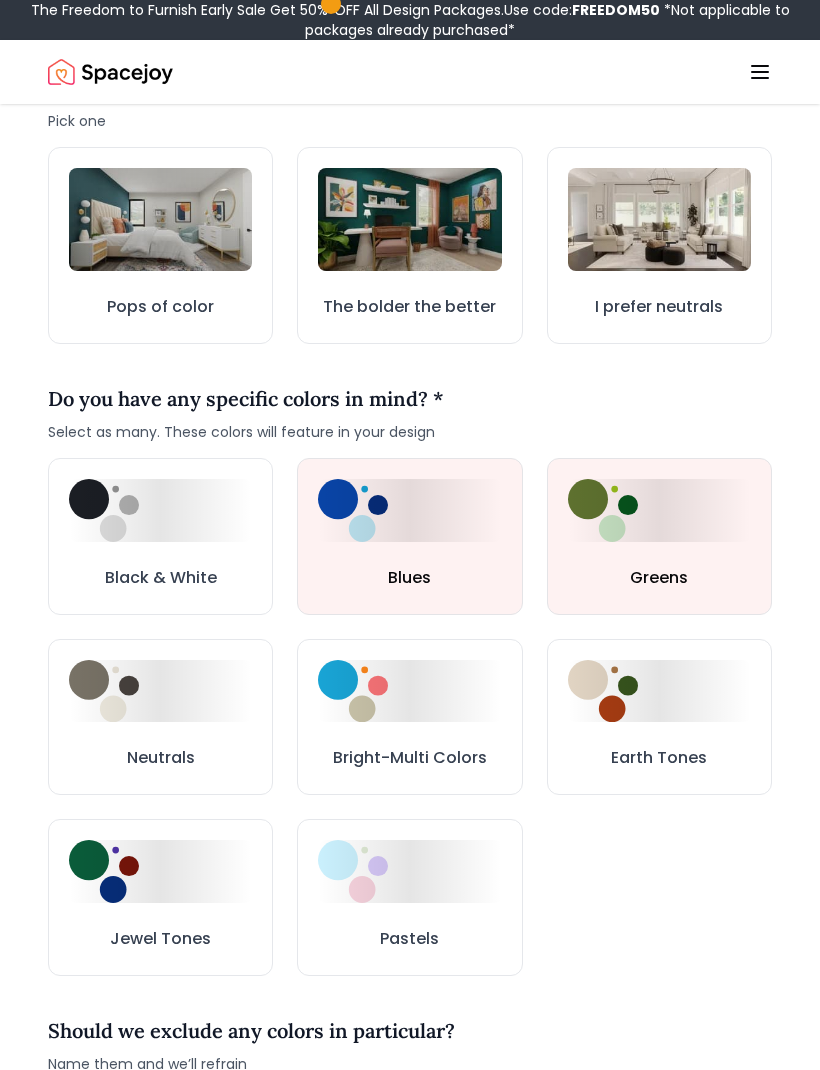 click on "Jewel Tones" at bounding box center [160, 897] 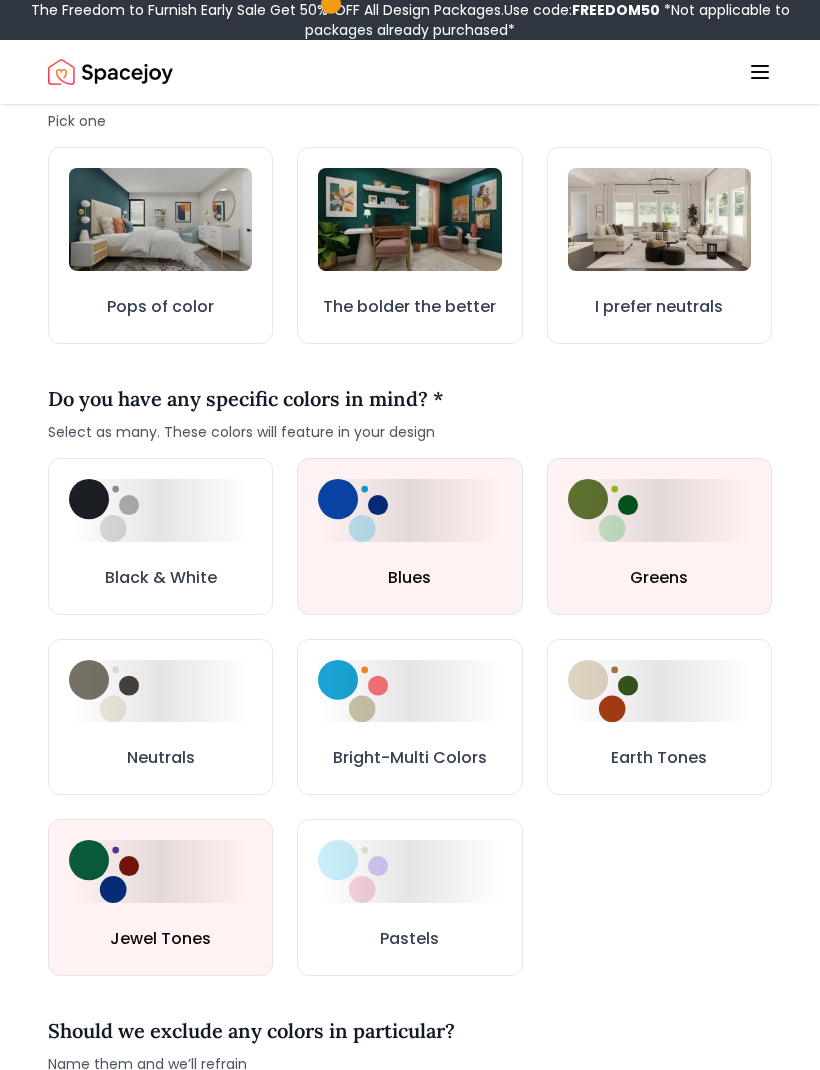 click on "Neutrals" at bounding box center [160, 717] 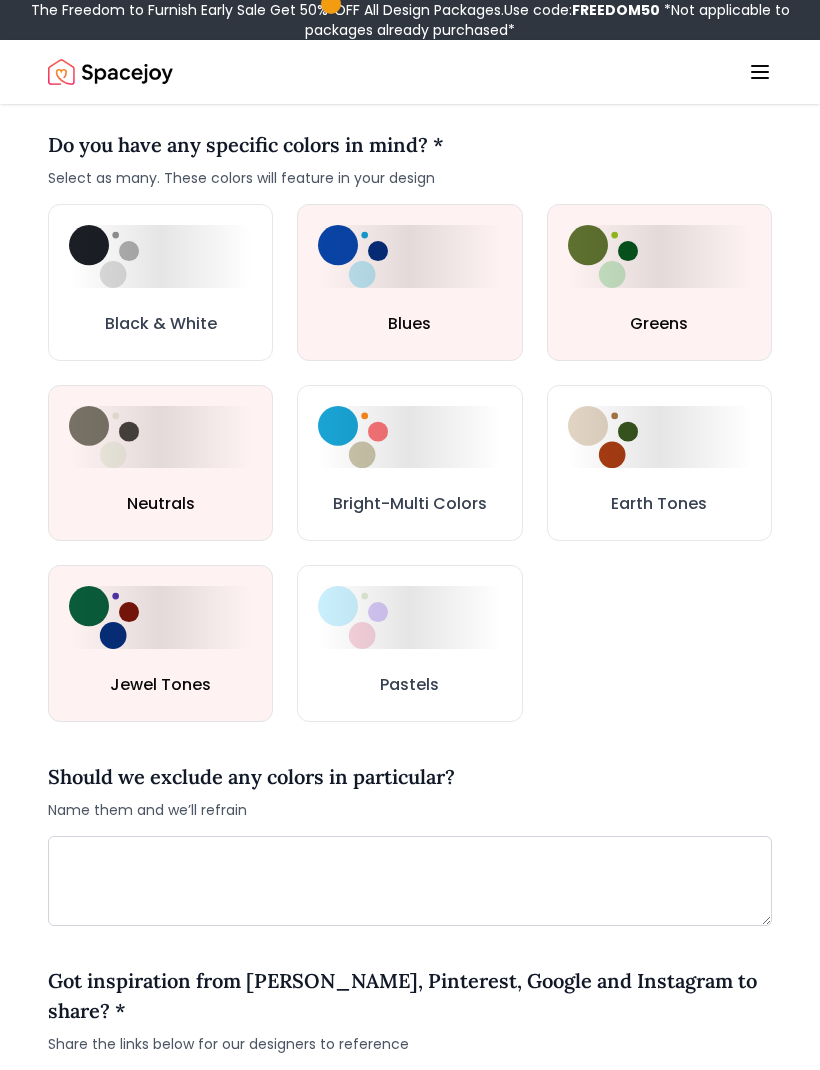 scroll, scrollTop: 962, scrollLeft: 0, axis: vertical 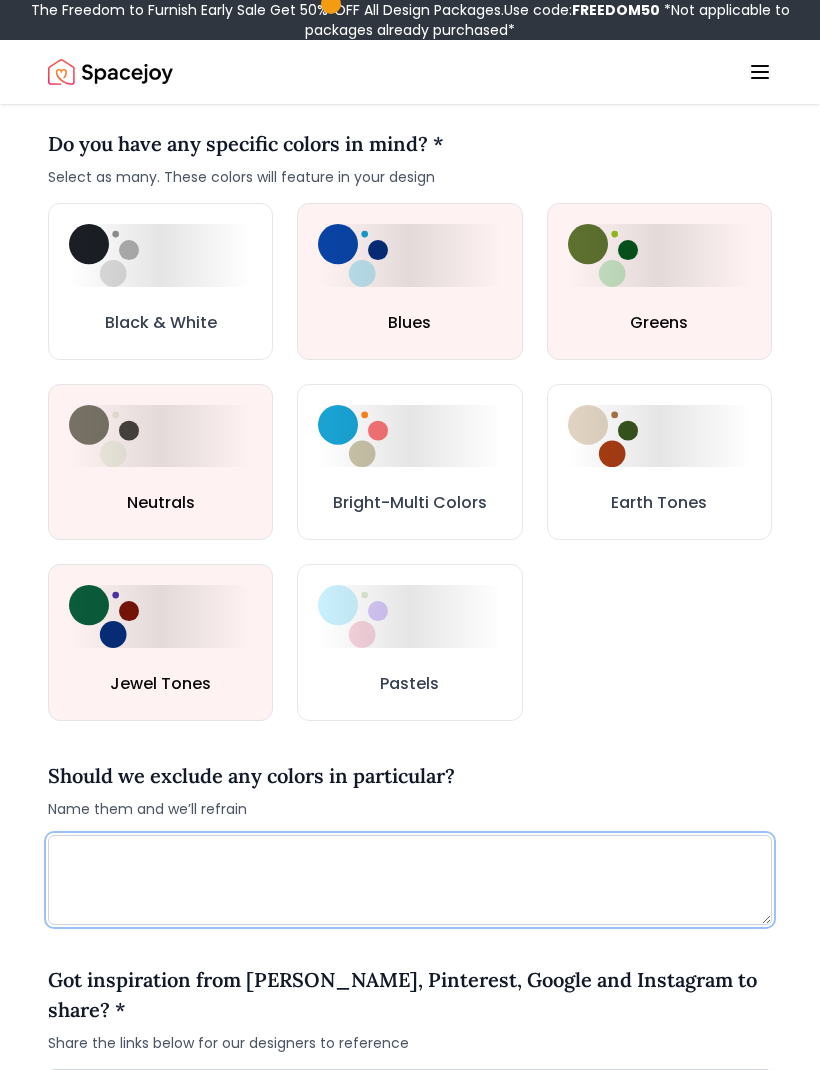 click at bounding box center [410, 880] 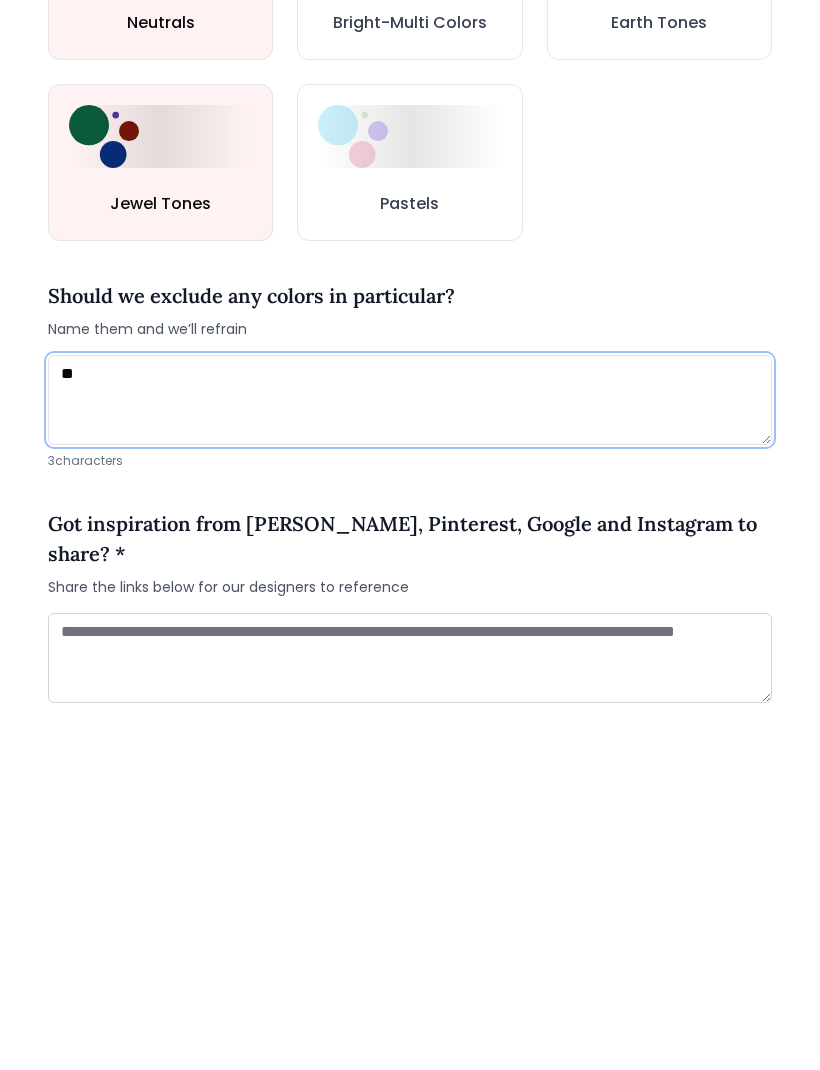 type on "*" 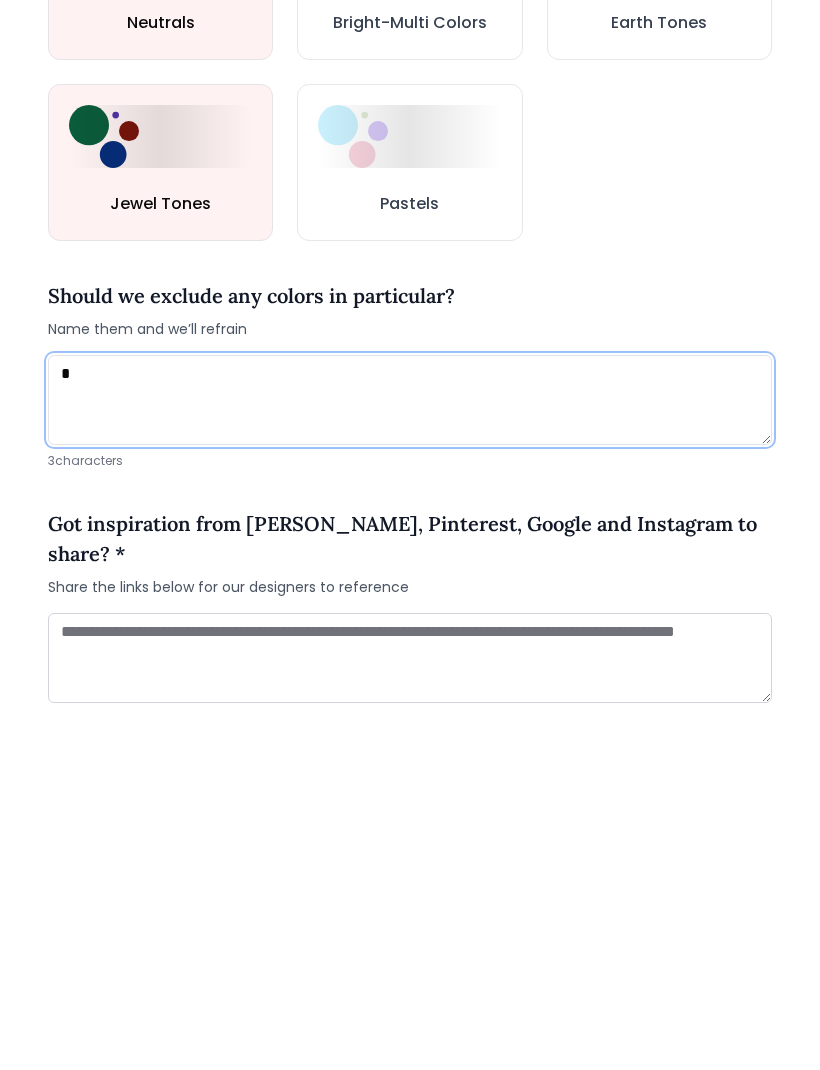 type 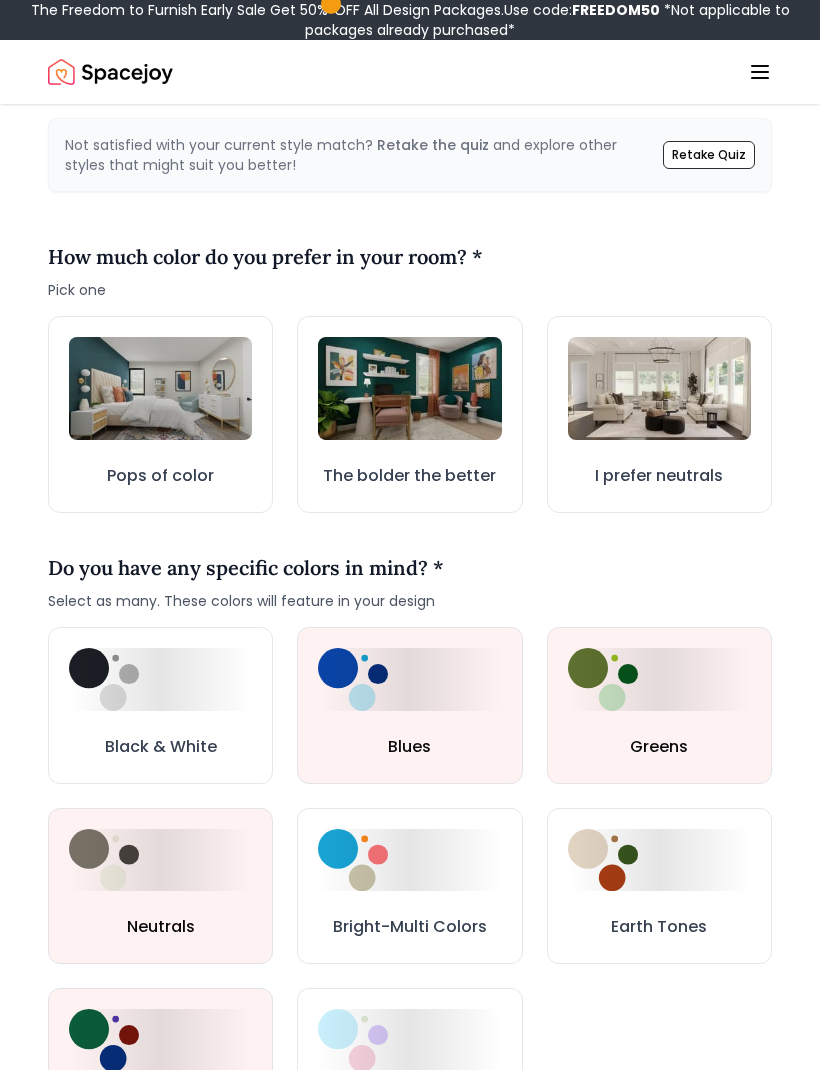 scroll, scrollTop: 537, scrollLeft: 0, axis: vertical 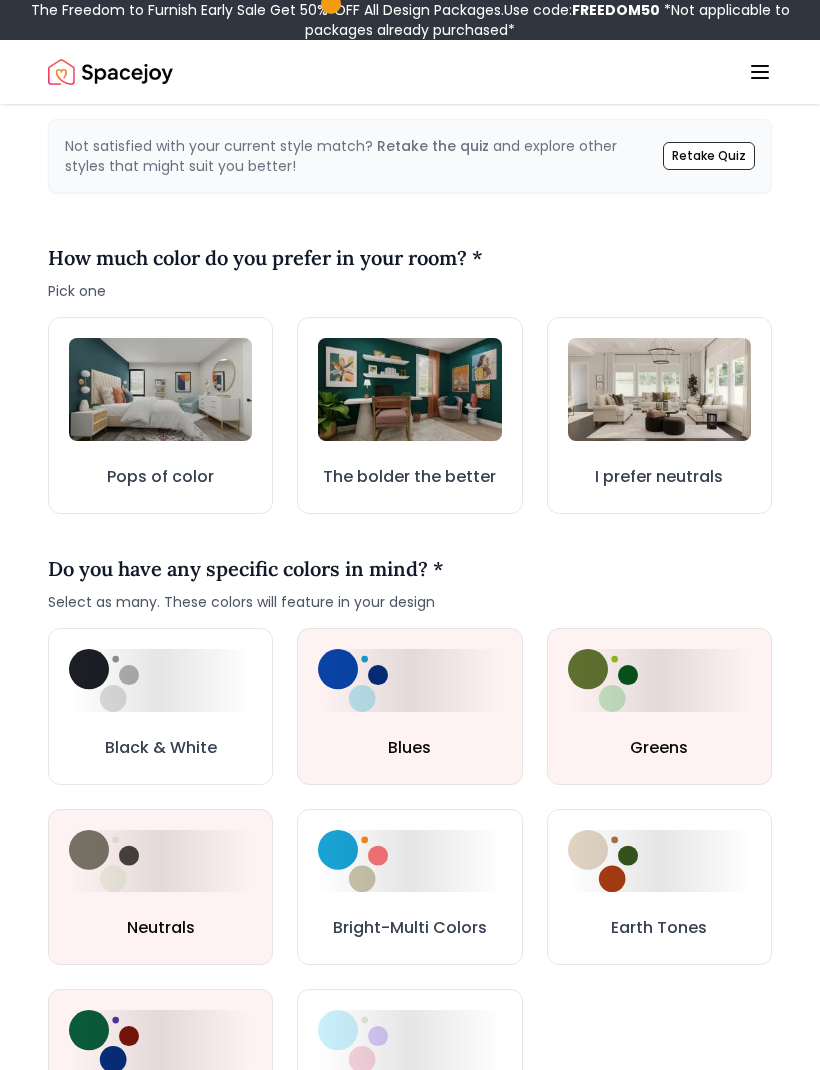 click at bounding box center [160, 389] 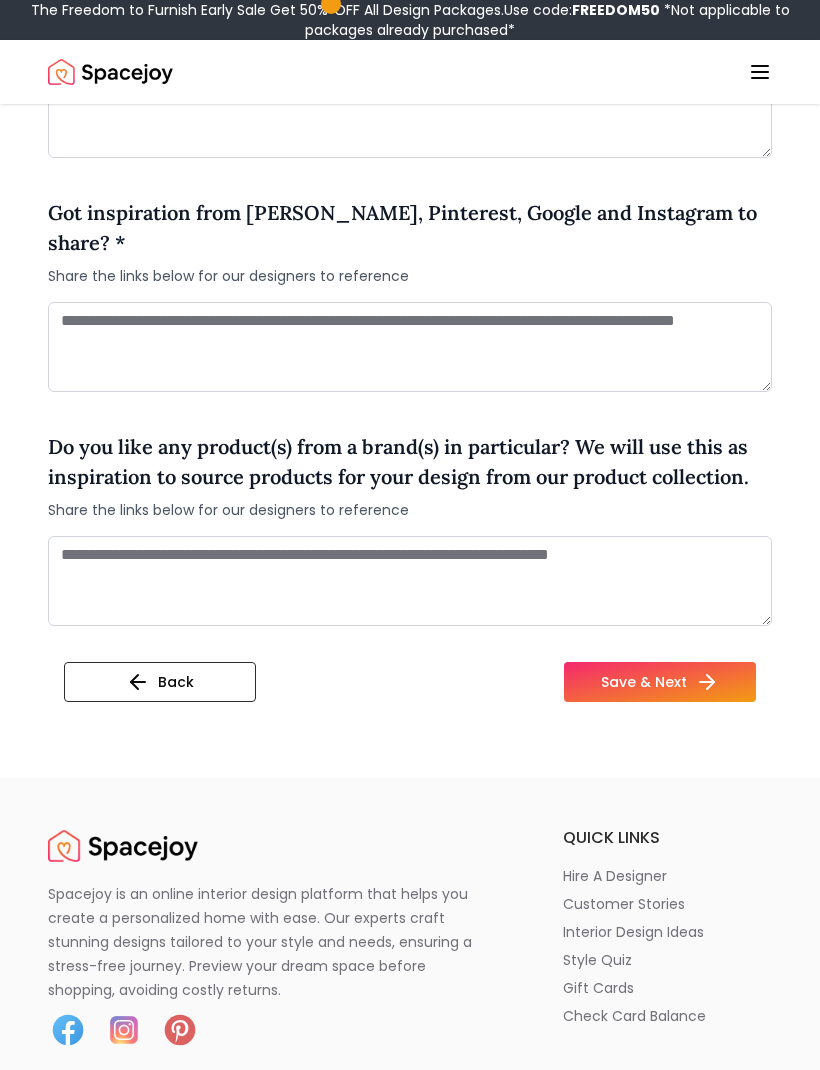 scroll, scrollTop: 1729, scrollLeft: 0, axis: vertical 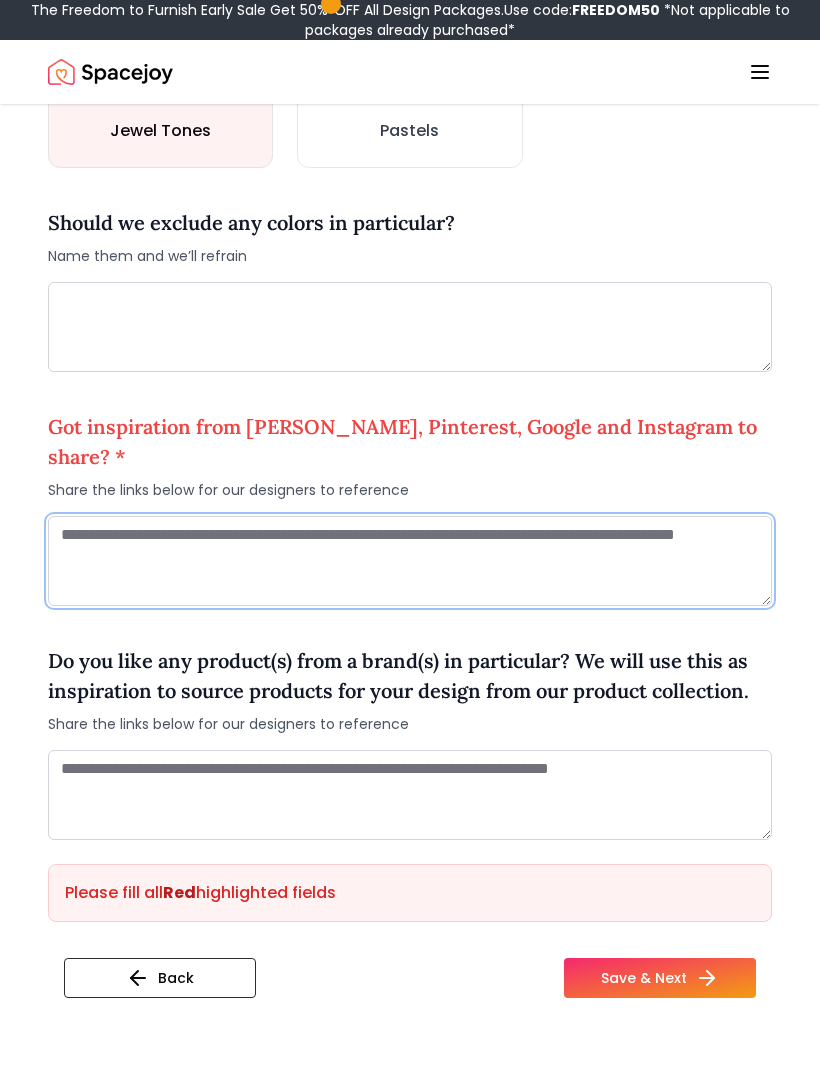 click at bounding box center (410, 561) 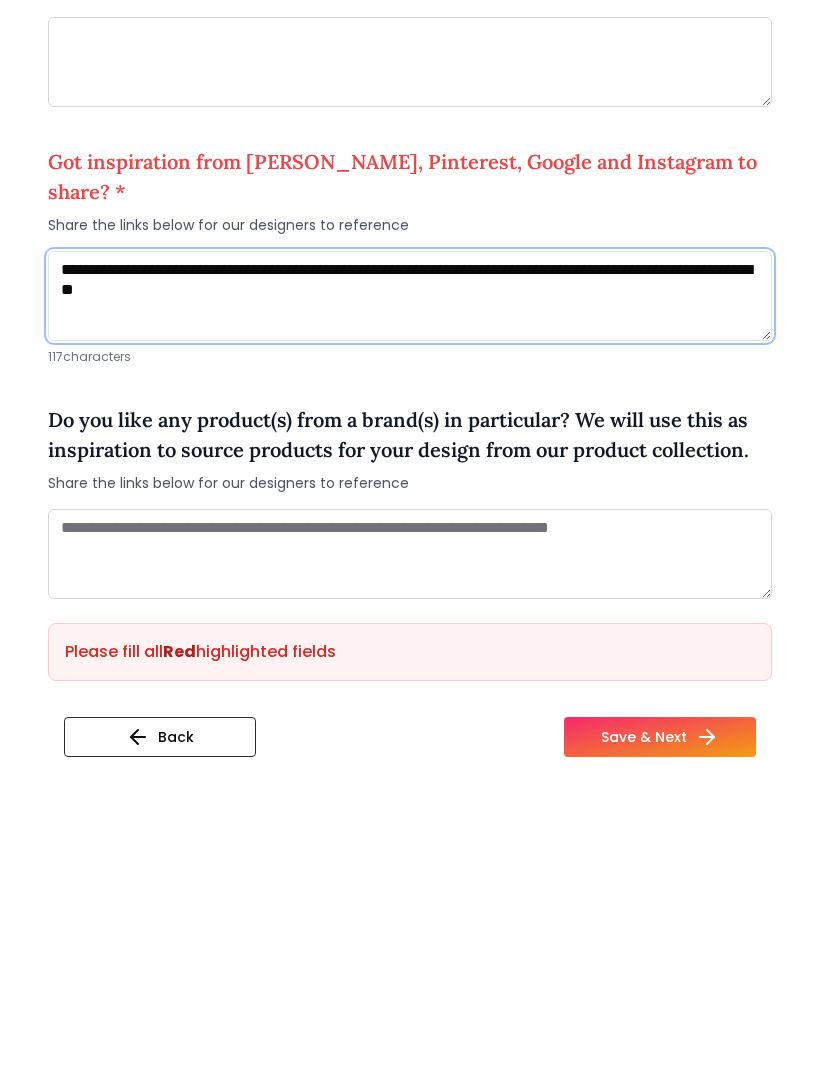 type on "**********" 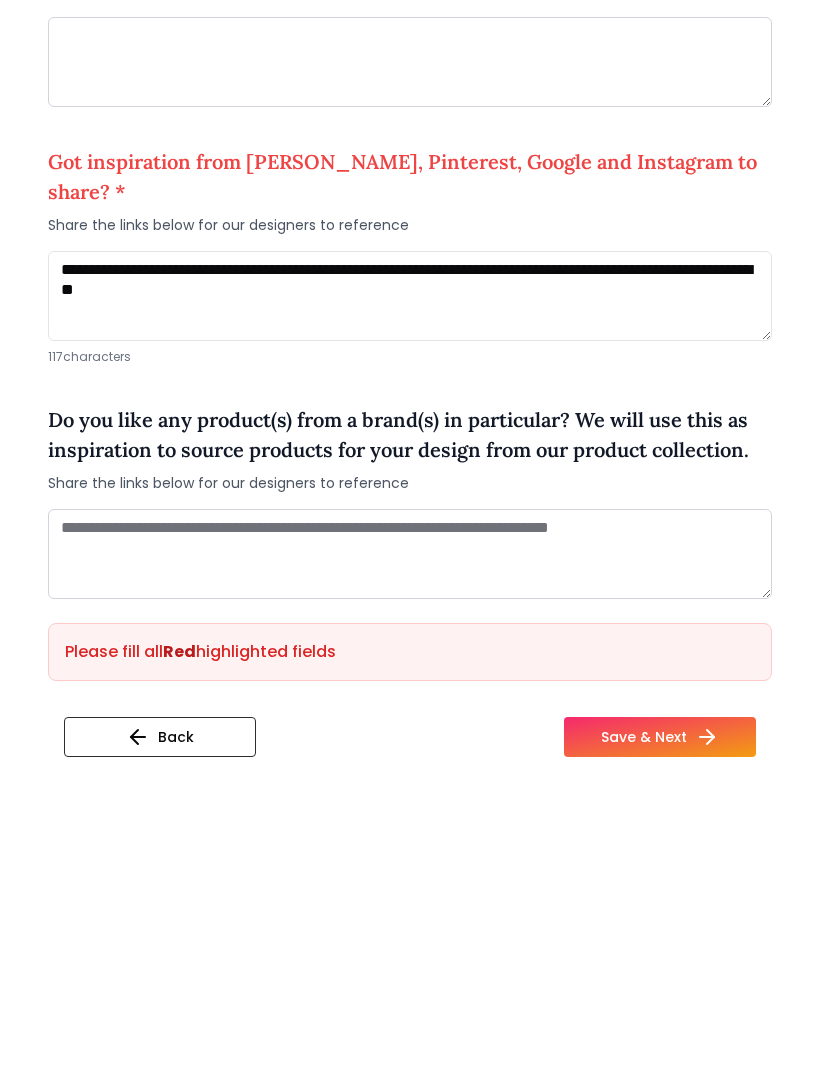 click on "Save & Next" at bounding box center (660, 1002) 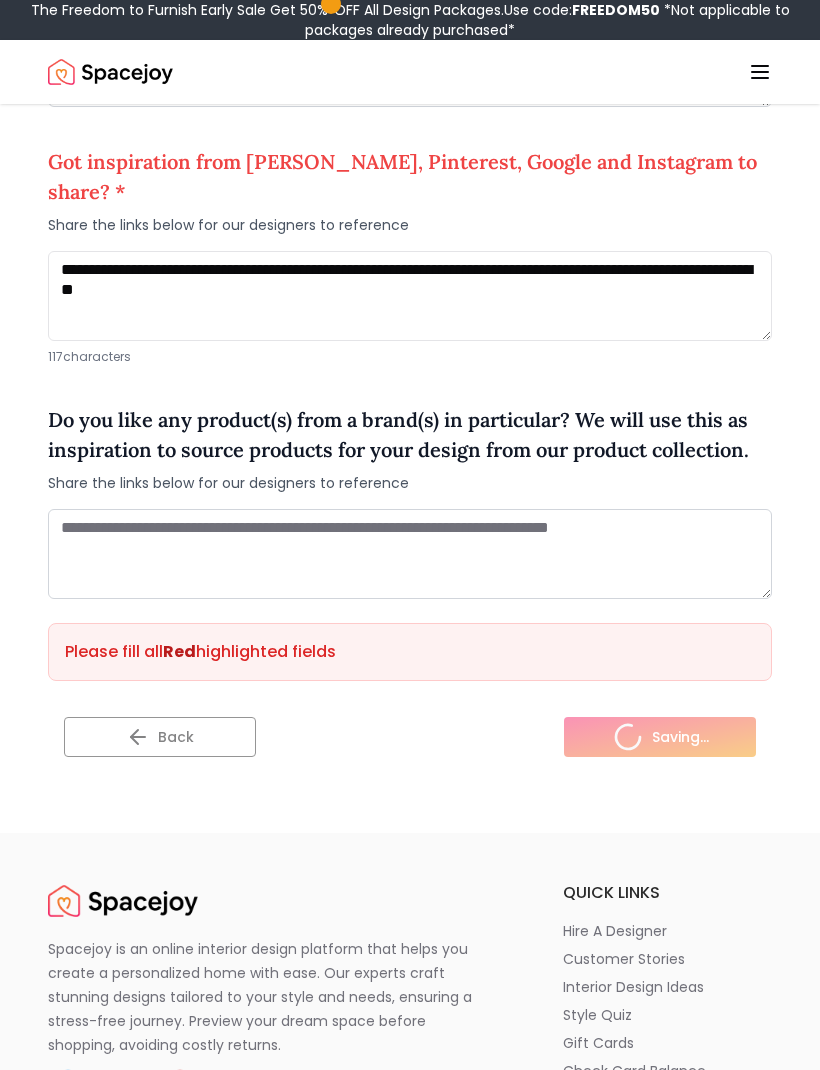 scroll, scrollTop: 0, scrollLeft: 0, axis: both 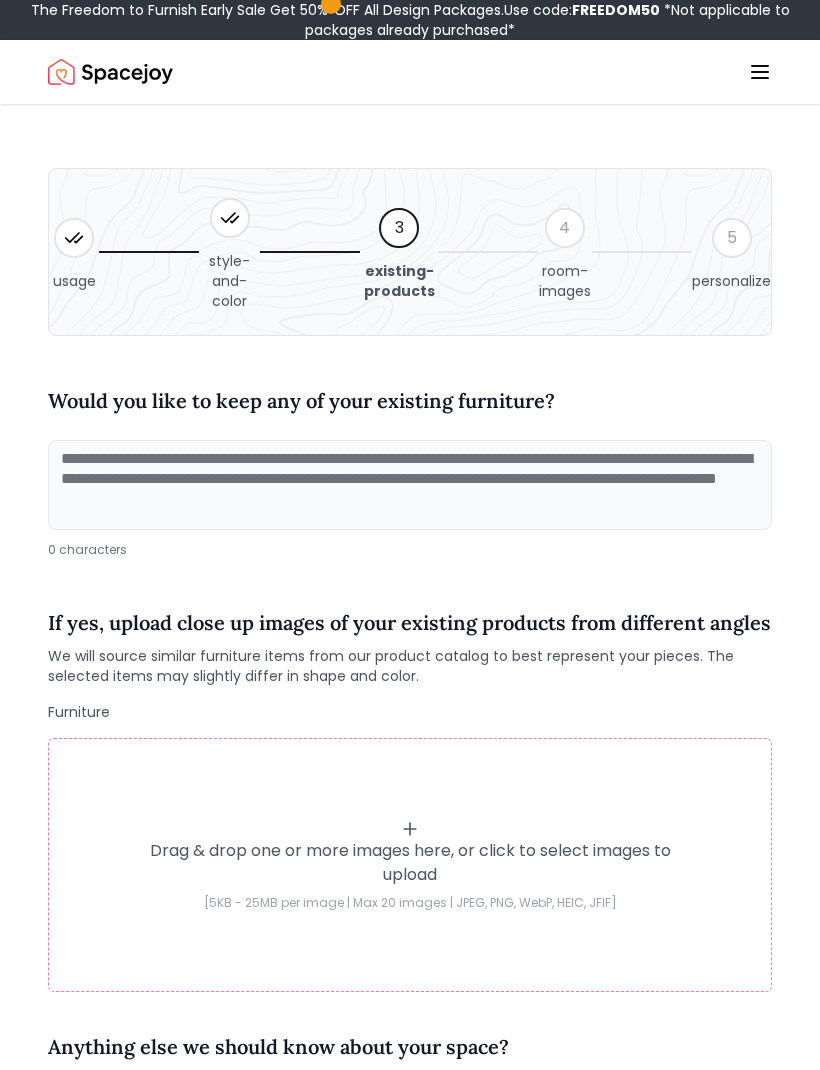 click at bounding box center (410, 485) 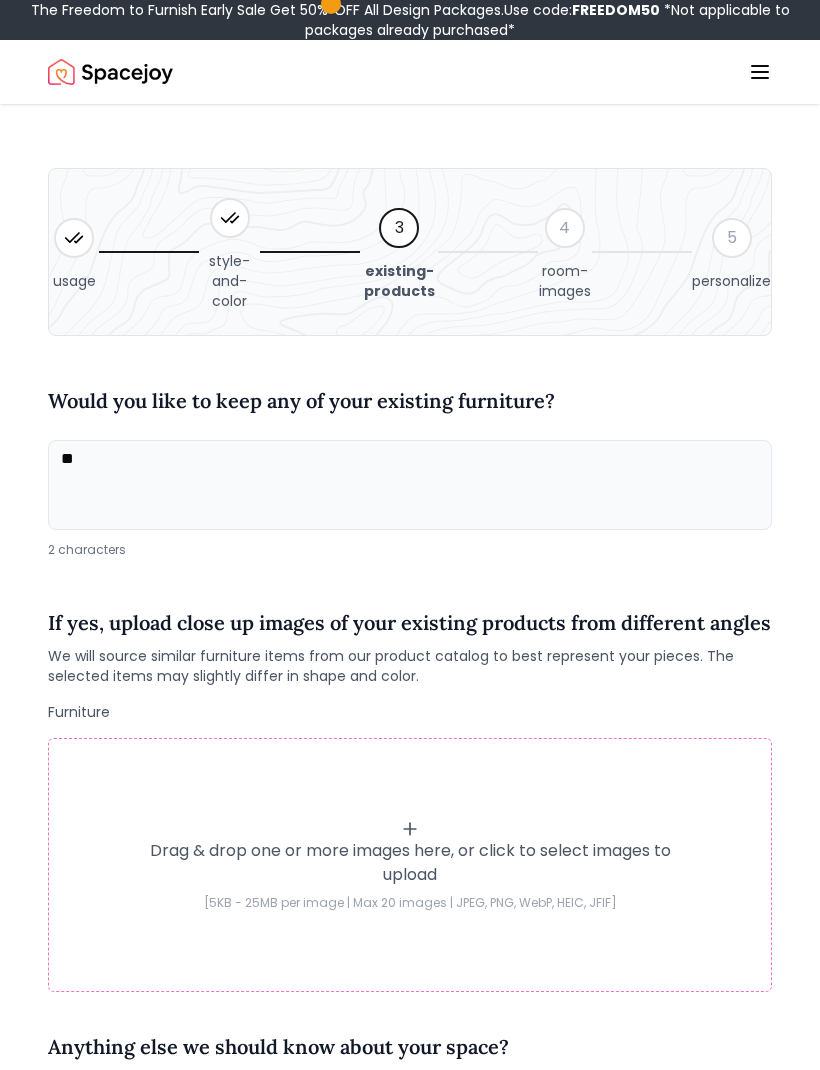 type on "*" 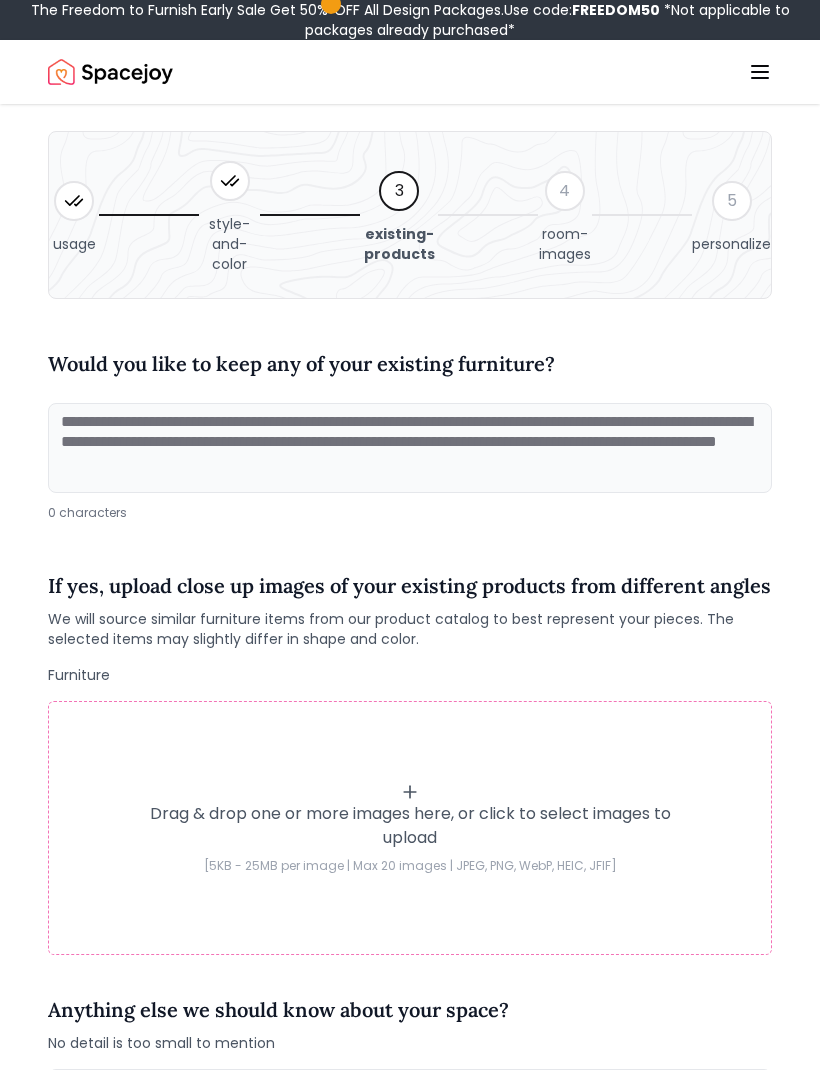 scroll, scrollTop: 4, scrollLeft: 0, axis: vertical 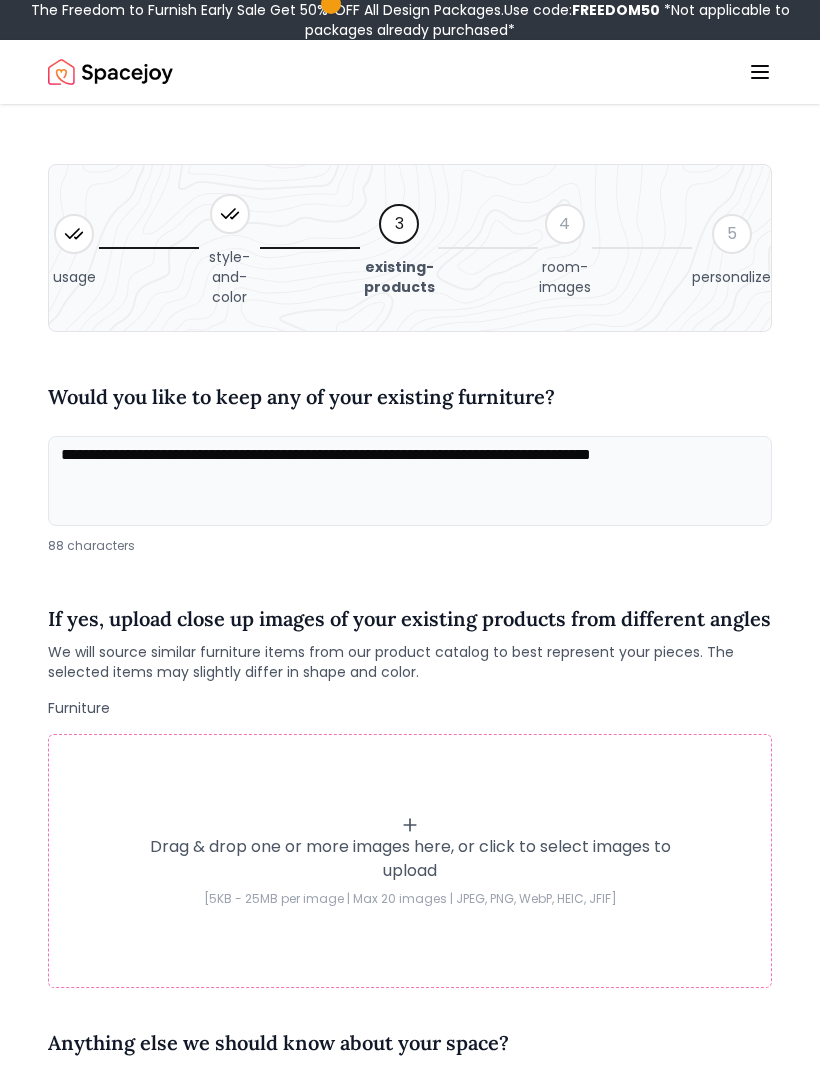 click on "**********" at bounding box center (410, 481) 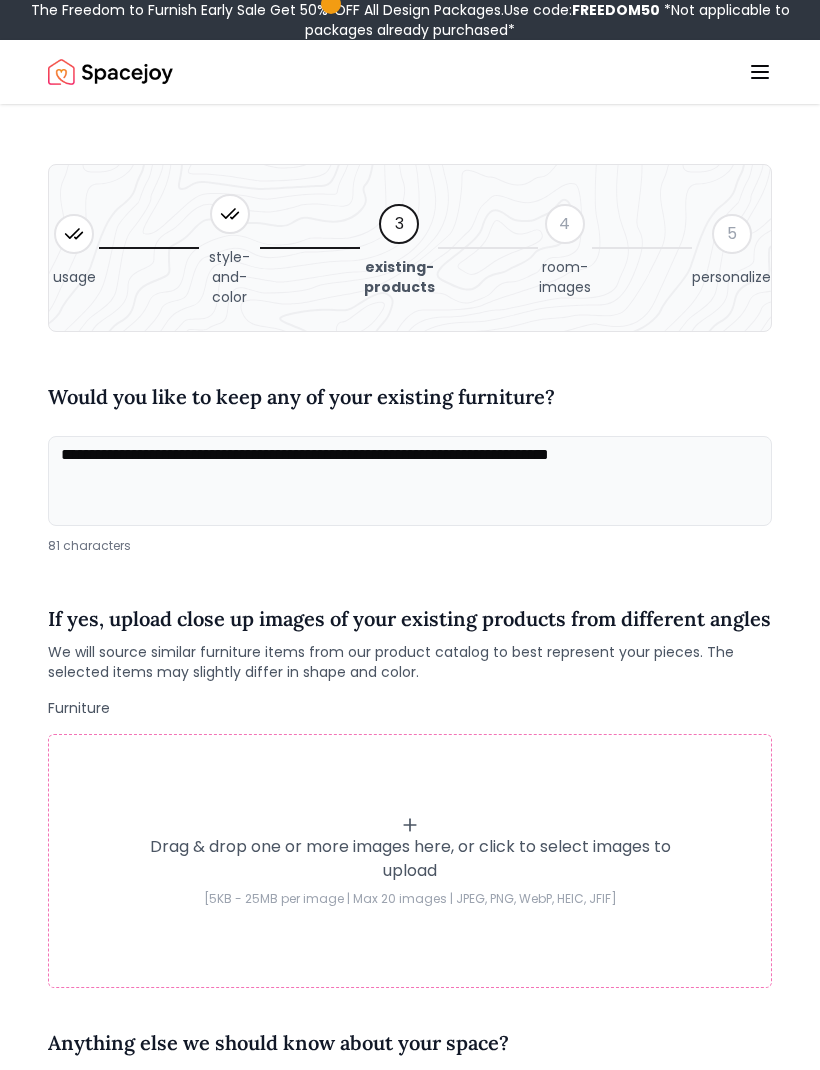click on "**********" at bounding box center [410, 481] 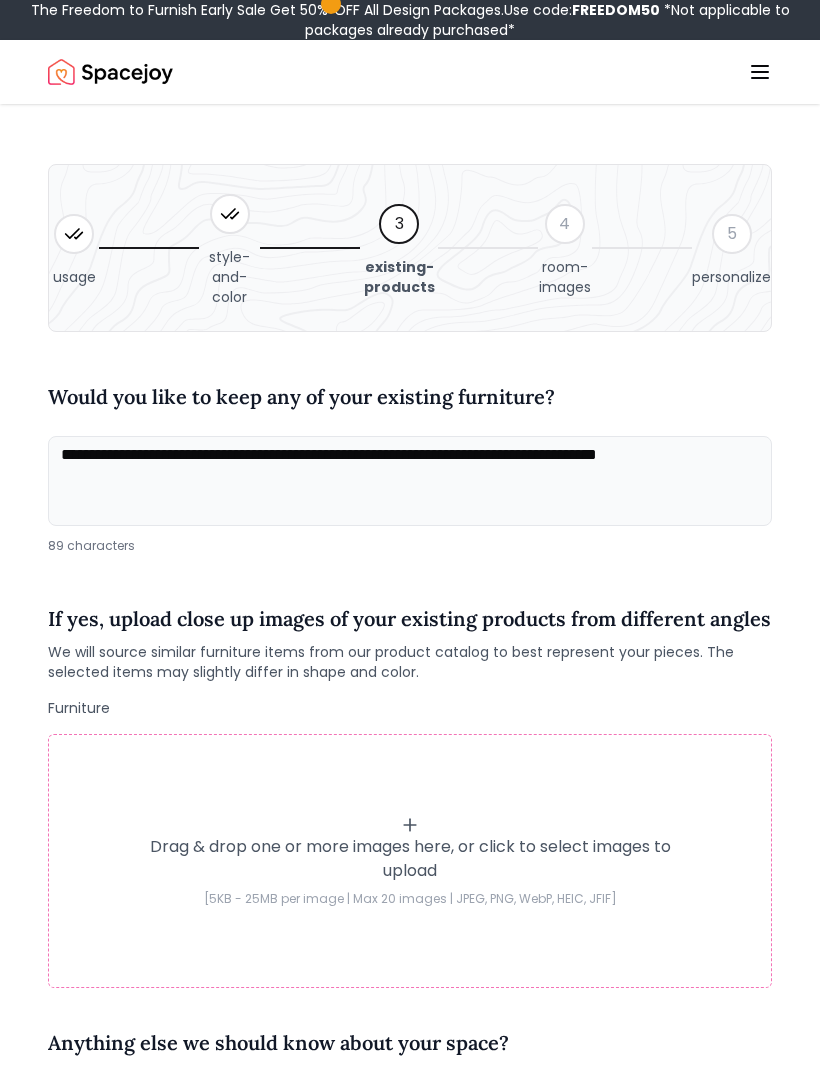 click on "**********" at bounding box center (410, 481) 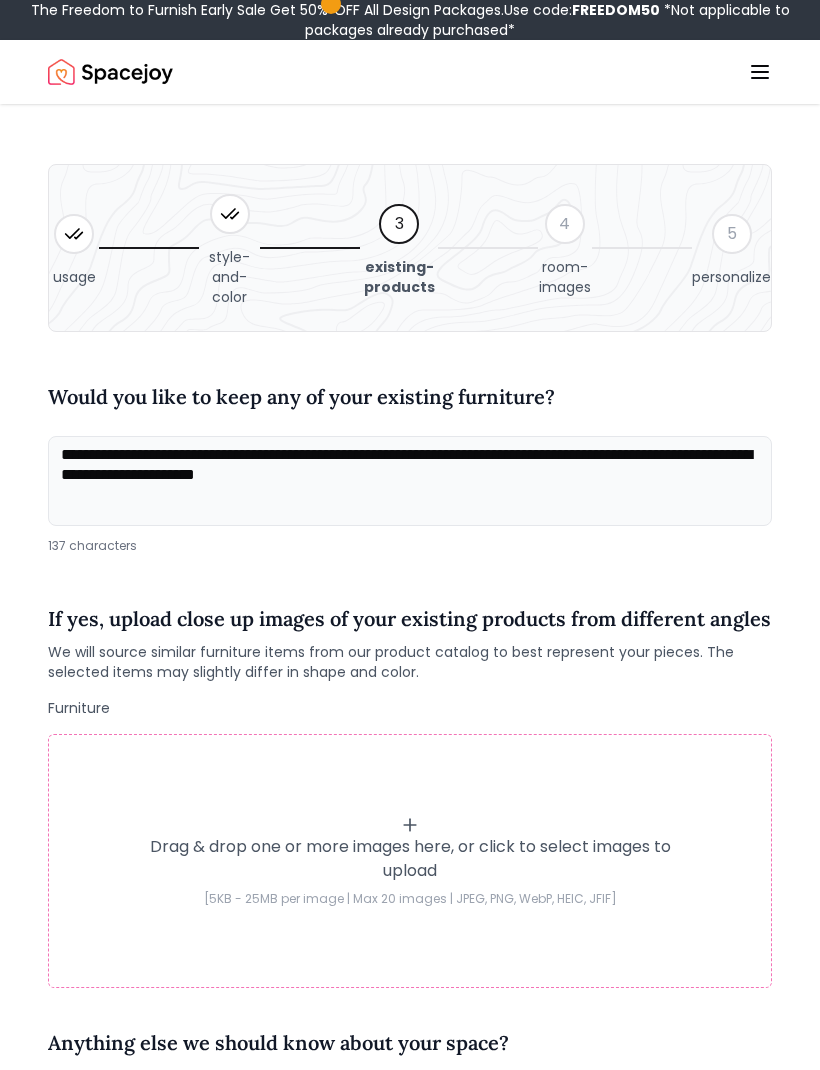 click on "**********" at bounding box center (410, 481) 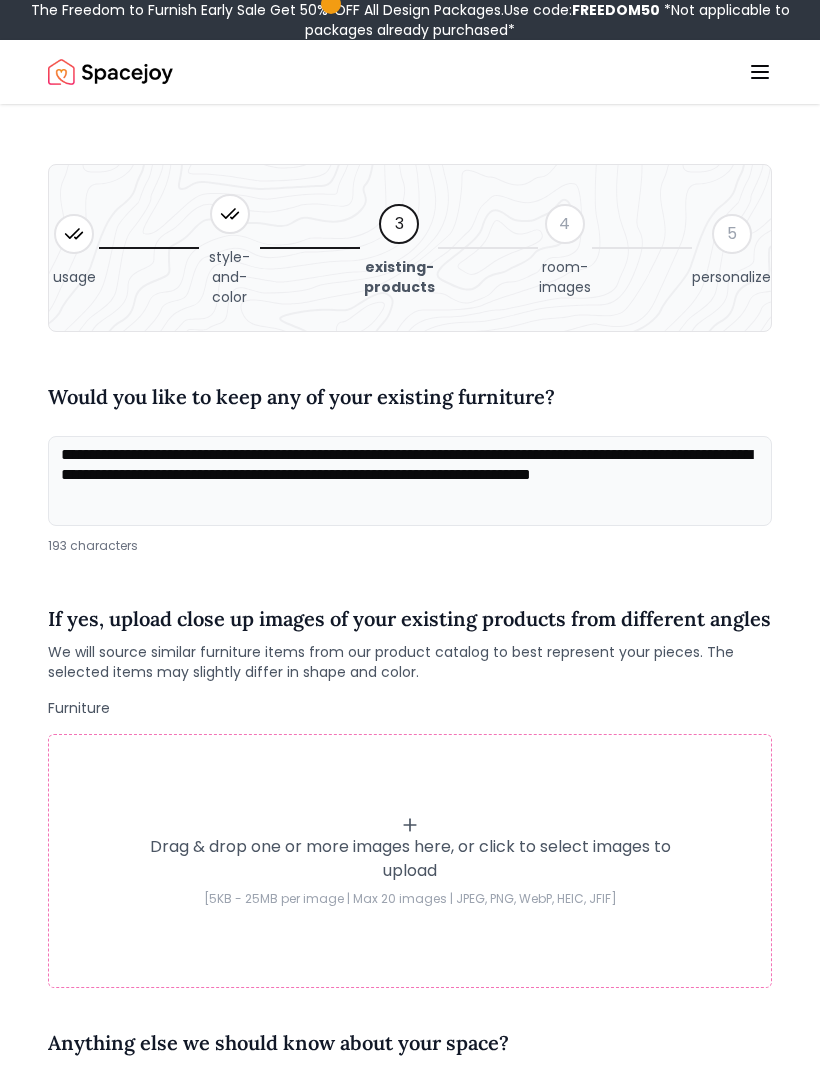 click on "**********" at bounding box center (410, 481) 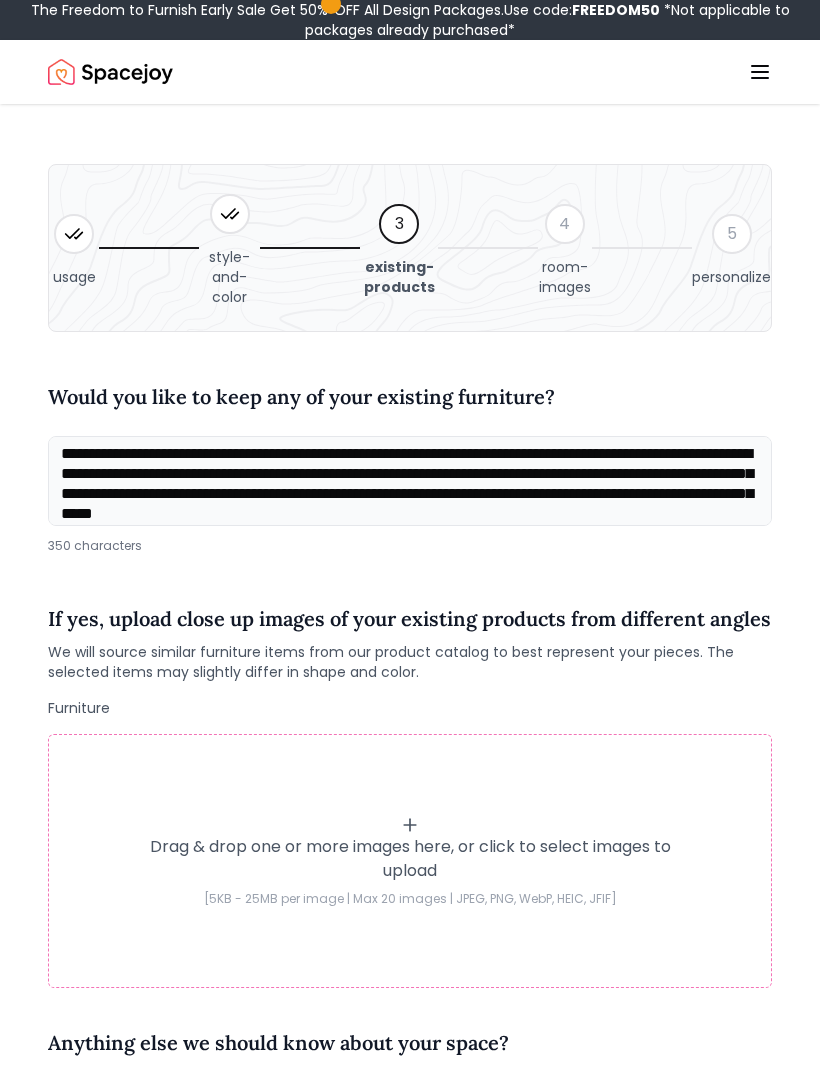 scroll, scrollTop: 28, scrollLeft: 0, axis: vertical 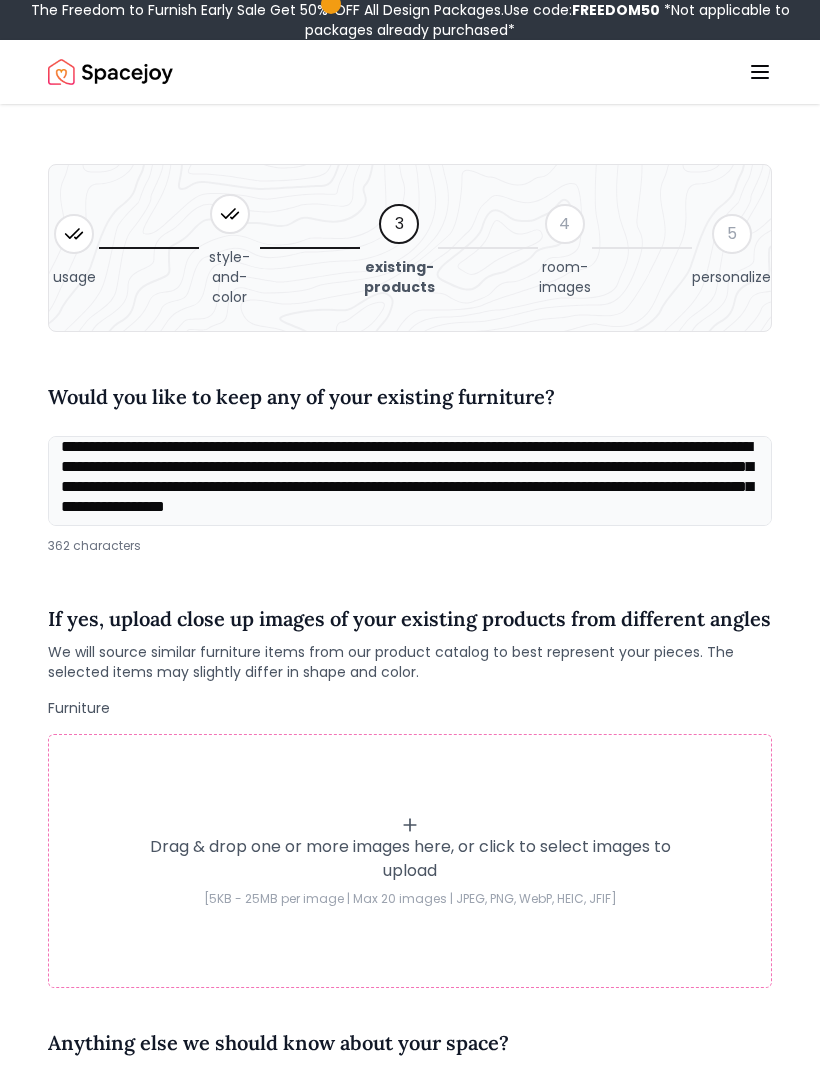 click on "**********" at bounding box center (410, 481) 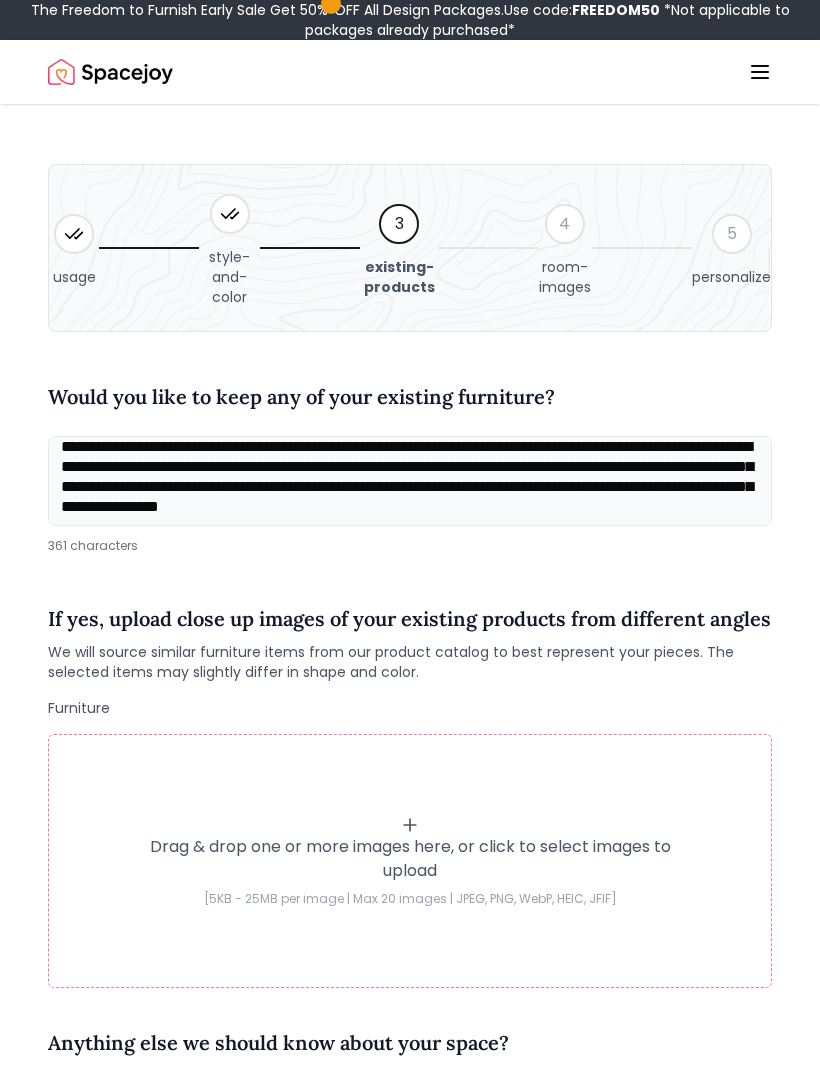 click on "**********" at bounding box center (410, 481) 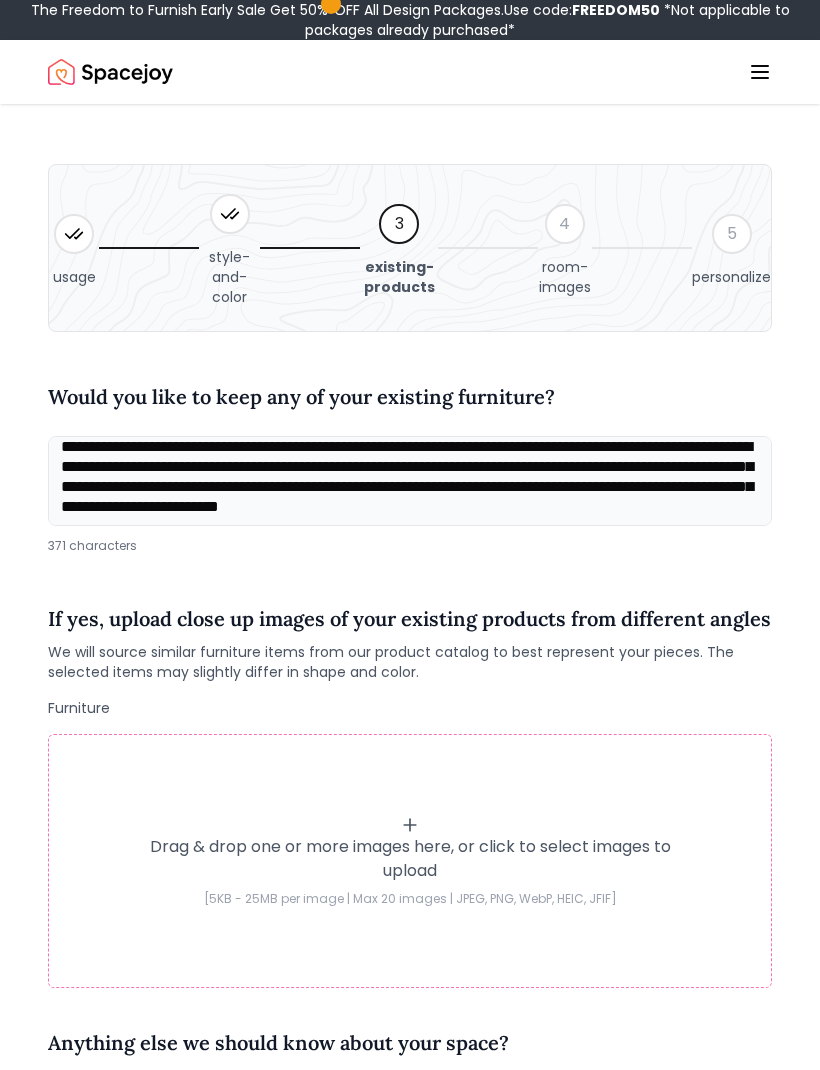 click on "**********" at bounding box center [410, 481] 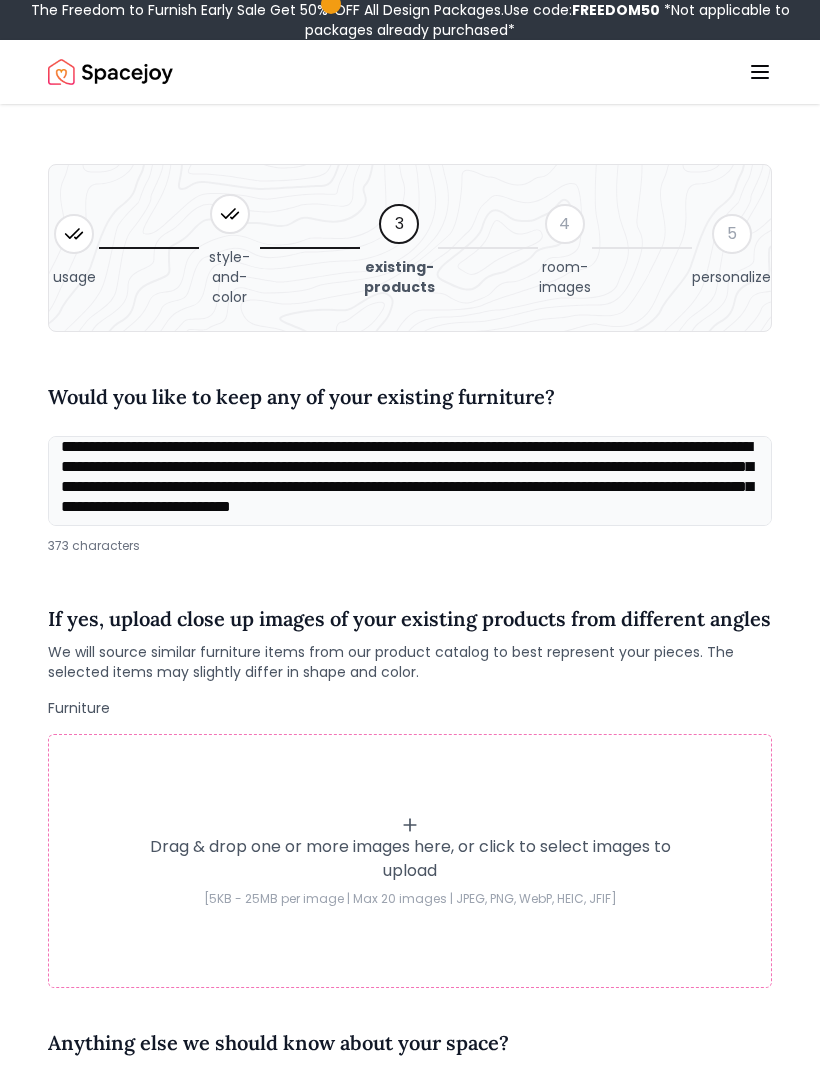 click on "**********" at bounding box center [410, 481] 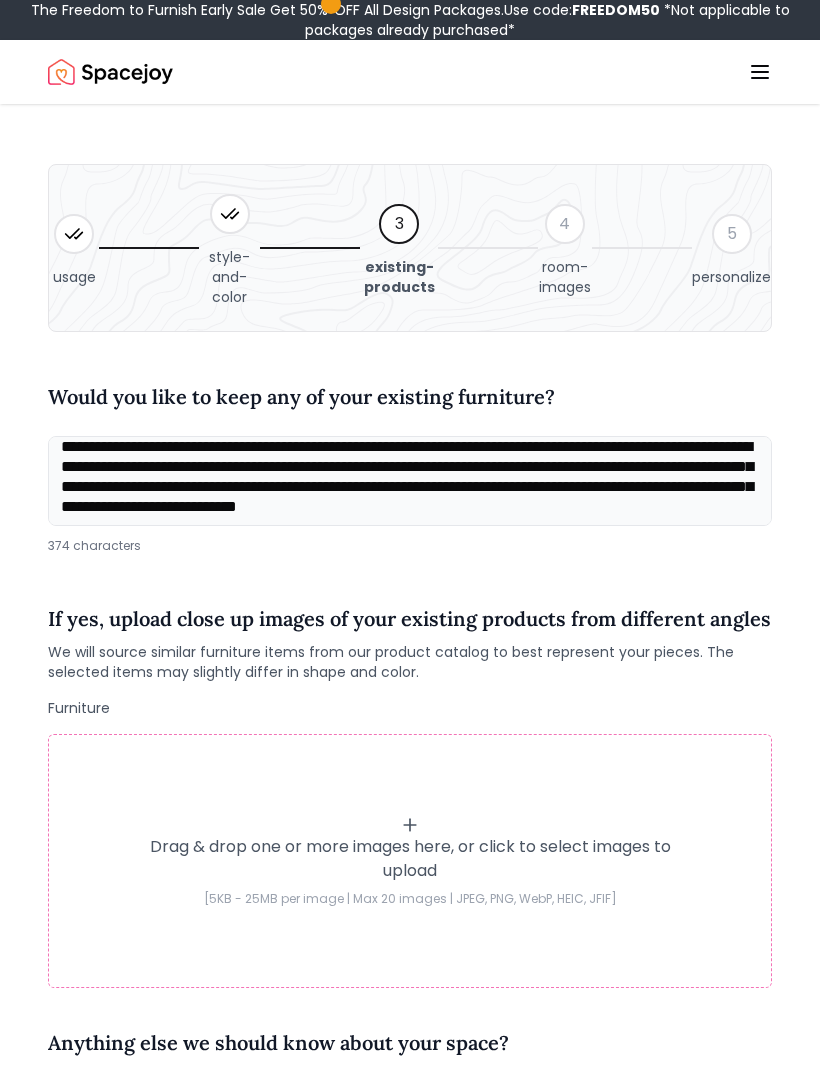 click on "**********" at bounding box center (410, 481) 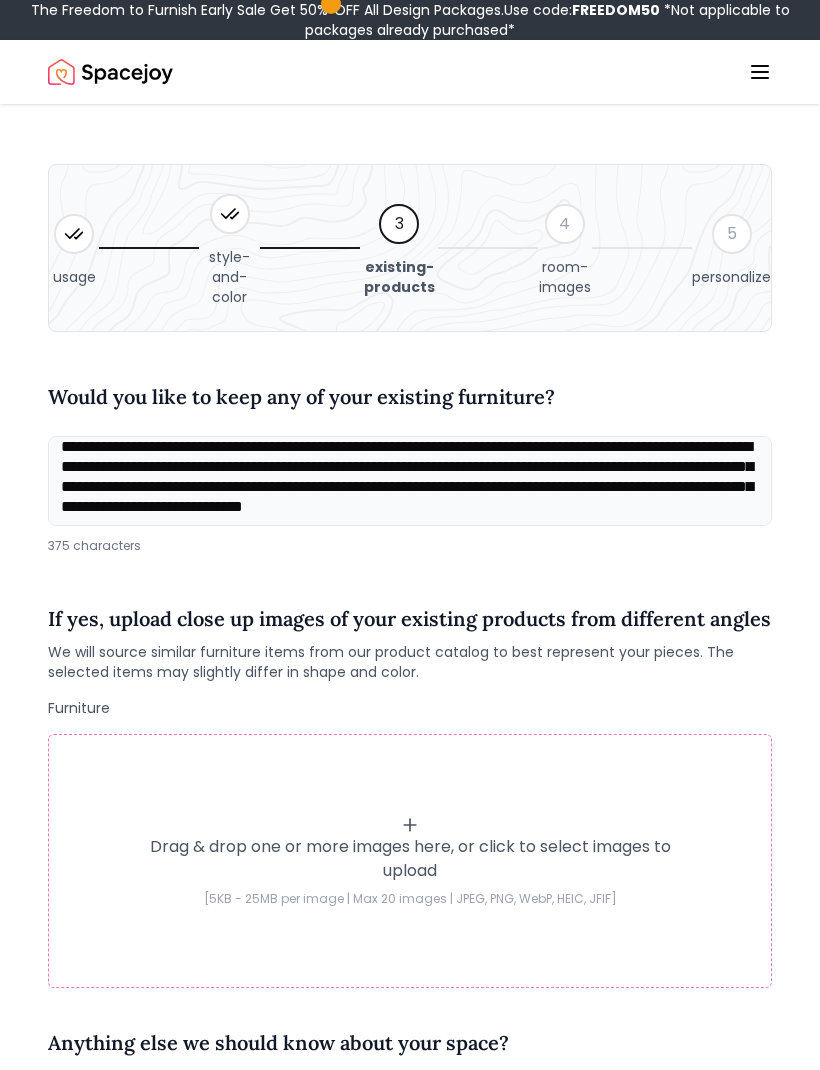 click on "**********" at bounding box center (410, 481) 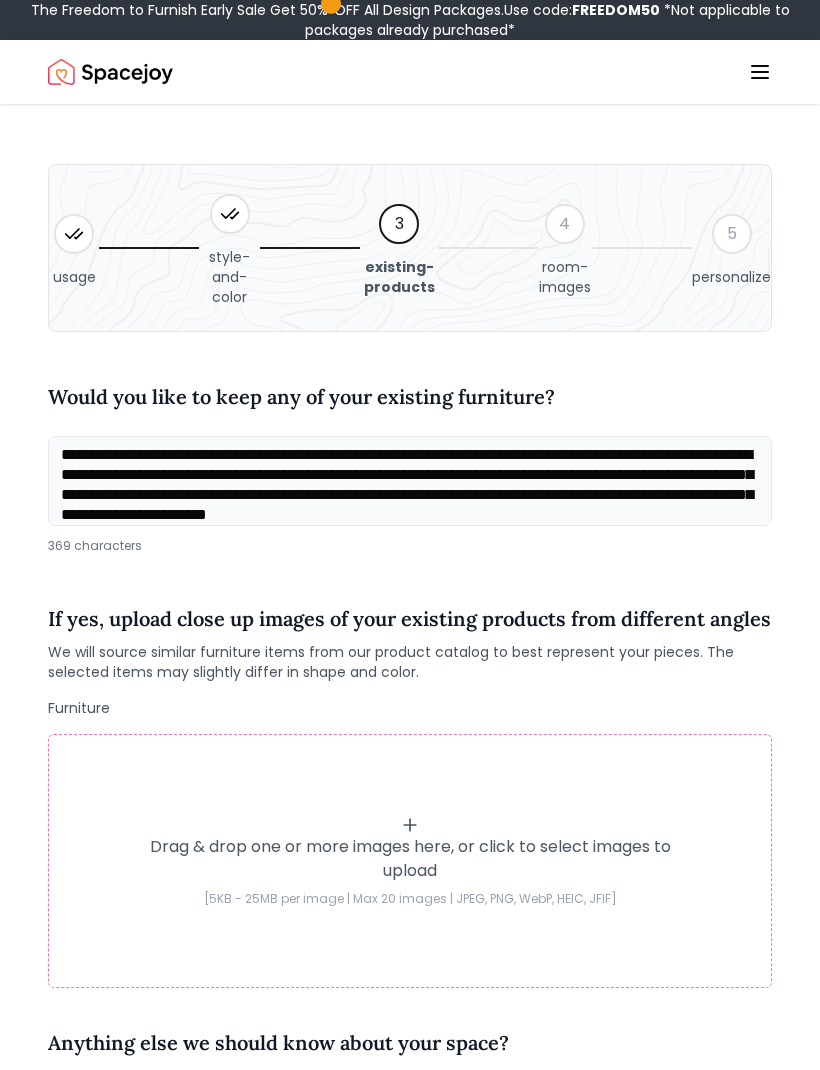 scroll, scrollTop: 0, scrollLeft: 0, axis: both 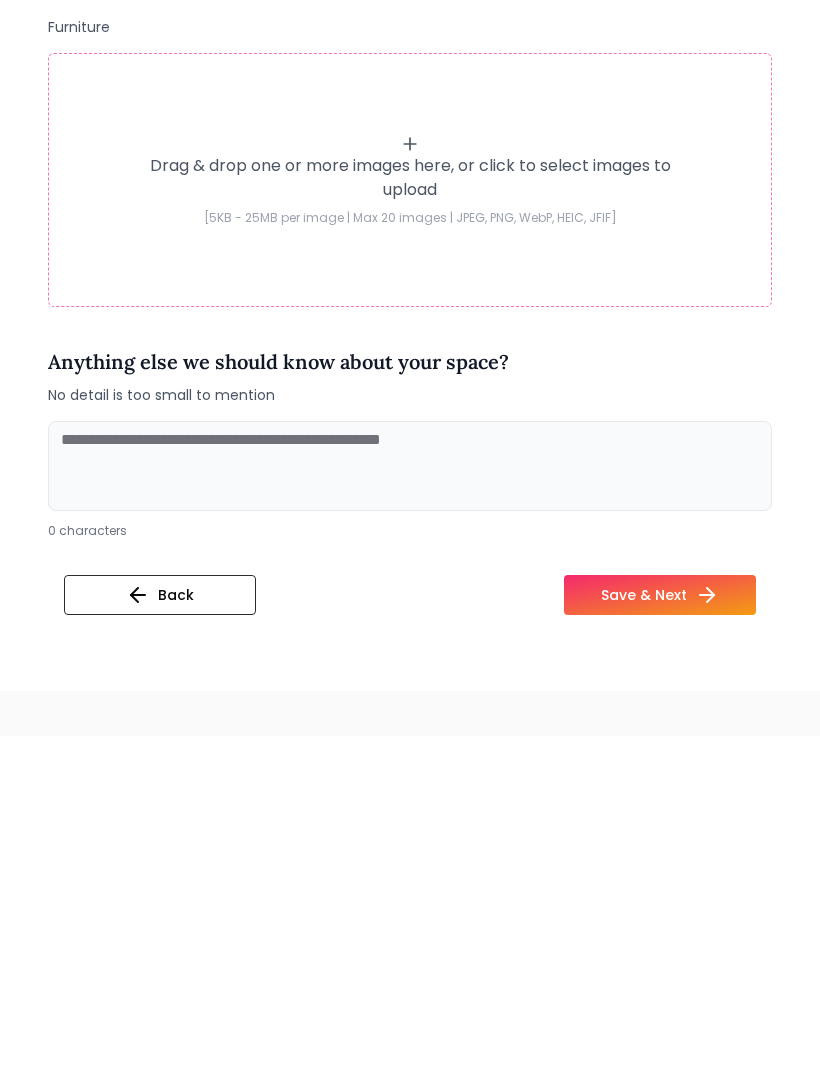 type on "**********" 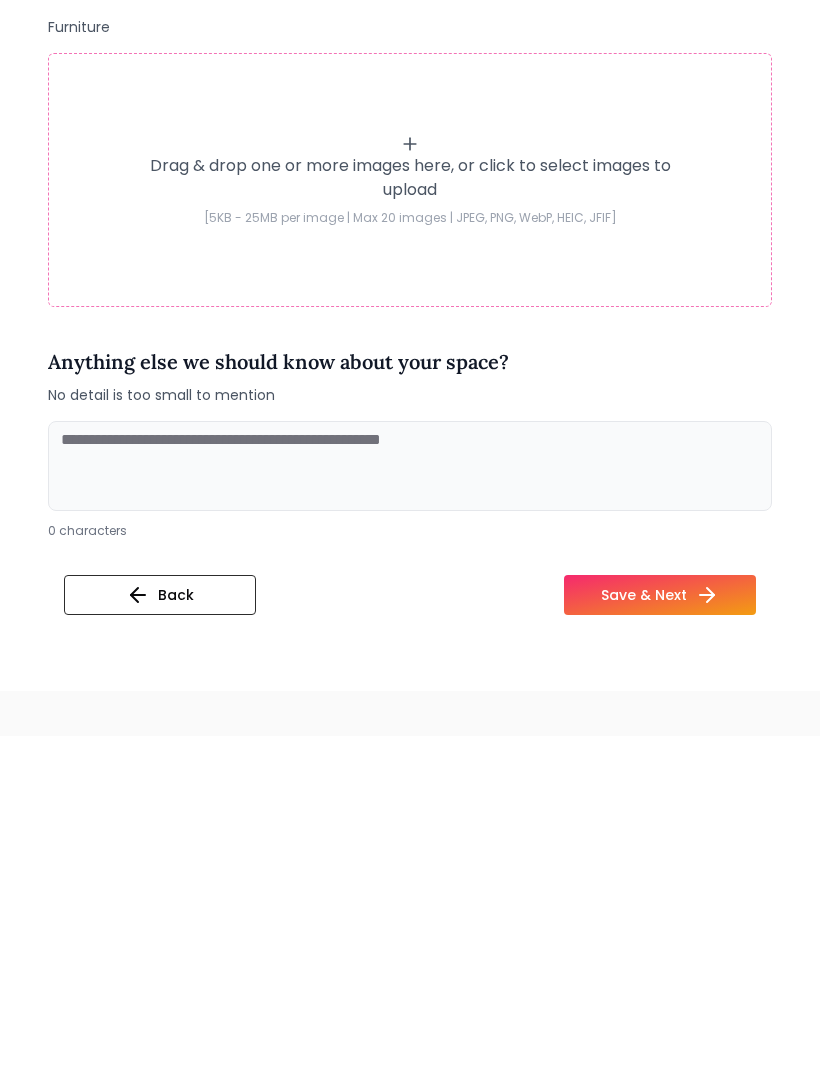 click on "Back" at bounding box center [160, 930] 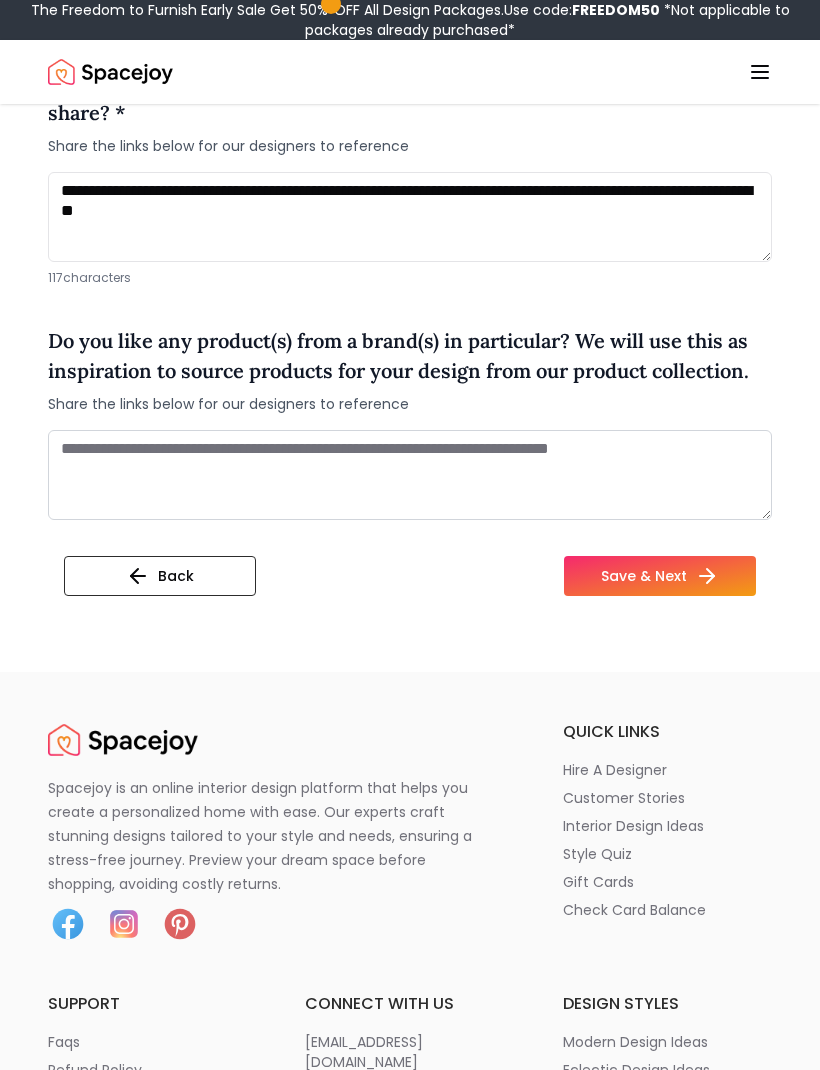 scroll, scrollTop: 1843, scrollLeft: 0, axis: vertical 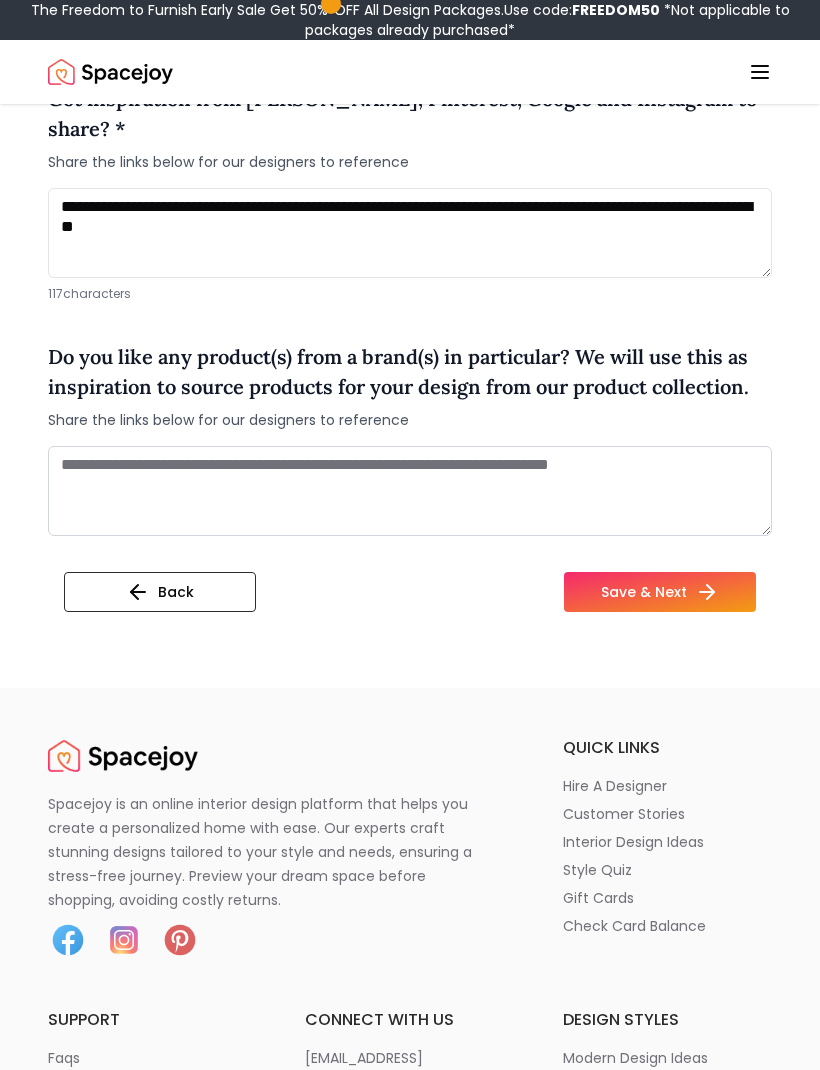 click on "Back" at bounding box center (160, 592) 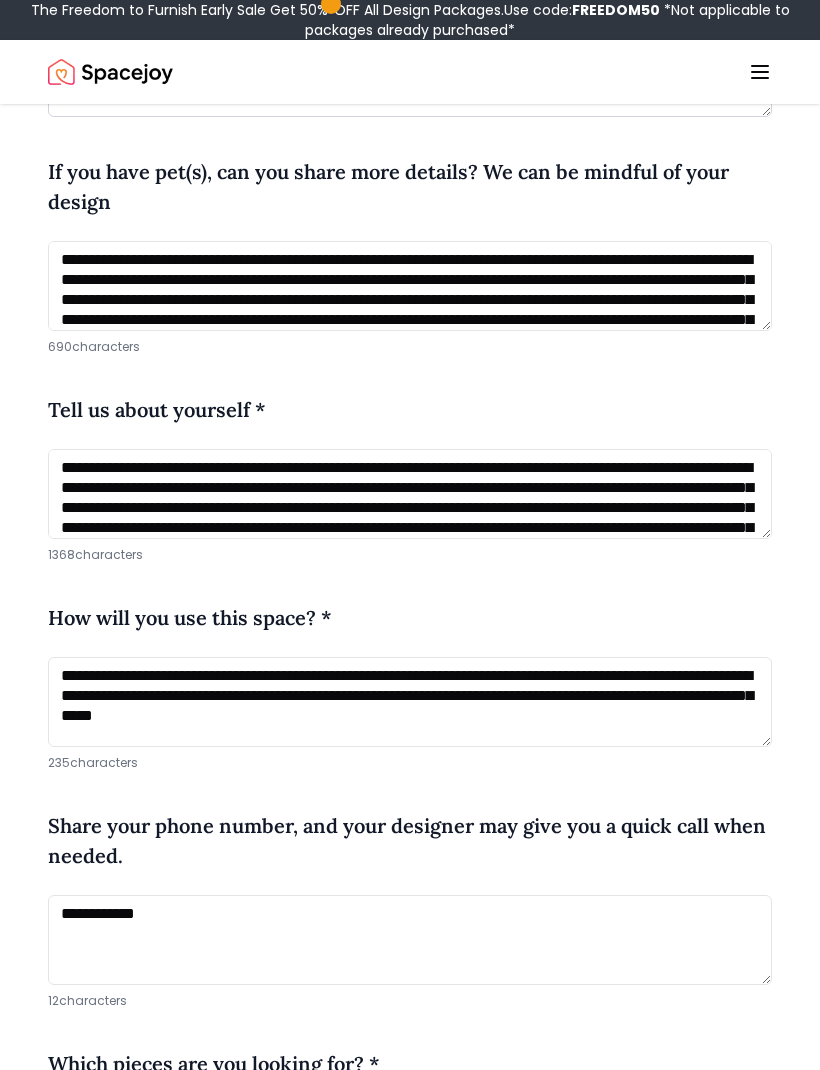 scroll, scrollTop: 723, scrollLeft: 0, axis: vertical 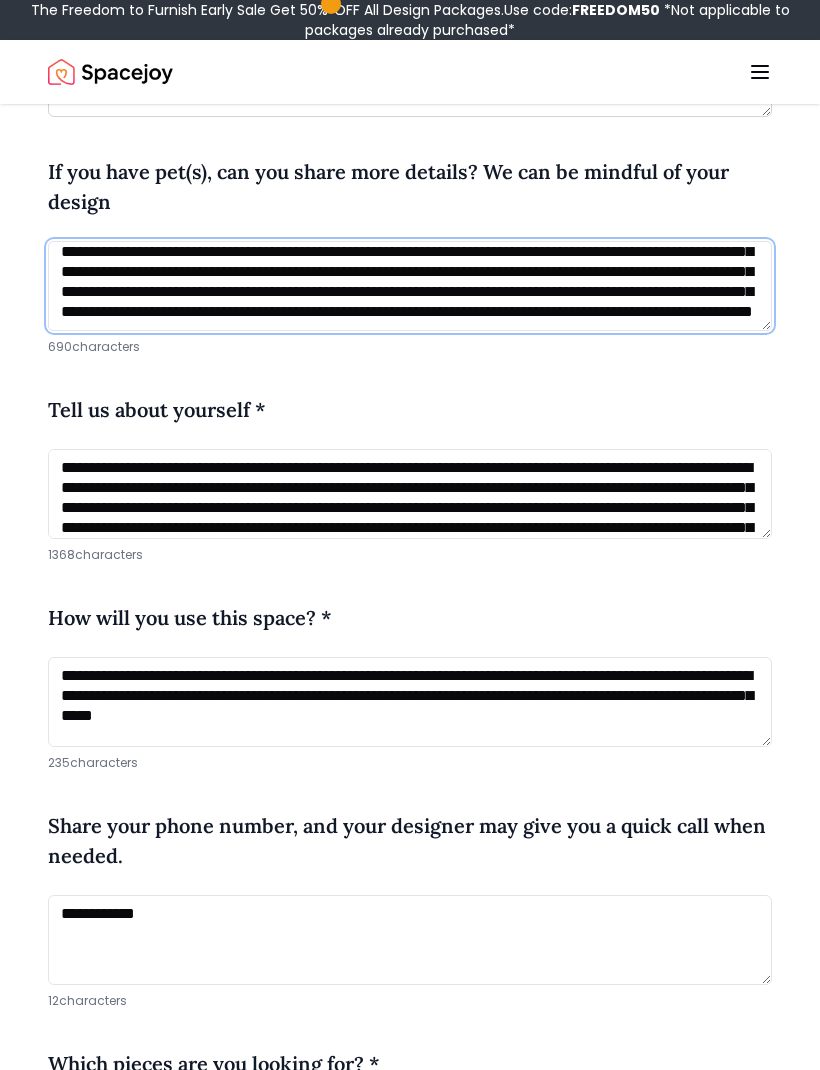 click on "**********" at bounding box center (410, 286) 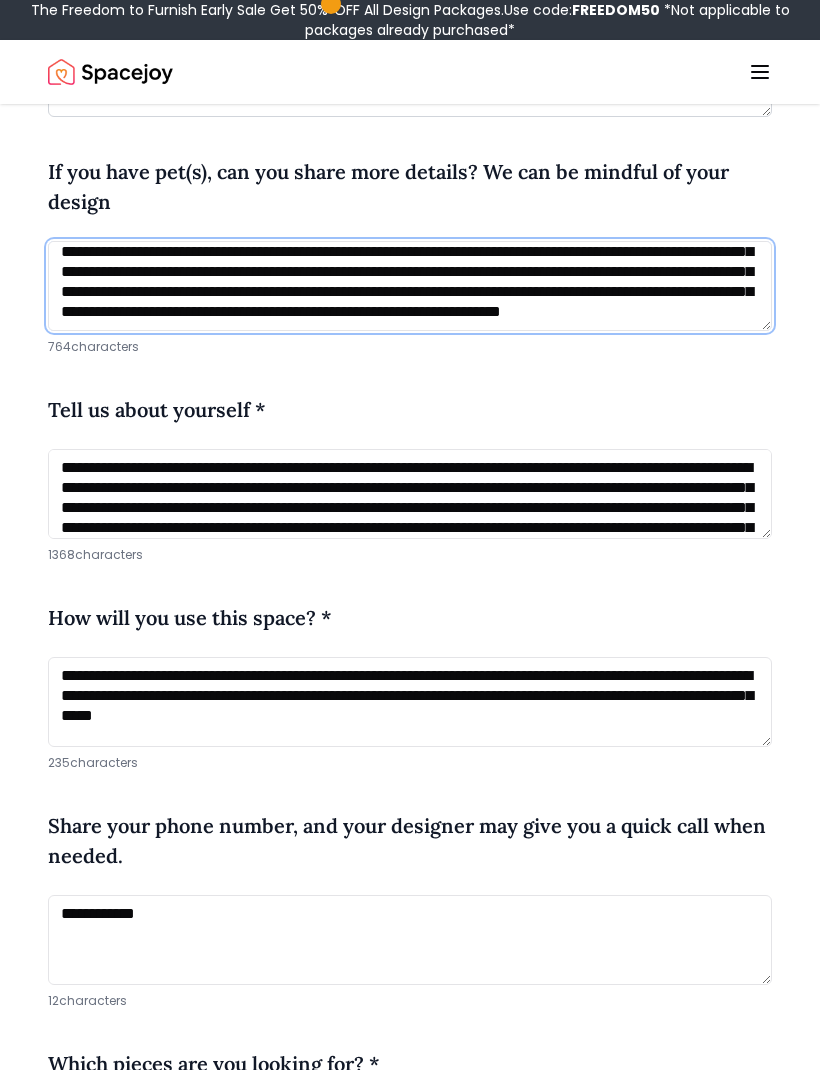 scroll, scrollTop: 108, scrollLeft: 0, axis: vertical 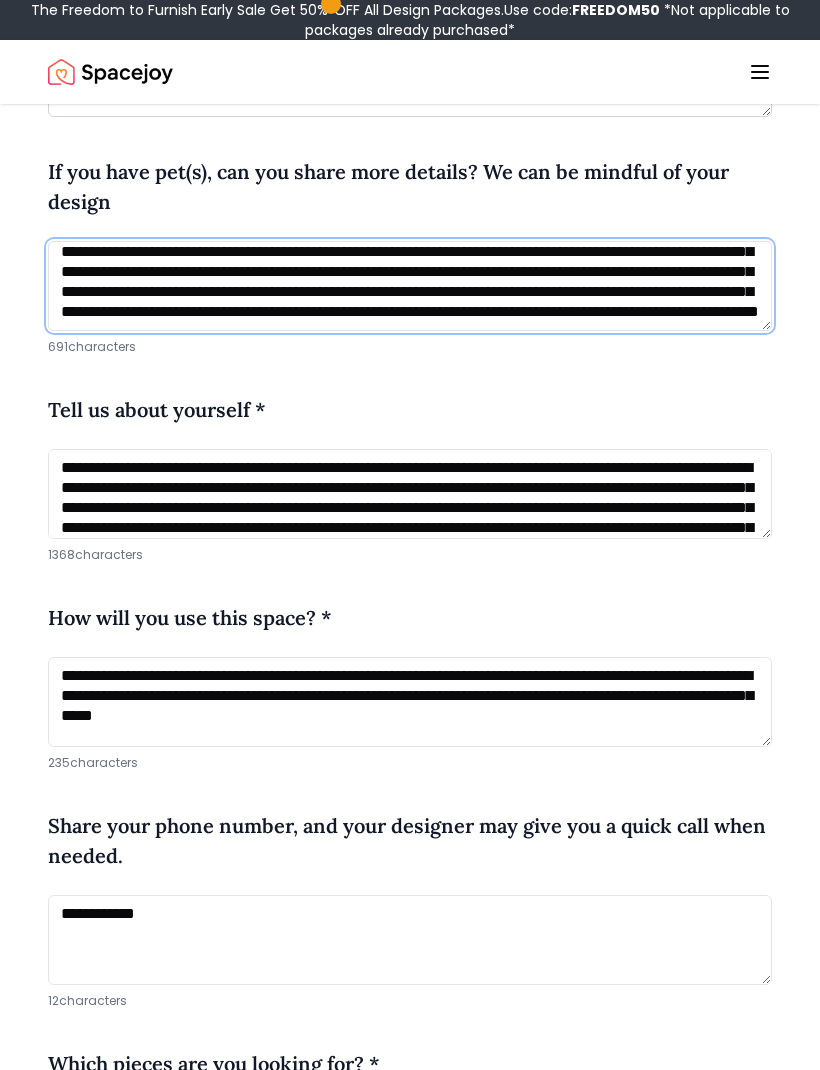 type on "**********" 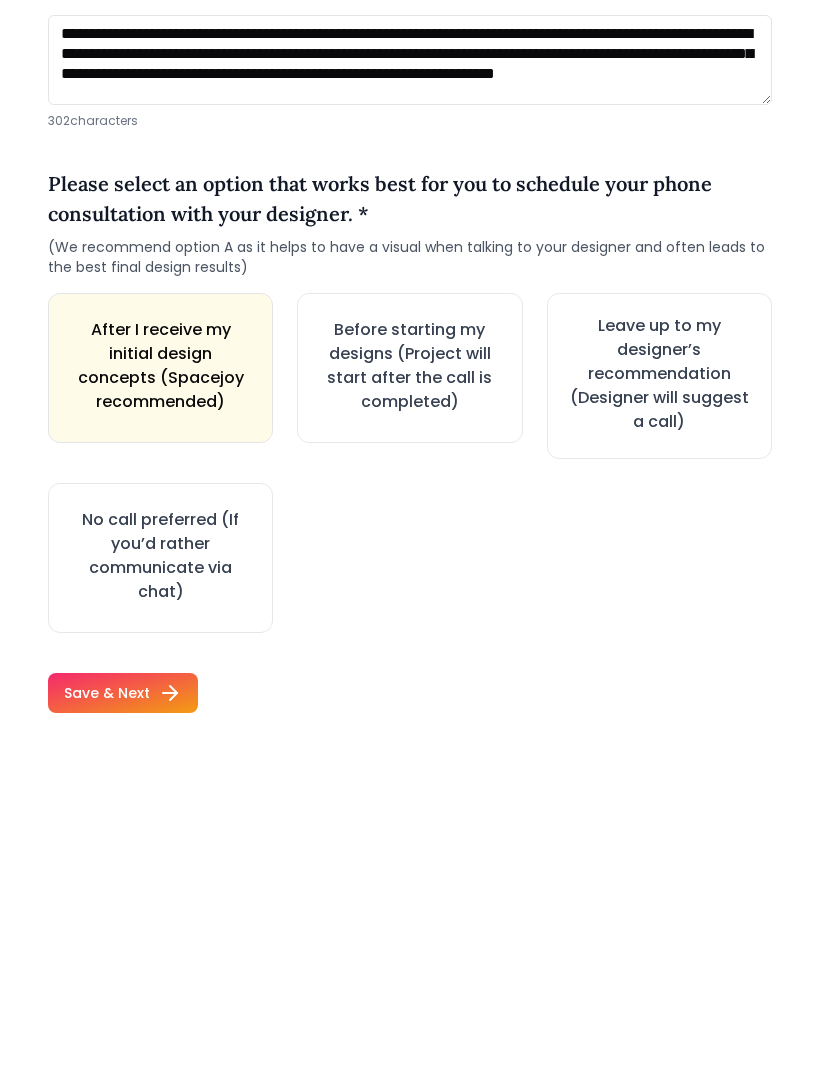 click 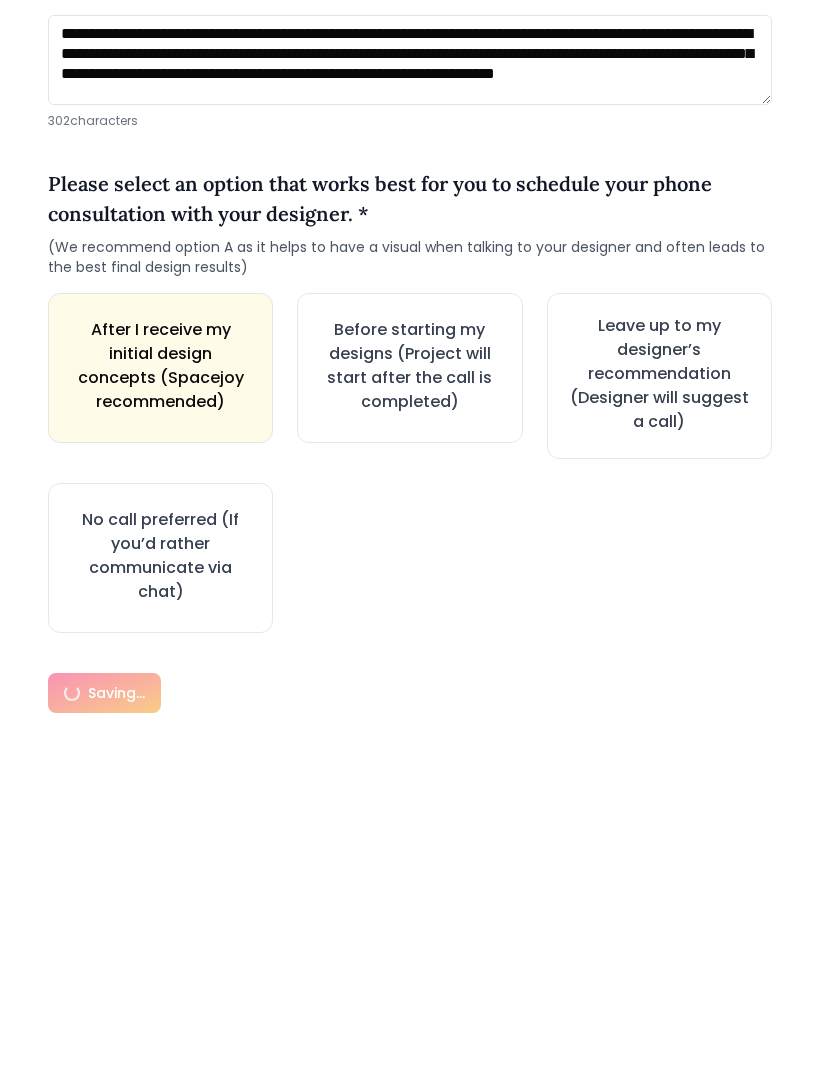 scroll, scrollTop: 3381, scrollLeft: 0, axis: vertical 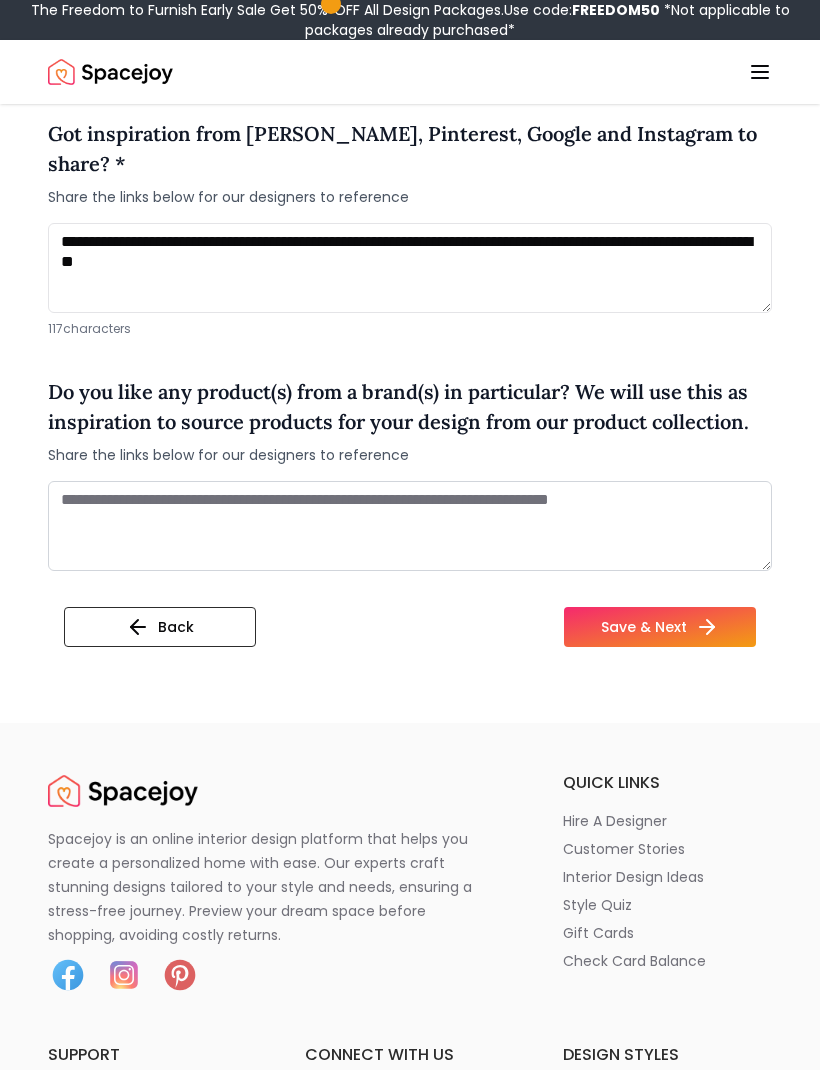 click on "Save & Next" at bounding box center [660, 628] 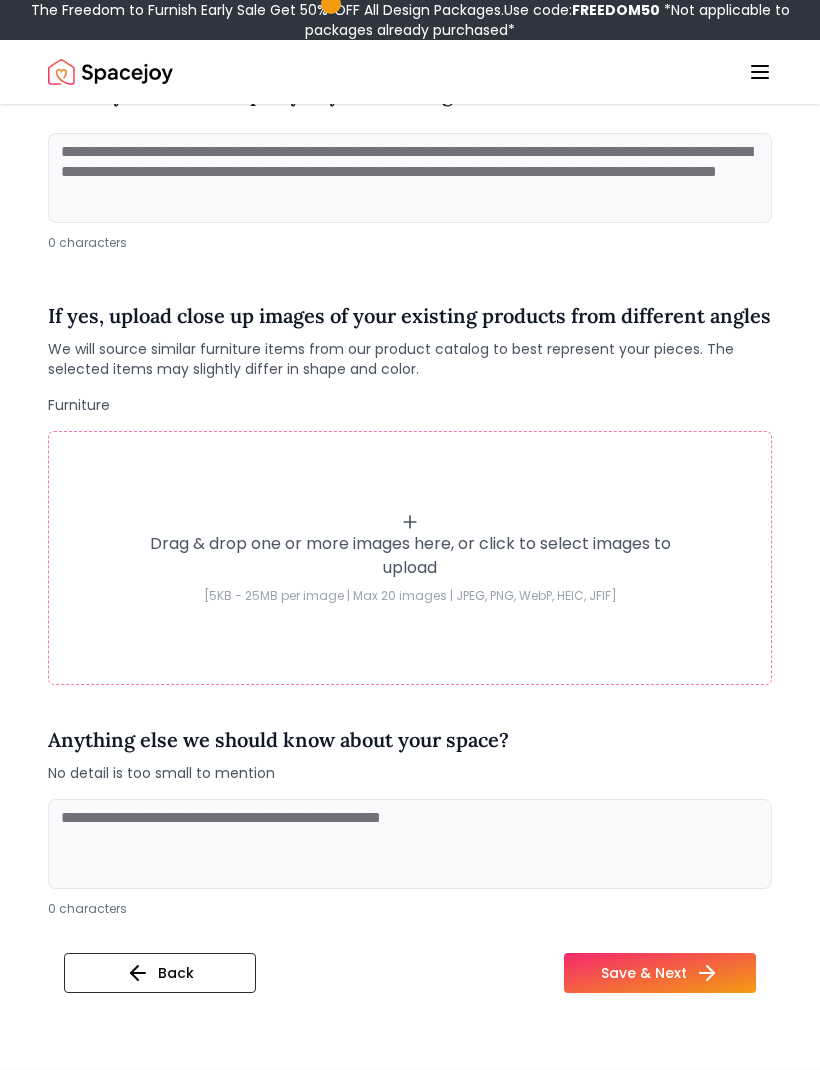 scroll, scrollTop: 372, scrollLeft: 0, axis: vertical 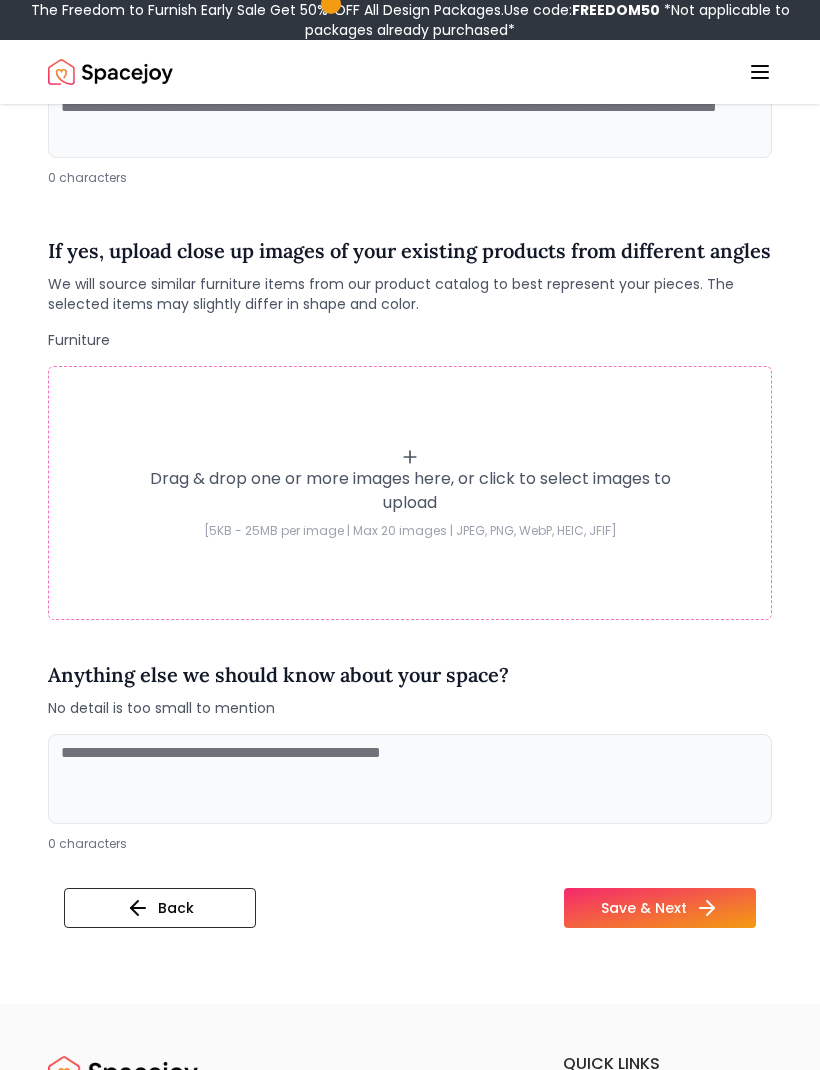 click on "Back" at bounding box center [160, 908] 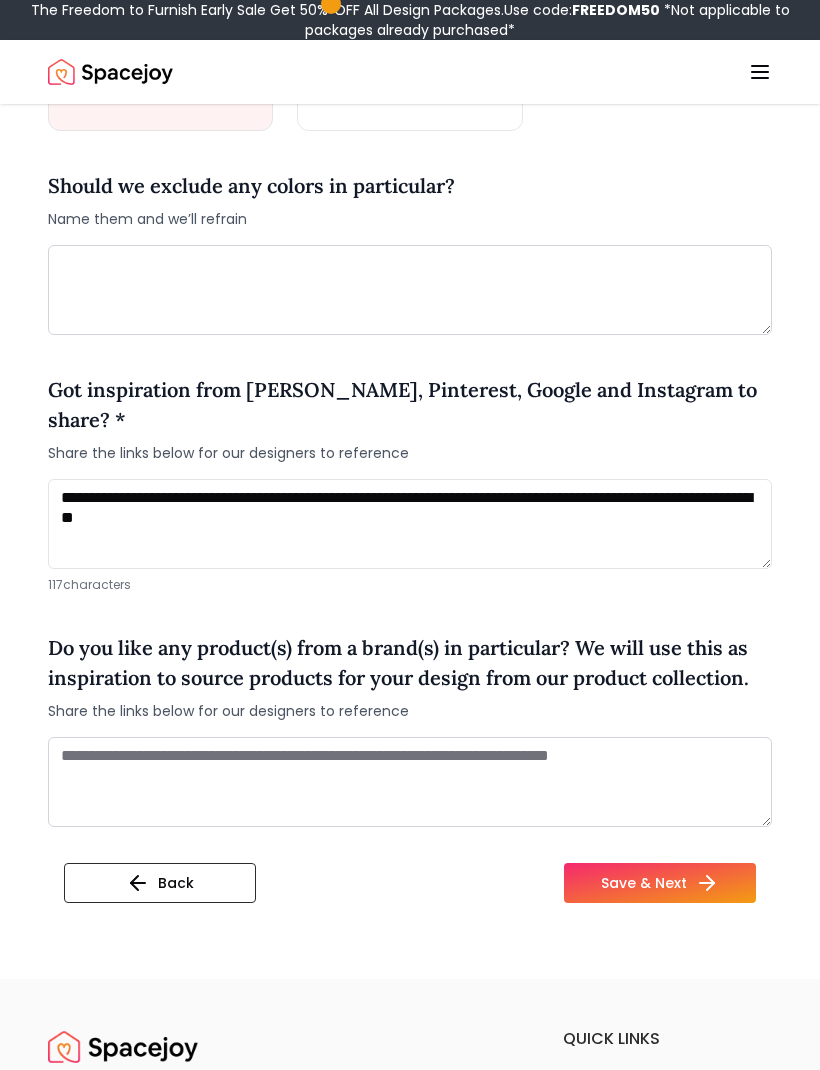 scroll, scrollTop: 1562, scrollLeft: 0, axis: vertical 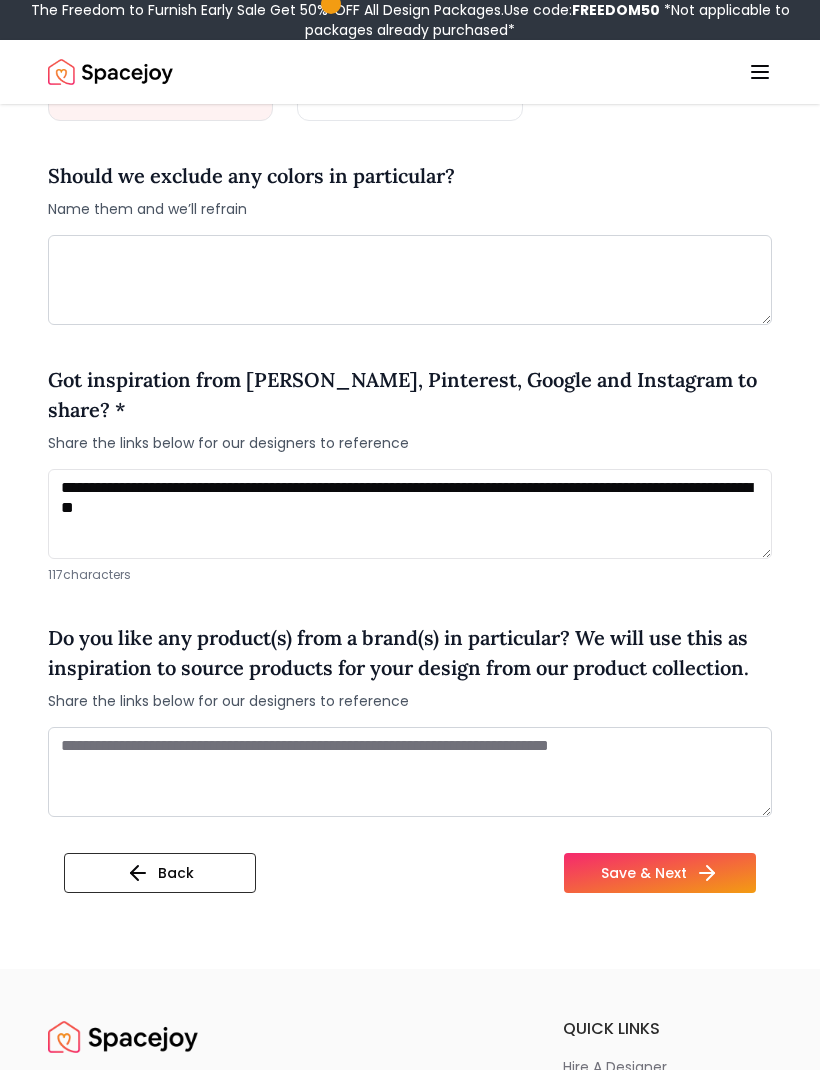 click on "Save & Next" at bounding box center (660, 873) 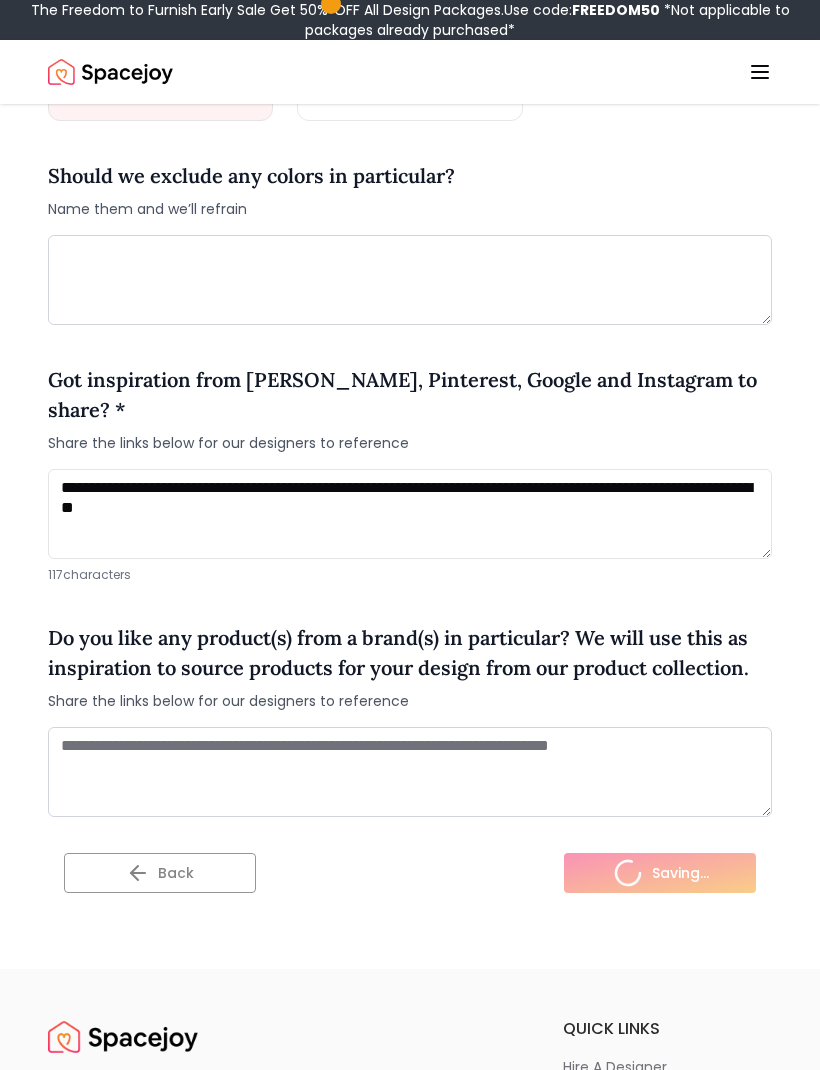 scroll, scrollTop: 0, scrollLeft: 0, axis: both 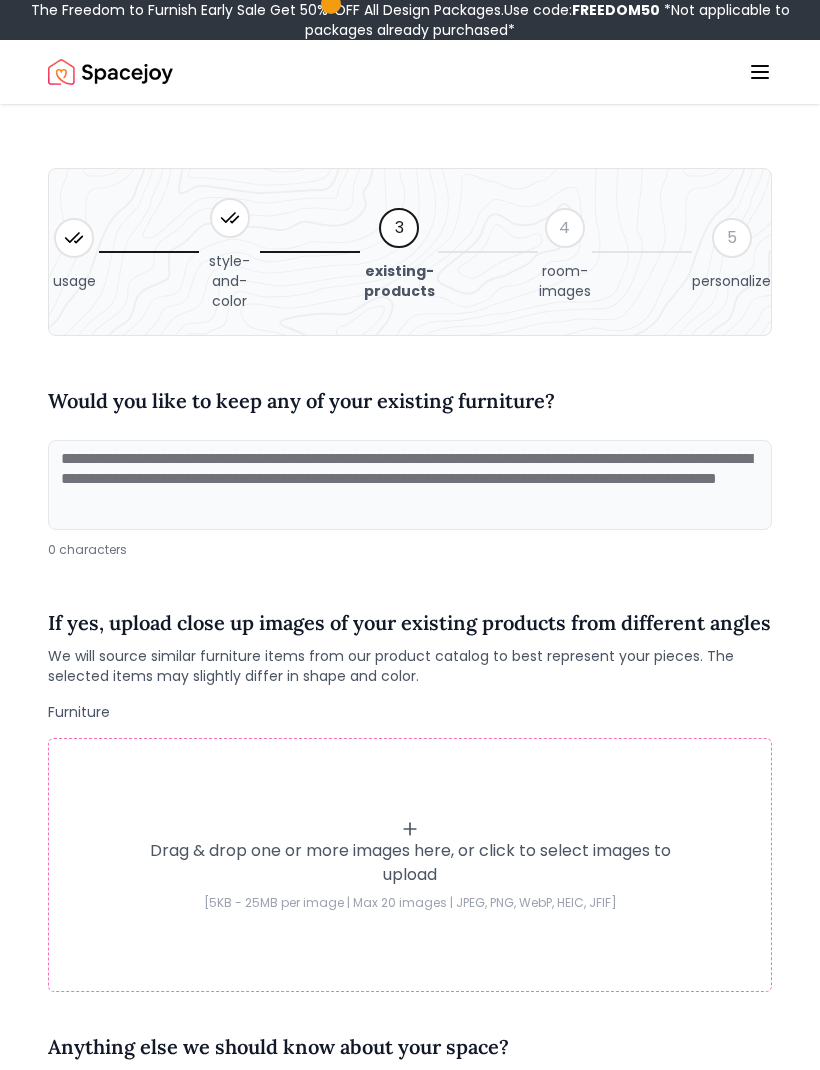 click at bounding box center [410, 485] 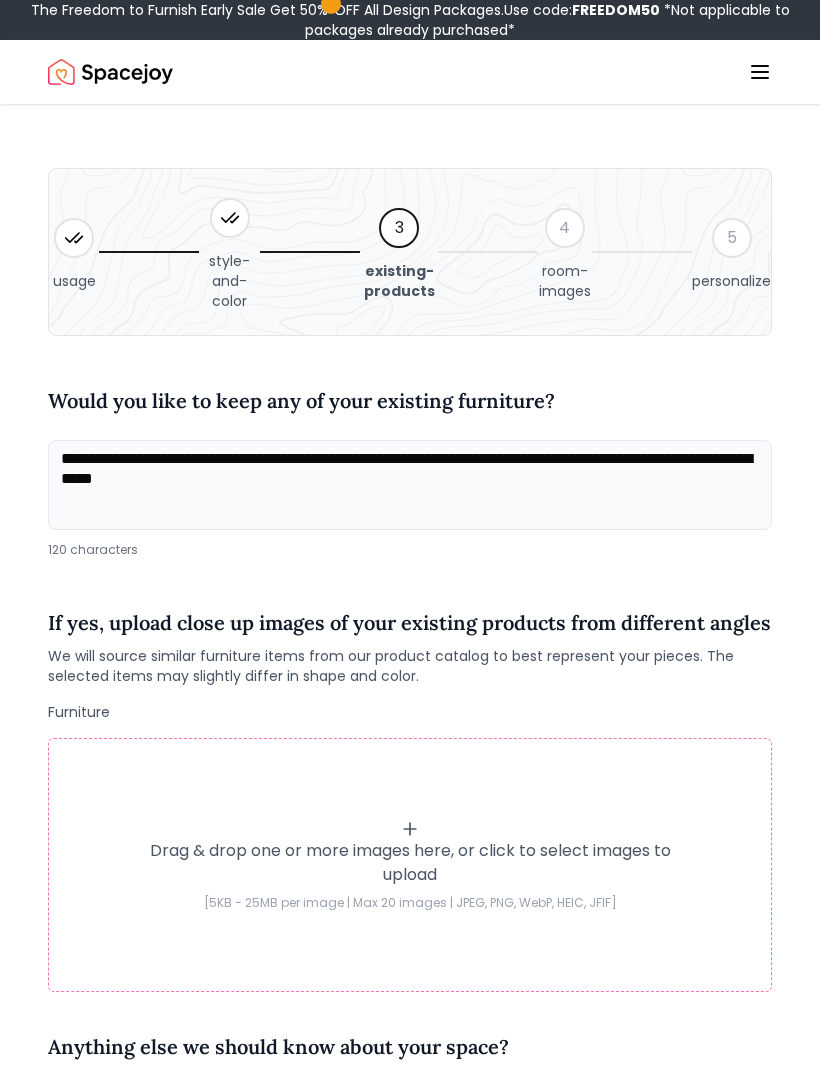 click on "**********" at bounding box center [410, 485] 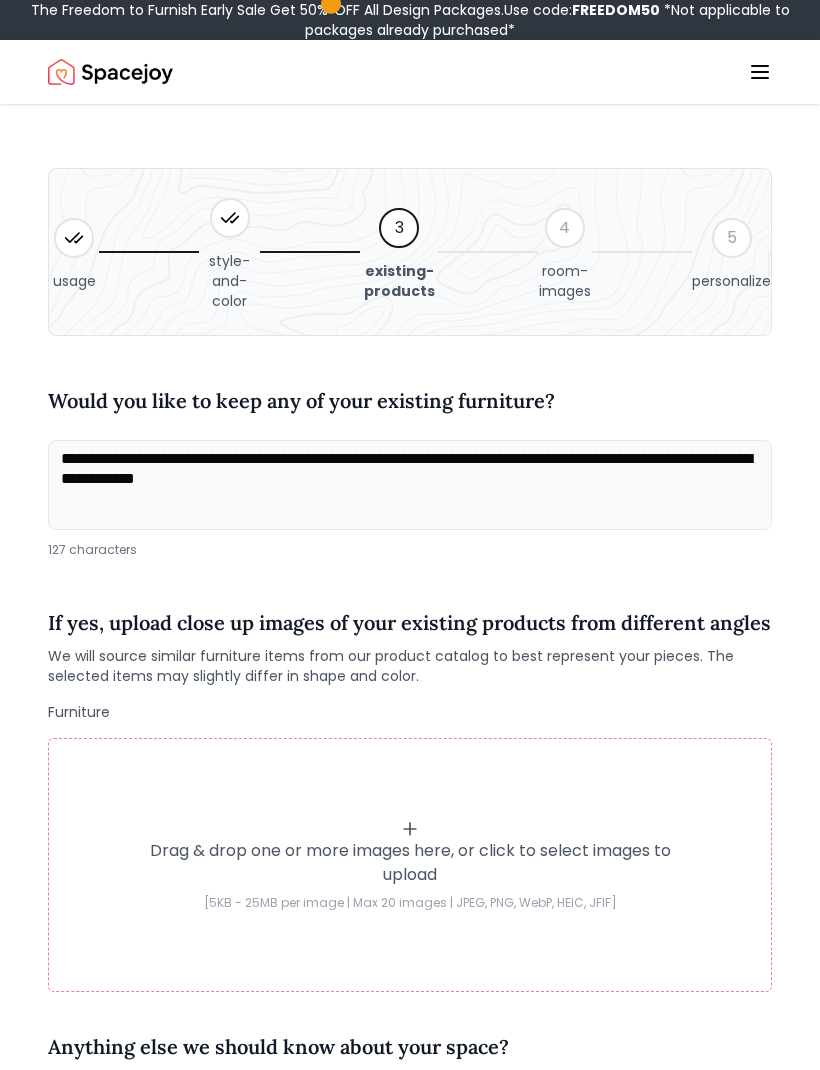 click on "**********" at bounding box center [410, 485] 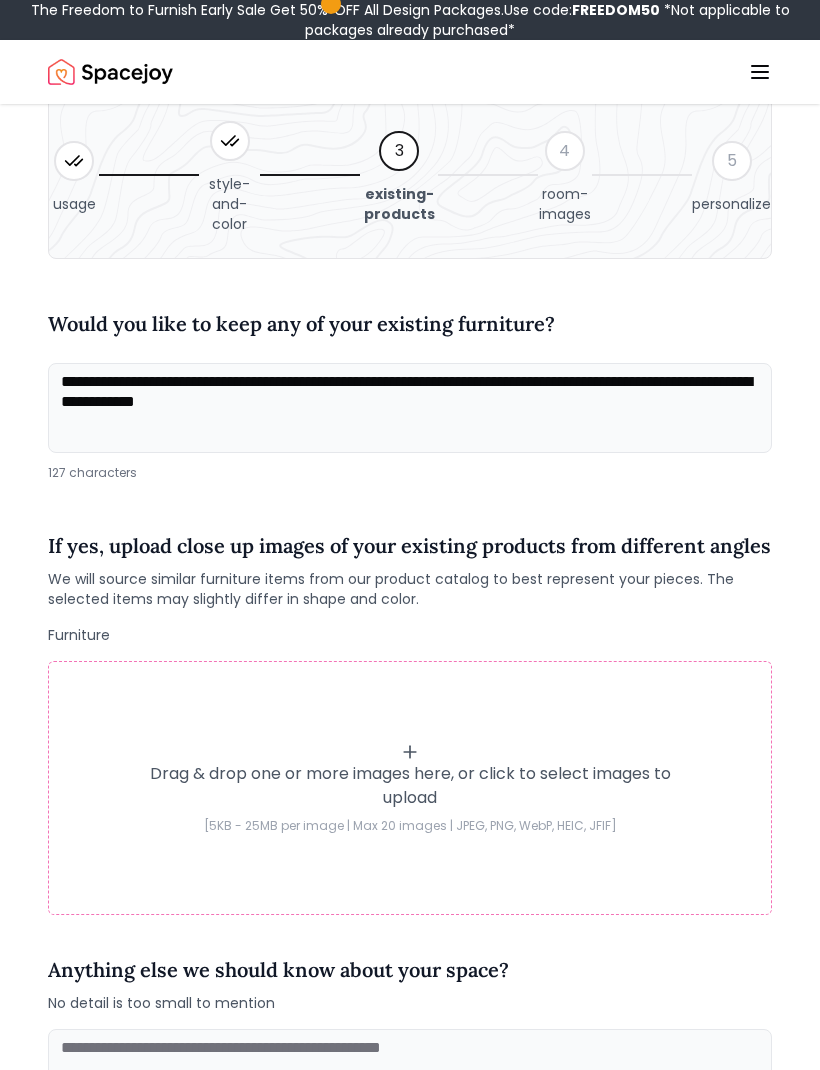 scroll, scrollTop: 0, scrollLeft: 0, axis: both 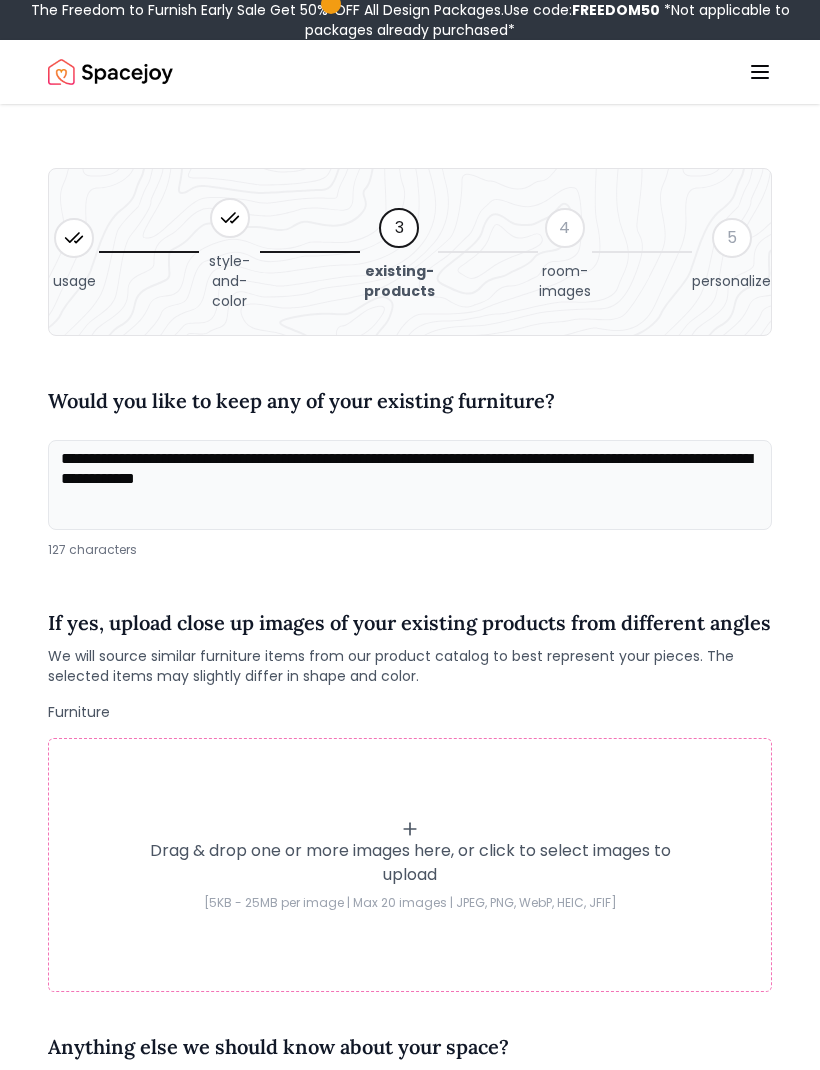 click on "**********" at bounding box center [410, 485] 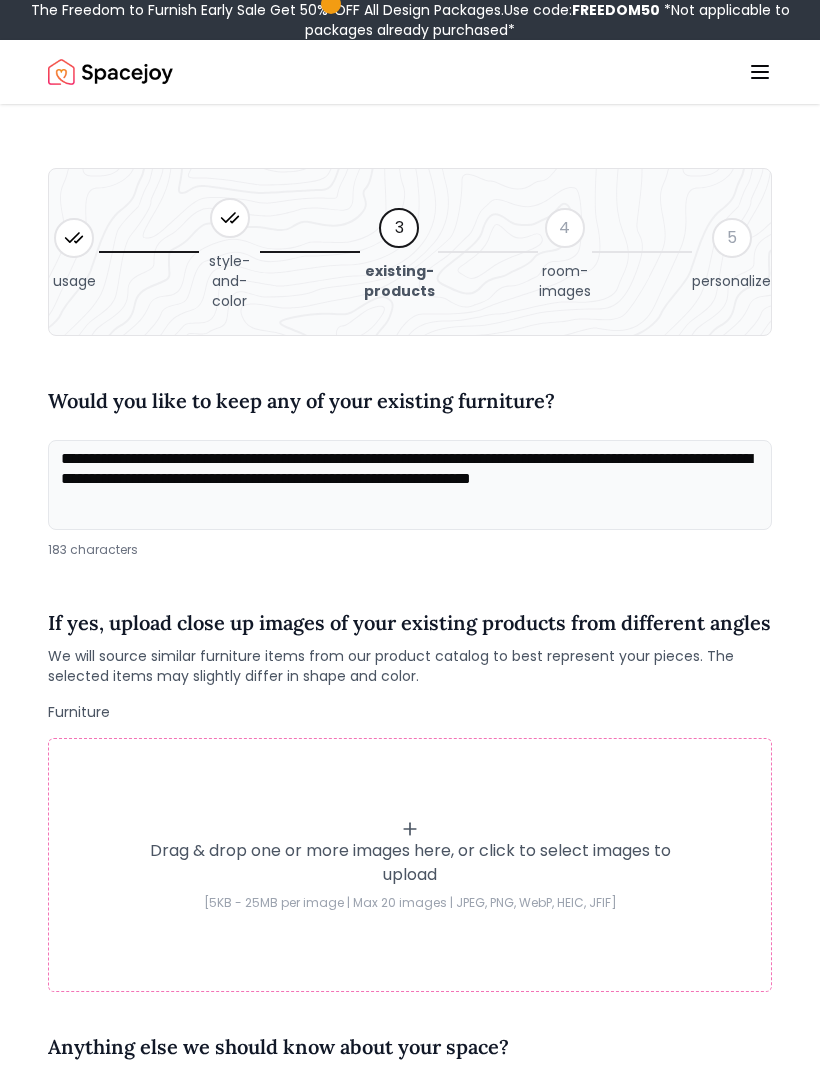 click on "**********" at bounding box center (410, 485) 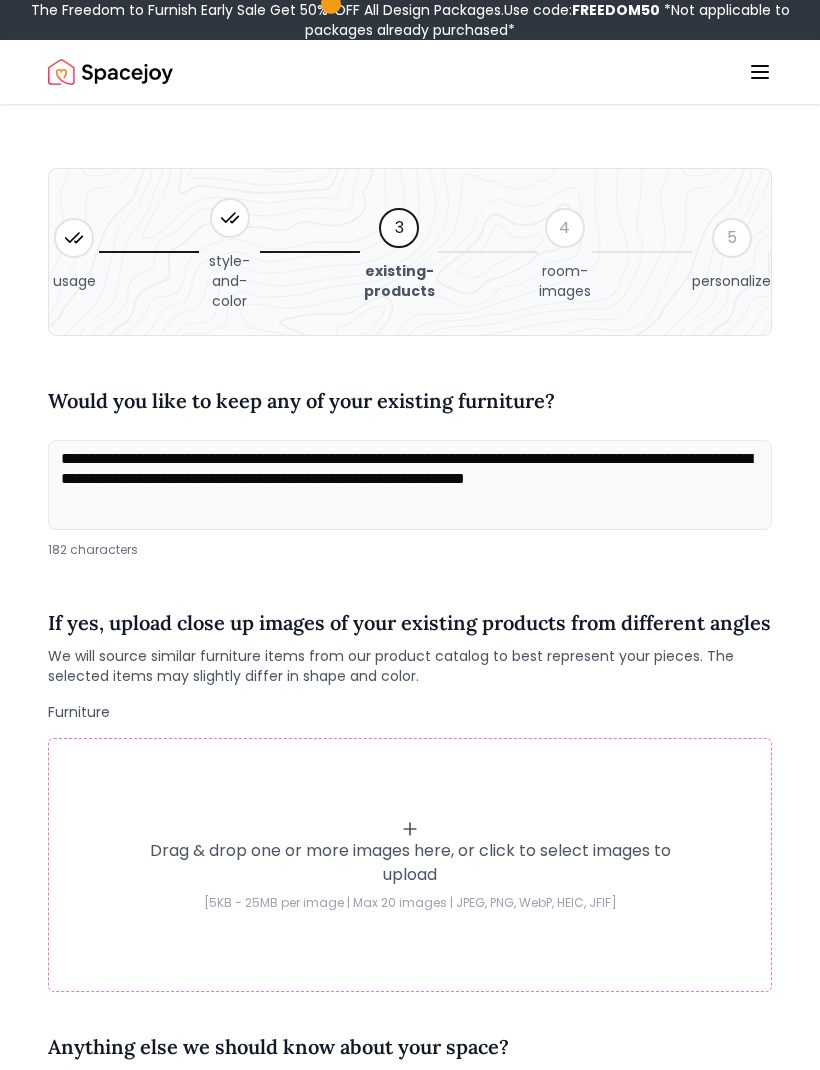 click on "**********" at bounding box center [410, 485] 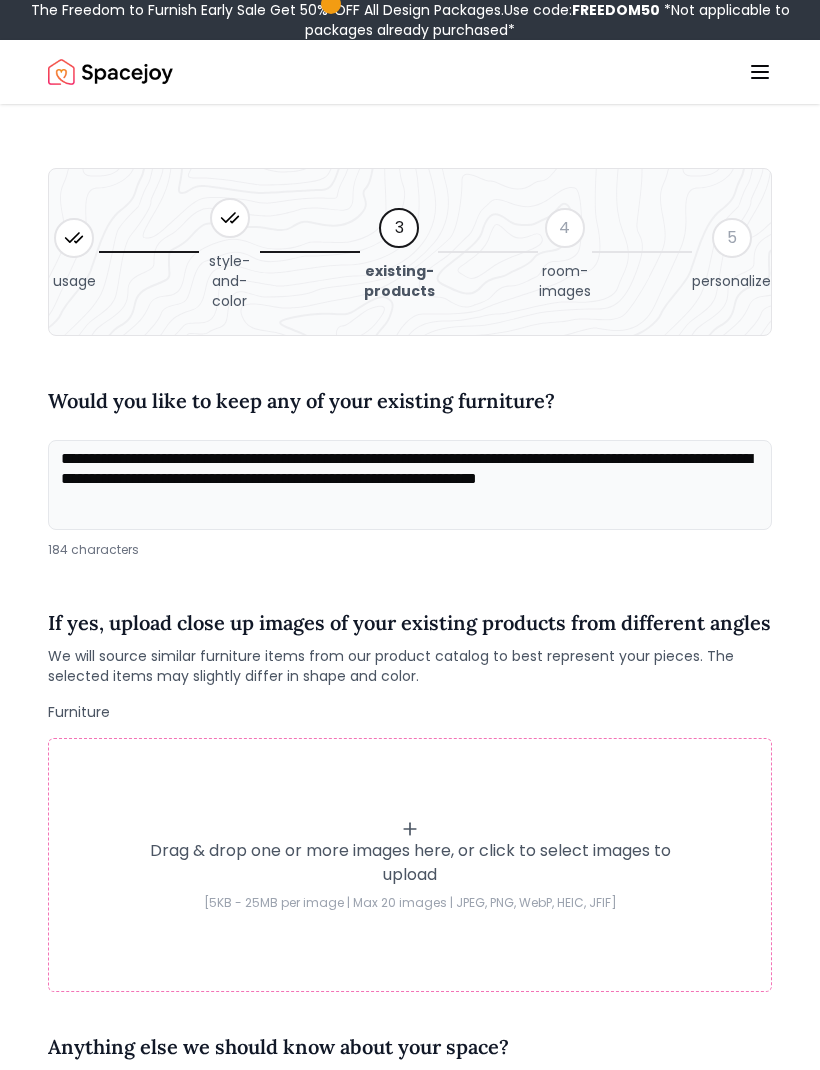 click on "**********" at bounding box center (410, 485) 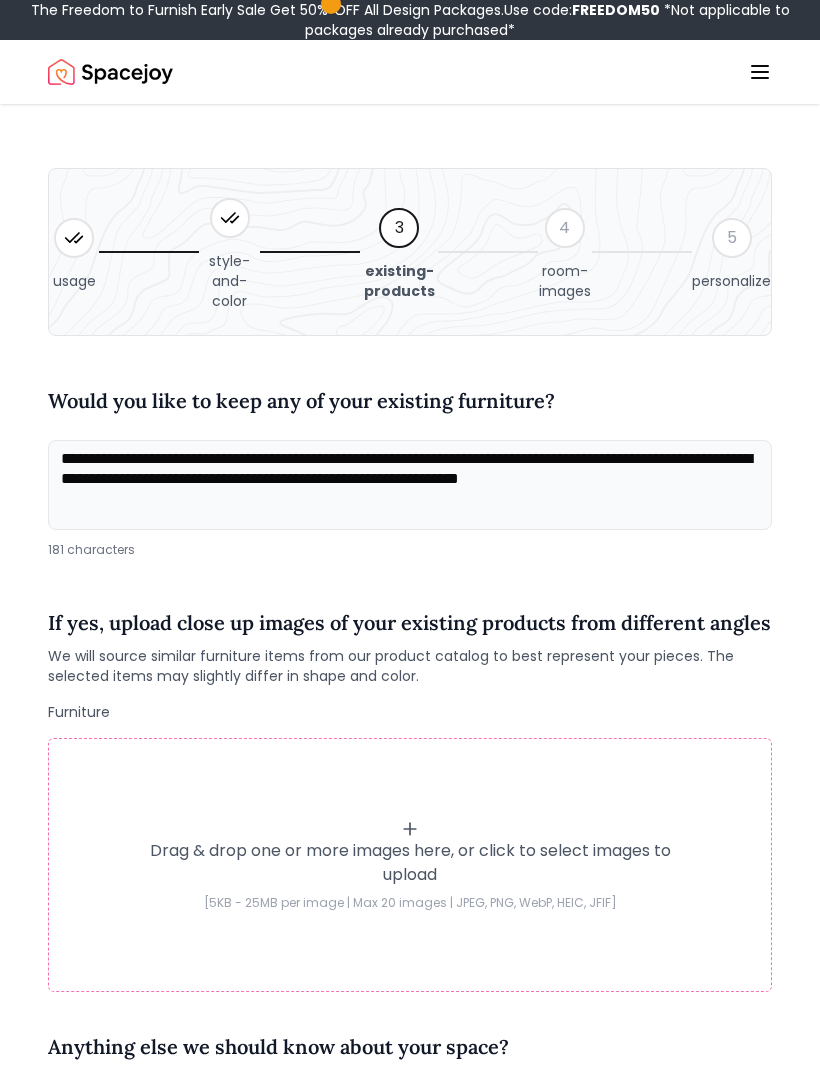 click on "**********" at bounding box center (410, 485) 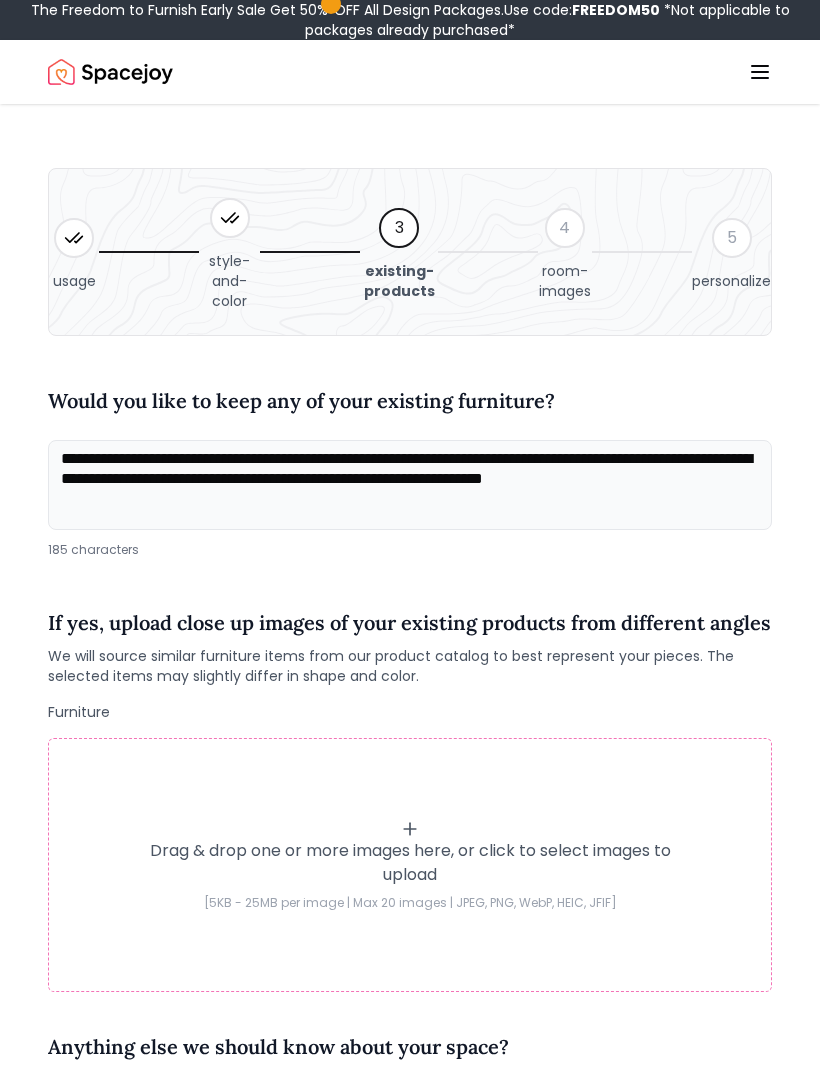click on "**********" at bounding box center [410, 485] 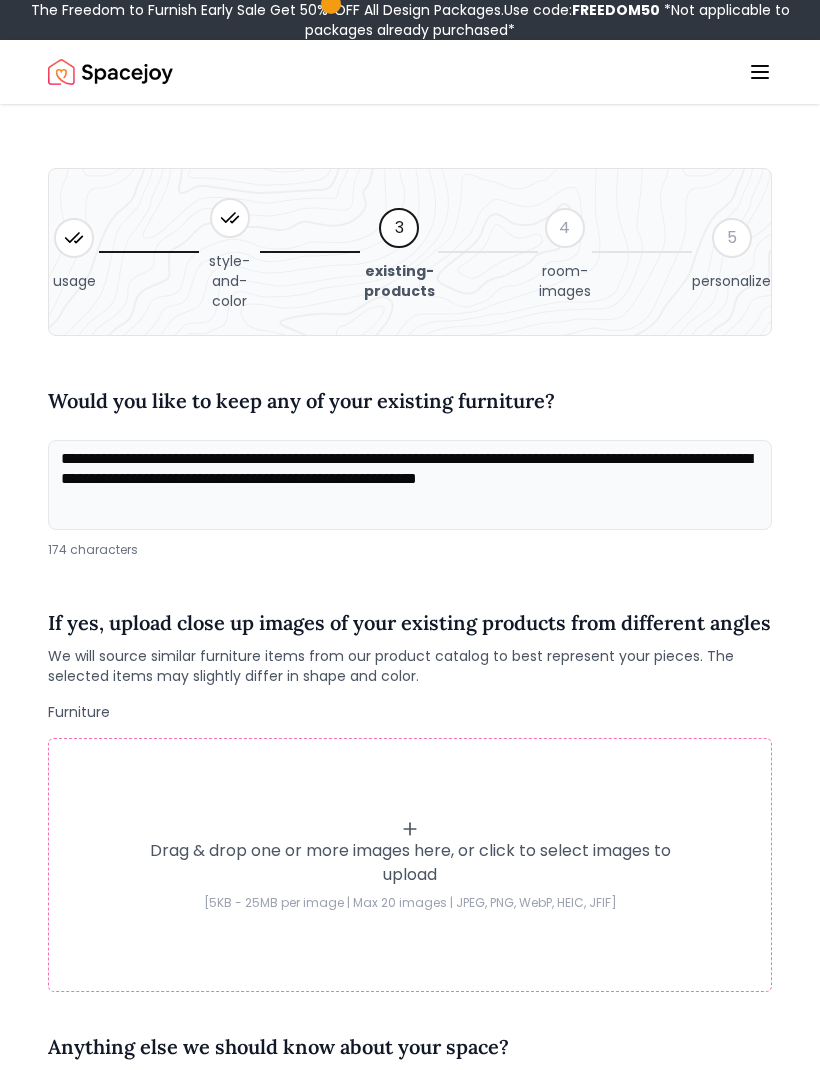 click on "**********" at bounding box center (410, 485) 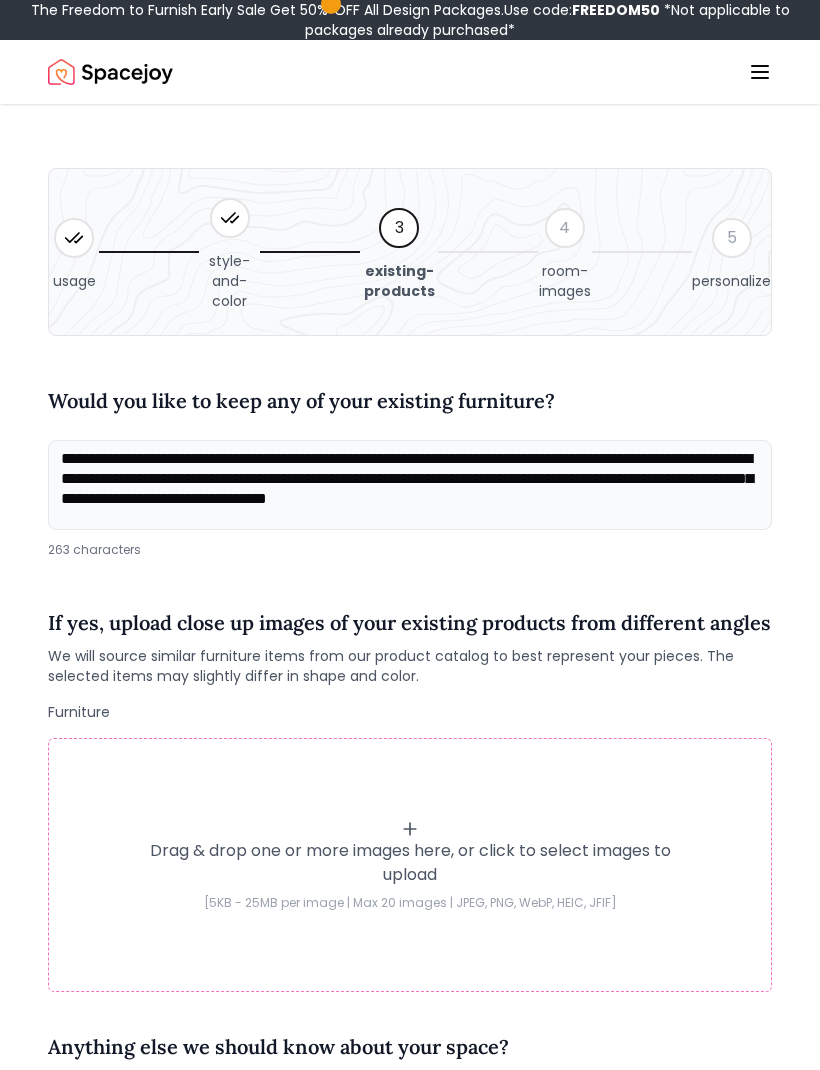 scroll, scrollTop: 1, scrollLeft: 0, axis: vertical 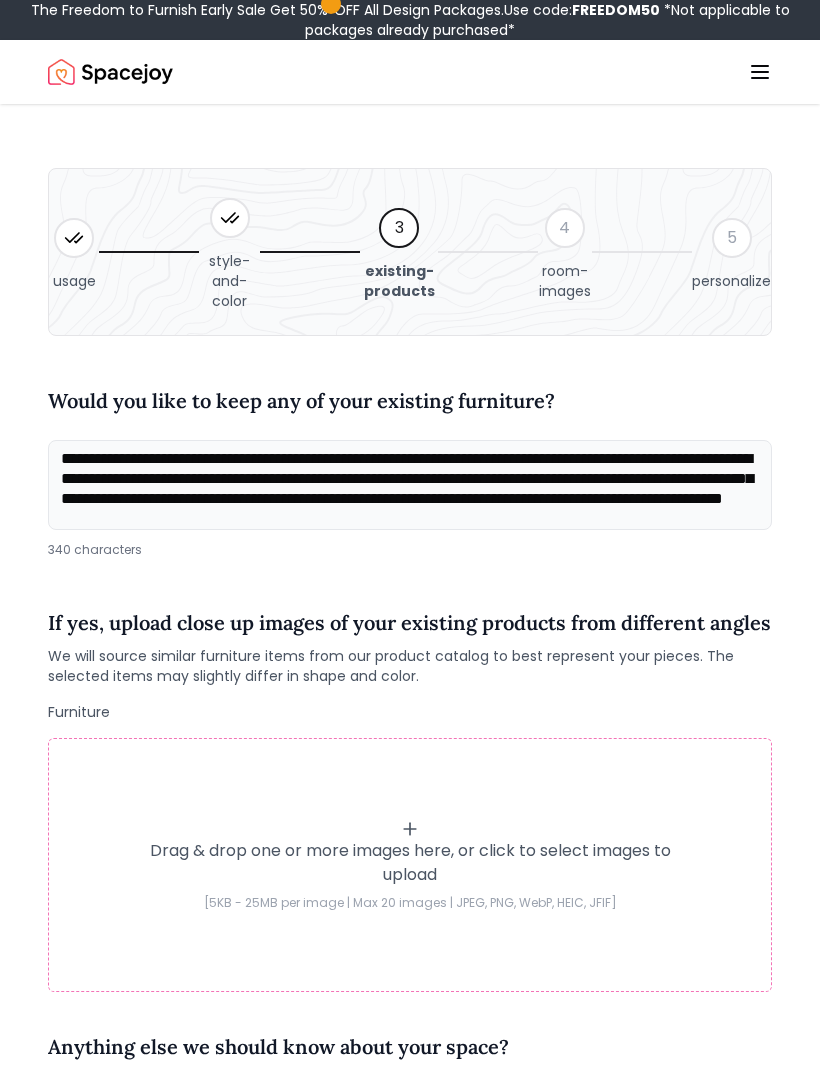 click on "**********" at bounding box center [410, 485] 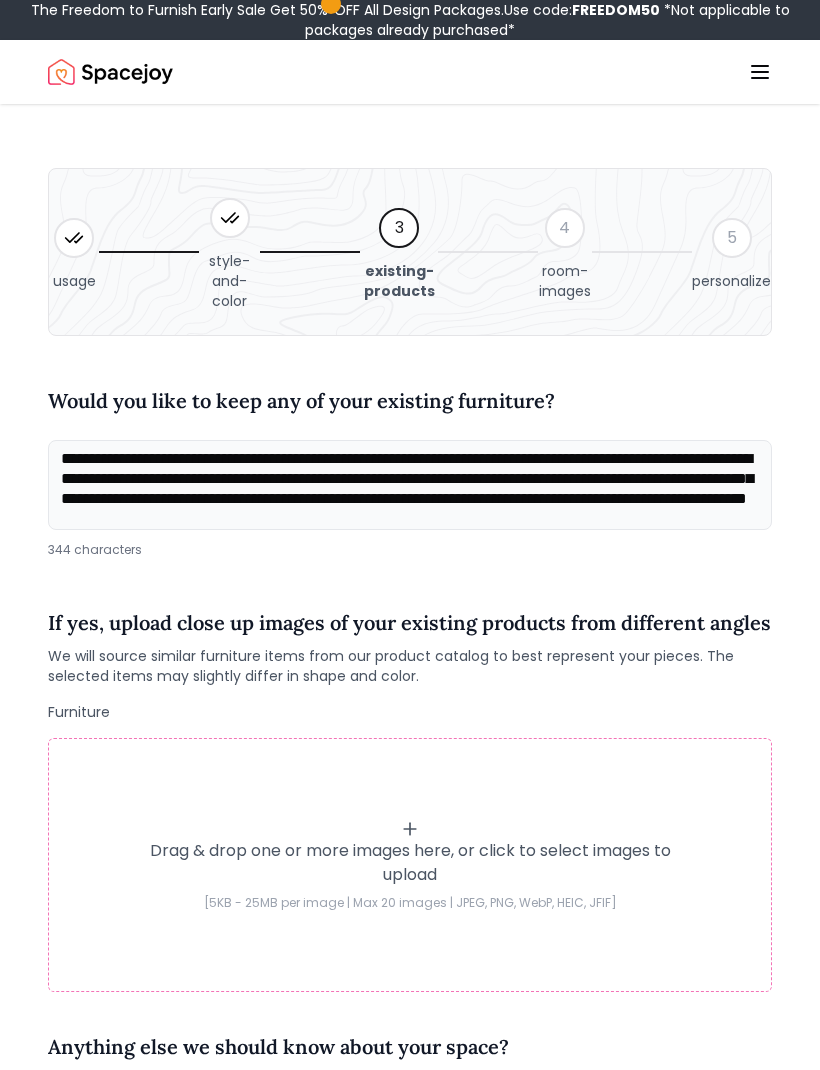 click on "**********" at bounding box center (410, 485) 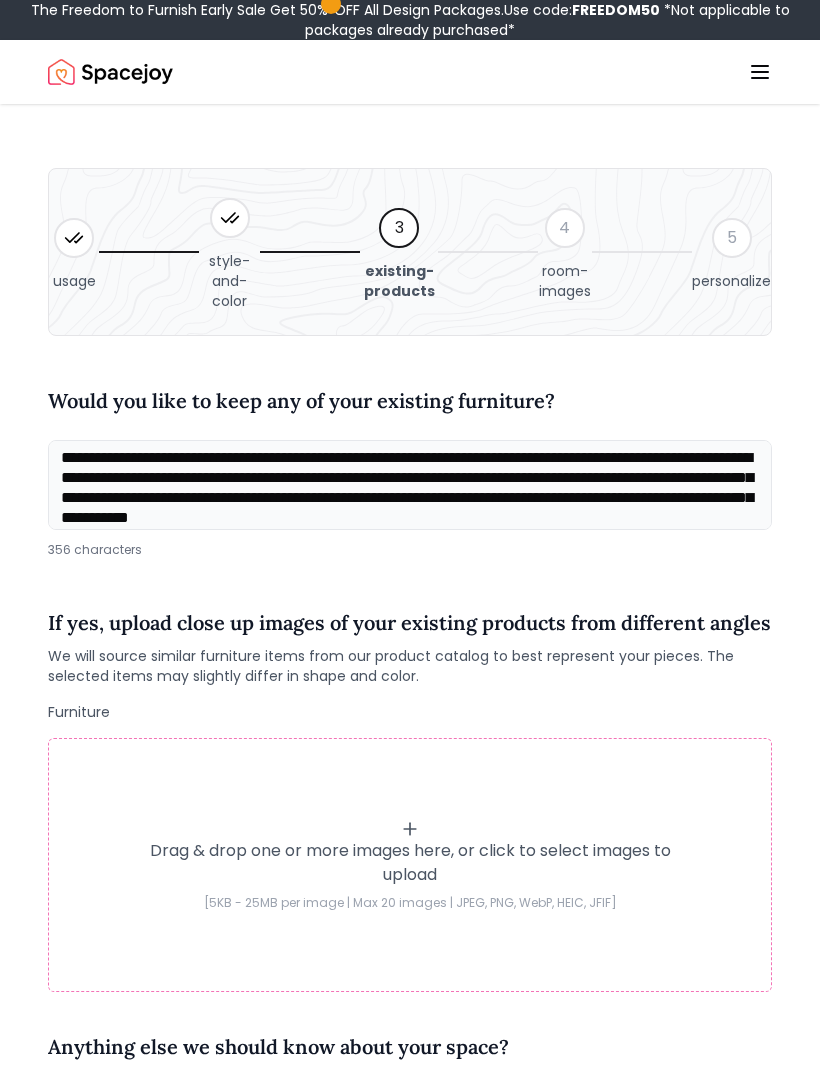 click on "**********" at bounding box center (410, 485) 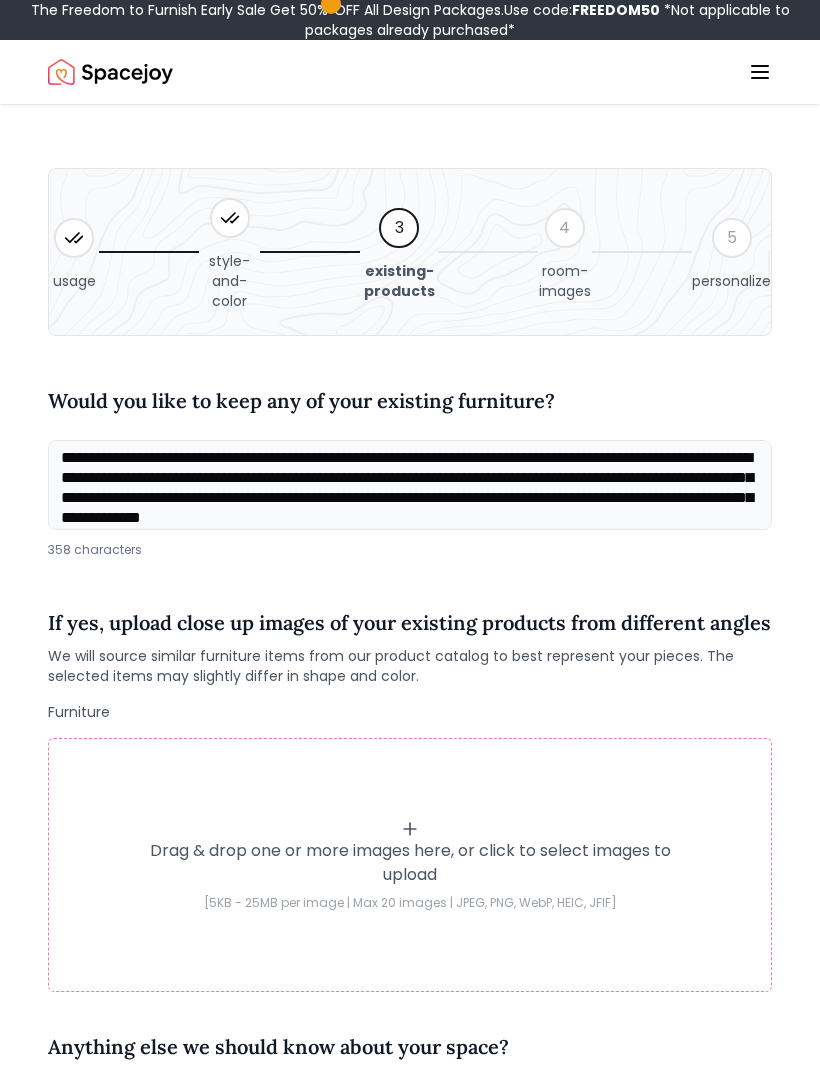 click on "**********" at bounding box center (410, 485) 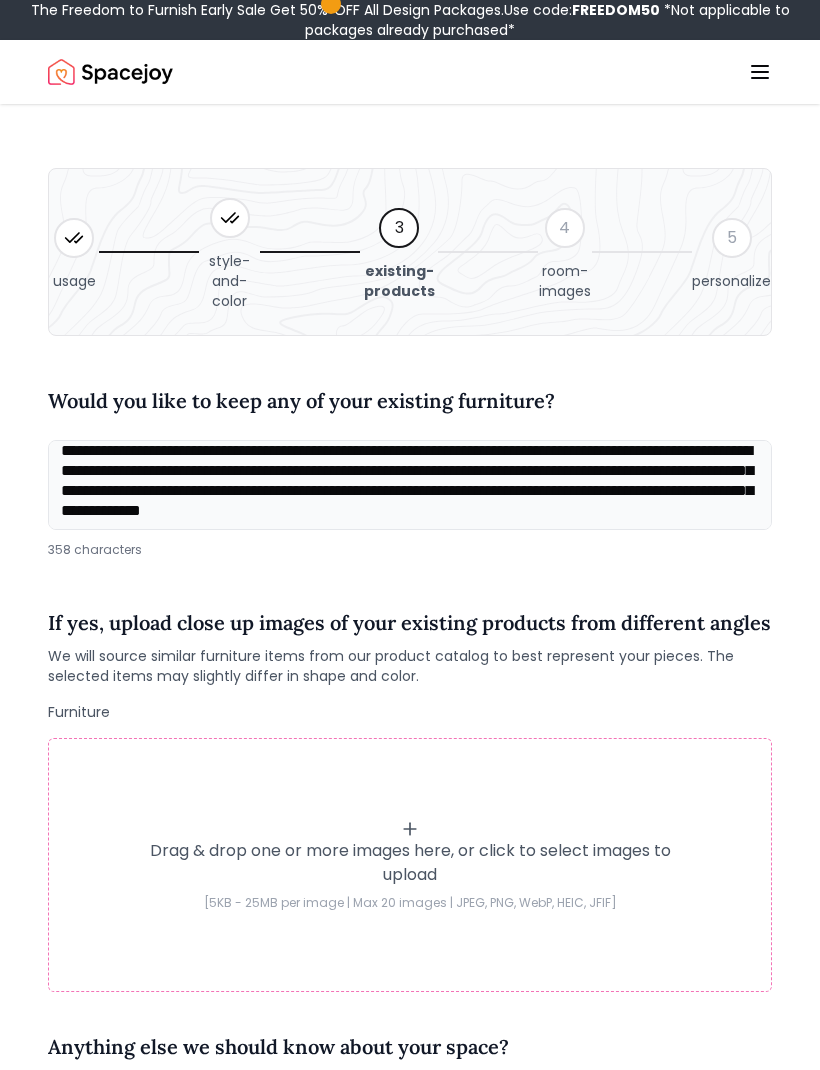 scroll, scrollTop: 28, scrollLeft: 0, axis: vertical 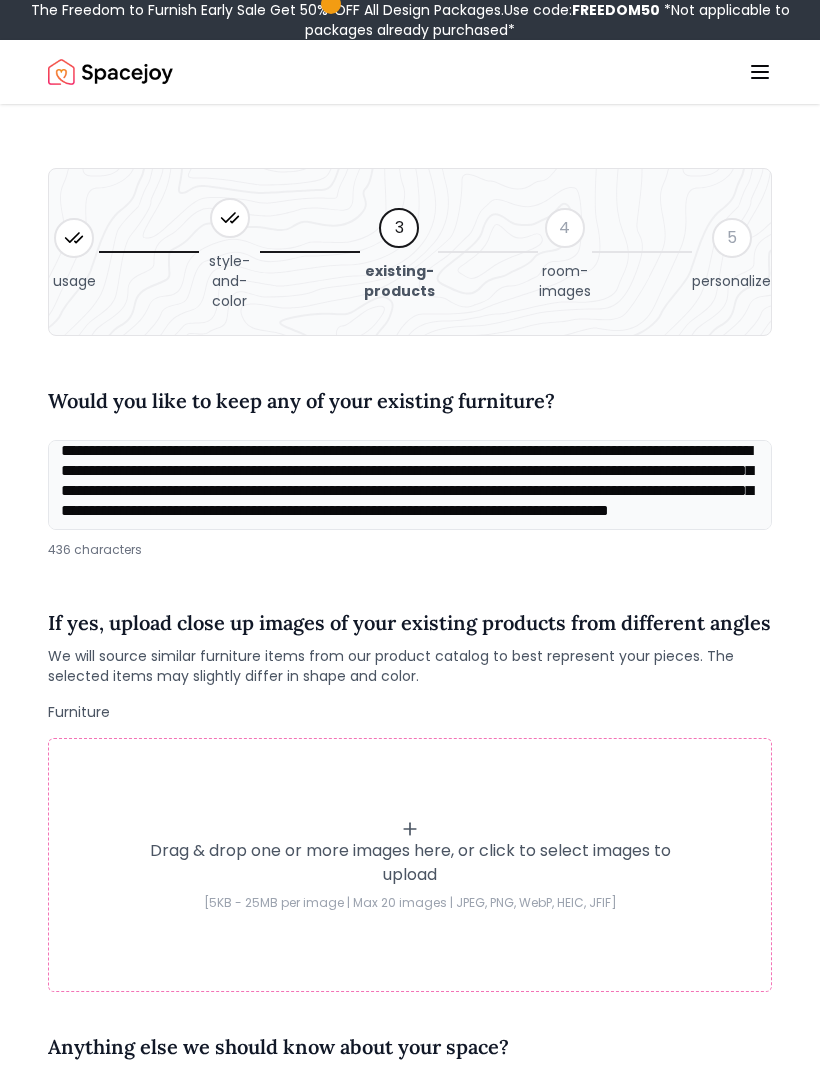 click on "**********" at bounding box center [410, 485] 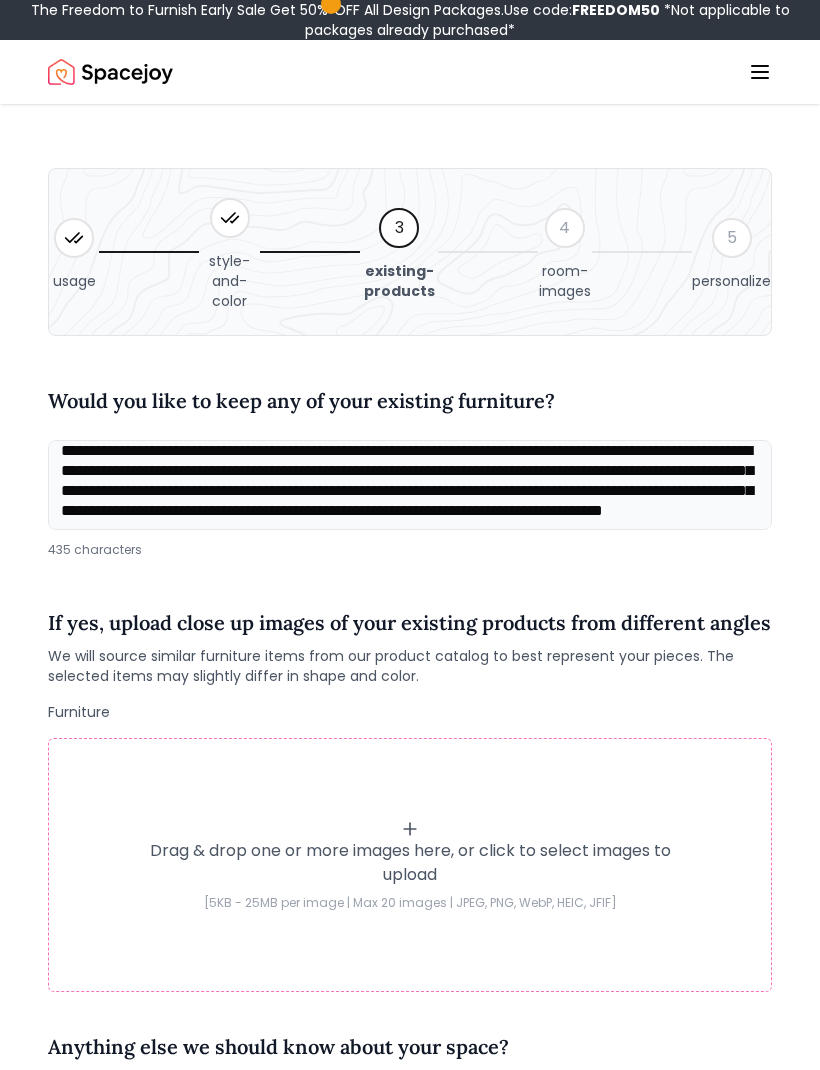 click on "**********" at bounding box center [410, 485] 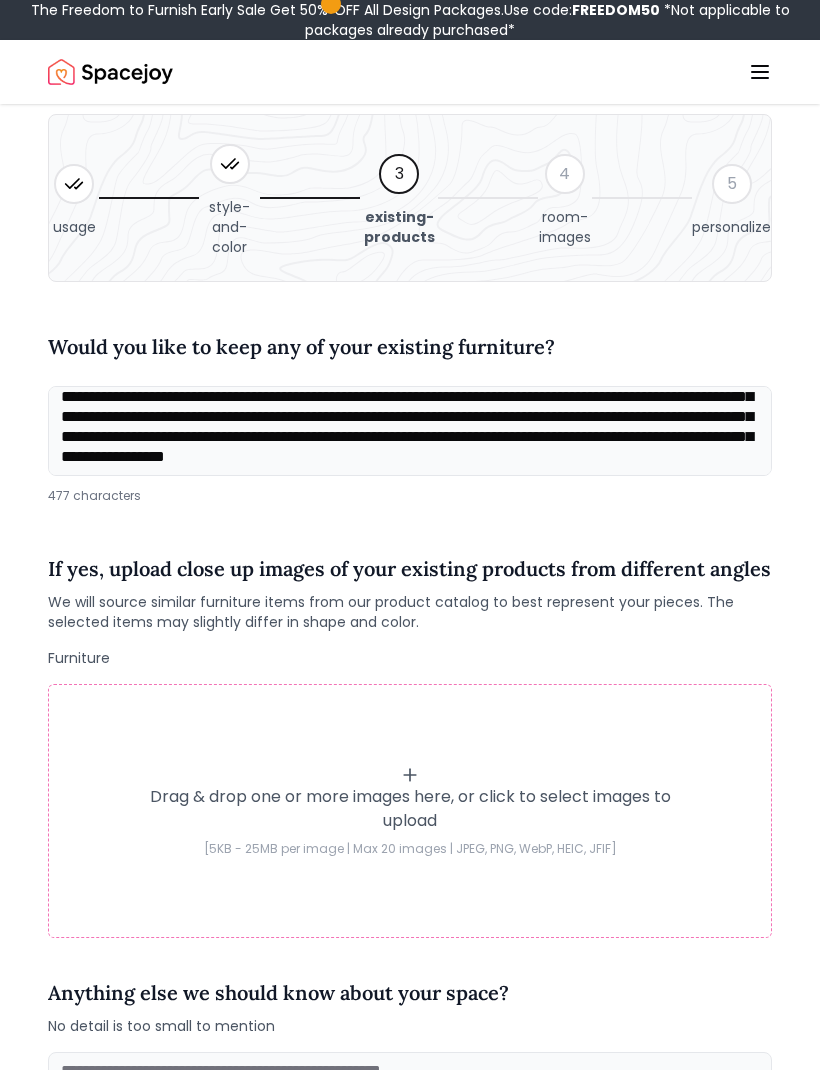 scroll, scrollTop: 0, scrollLeft: 0, axis: both 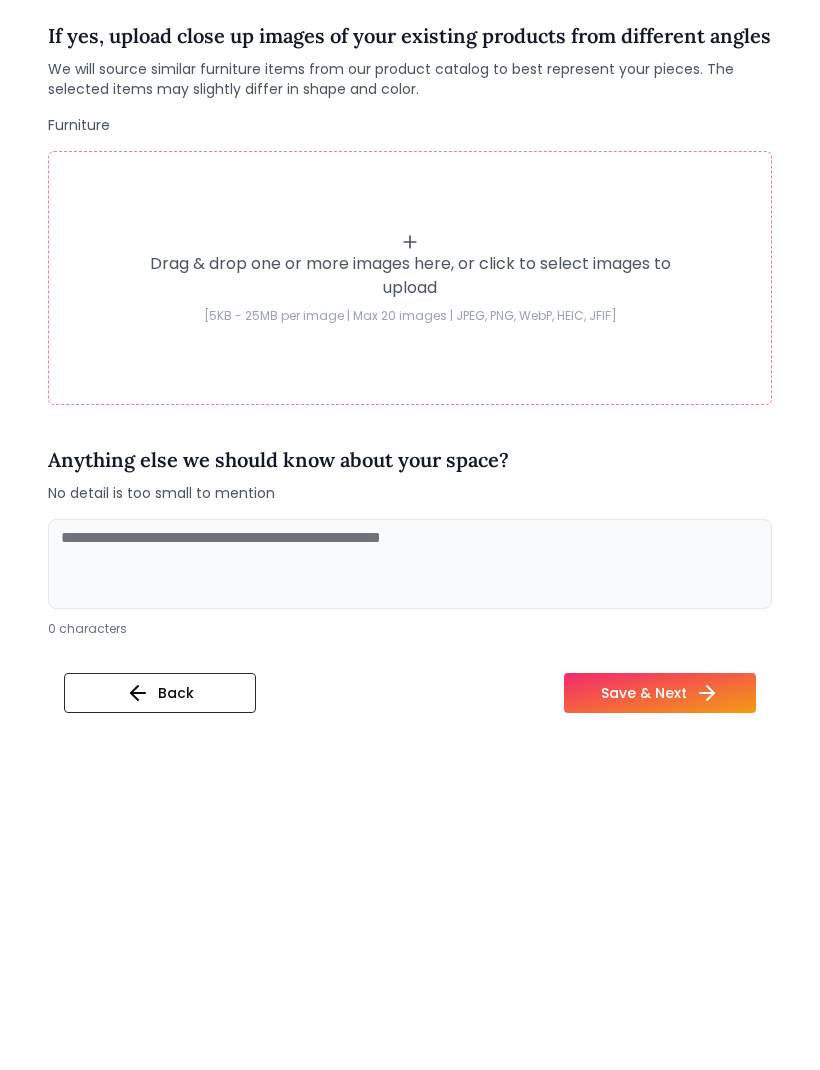 type on "**********" 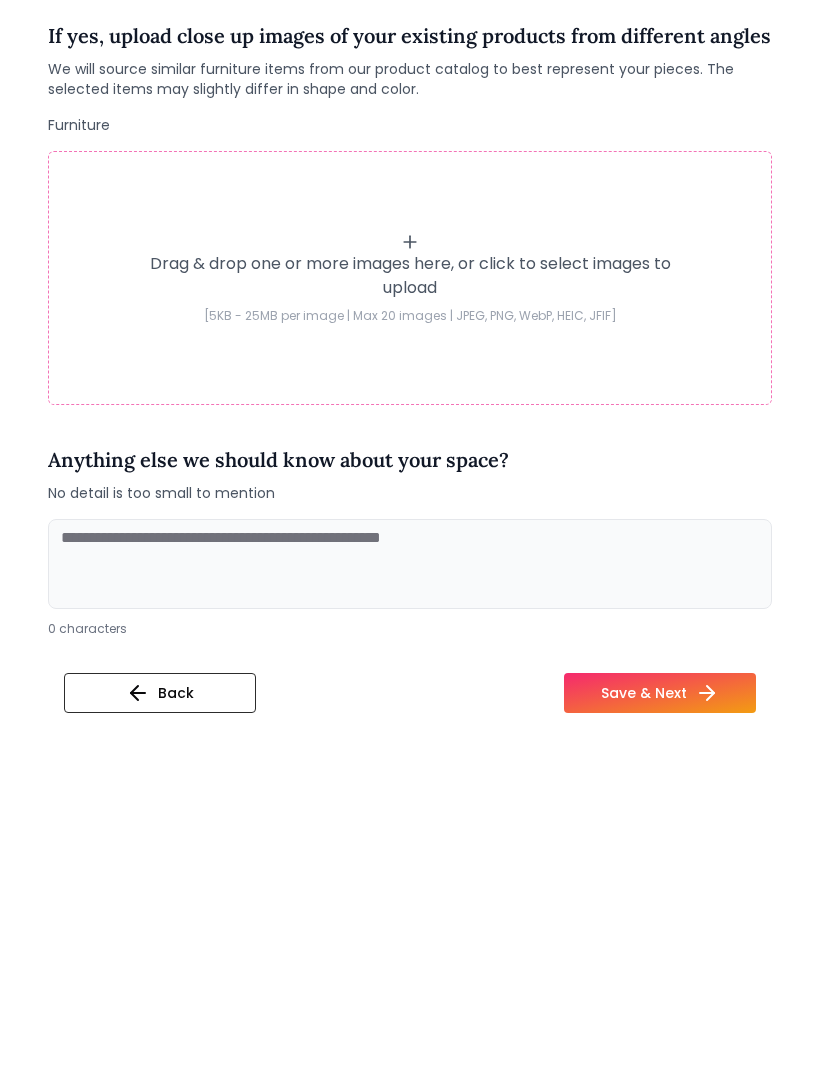 click at bounding box center [410, 901] 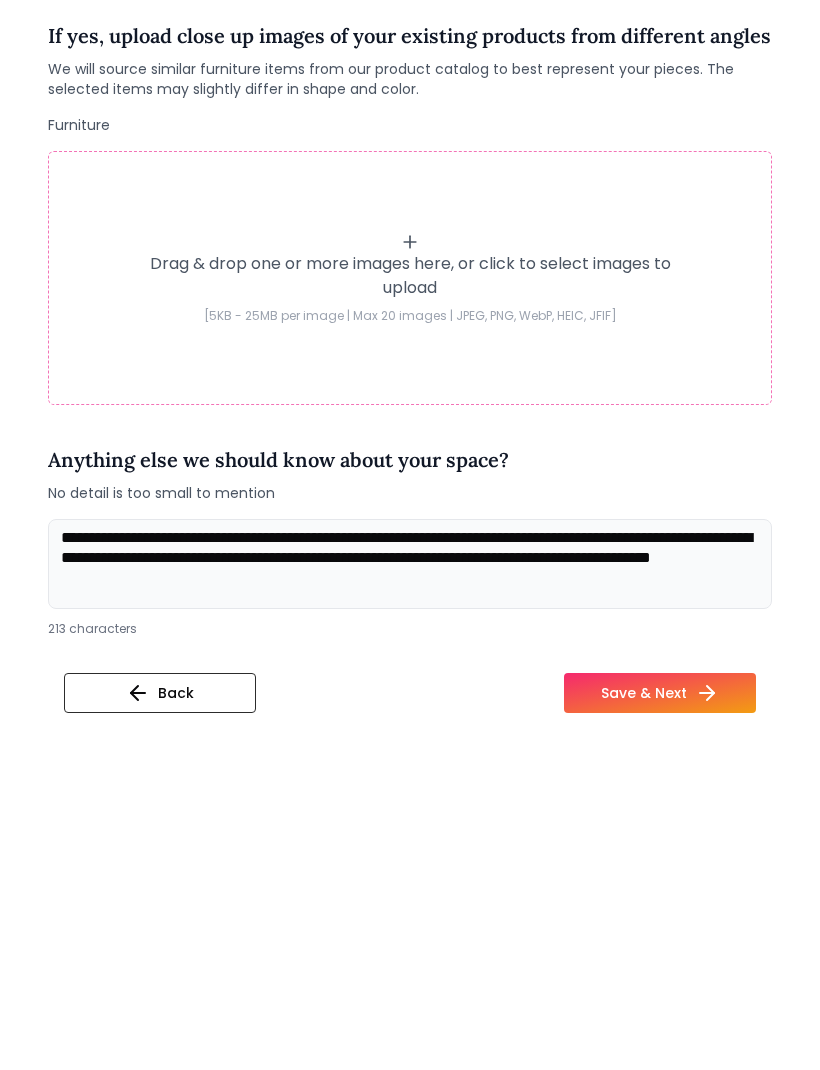 click on "**********" at bounding box center (410, 901) 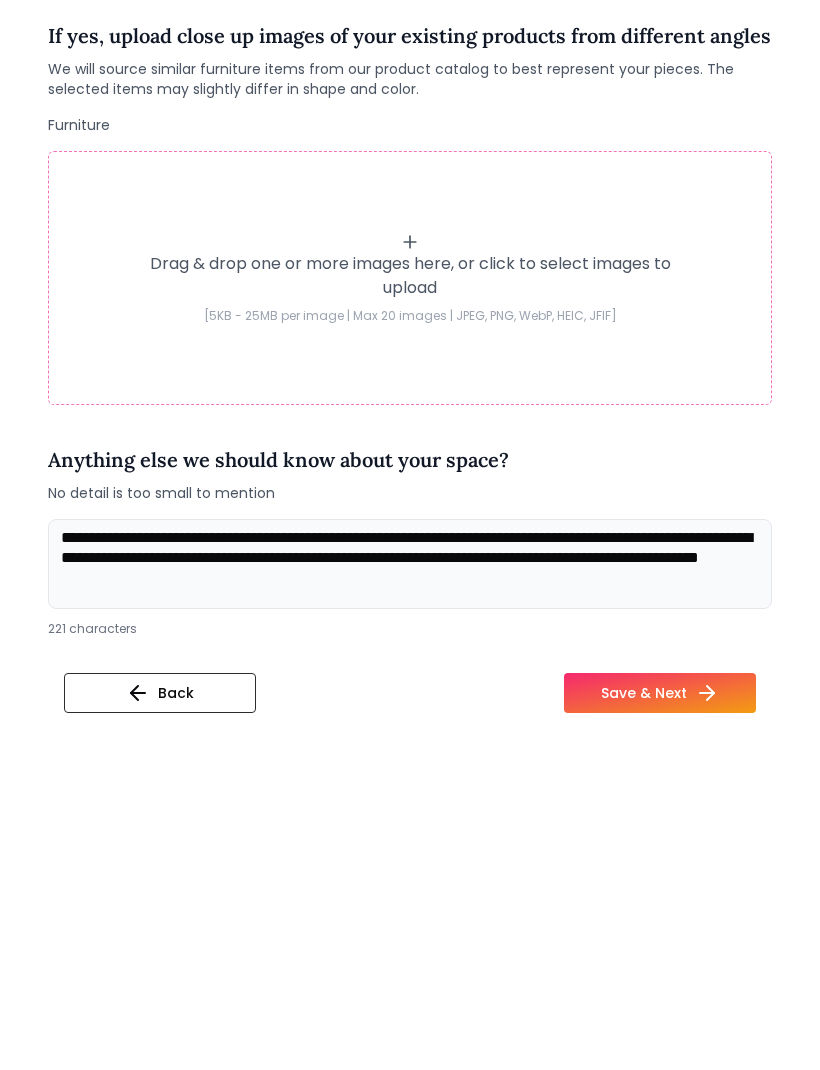 click on "**********" at bounding box center [410, 901] 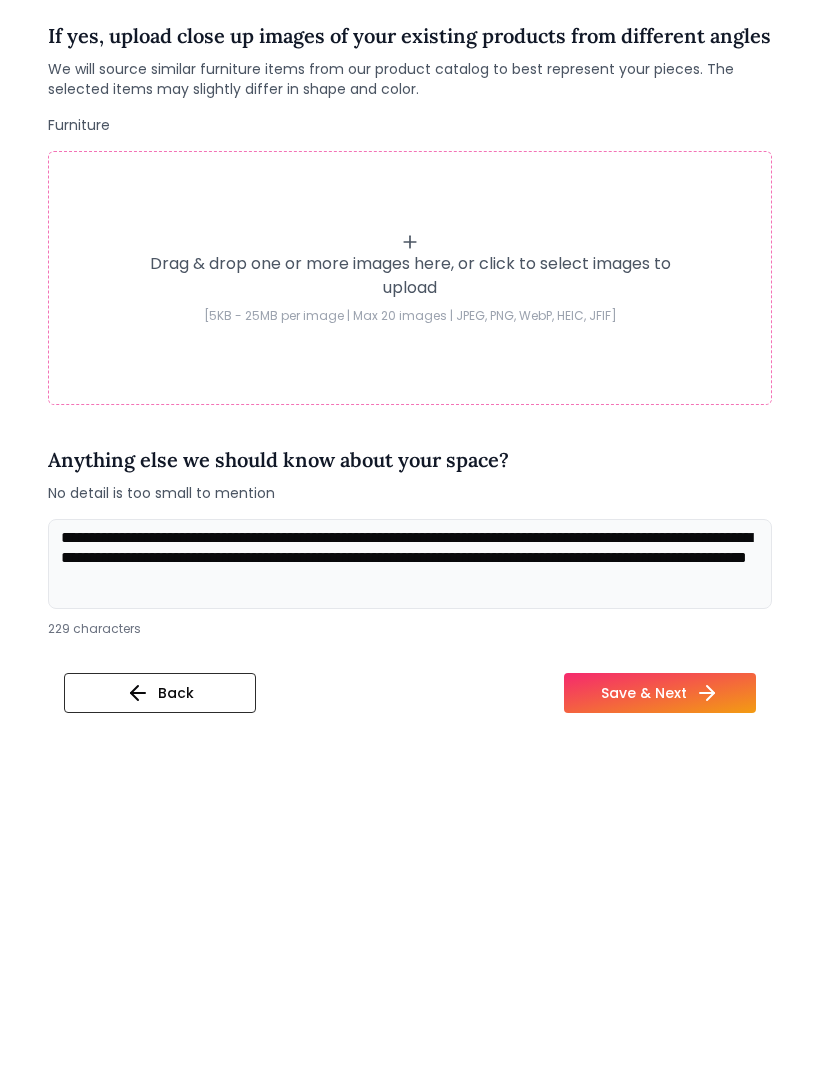 click on "**********" at bounding box center (410, 901) 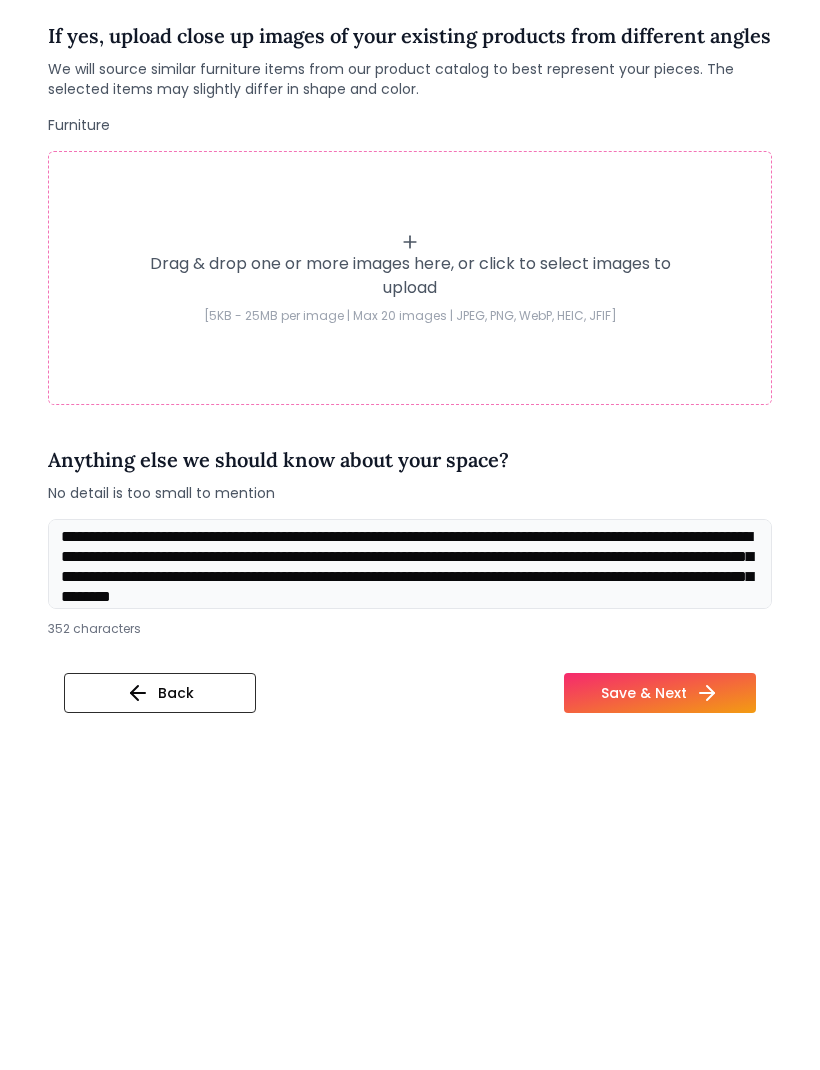 scroll, scrollTop: 28, scrollLeft: 0, axis: vertical 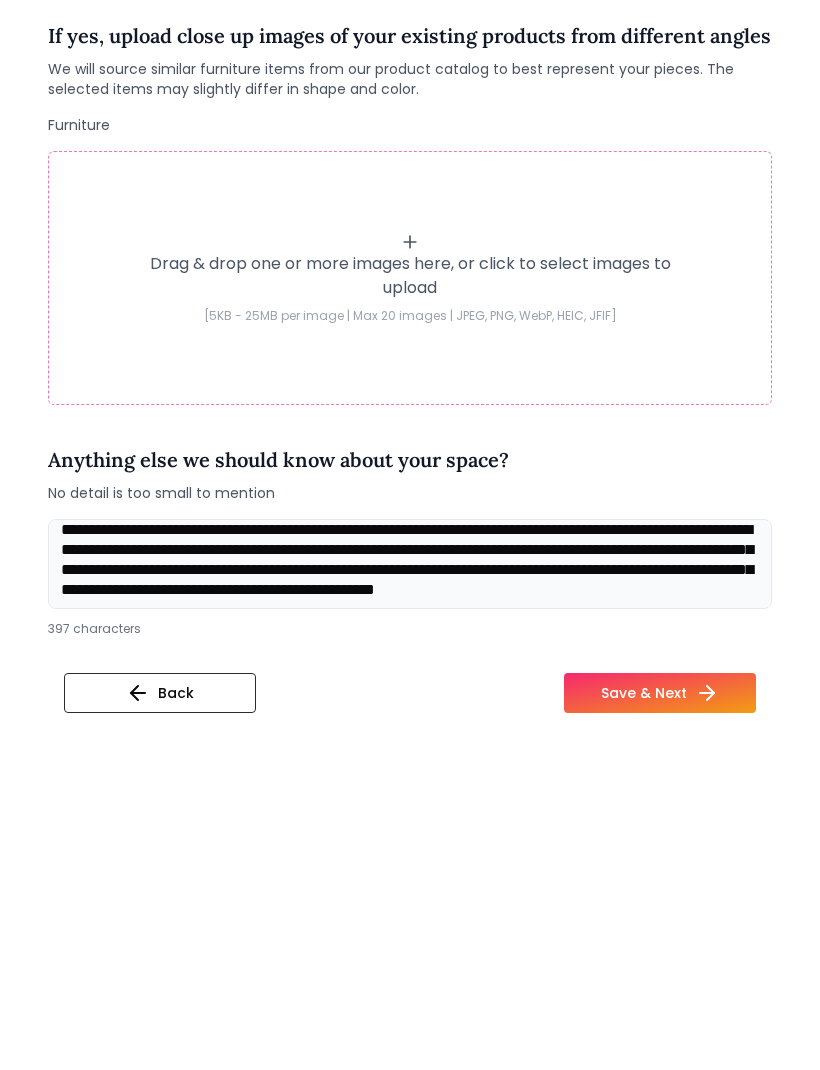 click on "**********" at bounding box center (410, 901) 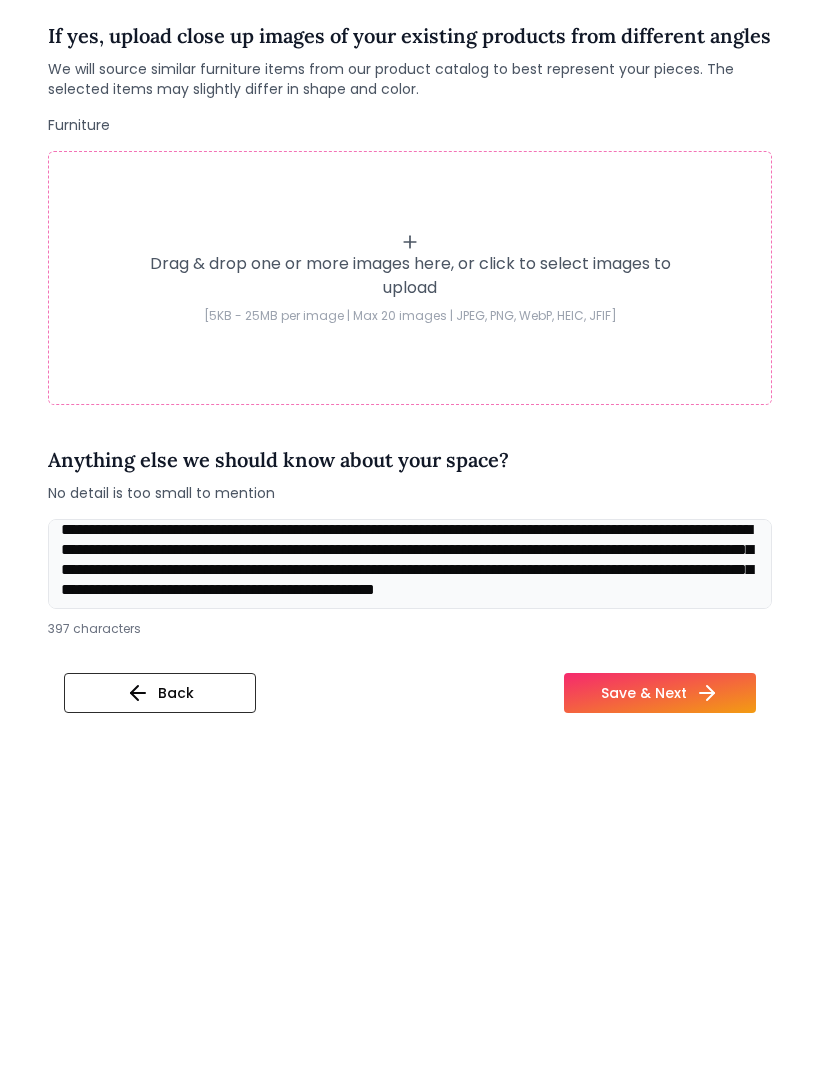 click on "**********" at bounding box center (410, 901) 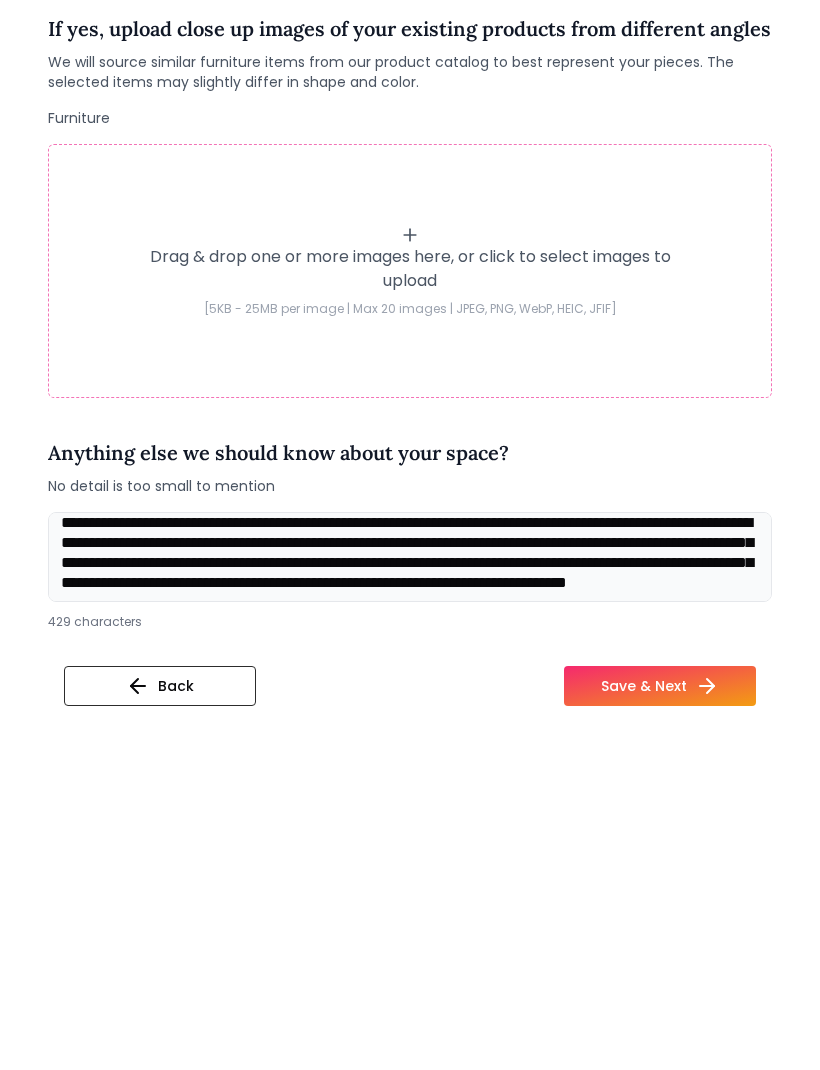scroll, scrollTop: 280, scrollLeft: 0, axis: vertical 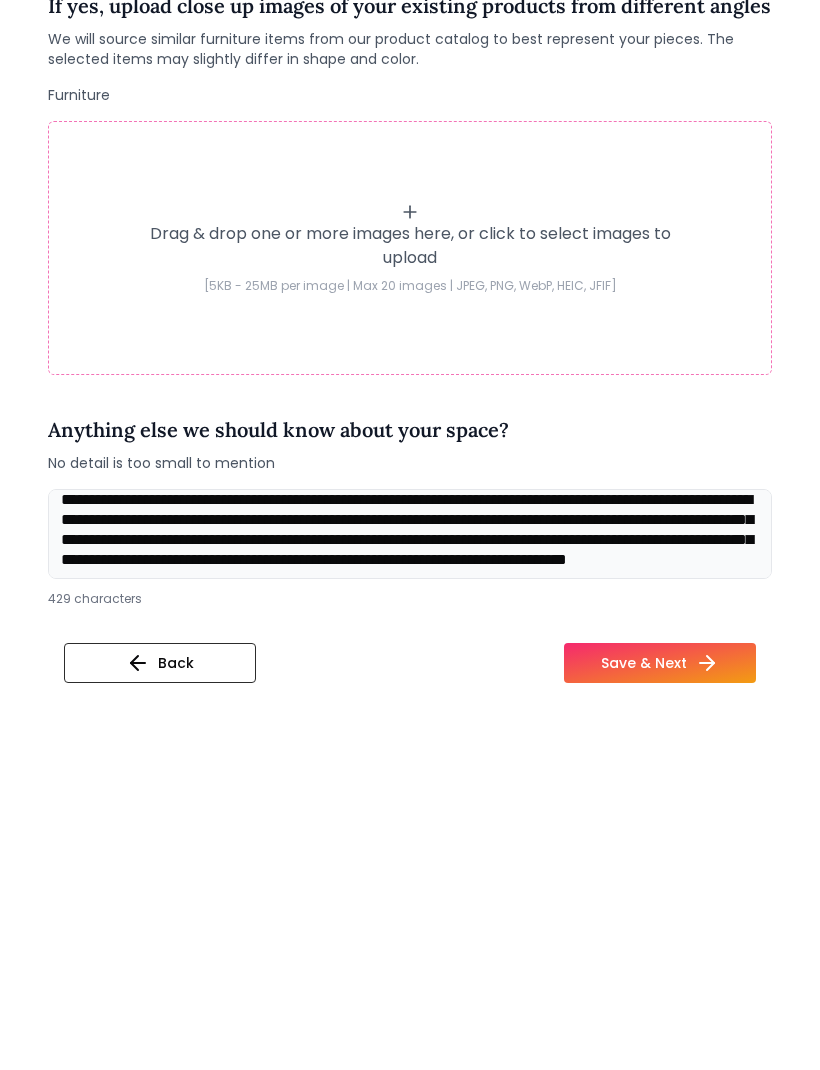 click on "**********" at bounding box center (410, 871) 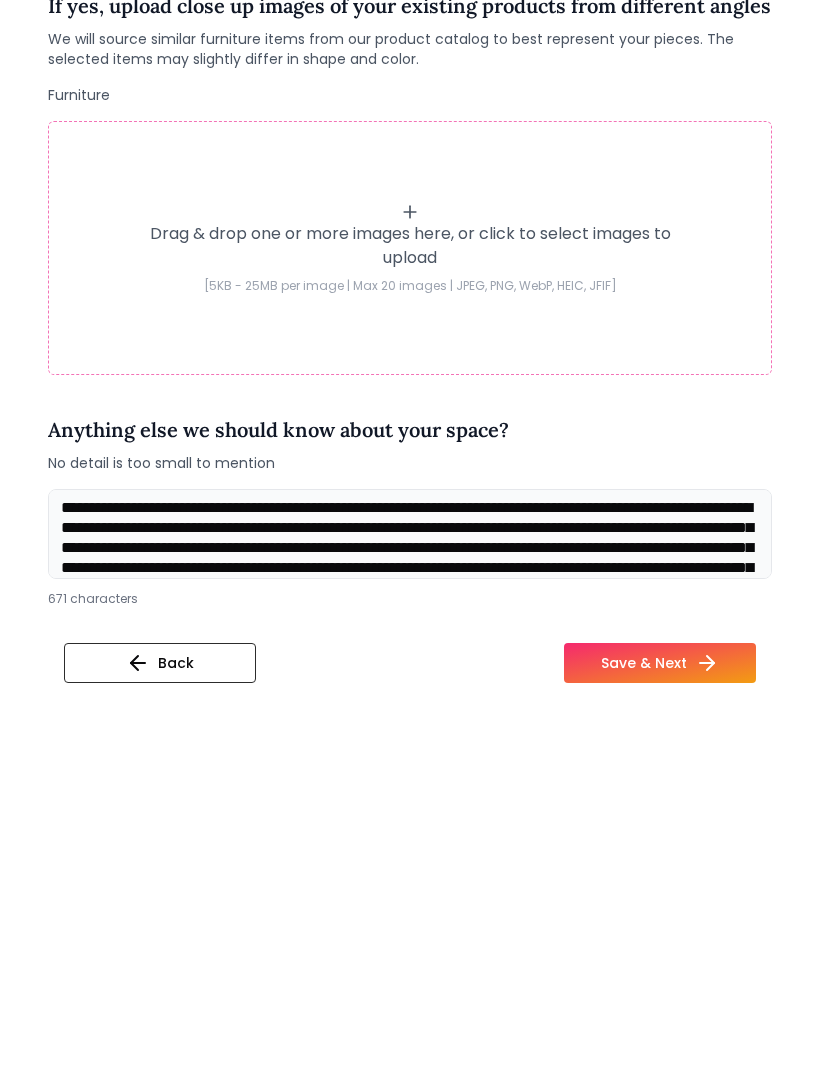 scroll, scrollTop: 0, scrollLeft: 0, axis: both 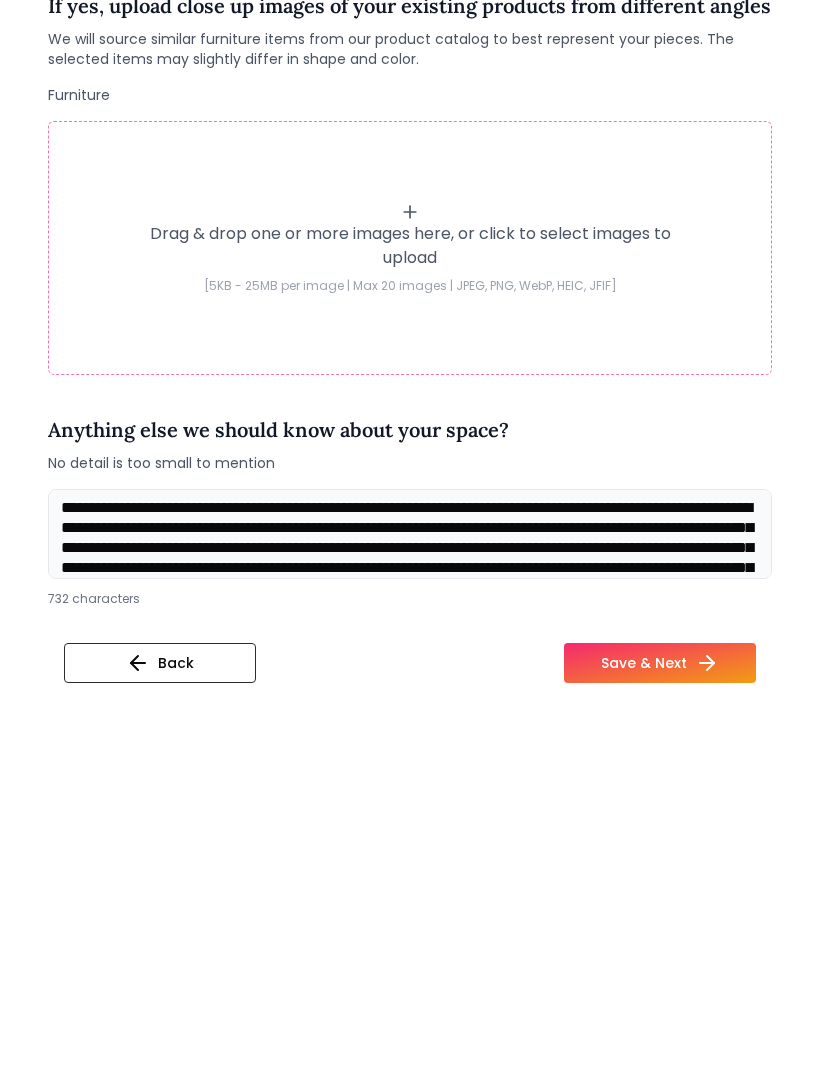click on "**********" at bounding box center [410, 871] 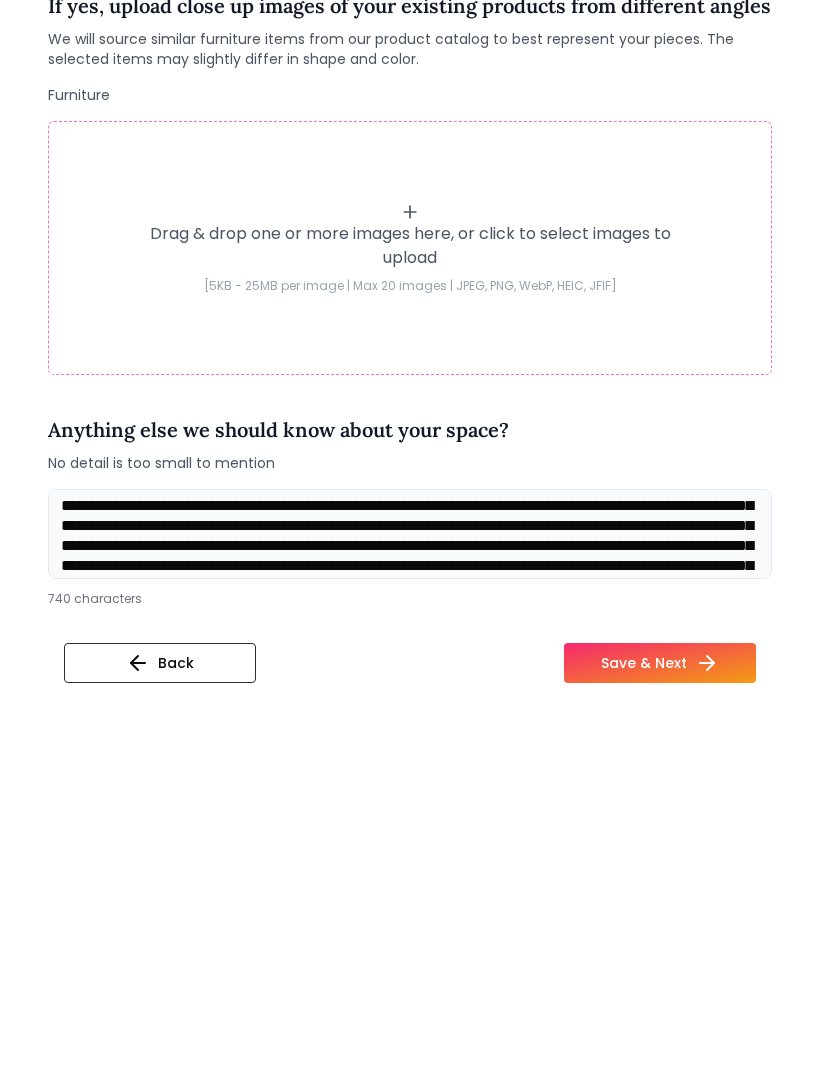 scroll, scrollTop: 44, scrollLeft: 0, axis: vertical 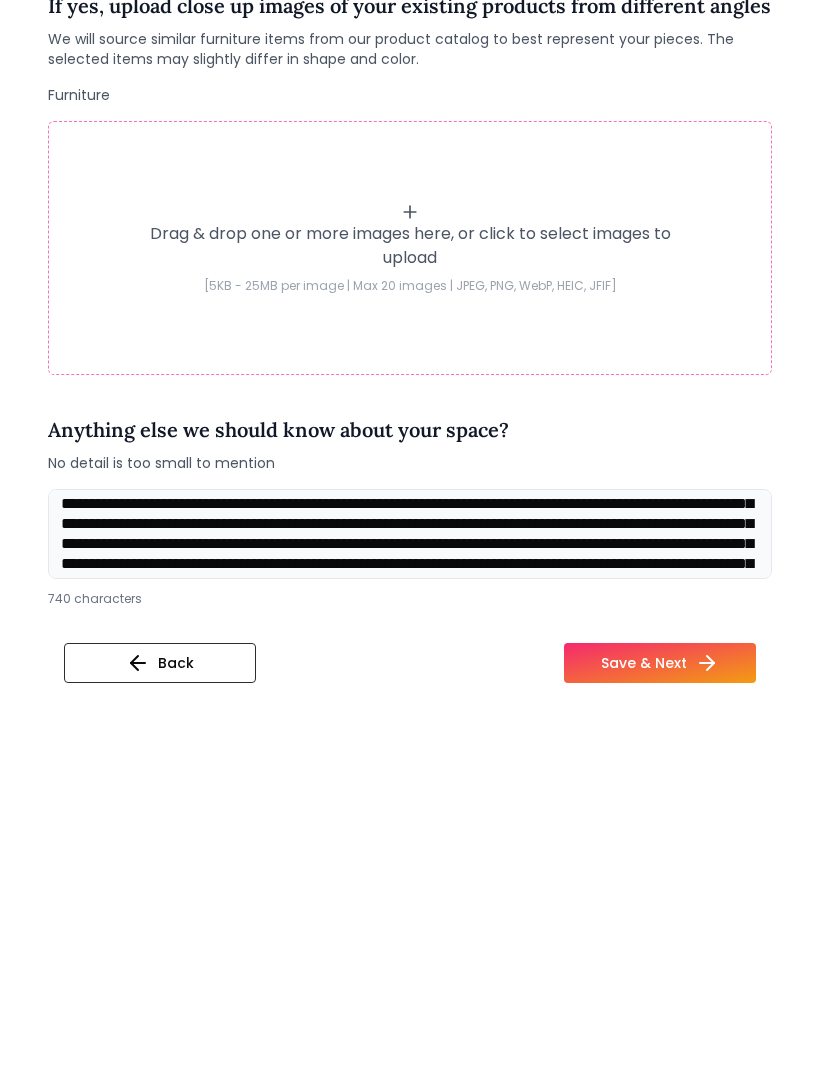 click on "**********" at bounding box center (410, 871) 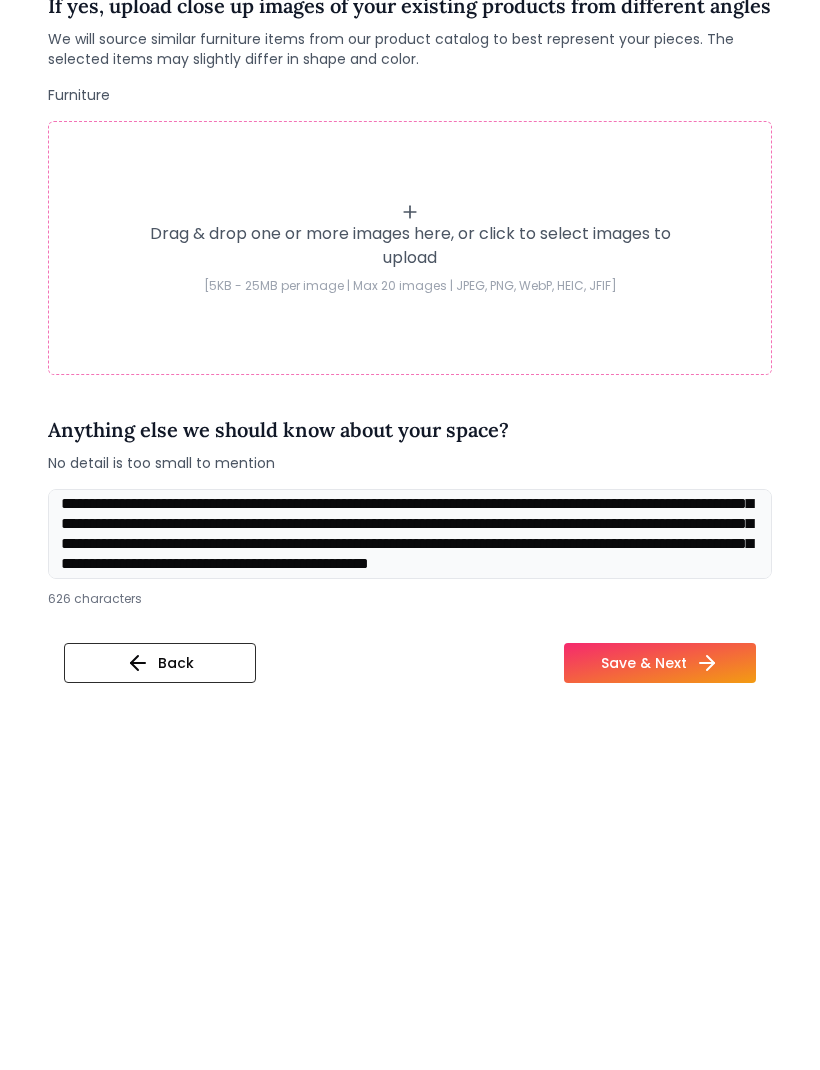 click on "**********" at bounding box center (410, 871) 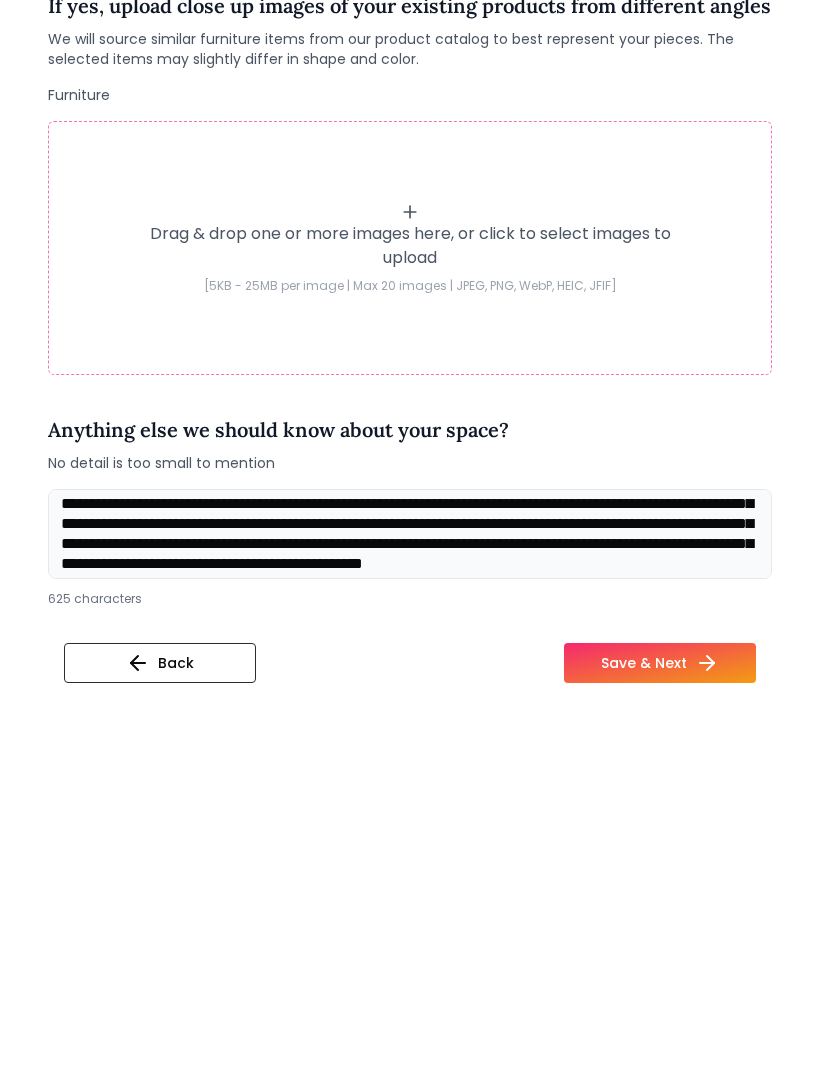 click on "**********" at bounding box center (410, 871) 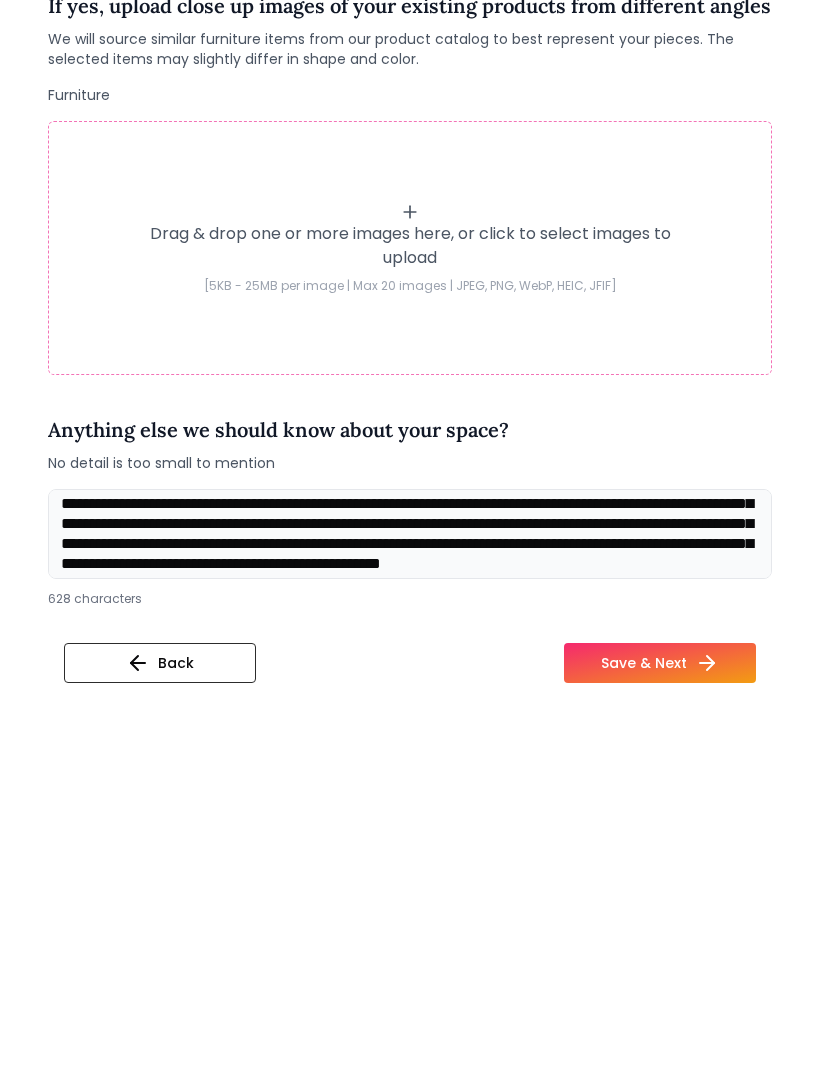 click on "**********" at bounding box center (410, 871) 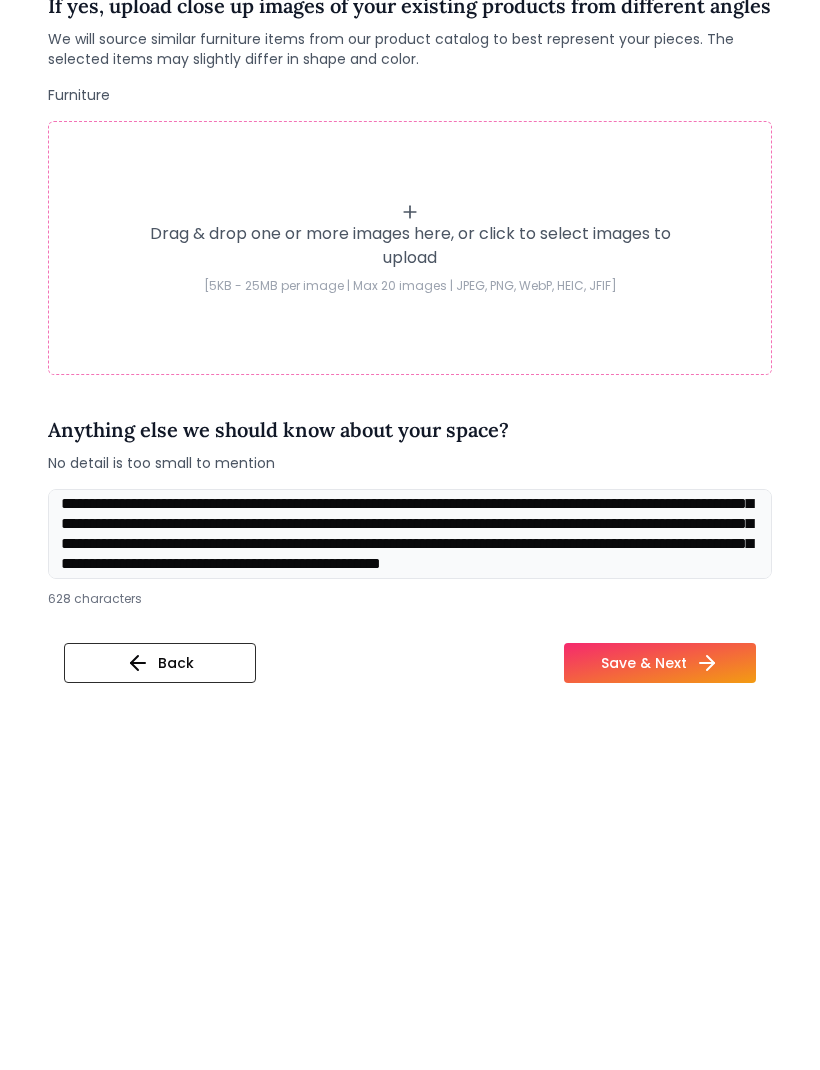 click on "**********" at bounding box center [410, 871] 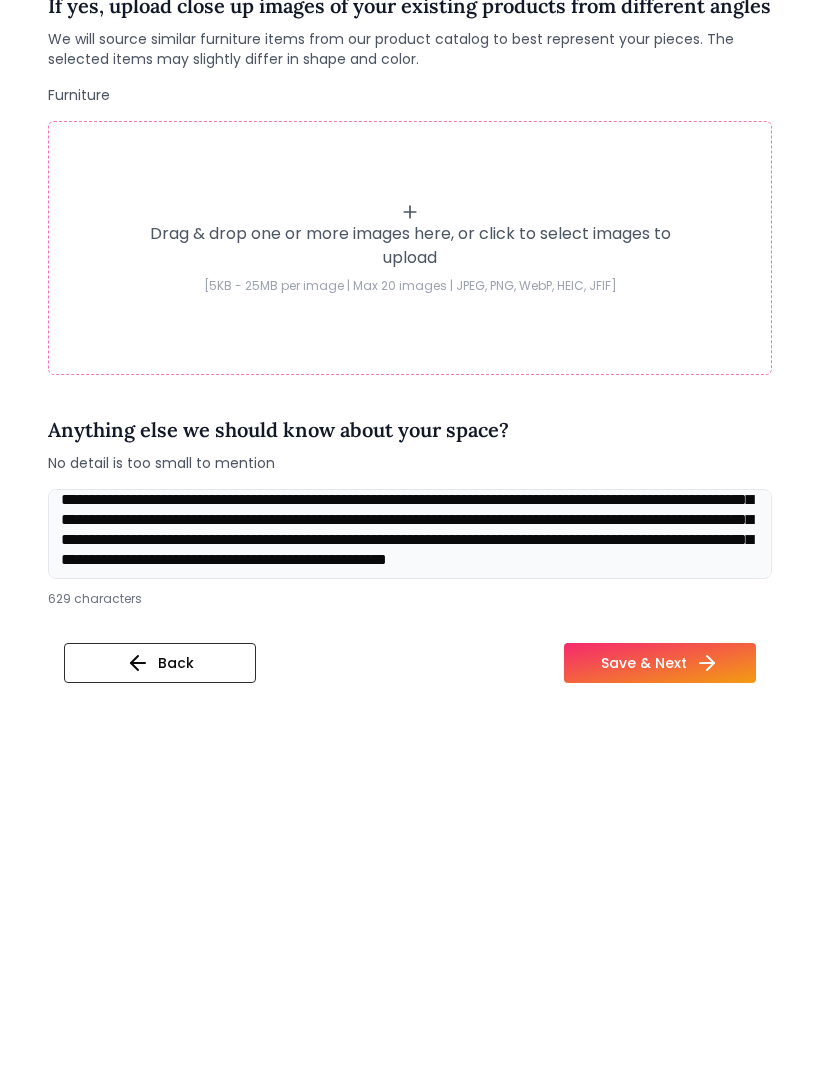 scroll, scrollTop: 88, scrollLeft: 0, axis: vertical 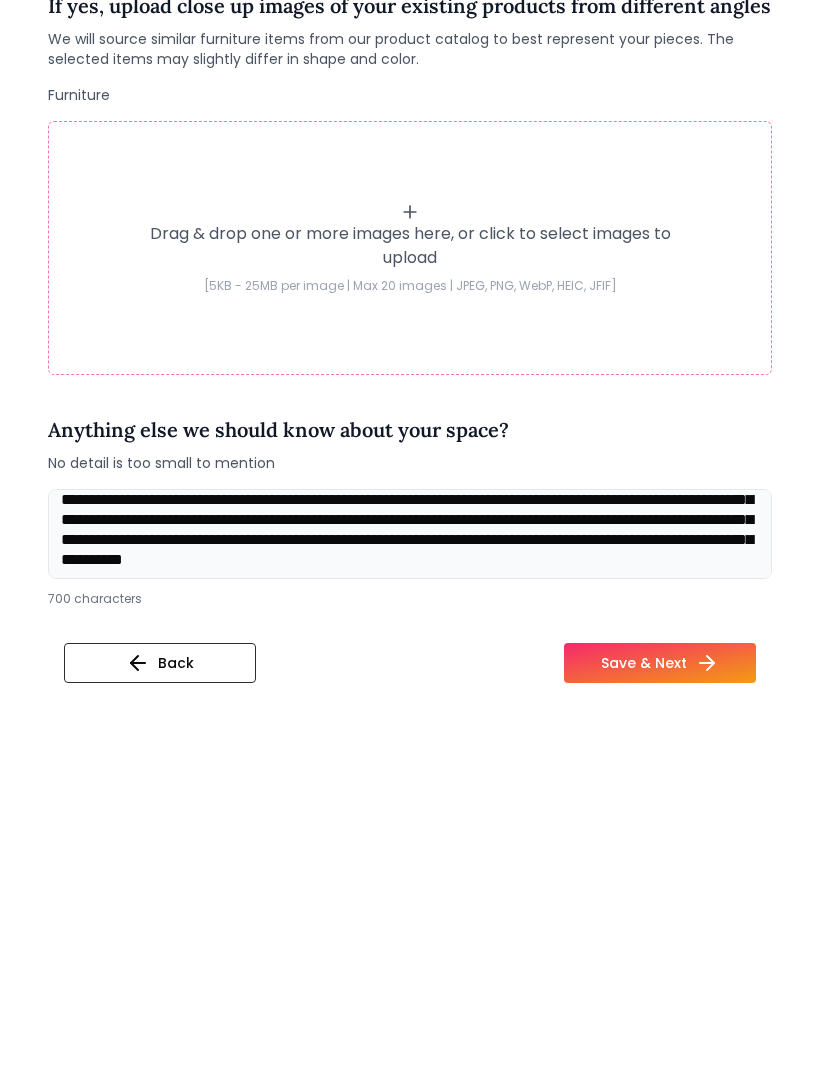 click on "**********" at bounding box center [410, 871] 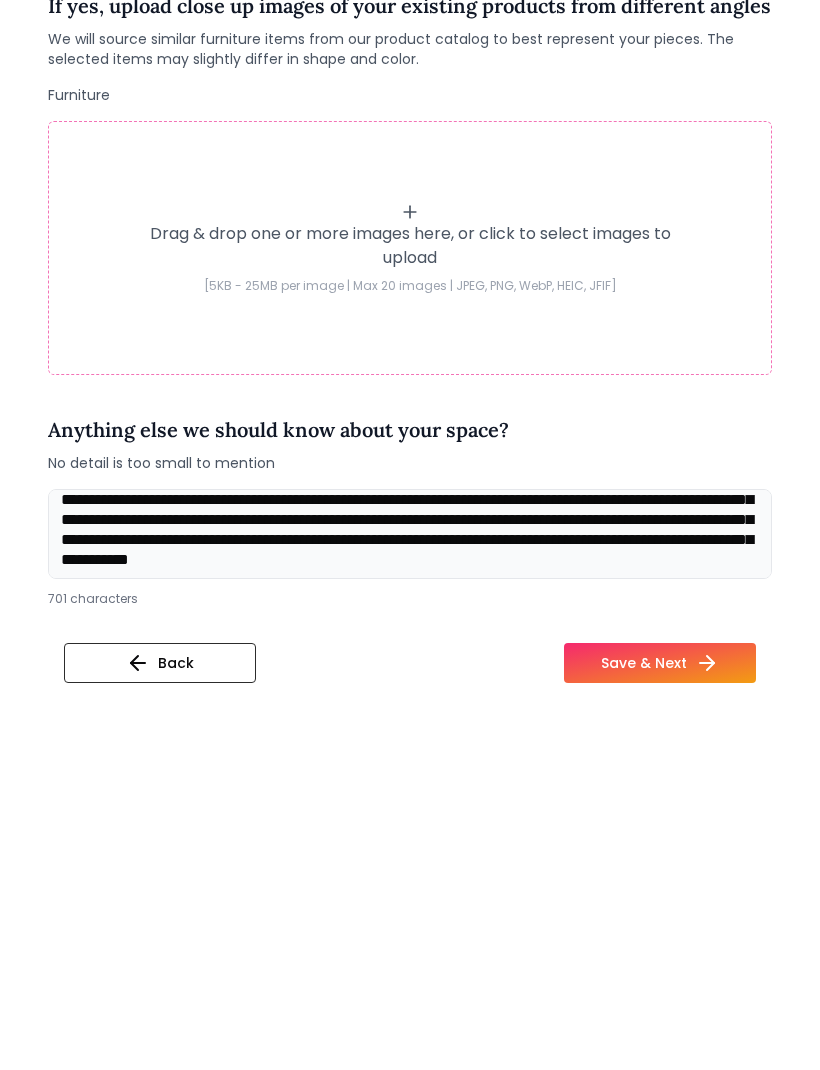 click on "**********" at bounding box center [410, 871] 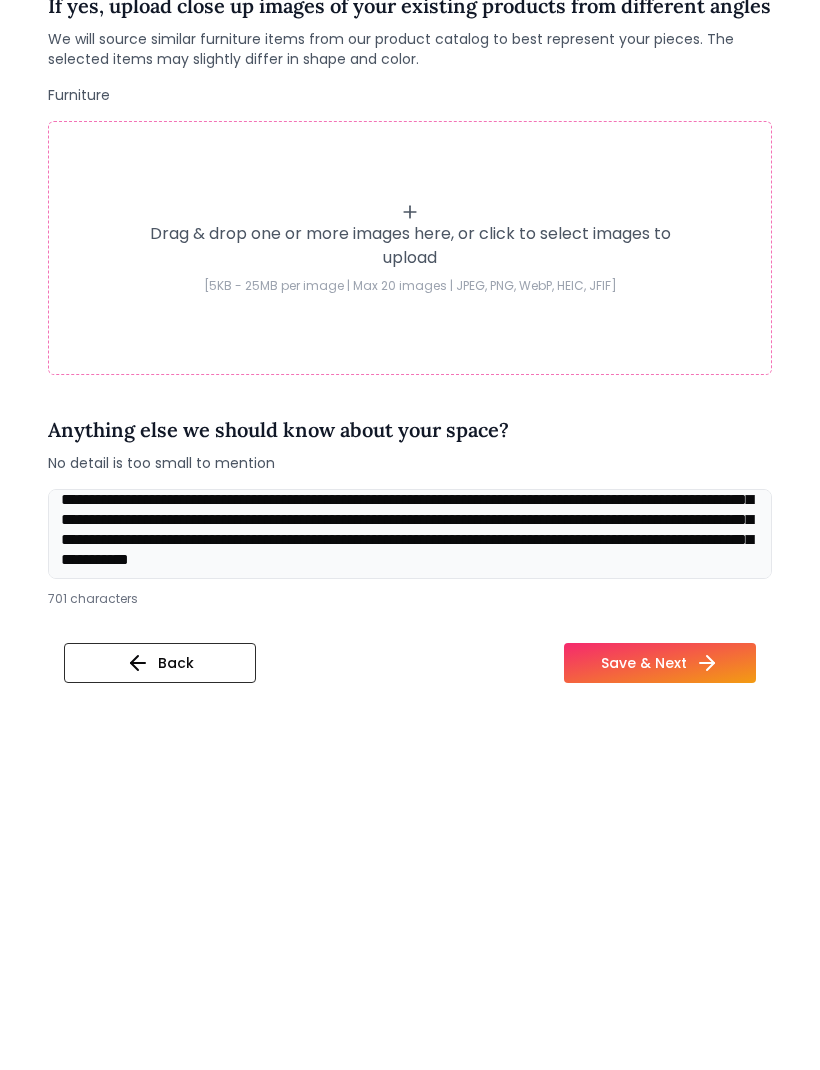 type on "**********" 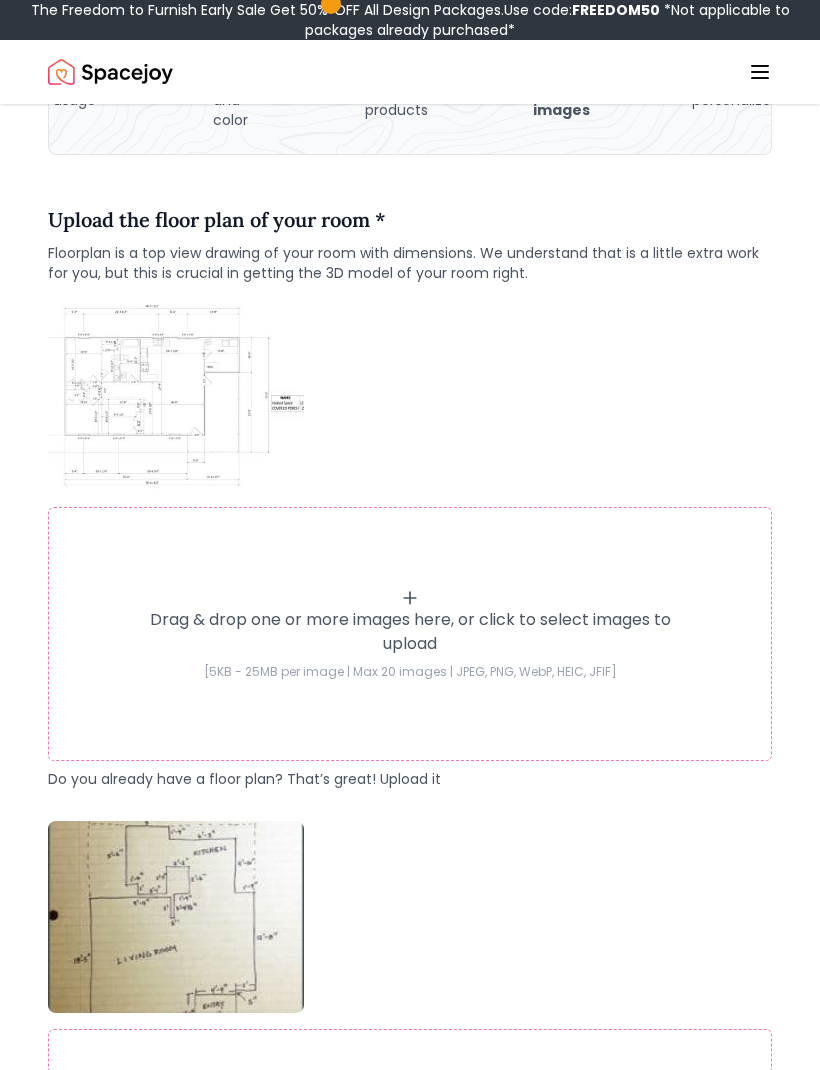 scroll, scrollTop: 0, scrollLeft: 0, axis: both 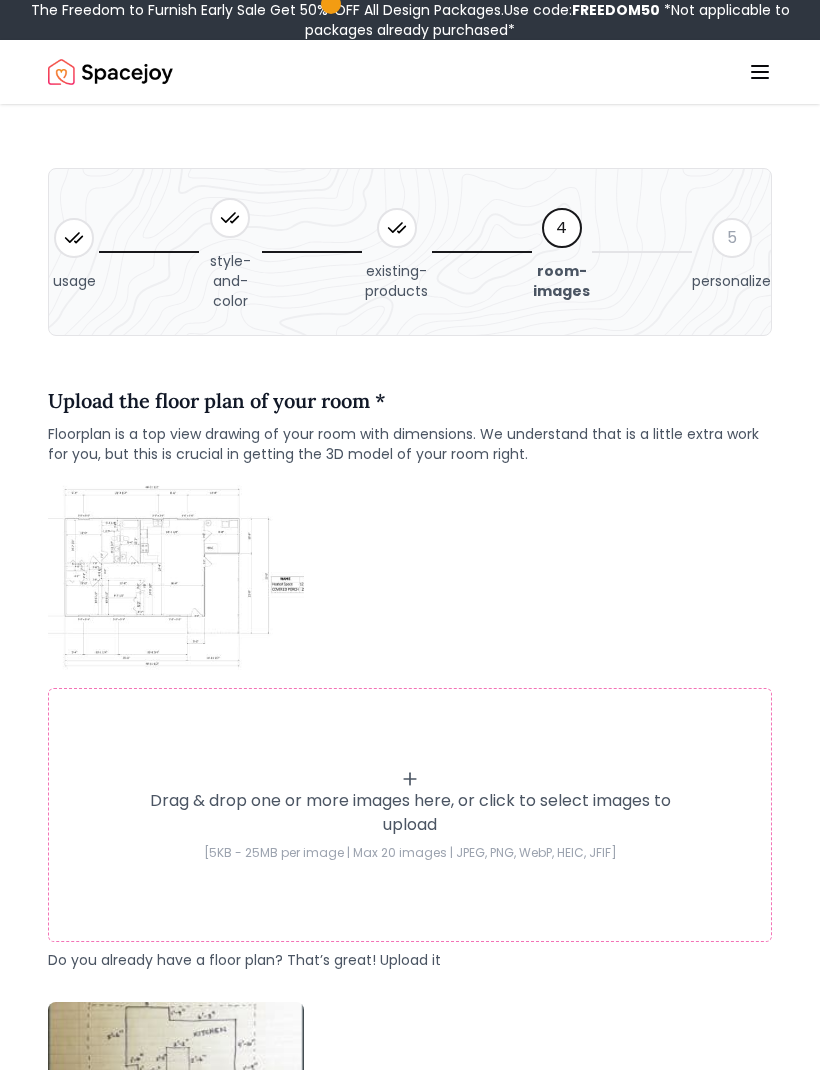 click on "Drag & drop one or more images here, or click to select images to upload" at bounding box center (410, 813) 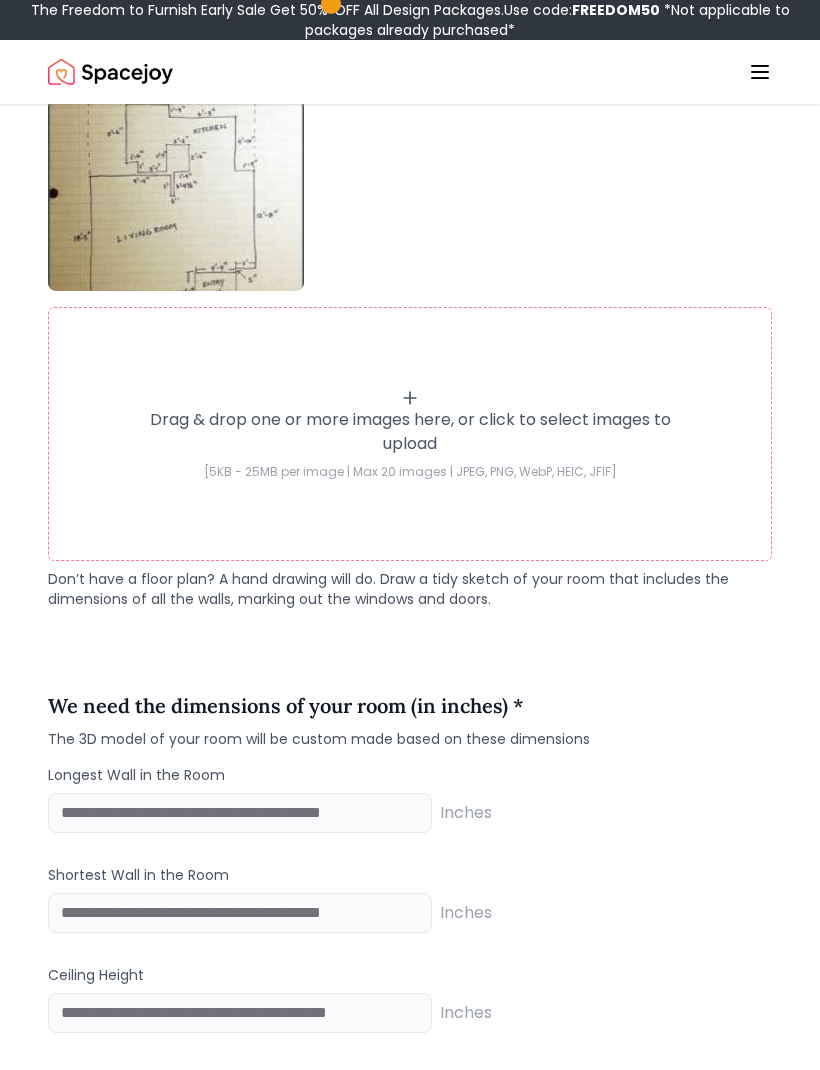 scroll, scrollTop: 1161, scrollLeft: 0, axis: vertical 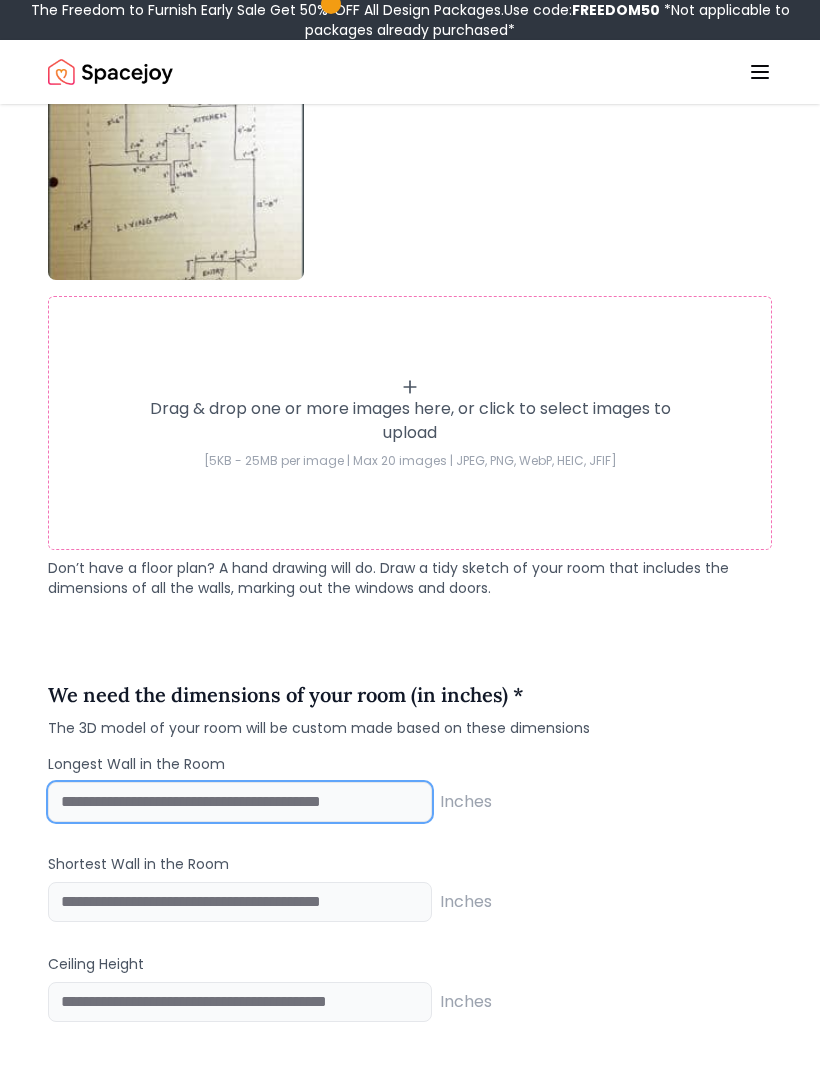 click at bounding box center [240, 802] 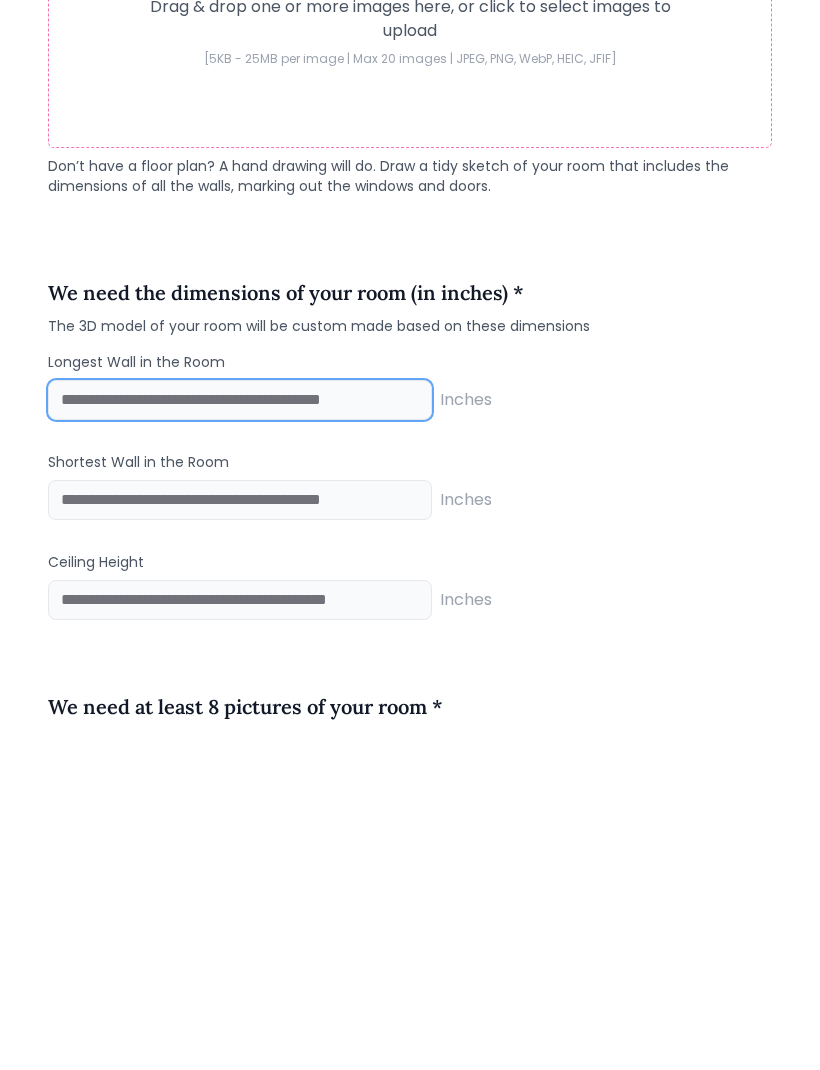 type on "***" 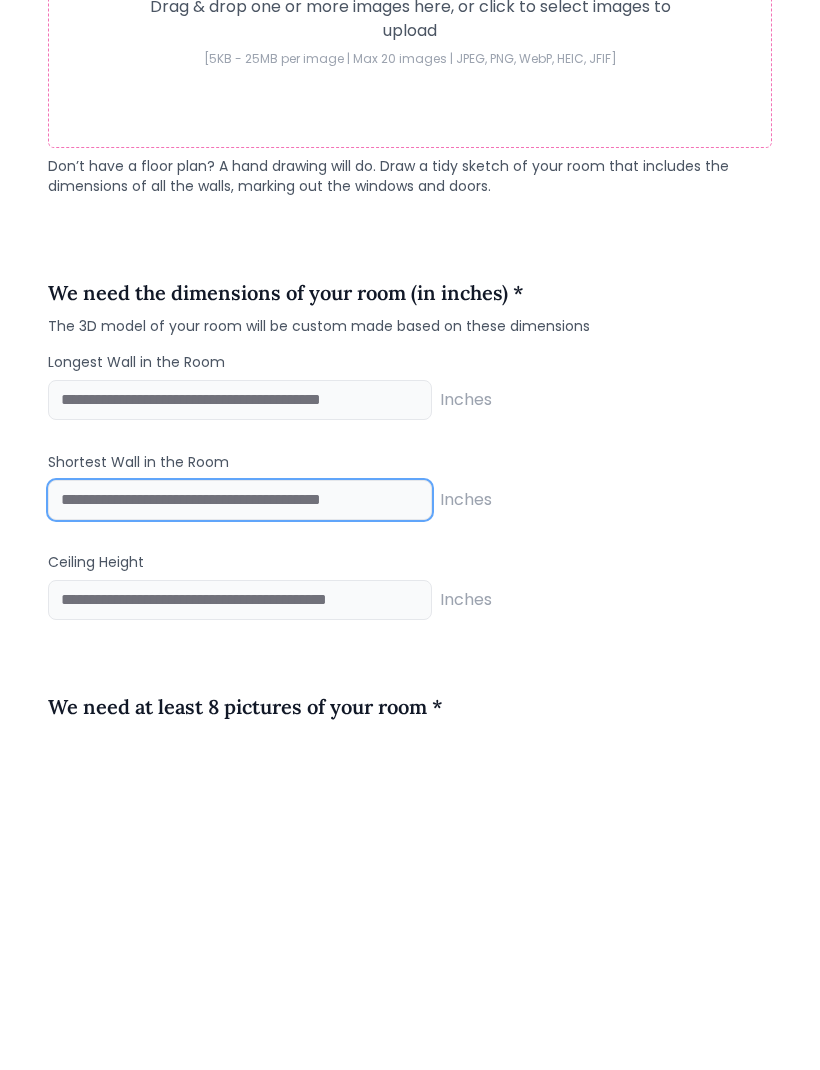 click at bounding box center [240, 837] 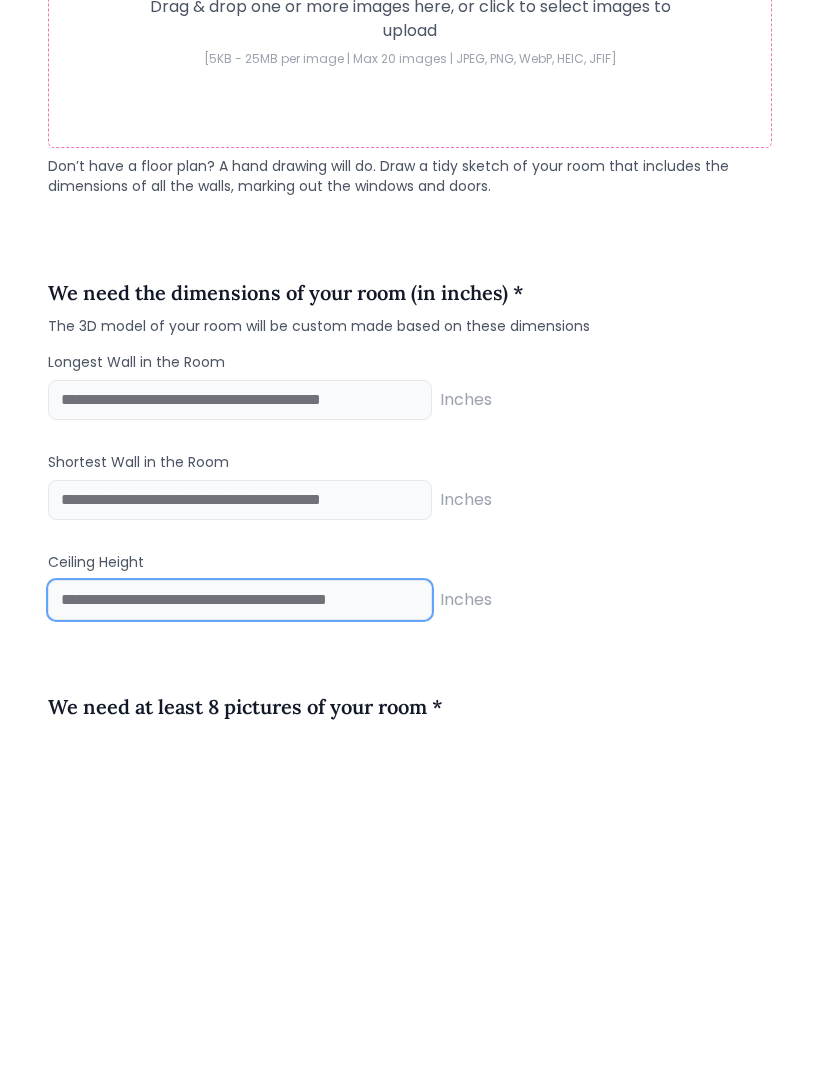 click at bounding box center (240, 937) 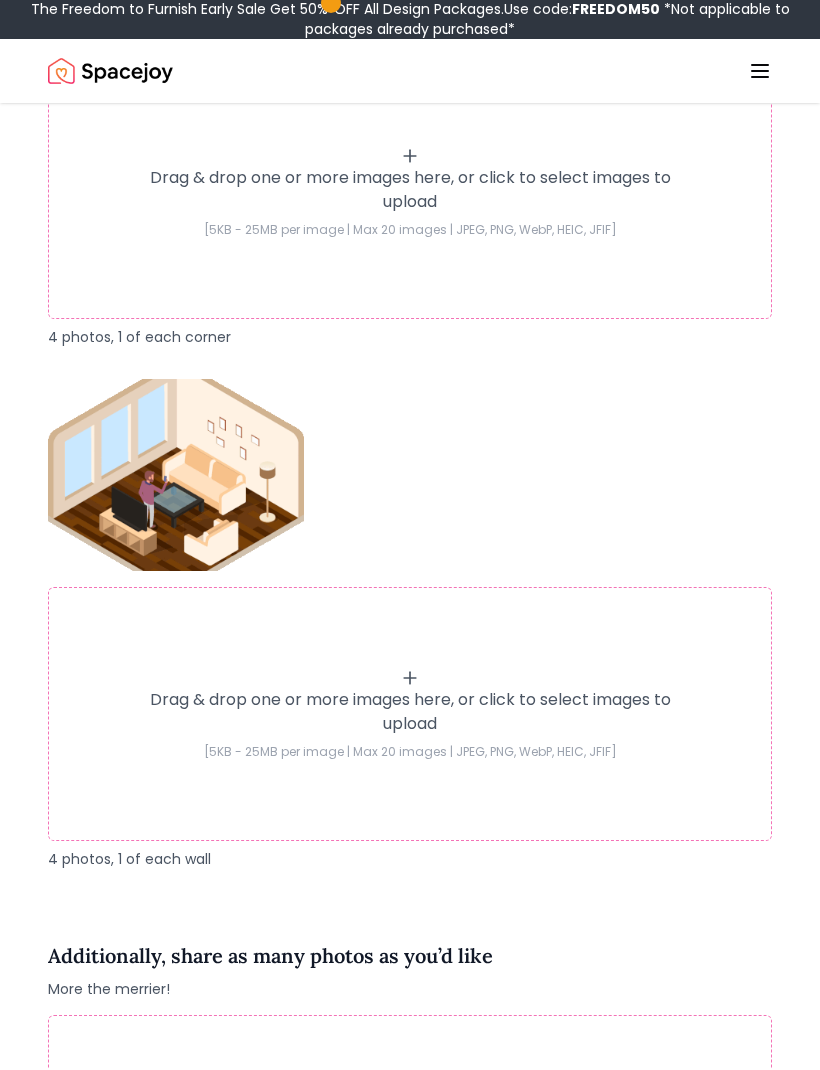 scroll, scrollTop: 2562, scrollLeft: 0, axis: vertical 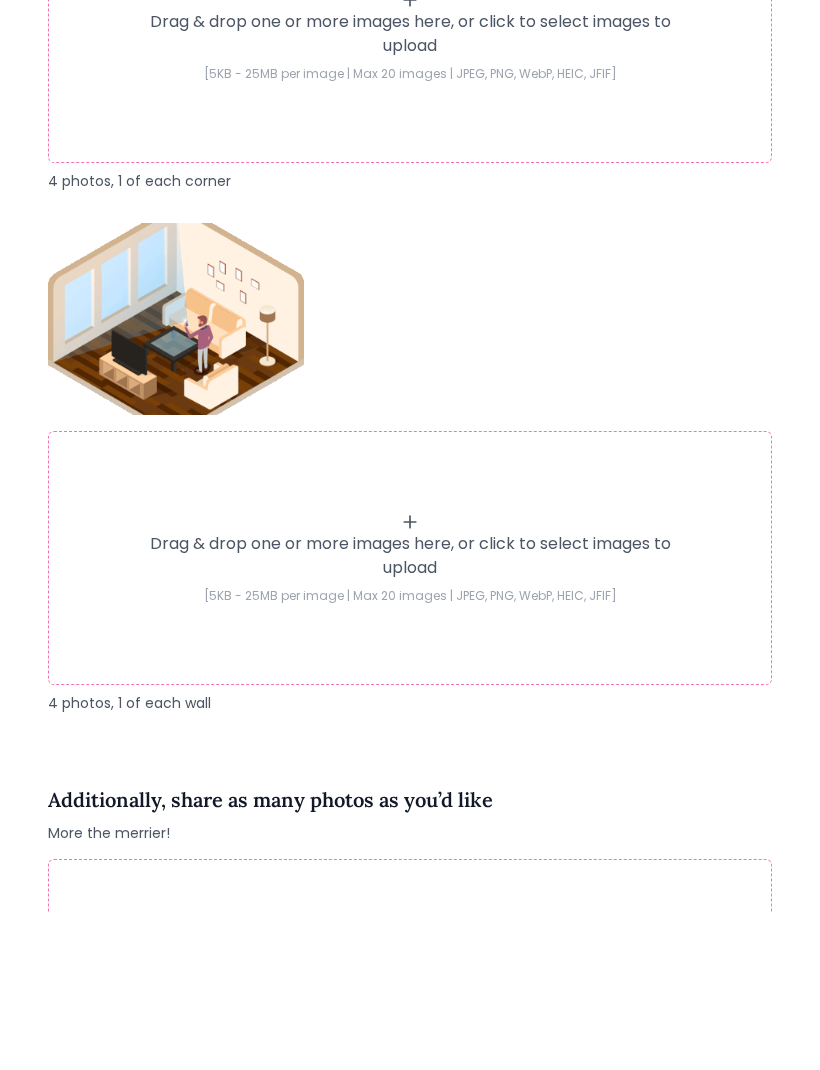 type on "**" 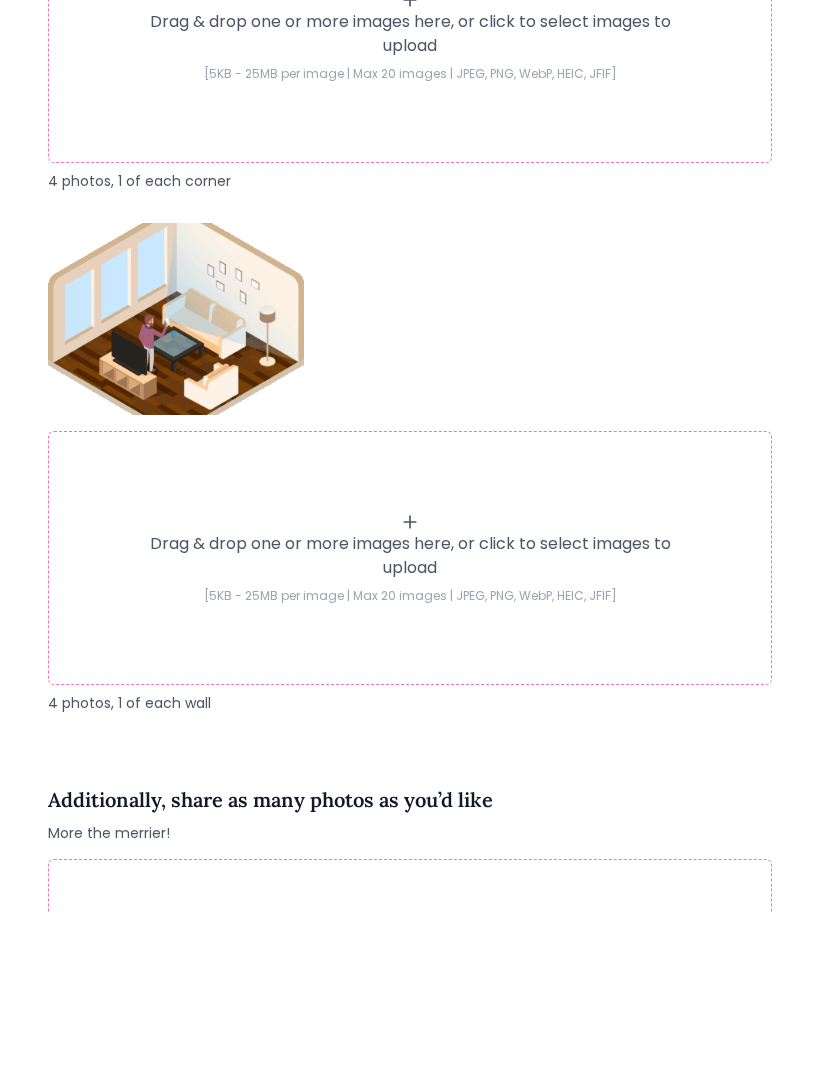 scroll, scrollTop: 2720, scrollLeft: 0, axis: vertical 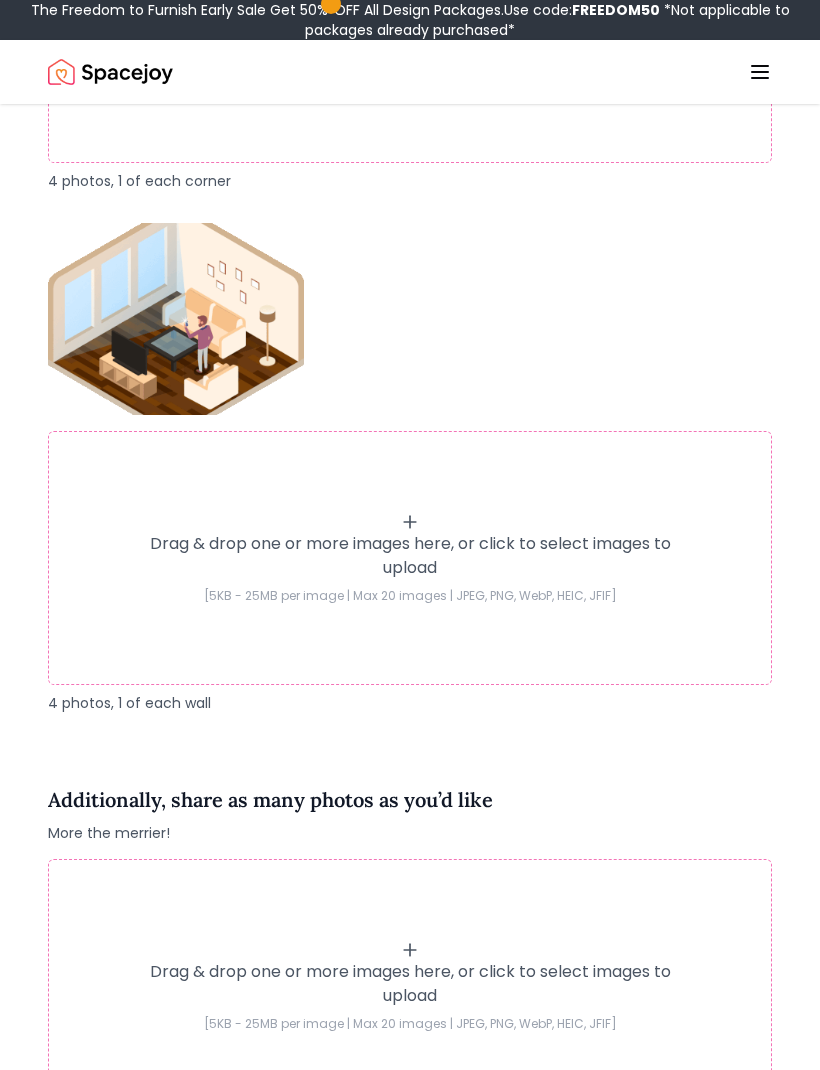 type on "**********" 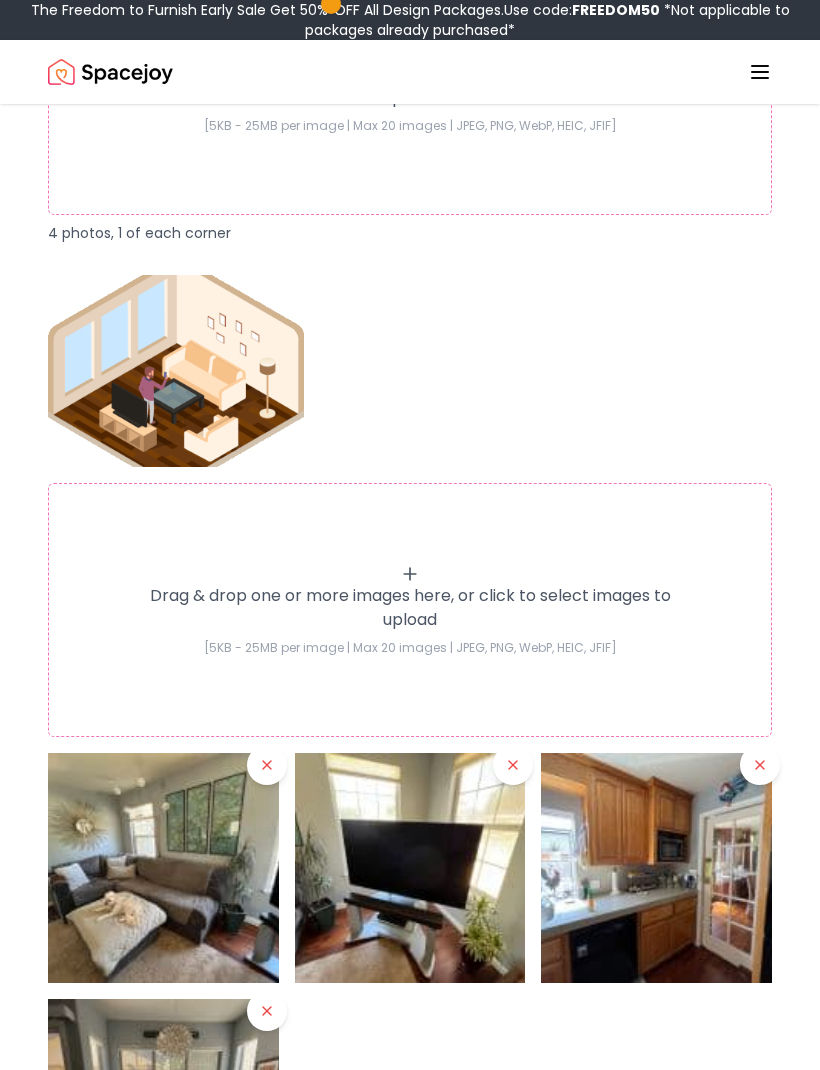 scroll, scrollTop: 2657, scrollLeft: 0, axis: vertical 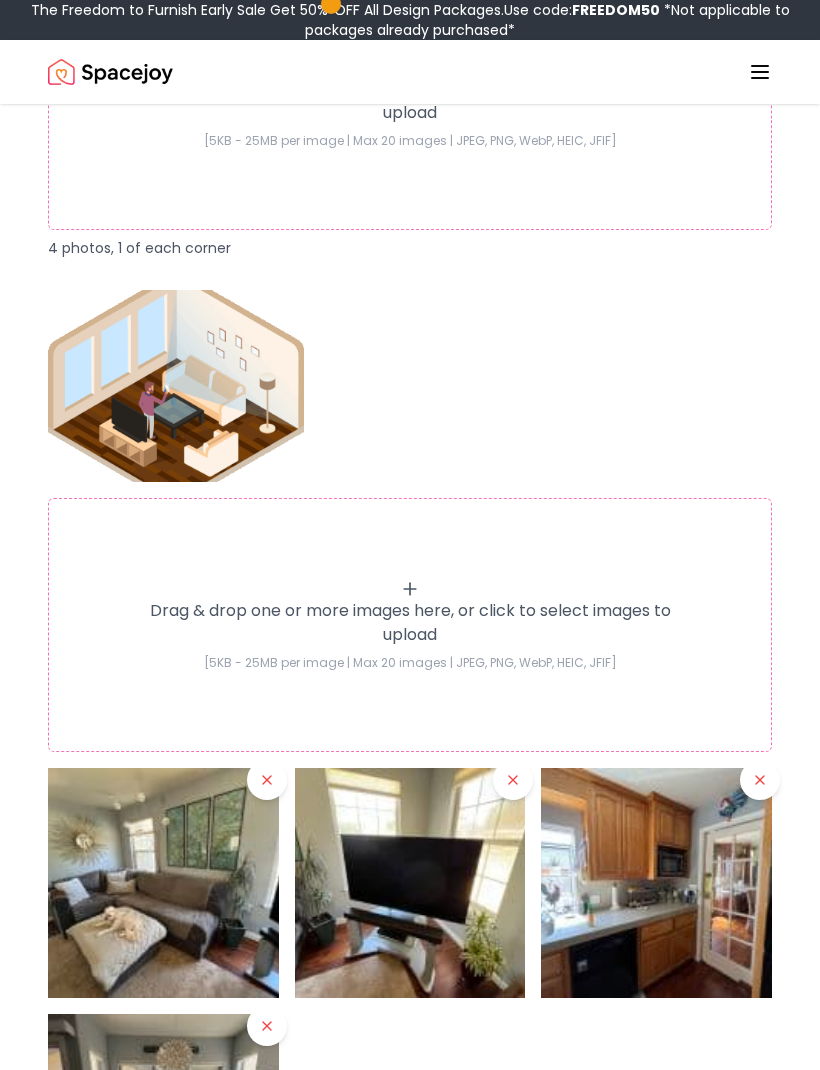 click at bounding box center (267, 781) 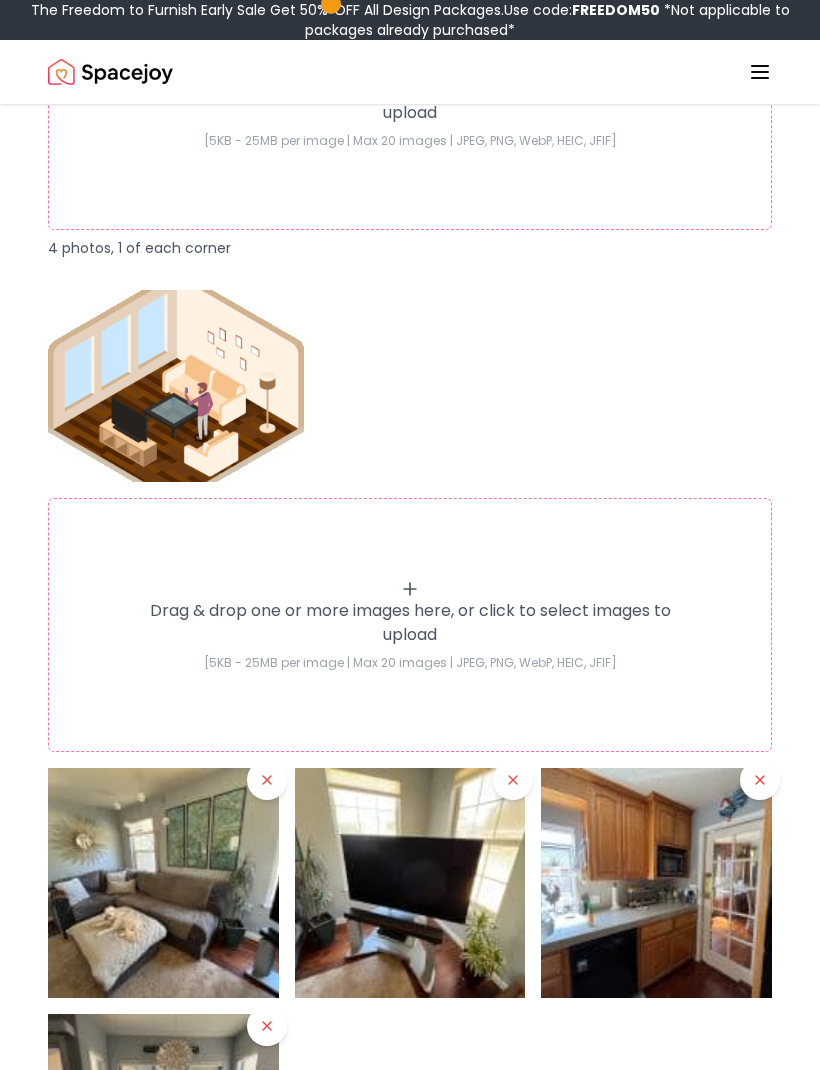 scroll, scrollTop: 2653, scrollLeft: 0, axis: vertical 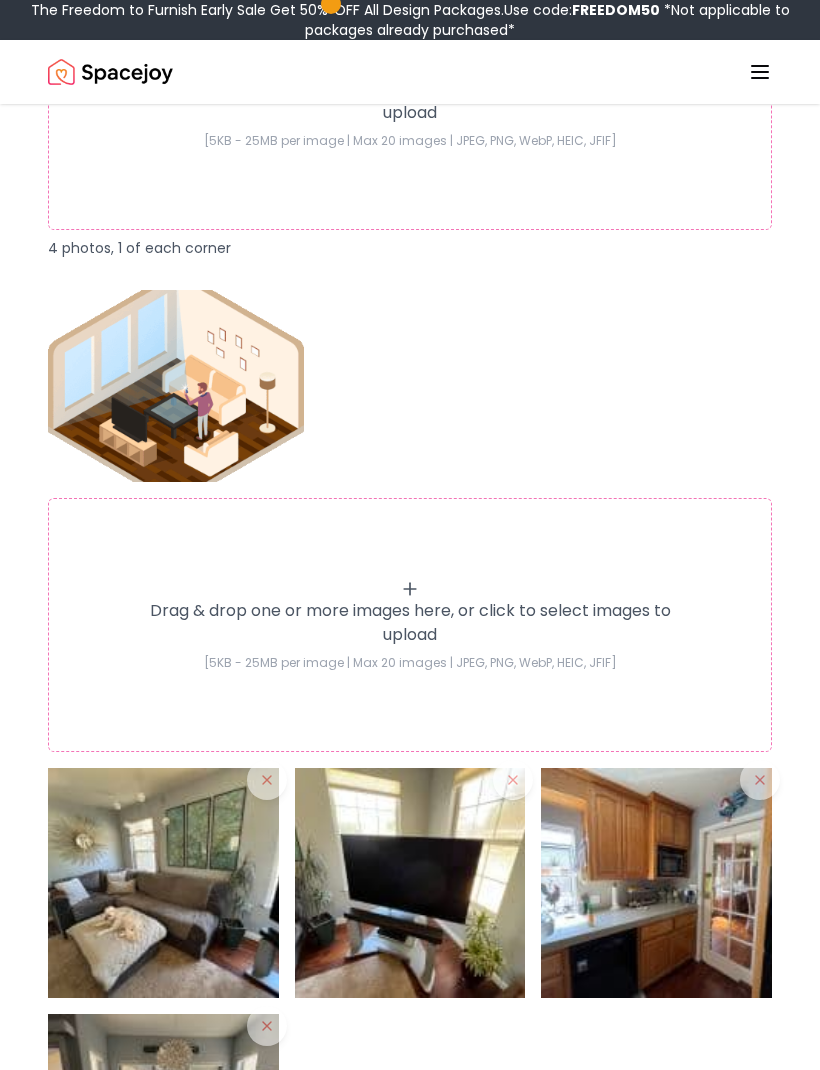 click on "We need at least 8 pictures of your room *  - Open window shades and switch on the lights  - Try and capture both the floor and ceiling in all photos  - First, stand in each corner of the room and then center of each main wall to take the photos as shown Drag & drop one or more images here, or click to select images to upload [5KB - 25MB per image | Max 20 images | JPEG, PNG, WebP, HEIC, JFIF] 4 photos, 1 of each corner Drag & drop one or more images here, or click to select images to upload [5KB - 25MB per image | Max 20 images | JPEG, PNG, WebP, HEIC, JFIF] 4 photos, 1 of each wall" at bounding box center [410, 445] 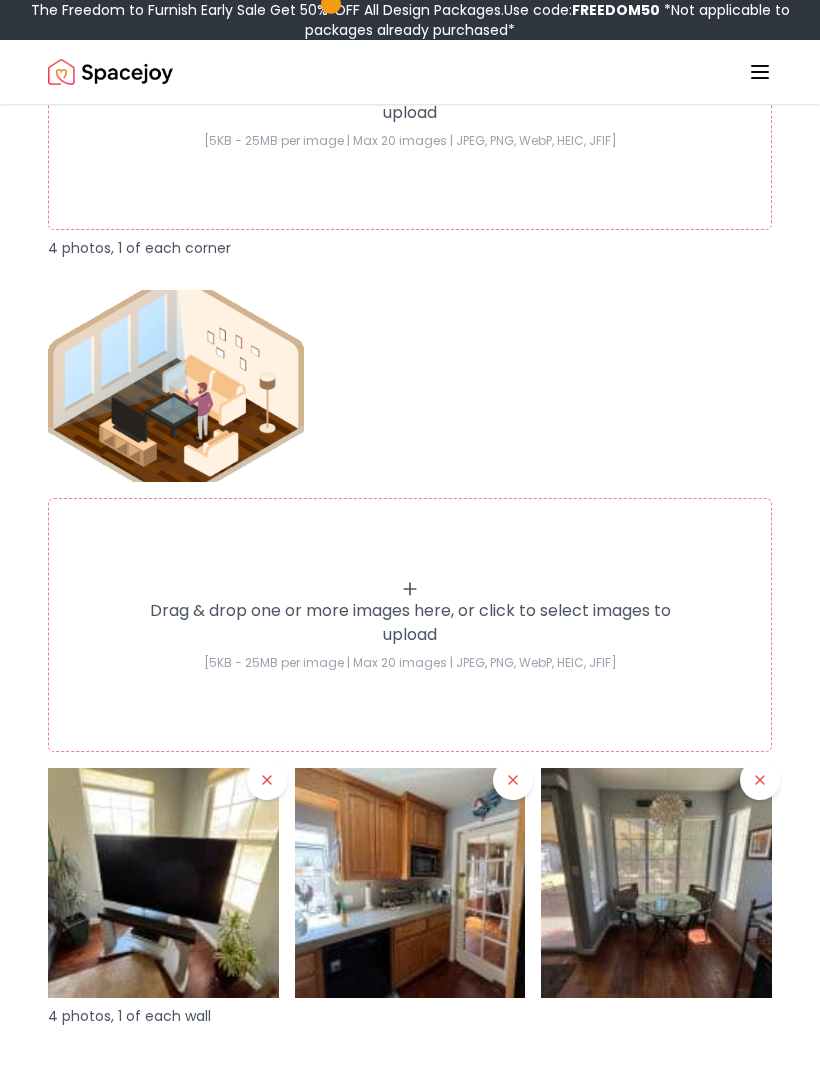 click at bounding box center [267, 780] 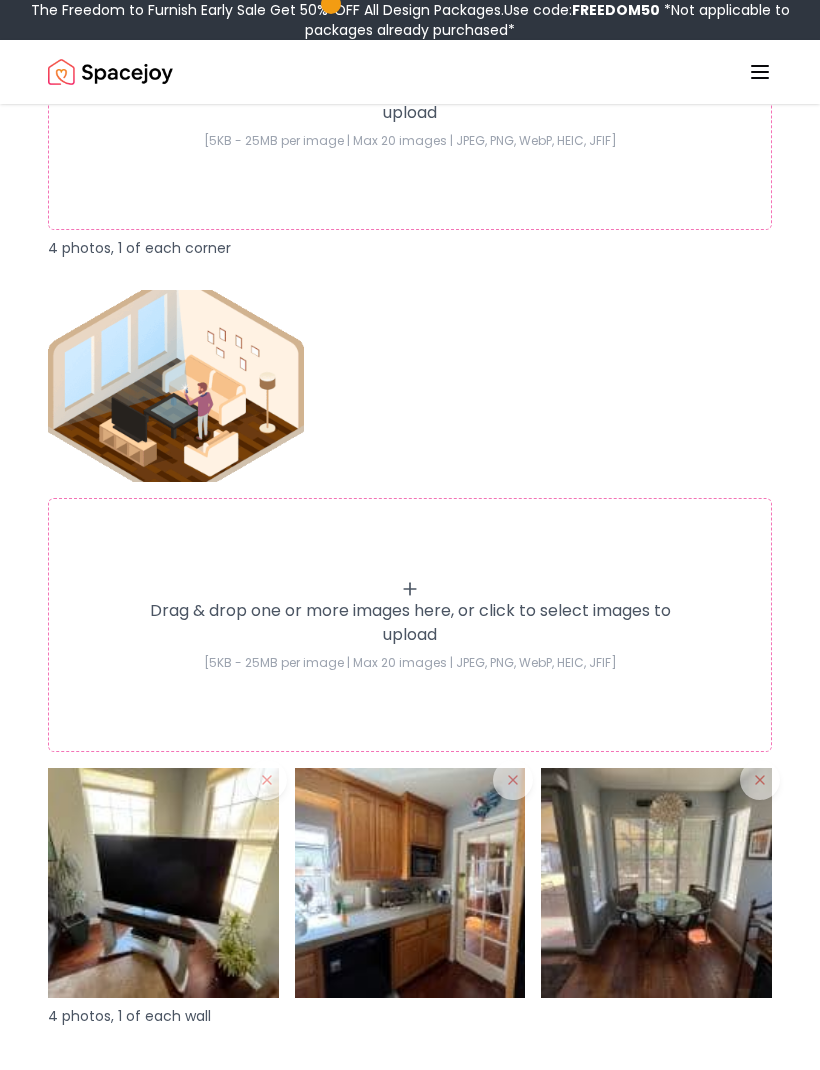 click at bounding box center (410, 883) 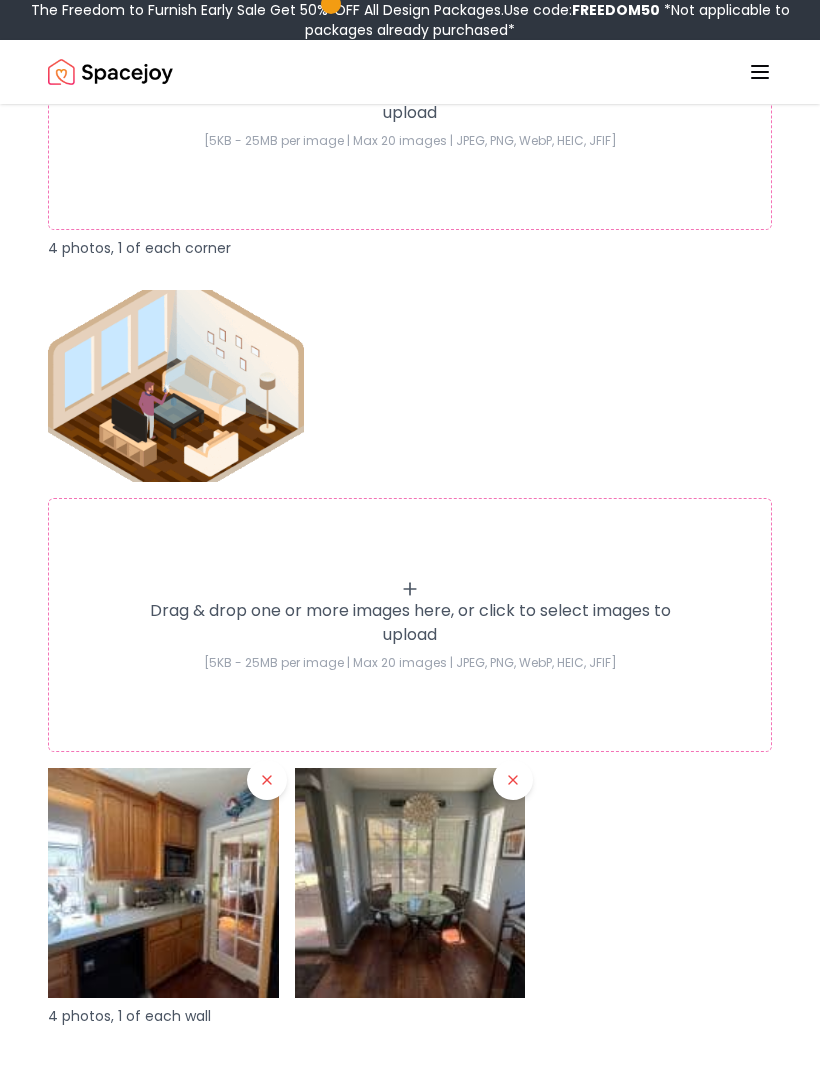 click 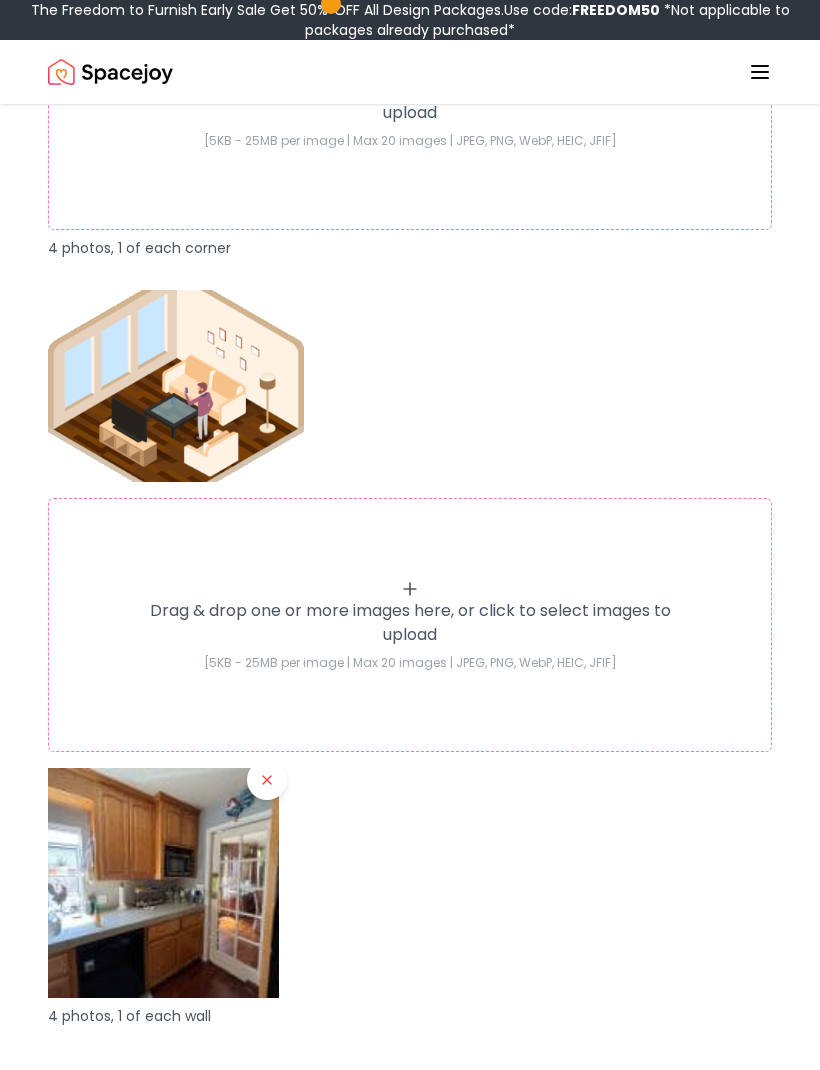 click at bounding box center (267, 780) 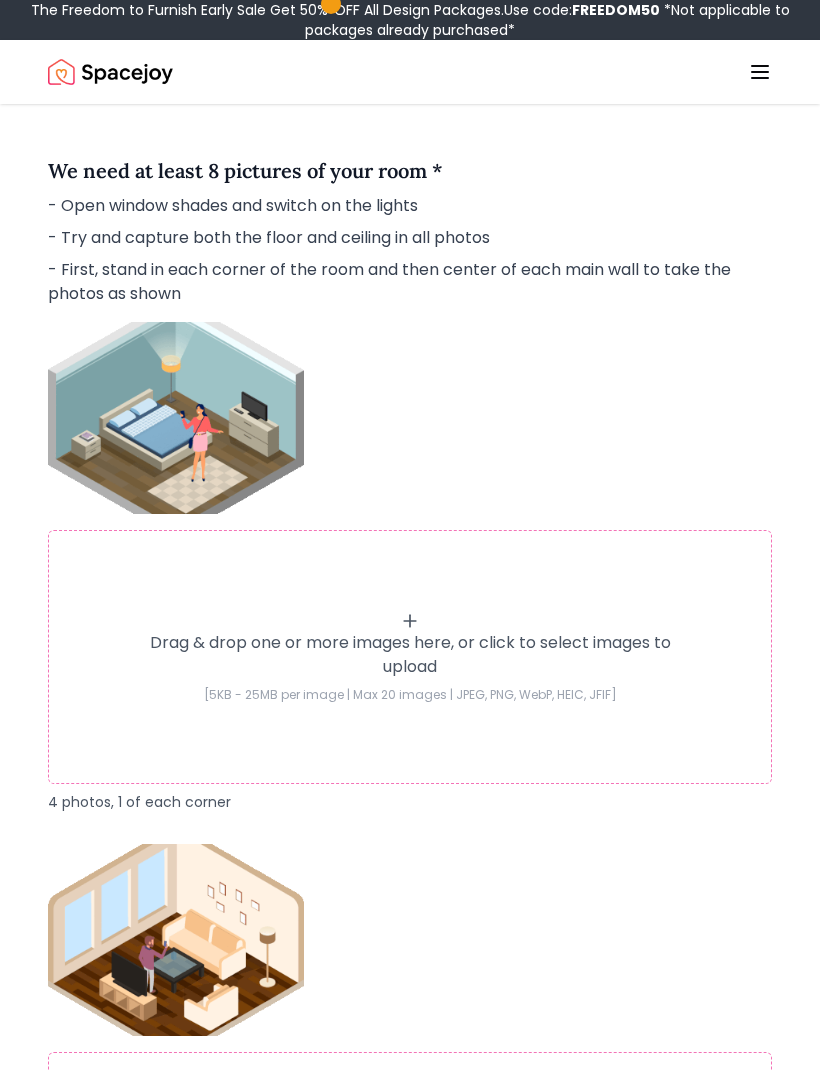 scroll, scrollTop: 2120, scrollLeft: 0, axis: vertical 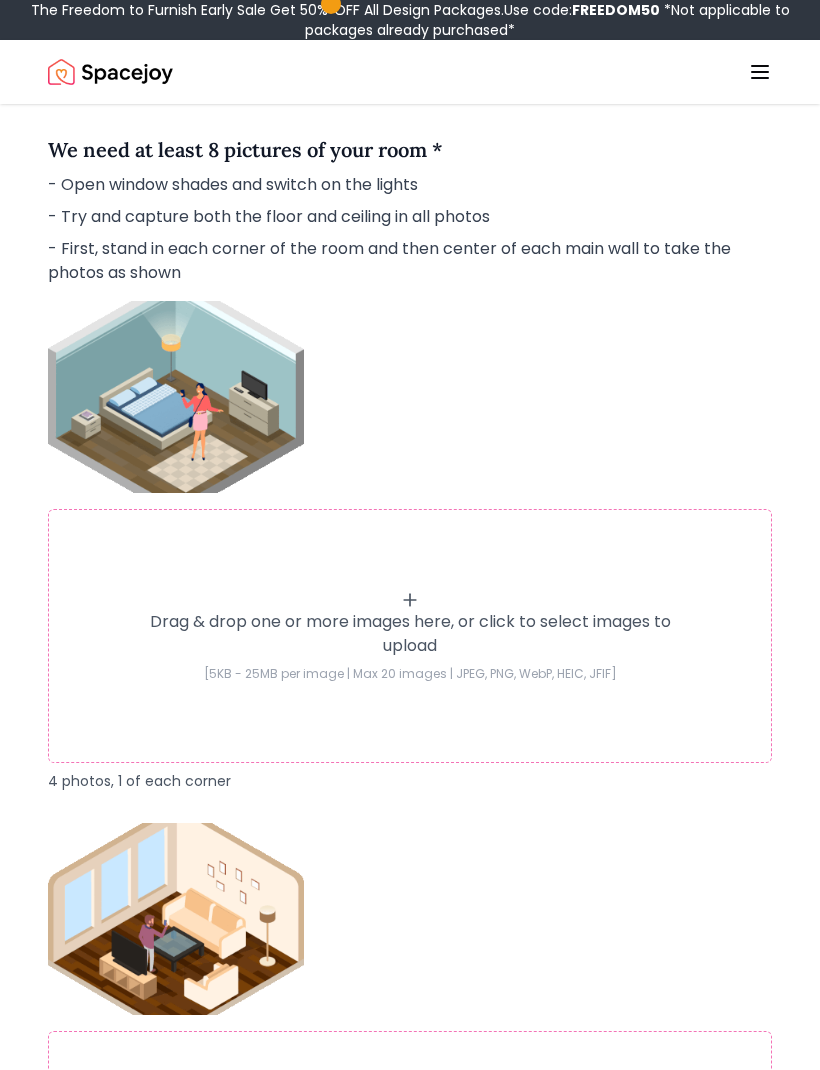 click 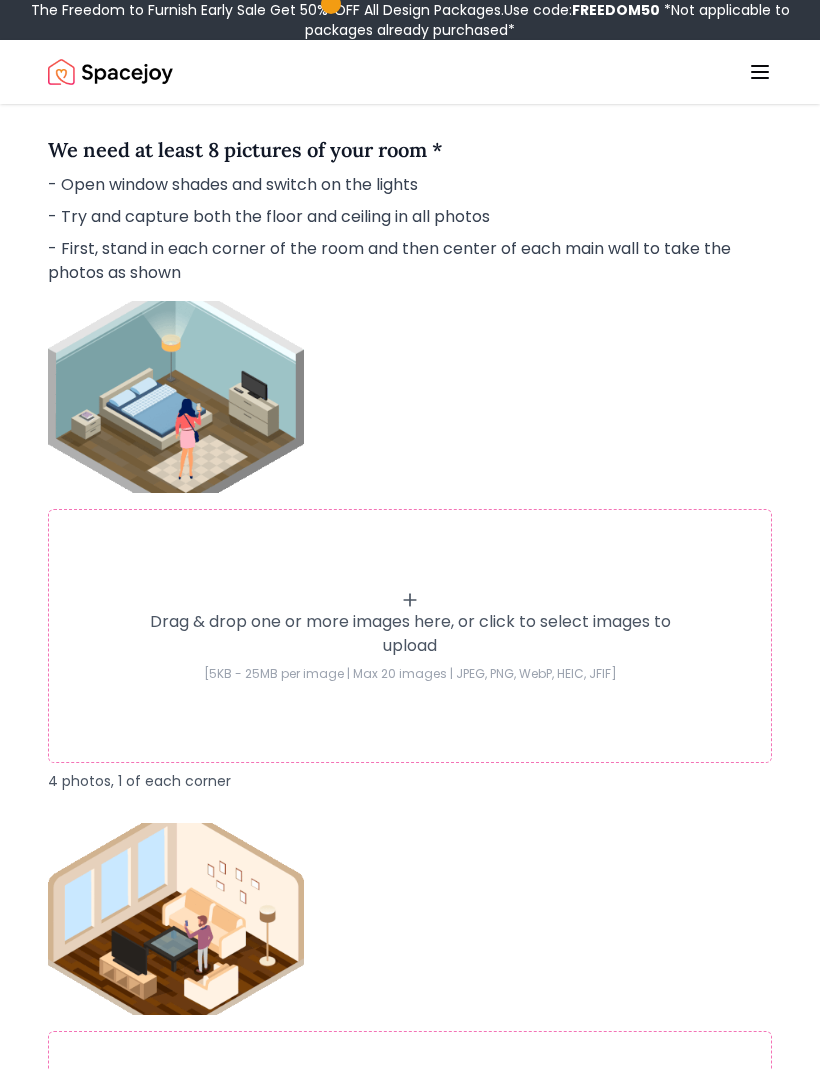 type on "**********" 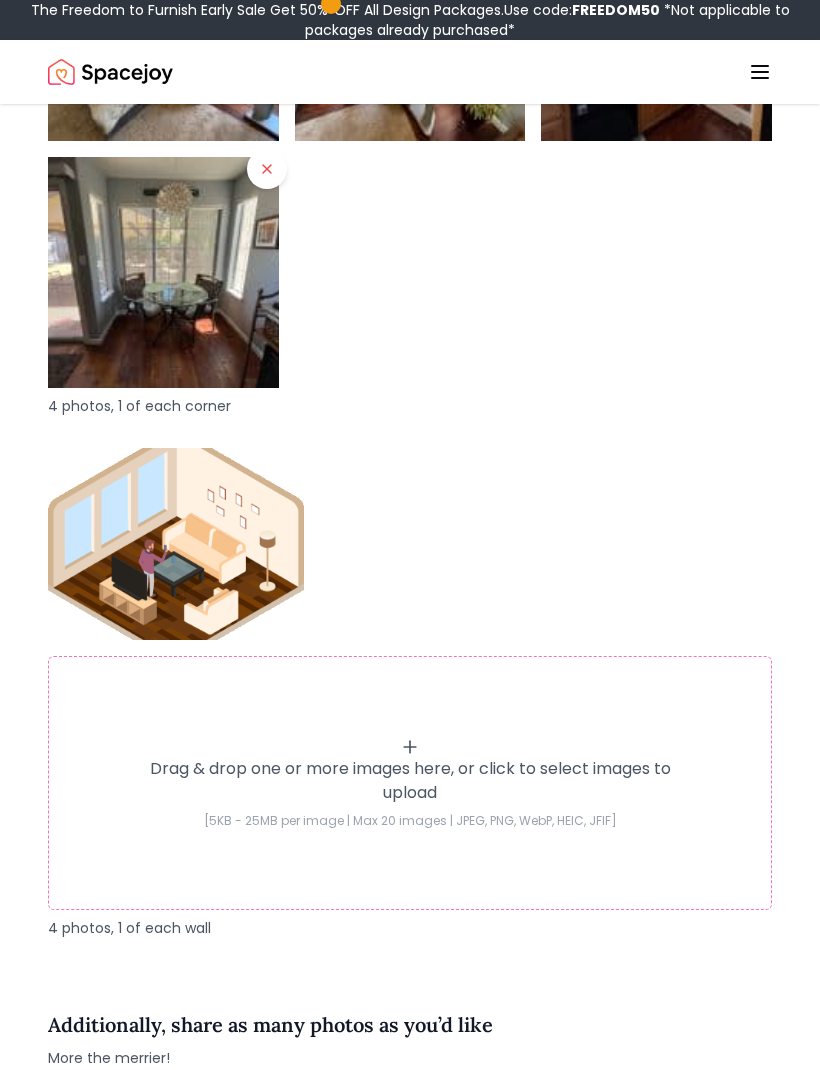 scroll, scrollTop: 2988, scrollLeft: 0, axis: vertical 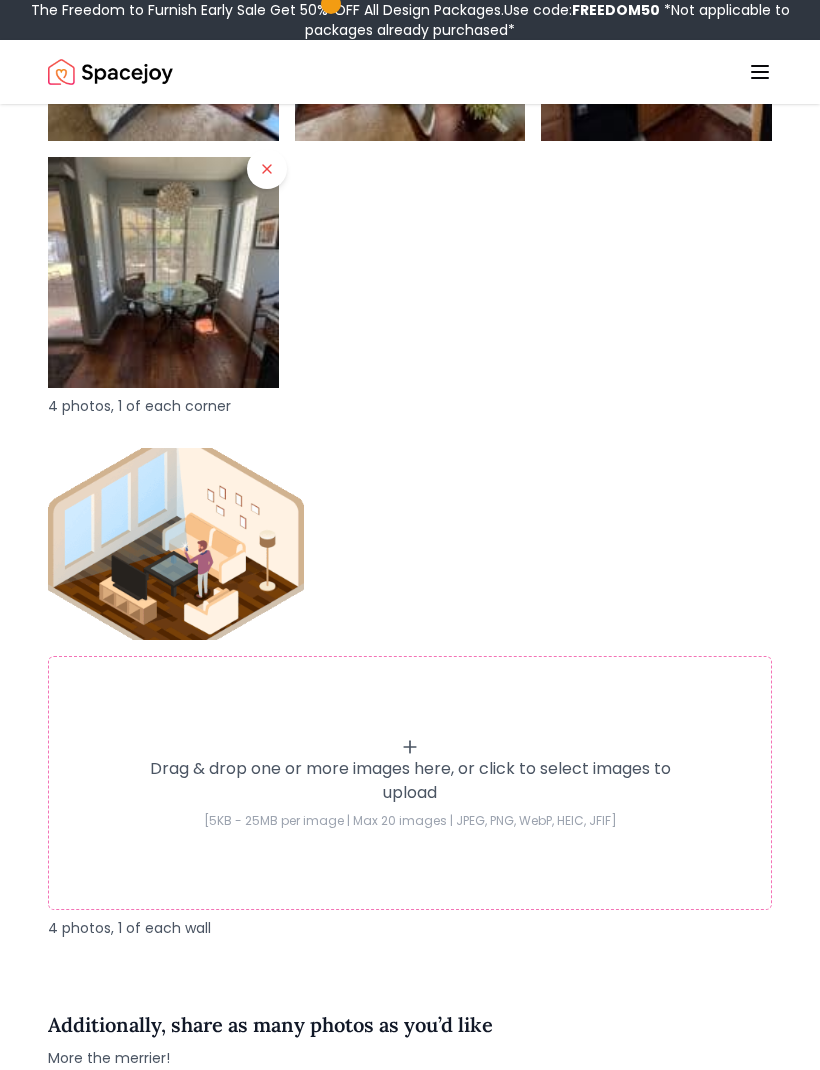 click 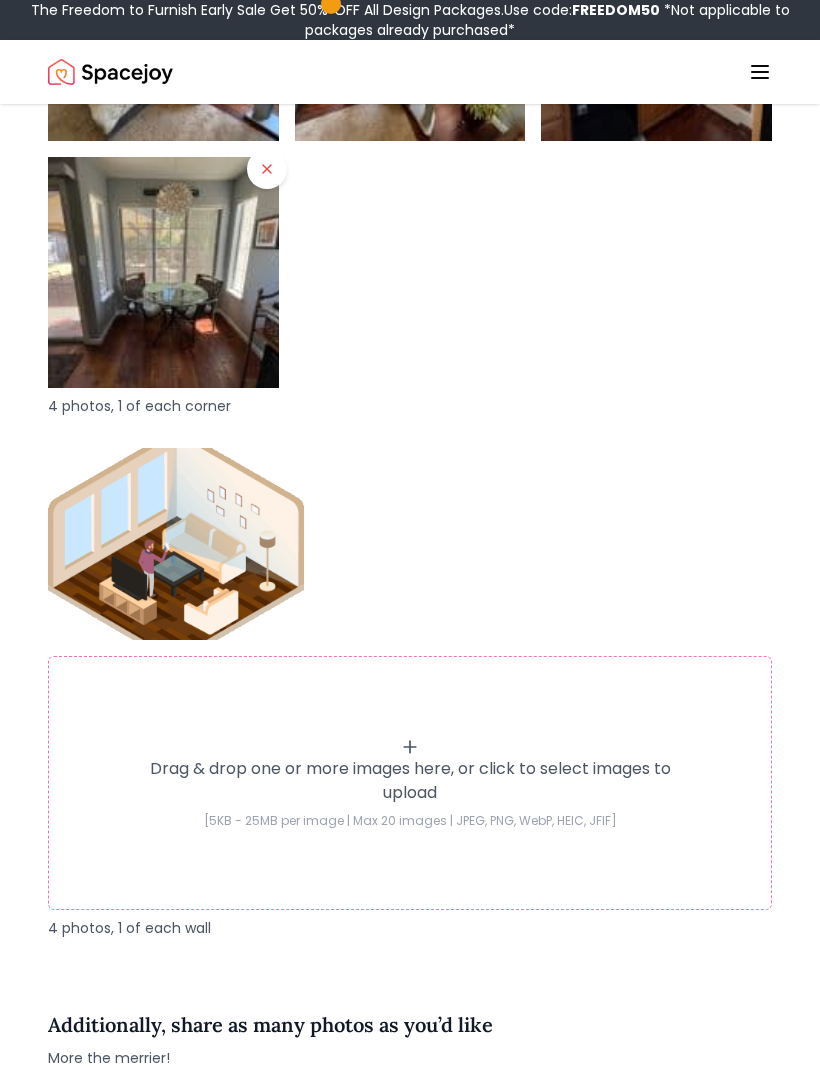 click 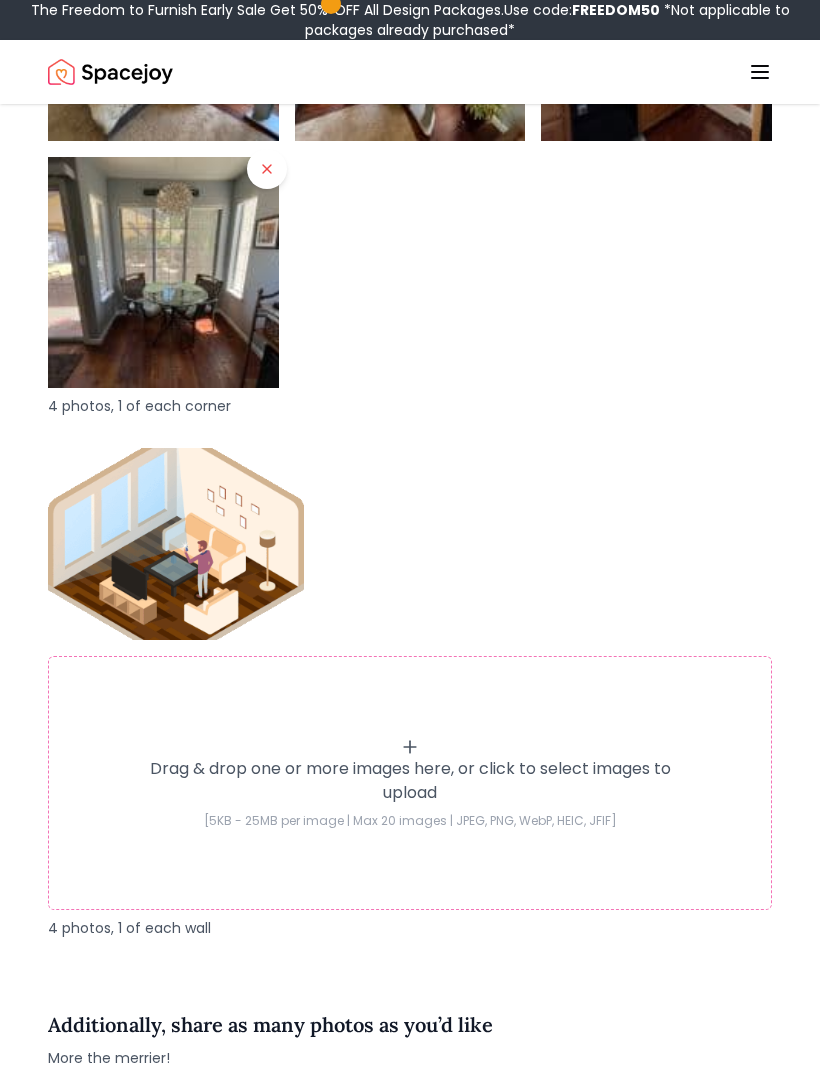 scroll, scrollTop: 2998, scrollLeft: 0, axis: vertical 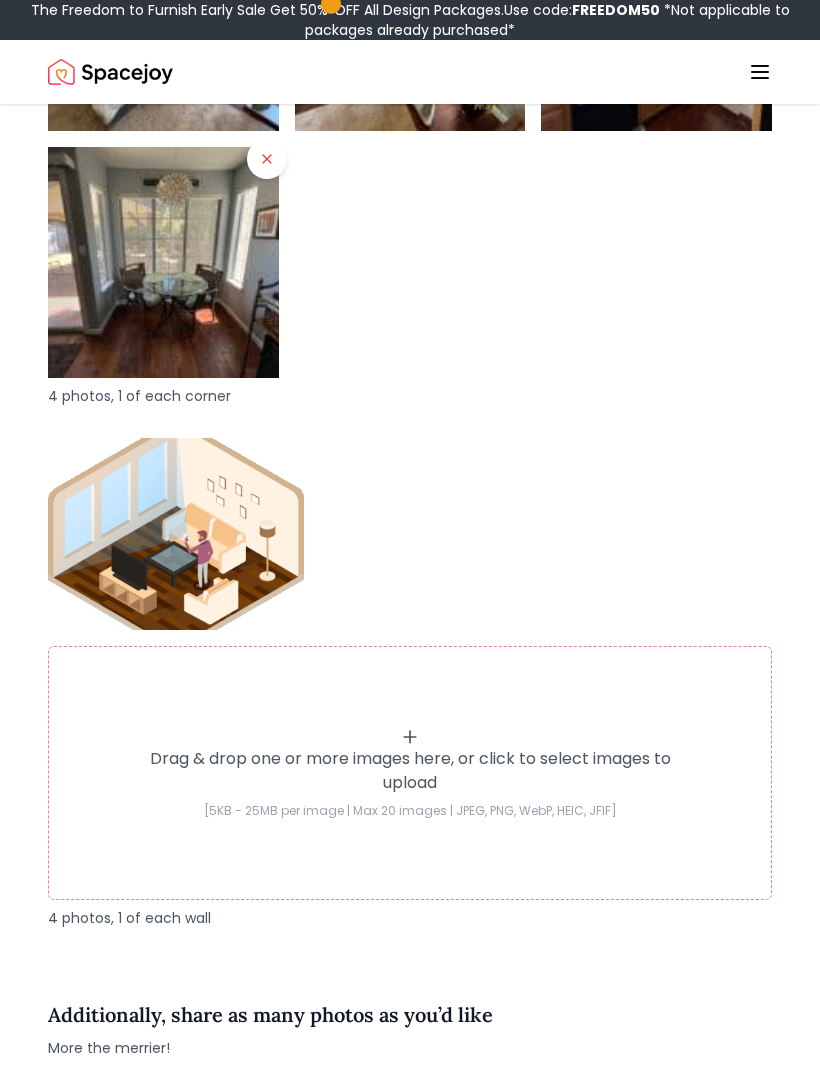 click 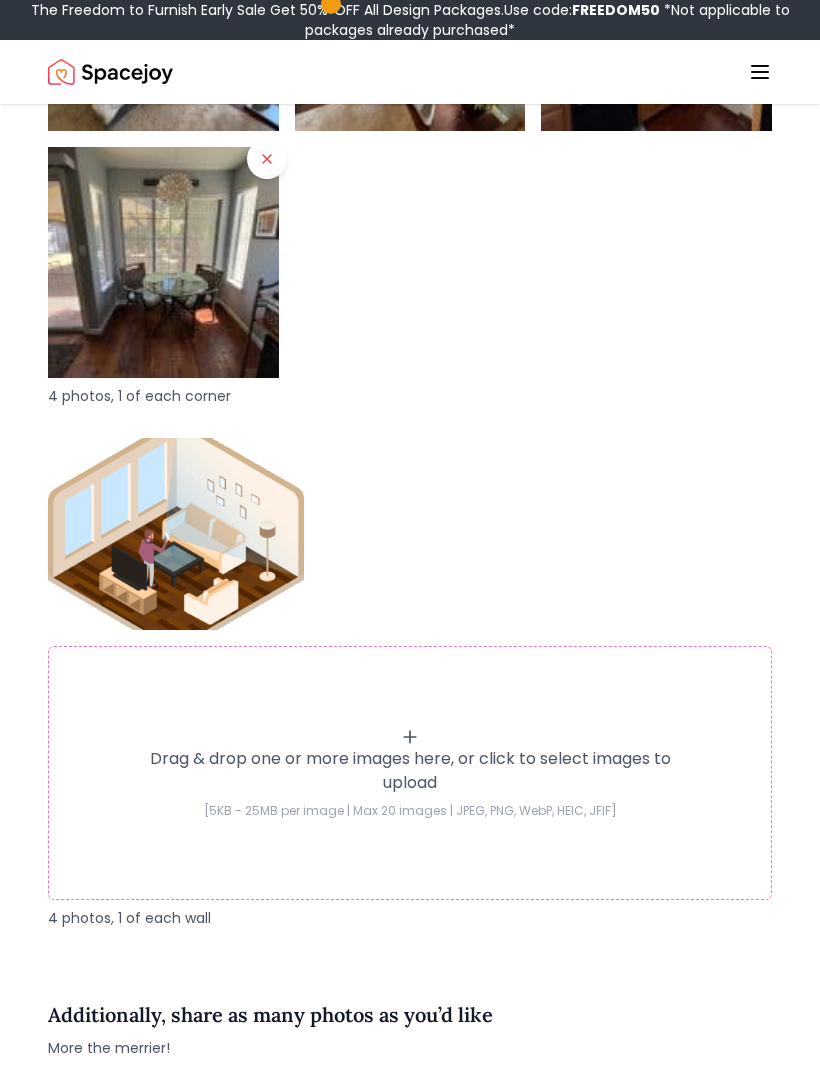 type on "**********" 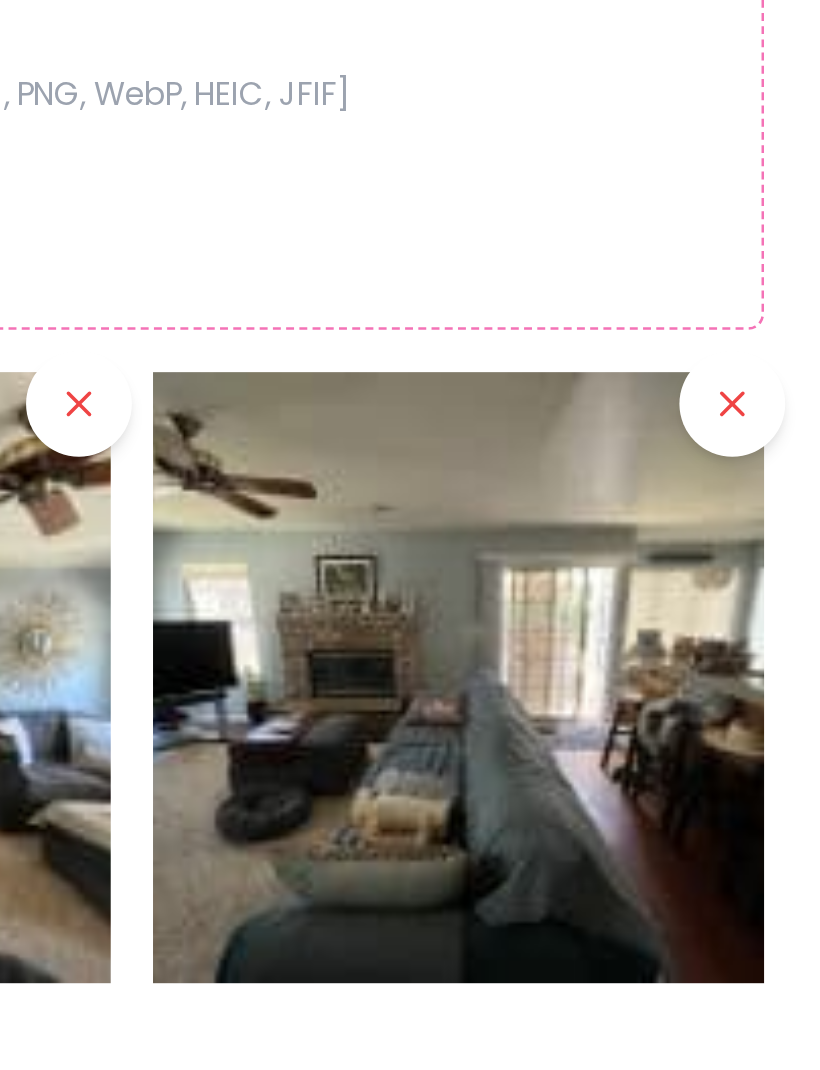 scroll, scrollTop: 3367, scrollLeft: 0, axis: vertical 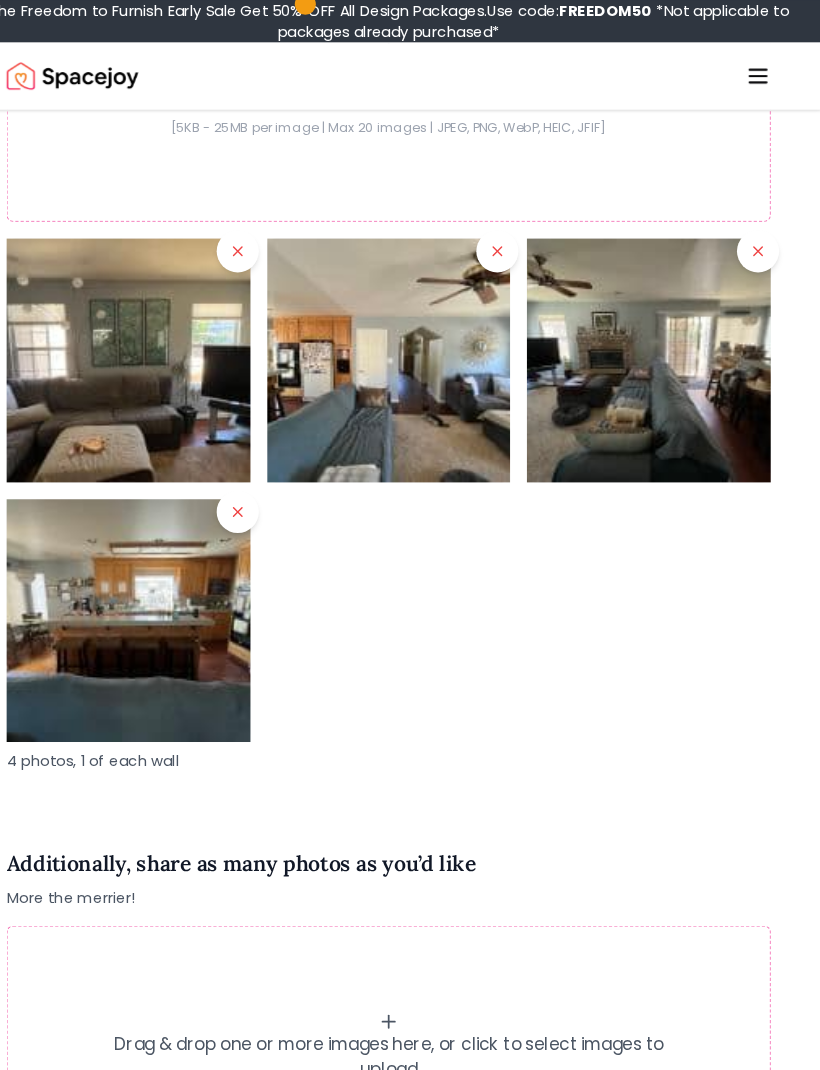click 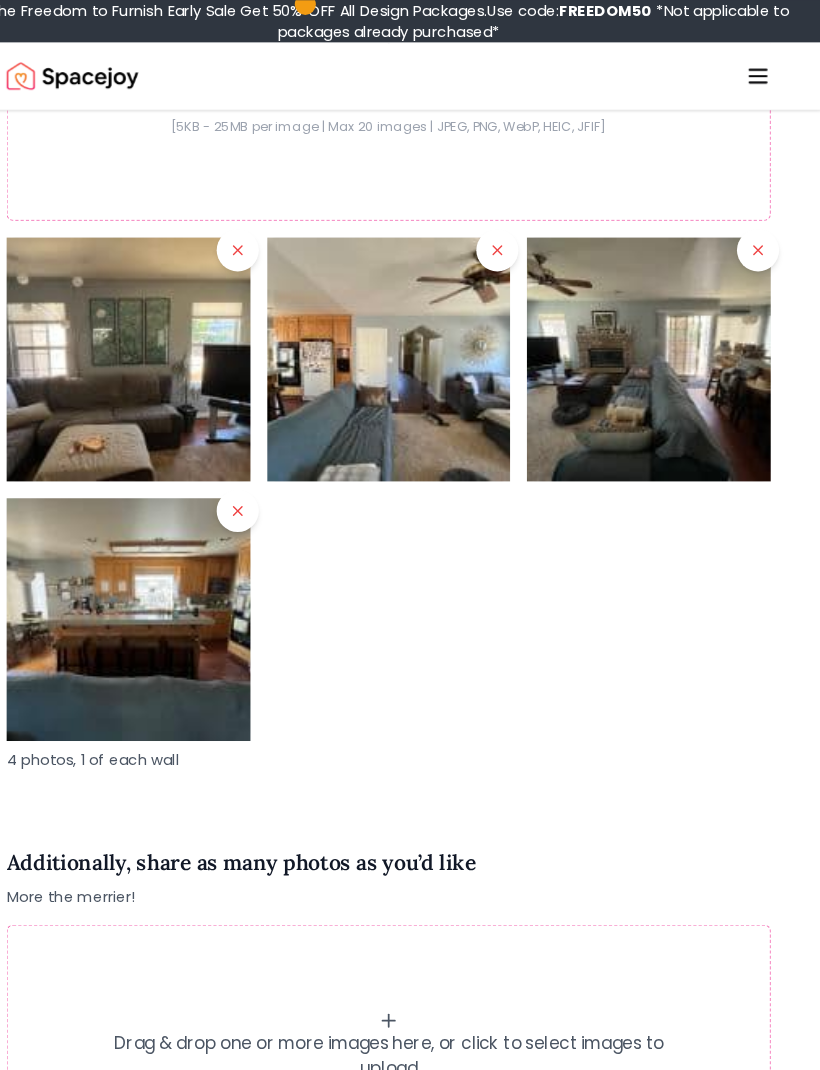 type on "**********" 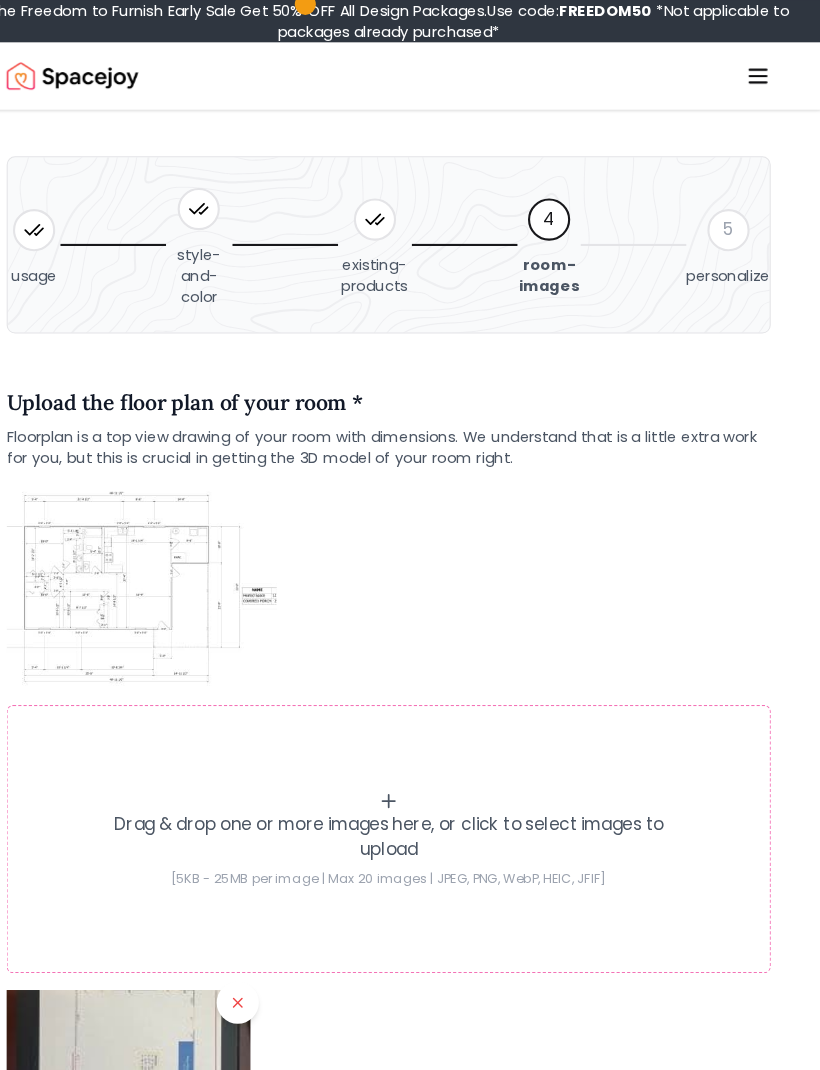 scroll, scrollTop: 0, scrollLeft: 0, axis: both 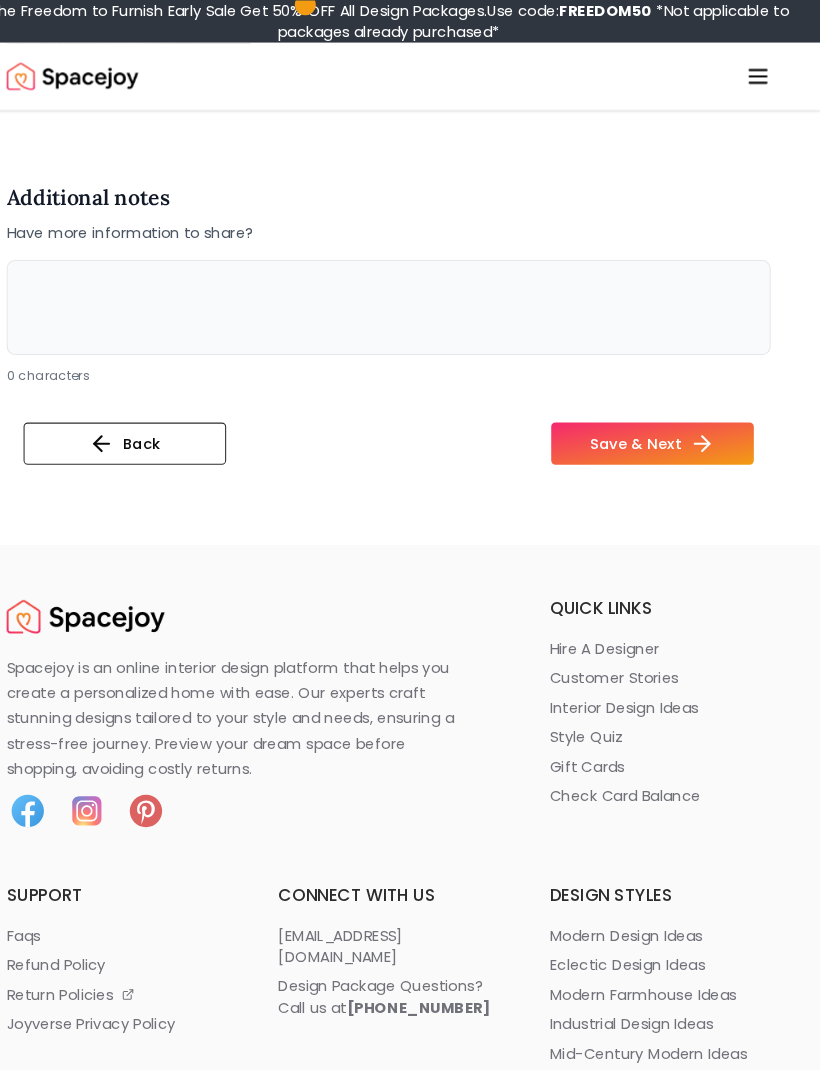 click 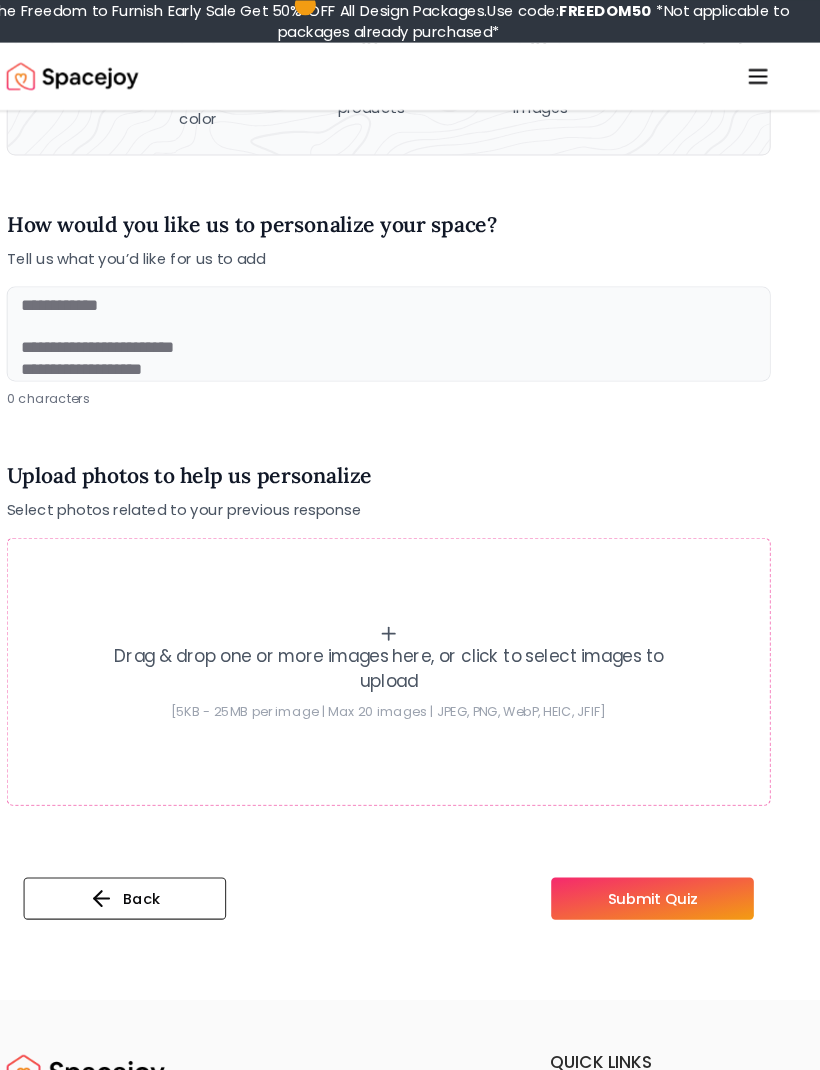 scroll, scrollTop: 188, scrollLeft: 0, axis: vertical 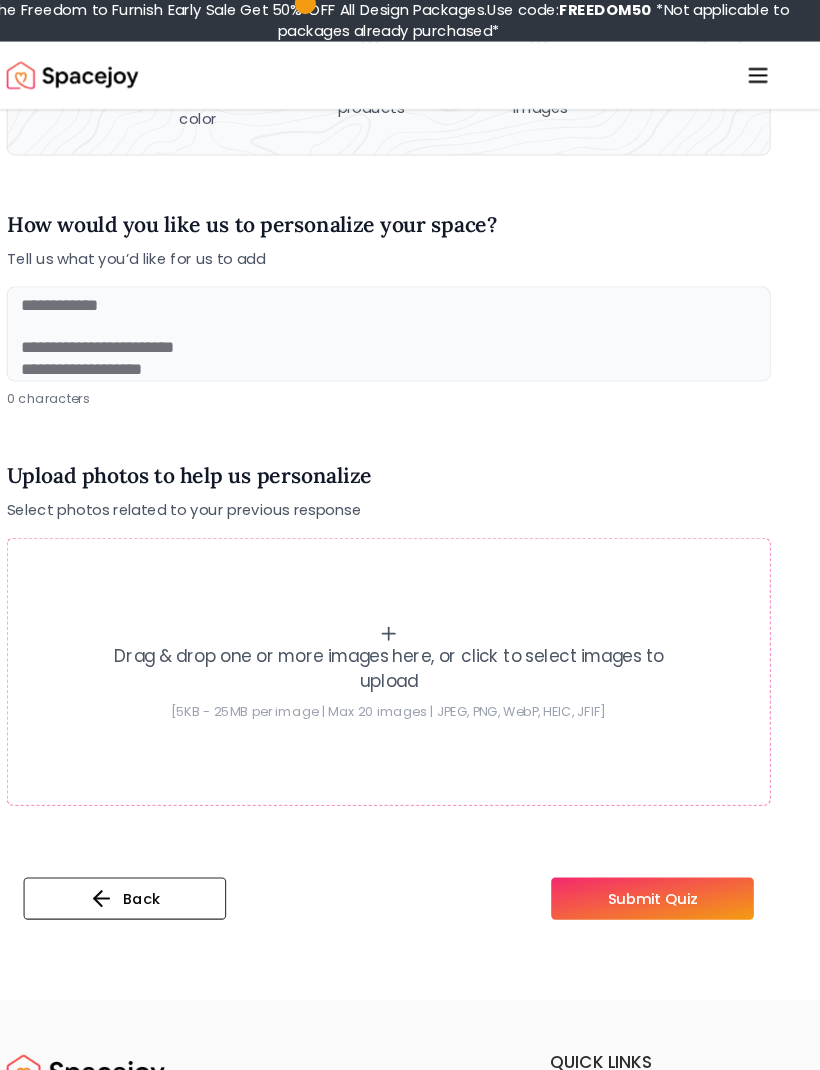 click on "Back" at bounding box center [160, 852] 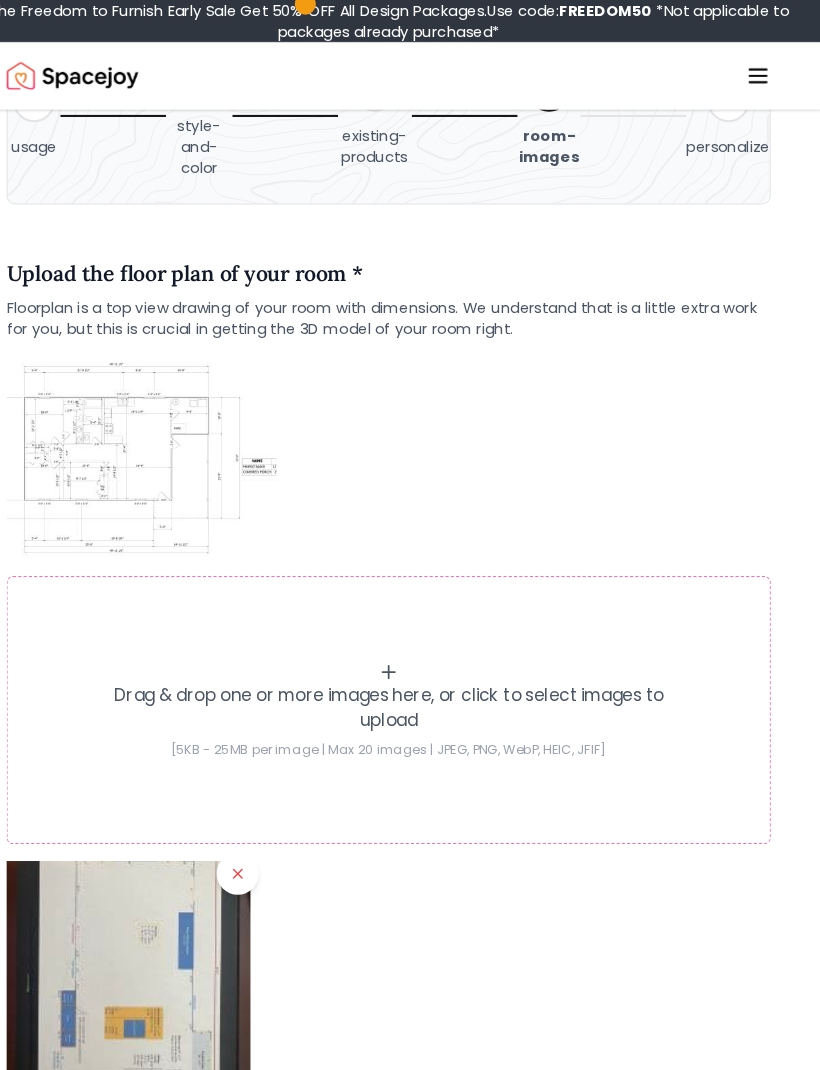 scroll, scrollTop: 0, scrollLeft: 0, axis: both 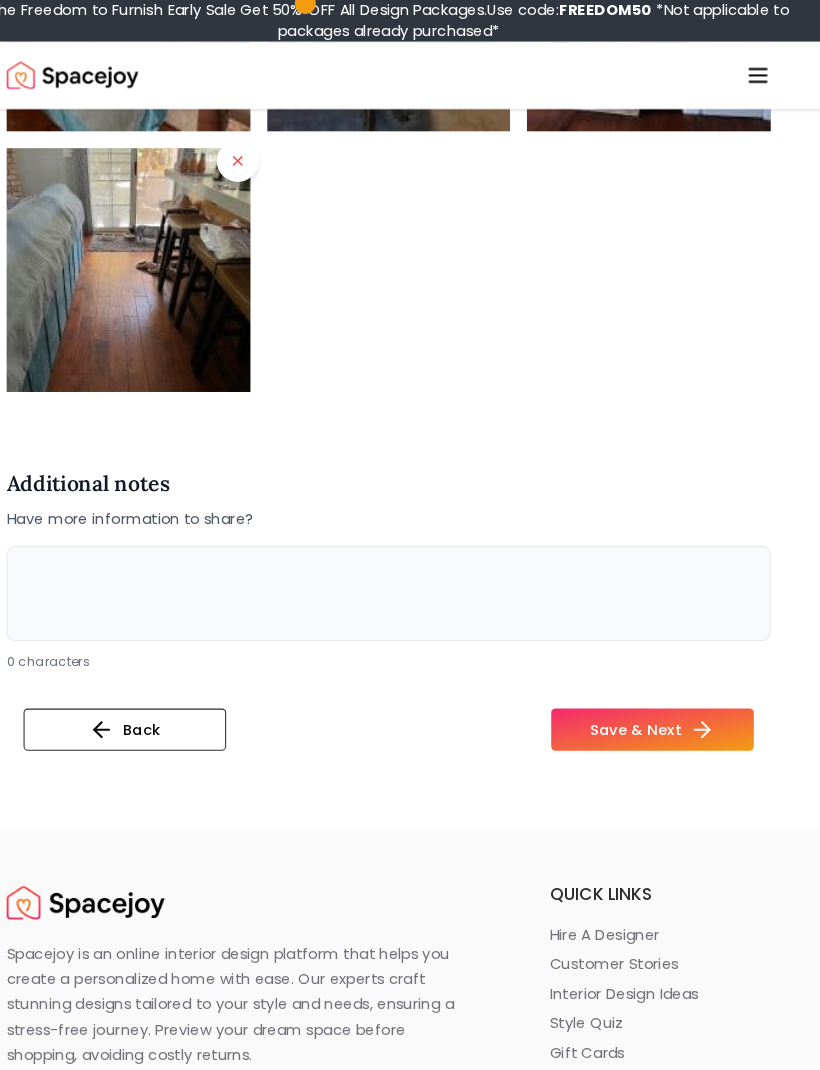 click on "Back" at bounding box center (160, 692) 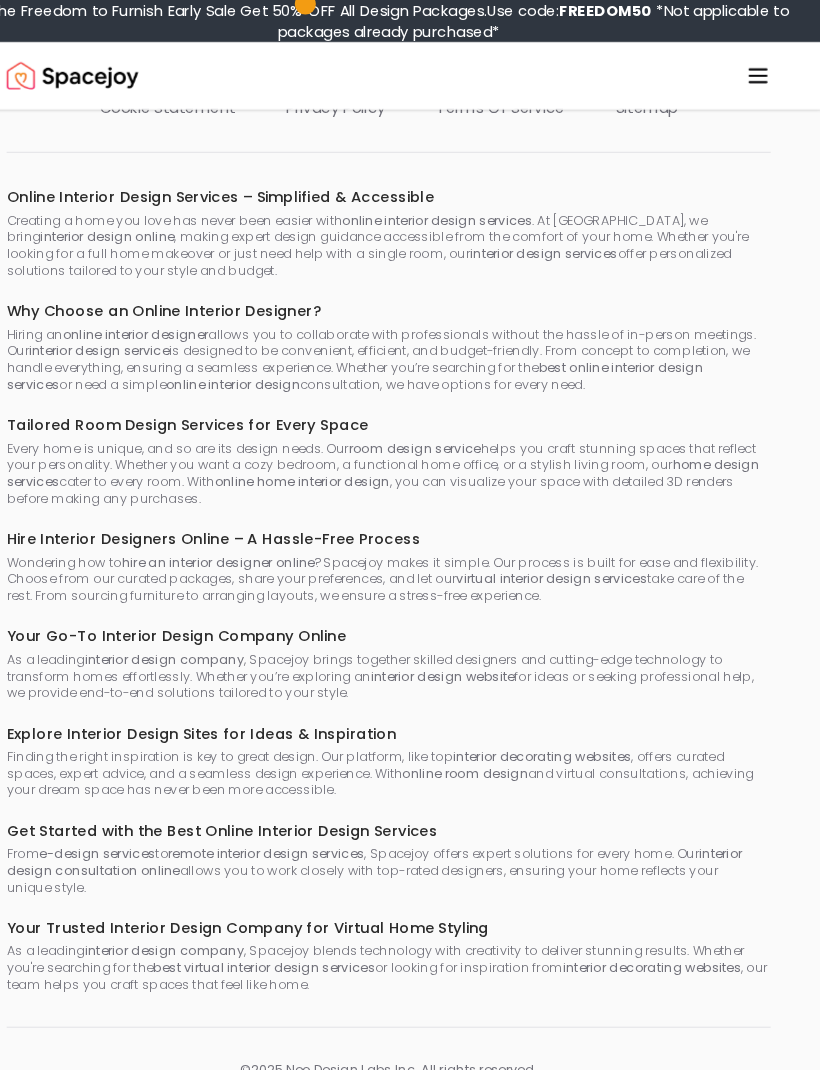 scroll, scrollTop: 0, scrollLeft: 0, axis: both 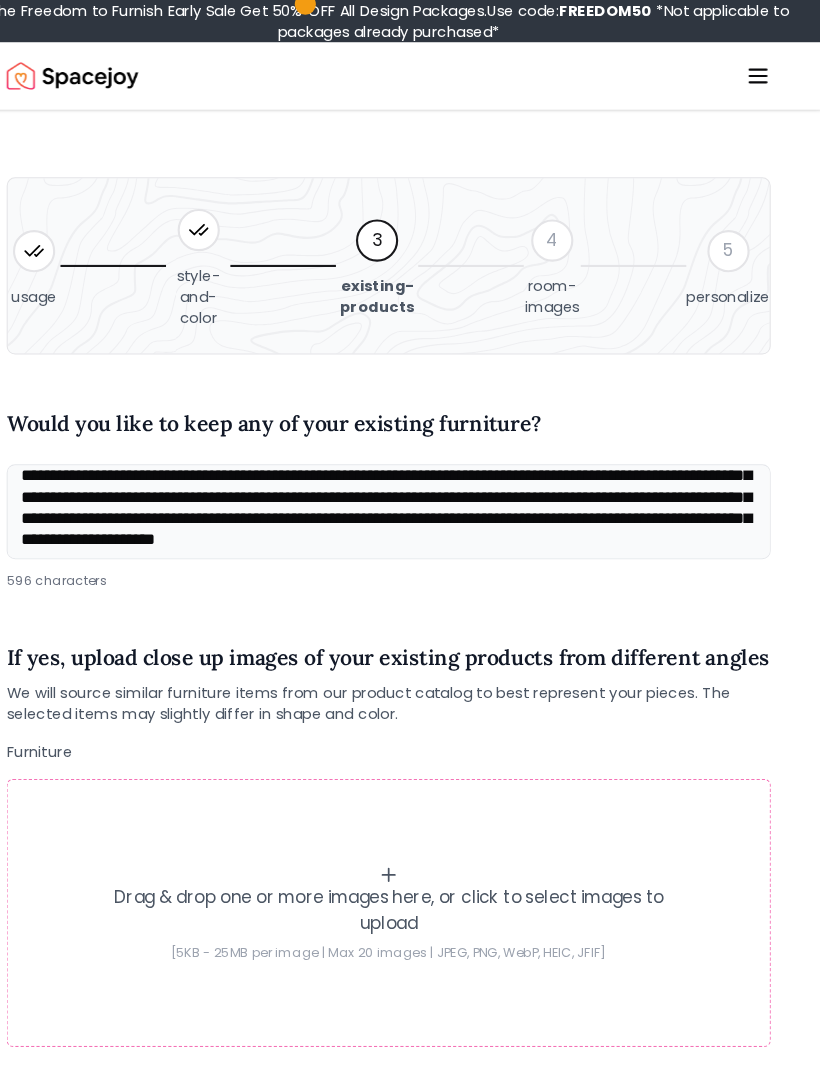 click on "**********" at bounding box center [410, 485] 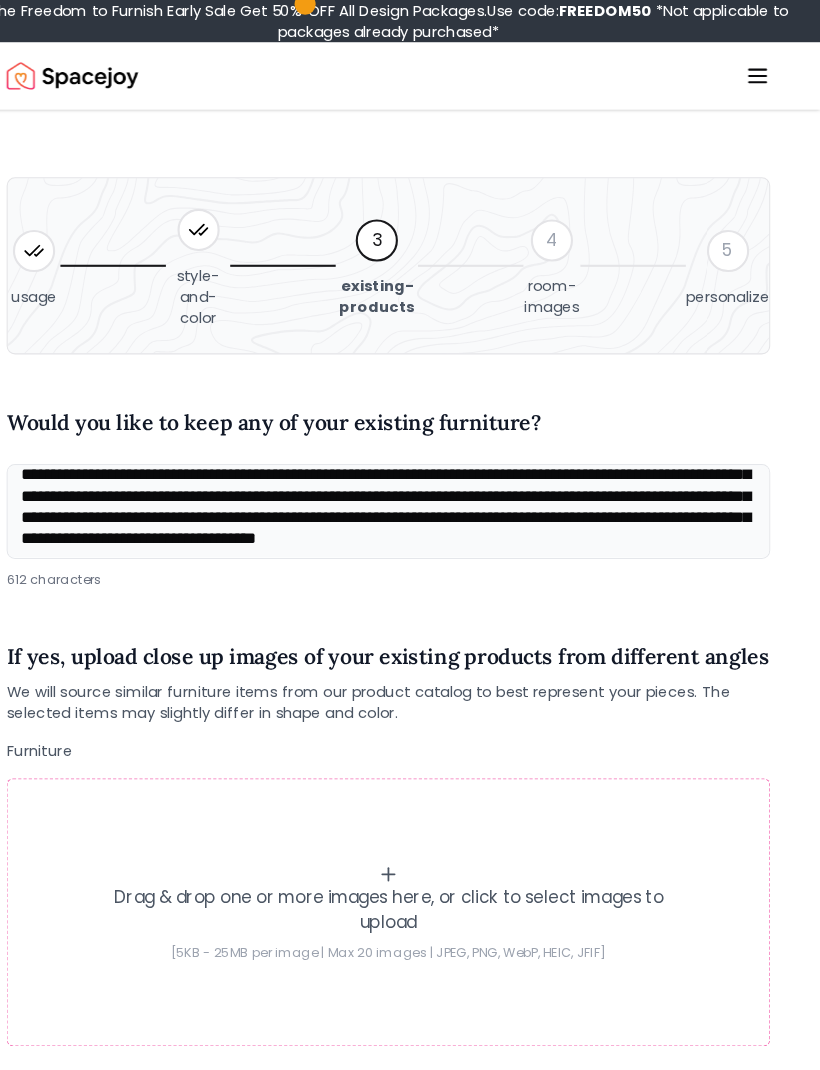scroll, scrollTop: 81, scrollLeft: 0, axis: vertical 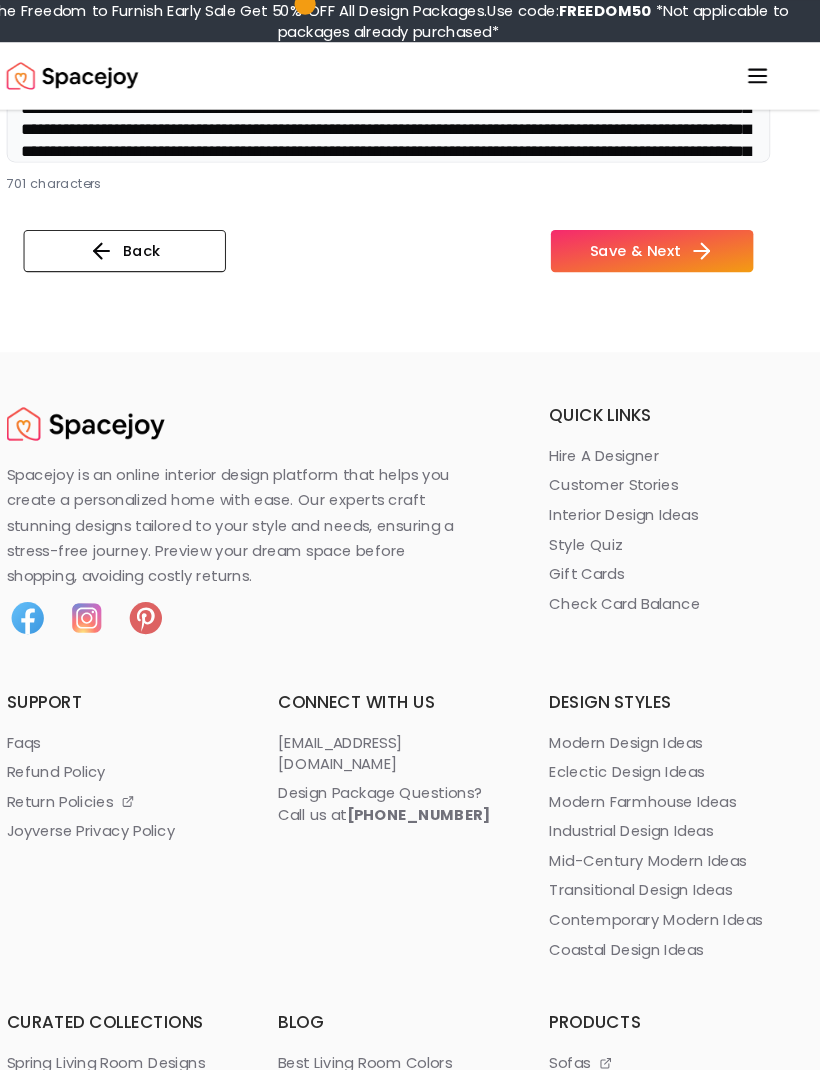 type on "**********" 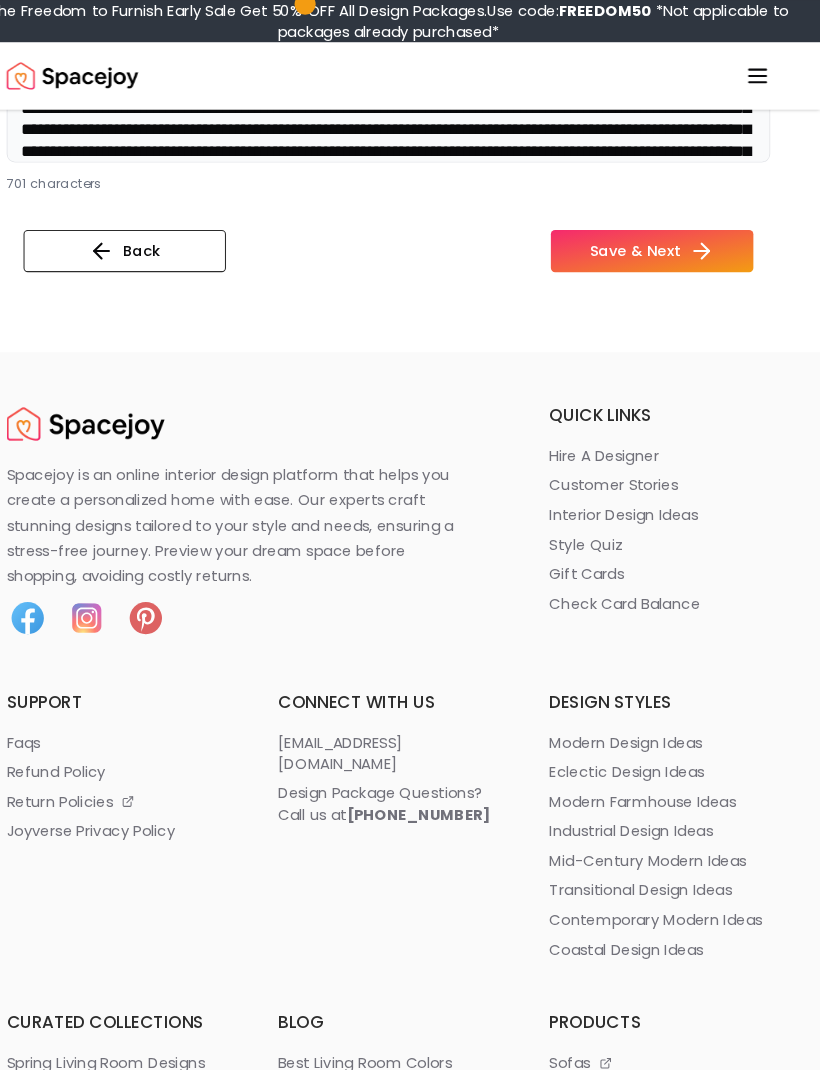 click on "Save & Next" at bounding box center (660, 238) 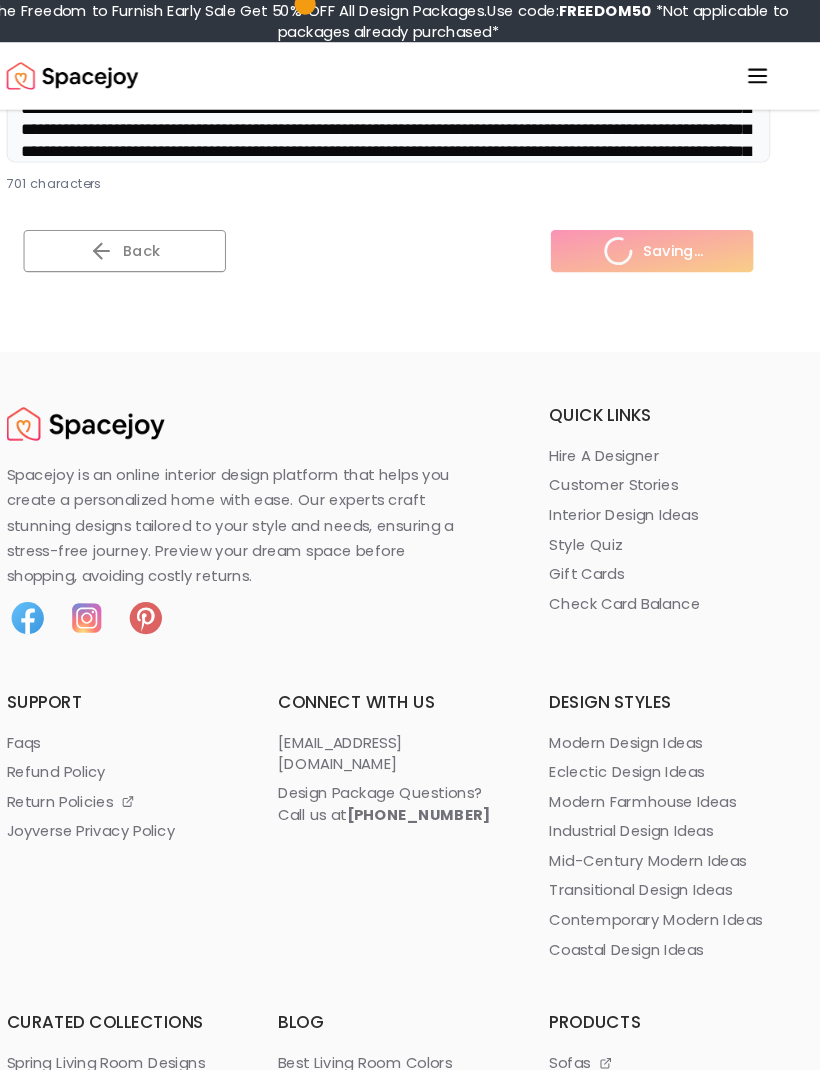 scroll, scrollTop: 1042, scrollLeft: 0, axis: vertical 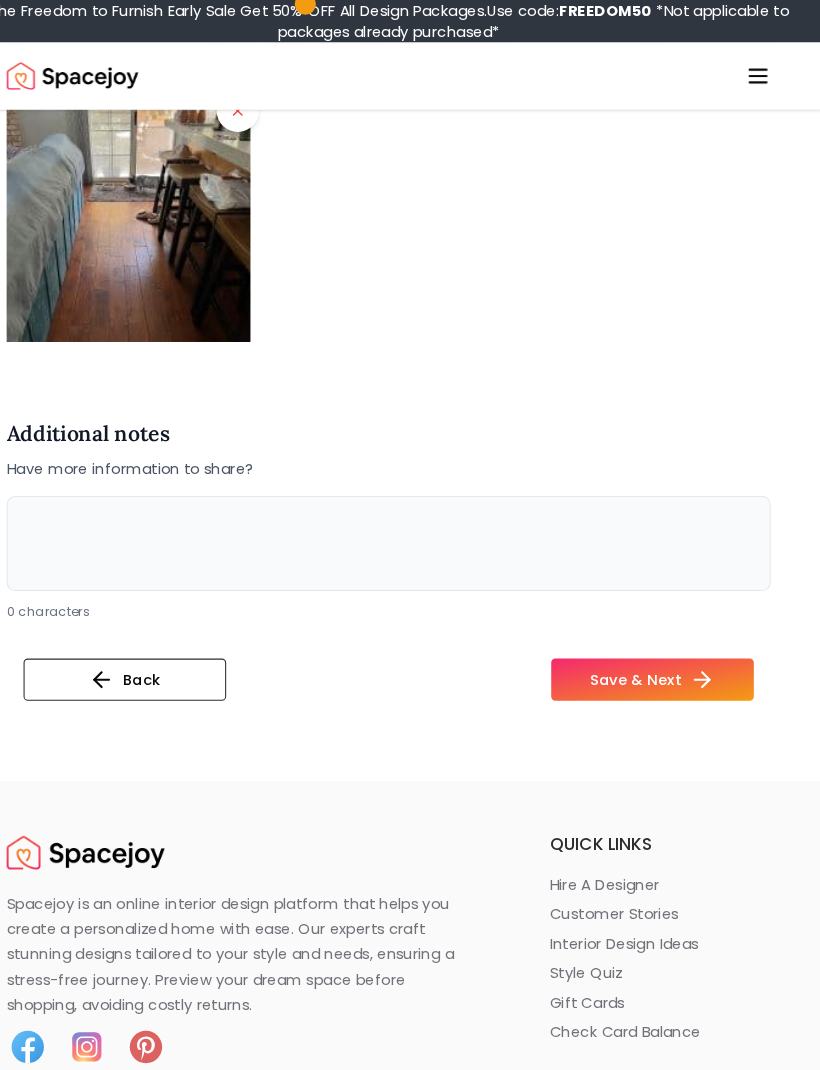 click on "Save & Next" at bounding box center (660, 644) 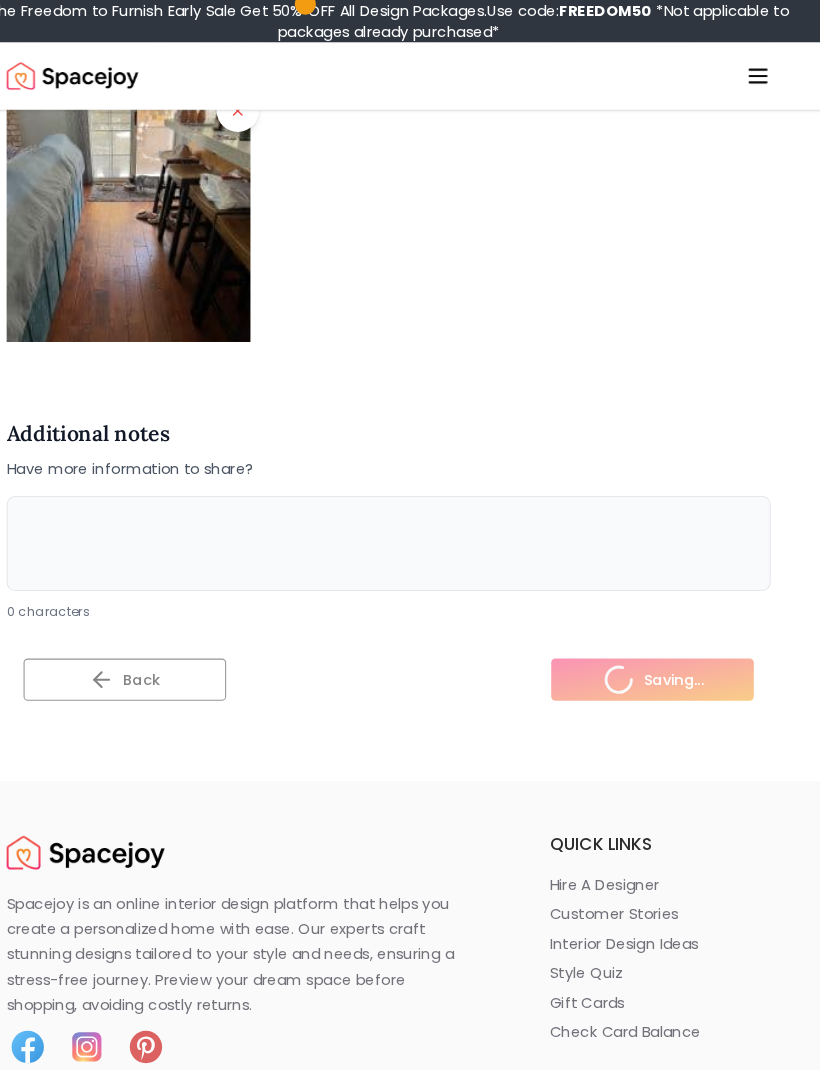 scroll, scrollTop: 0, scrollLeft: 0, axis: both 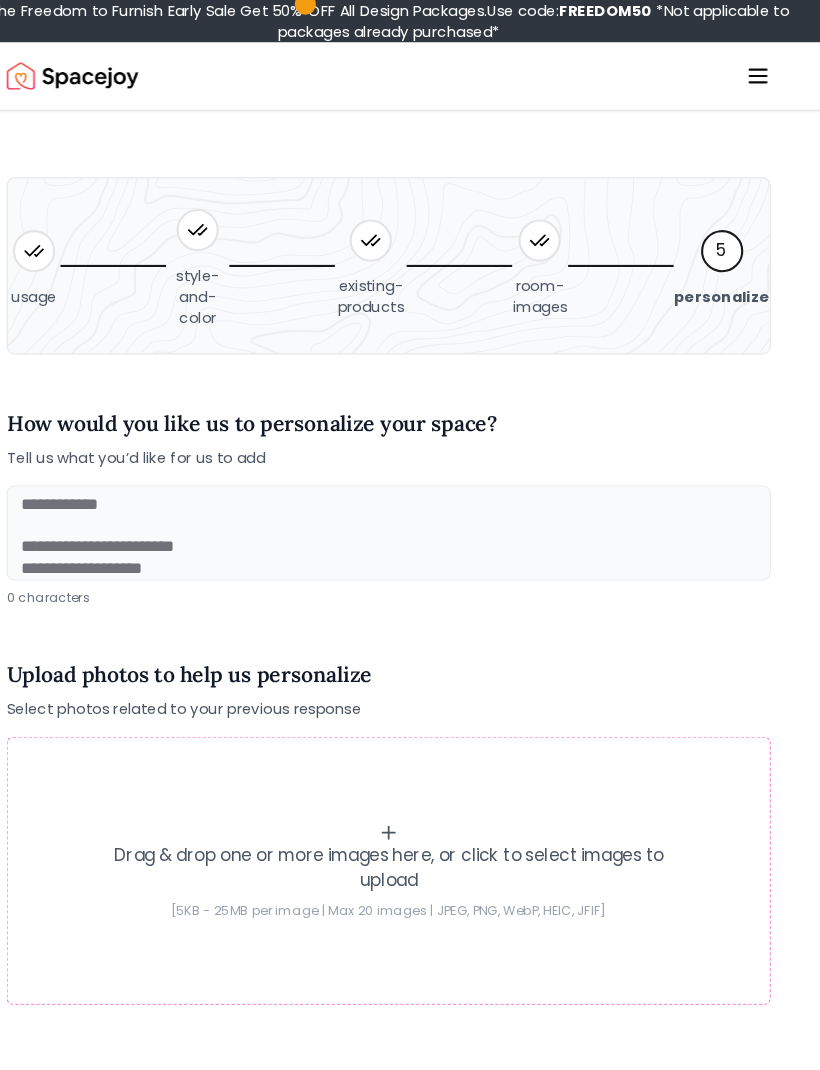 click at bounding box center (410, 505) 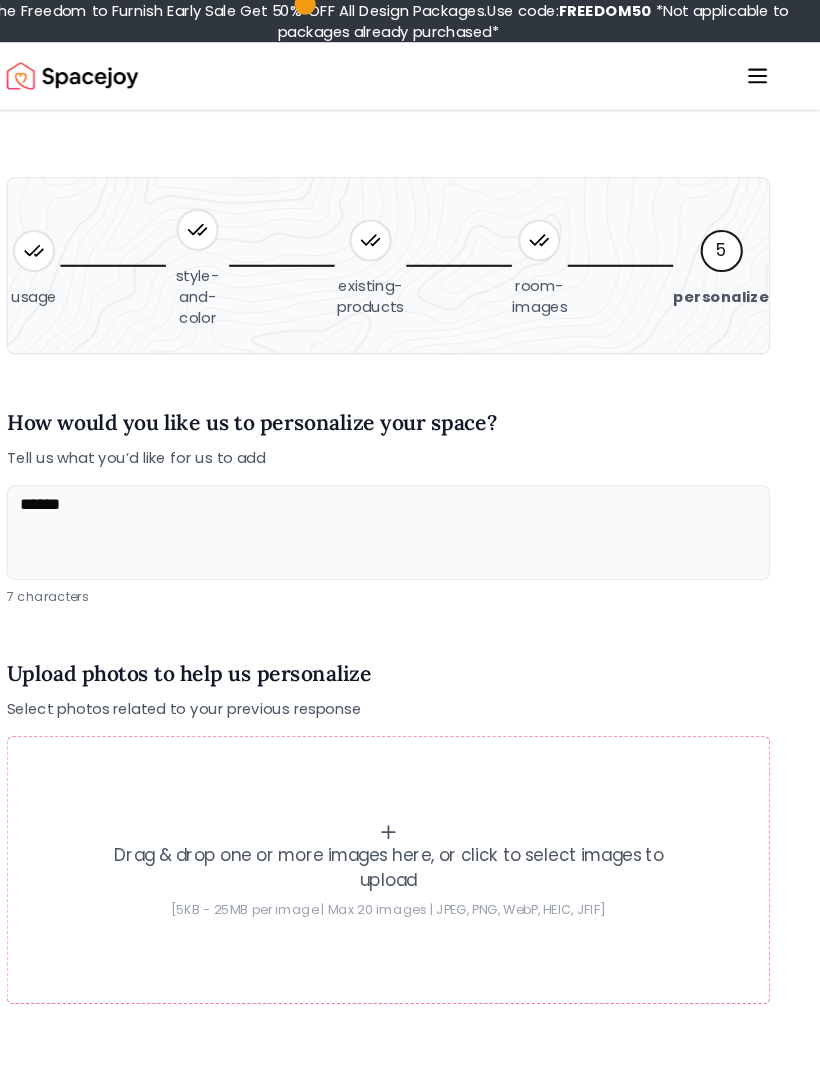 type on "*" 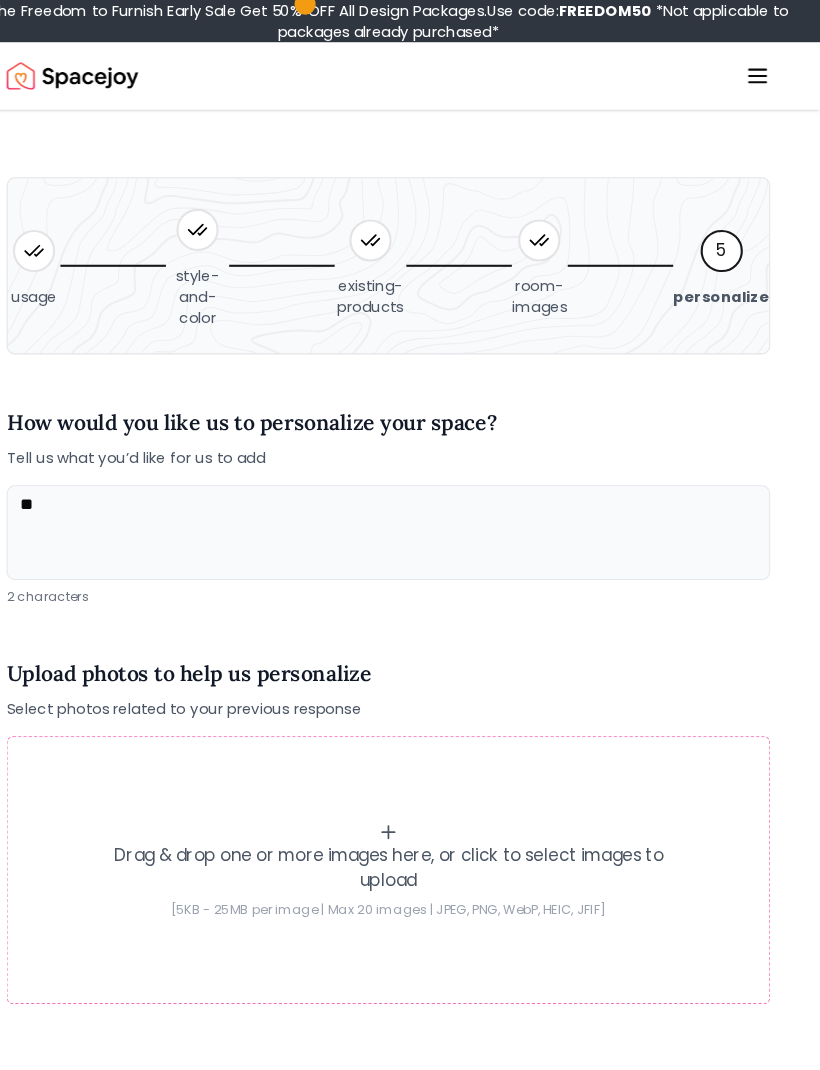 type 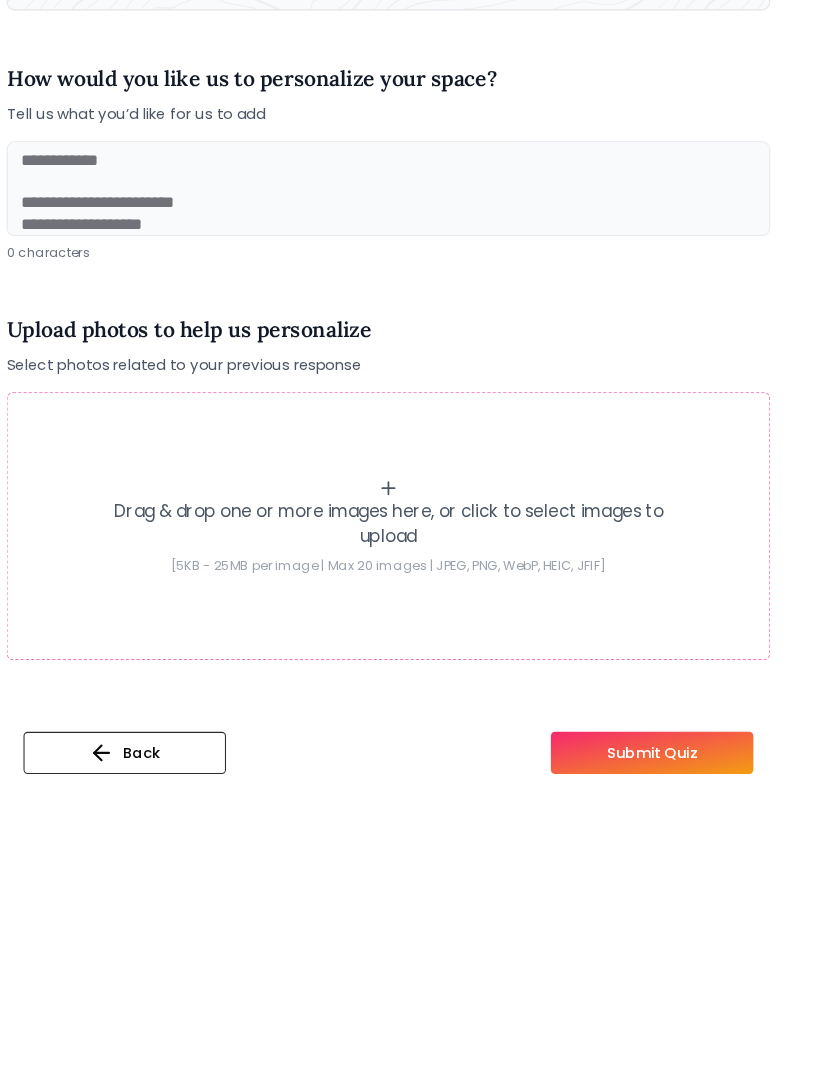 scroll, scrollTop: 7, scrollLeft: 0, axis: vertical 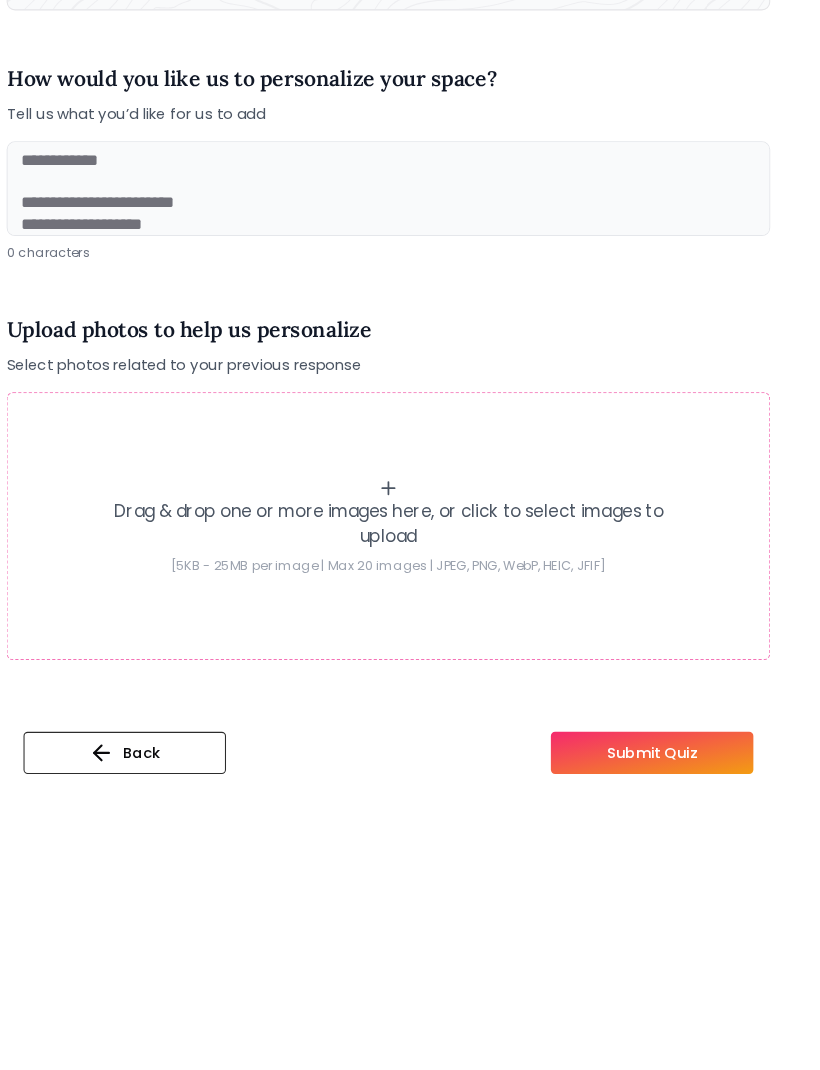 click on "Submit Quiz" at bounding box center [660, 1033] 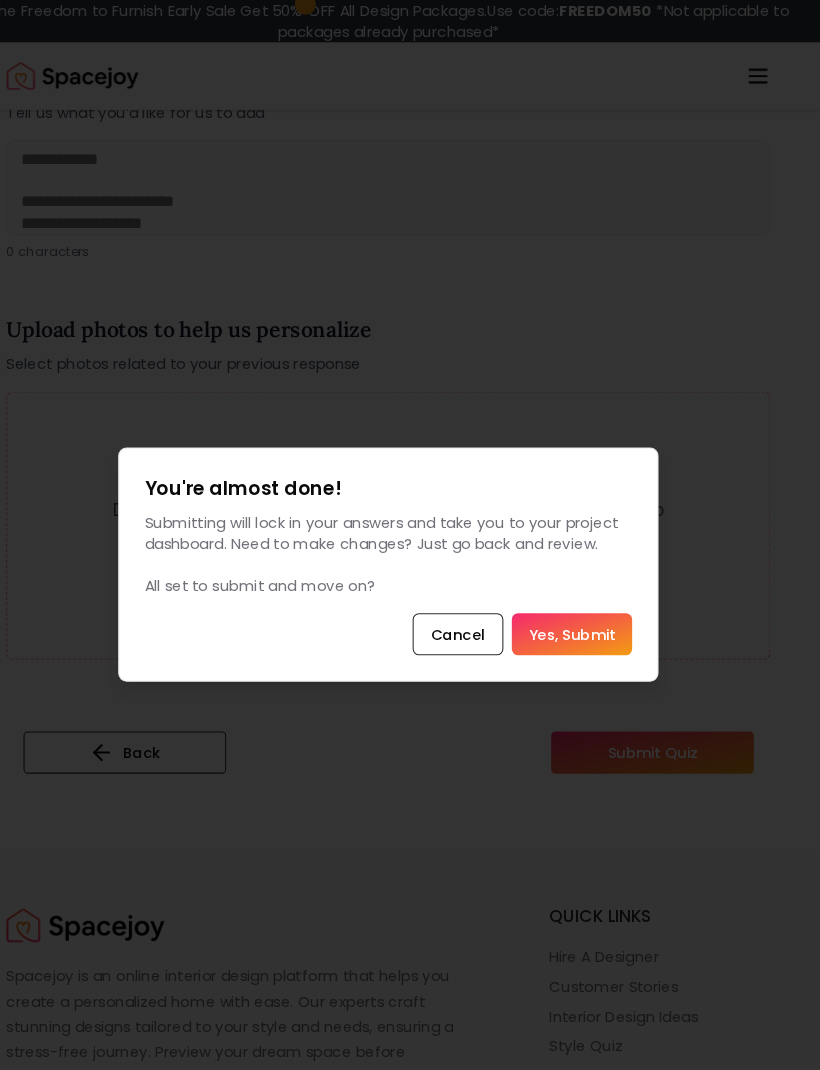click on "Yes, Submit" at bounding box center (584, 601) 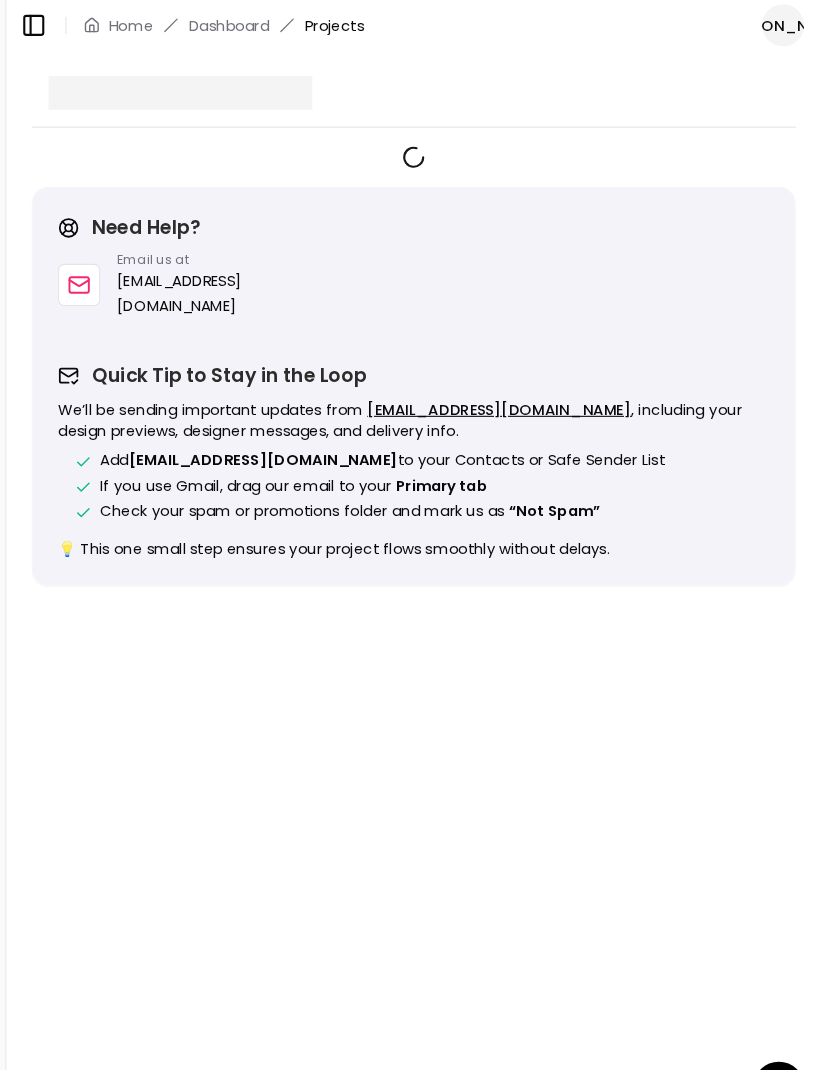 scroll, scrollTop: 0, scrollLeft: 0, axis: both 